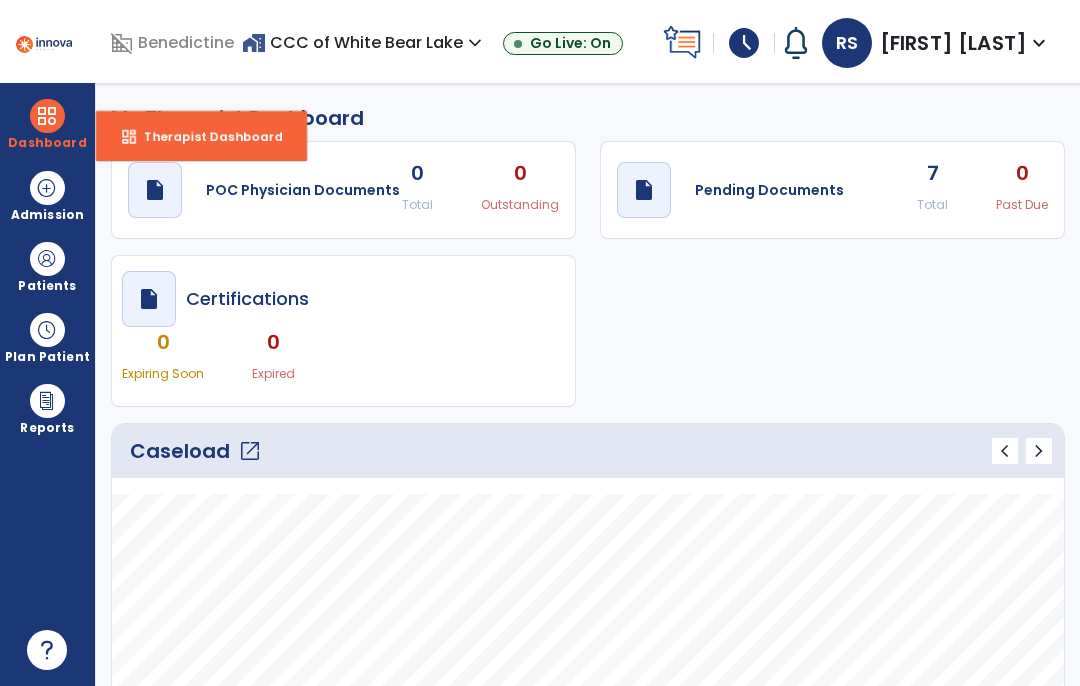 select on "****" 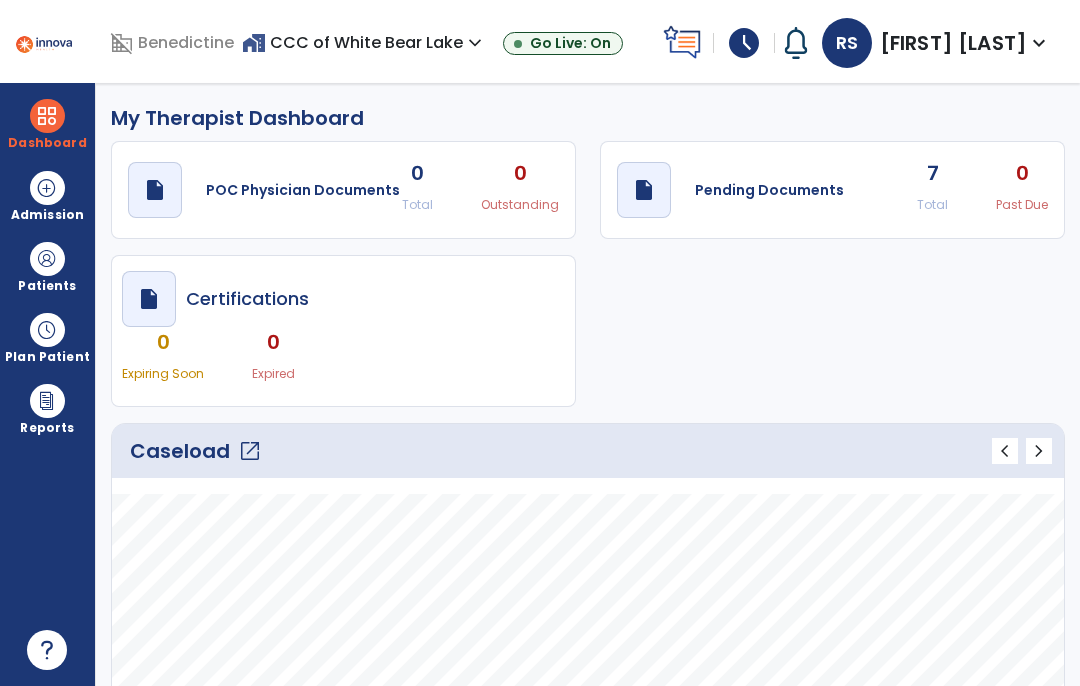 scroll, scrollTop: 0, scrollLeft: 0, axis: both 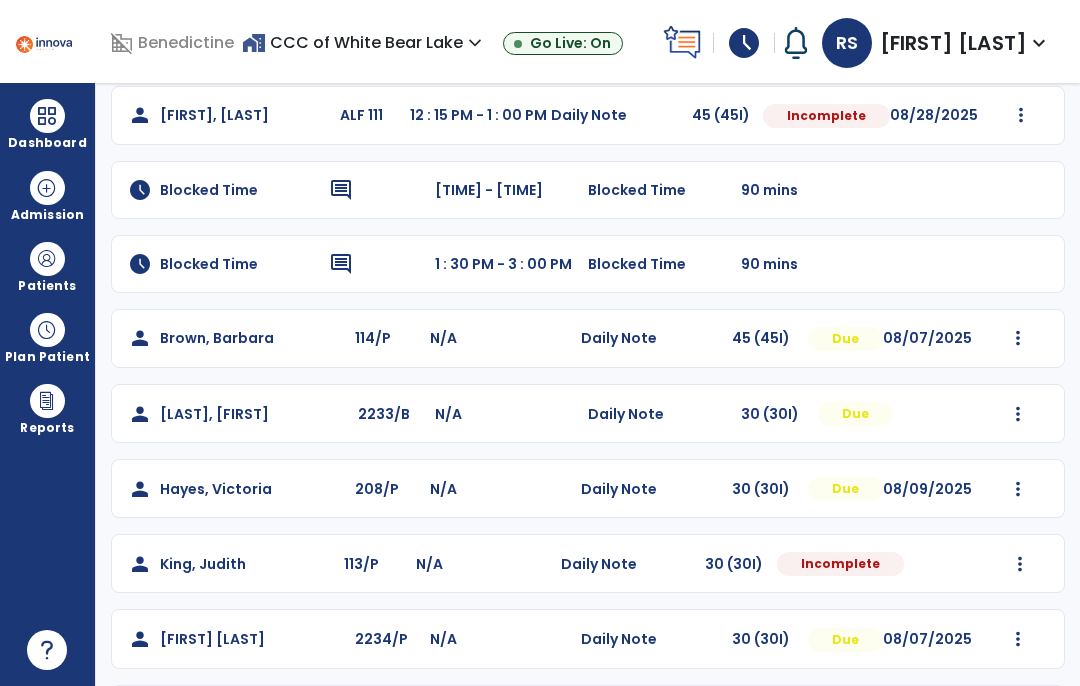 click at bounding box center [1021, 115] 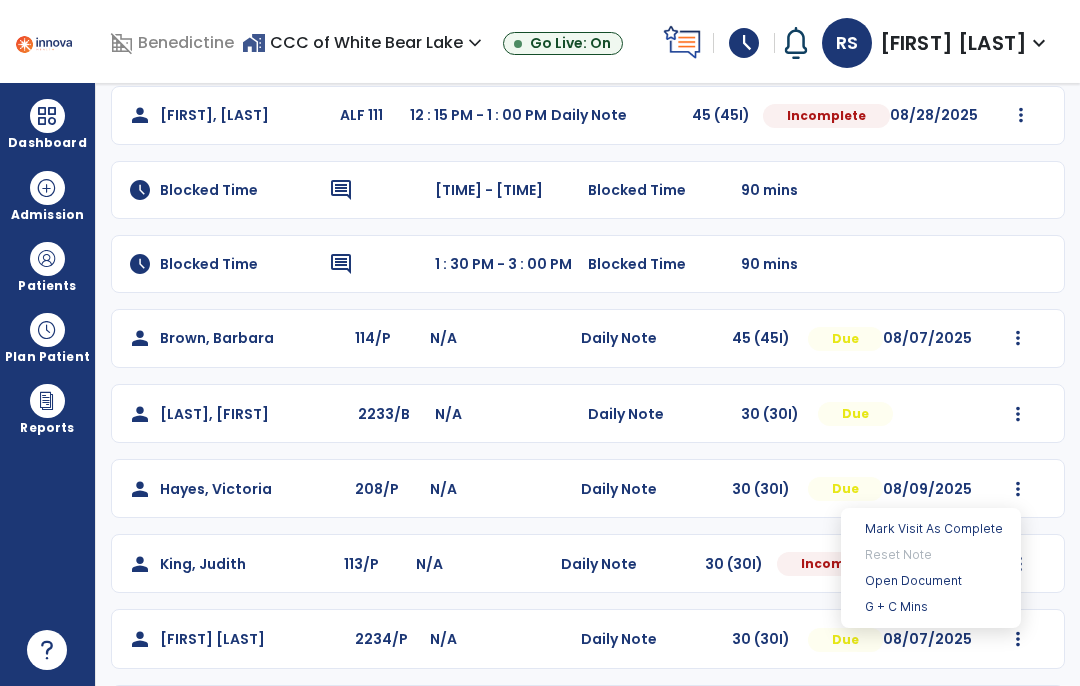 click on "Mark Visit As Complete Reset Note Open Document G + C Mins" at bounding box center (931, 568) 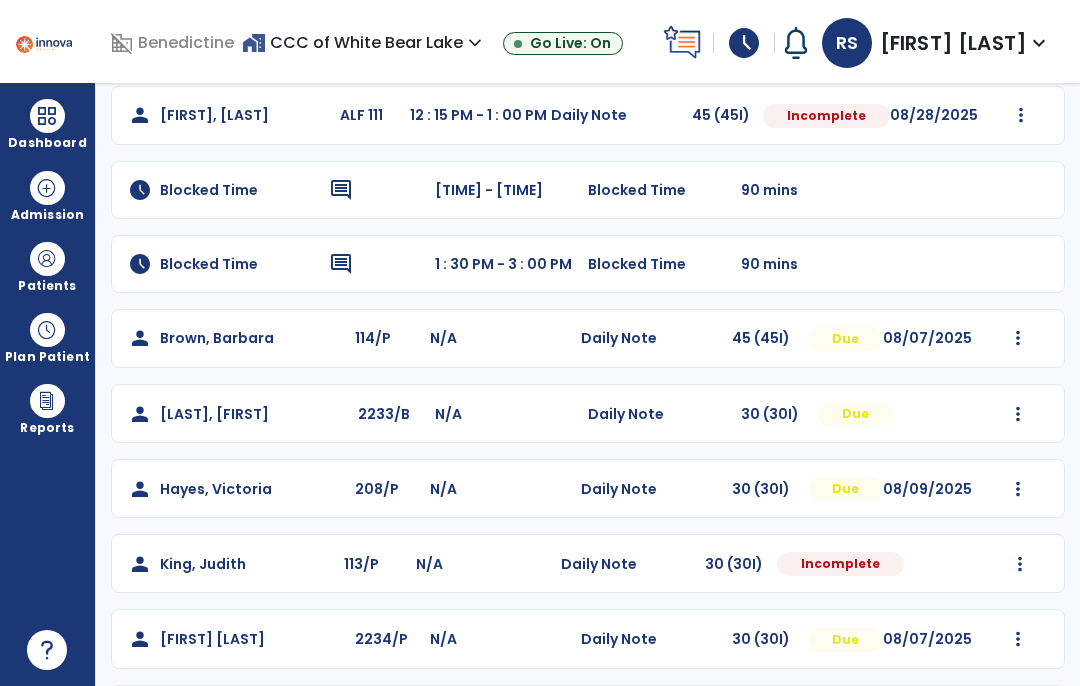 click at bounding box center [1018, 639] 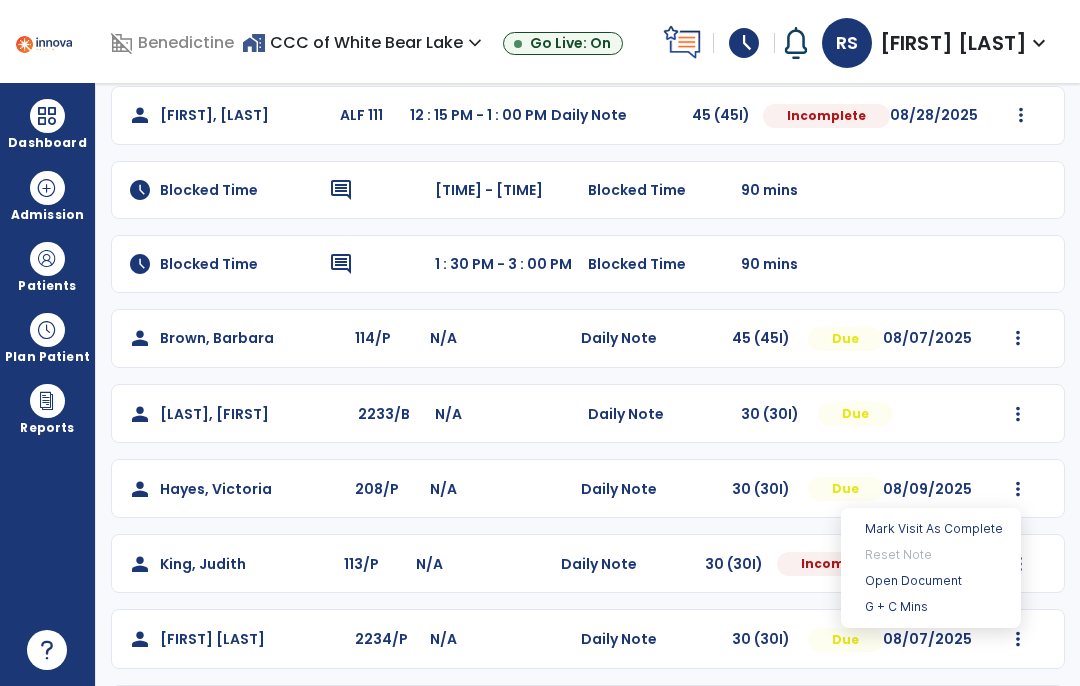 click on "Open Document" at bounding box center (931, 581) 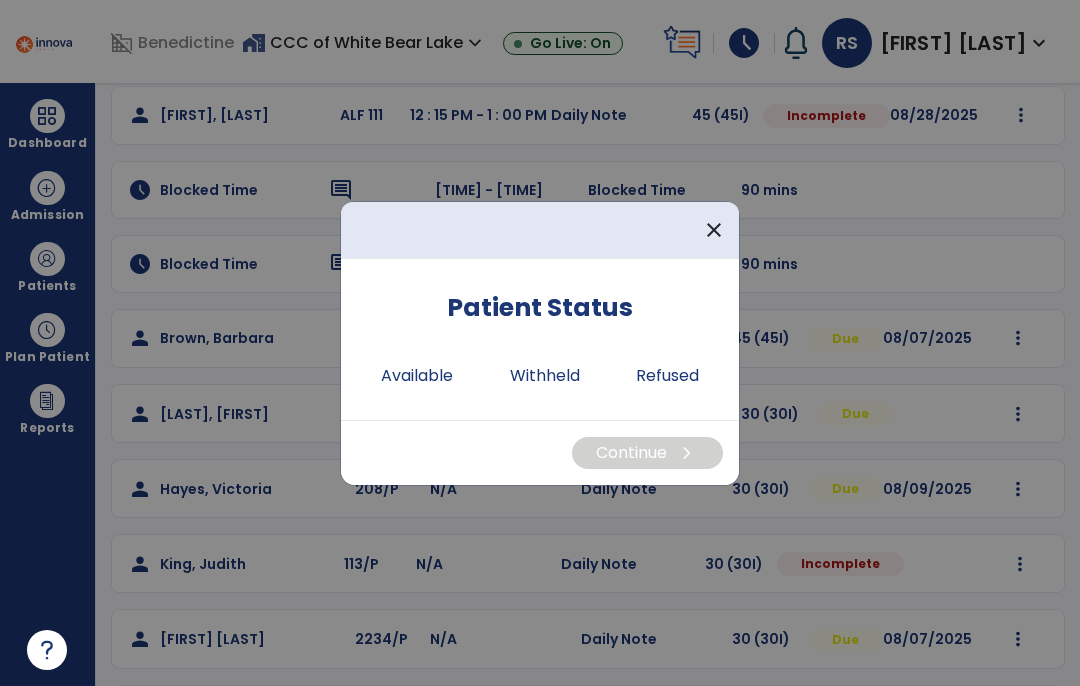 click on "Available" at bounding box center (417, 376) 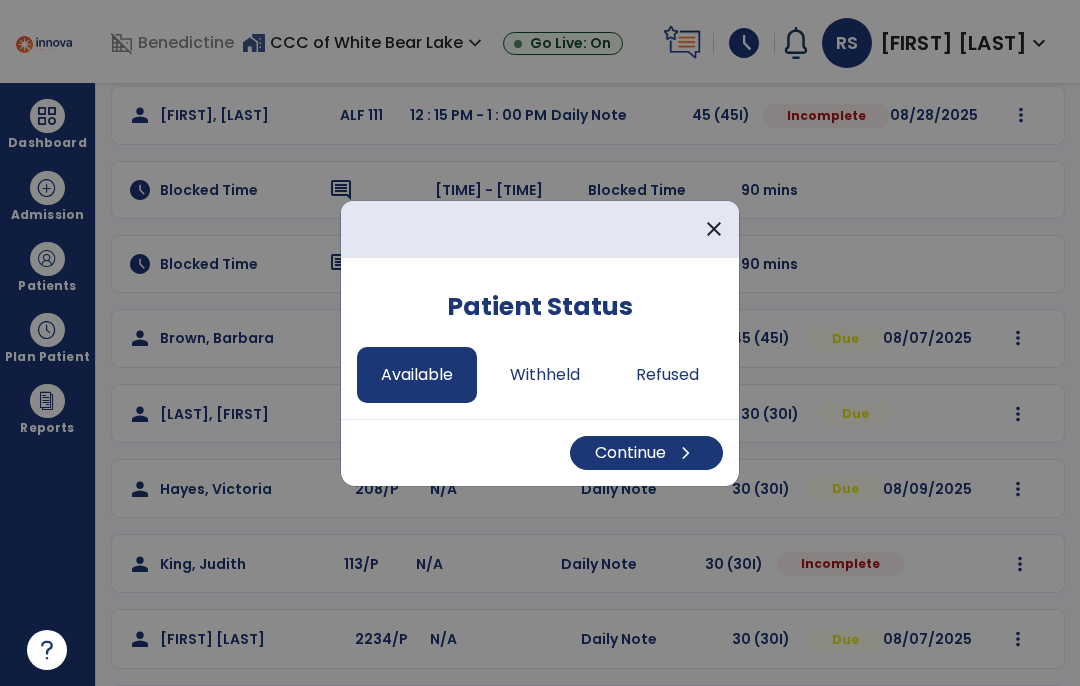 click on "Continue   chevron_right" at bounding box center (646, 453) 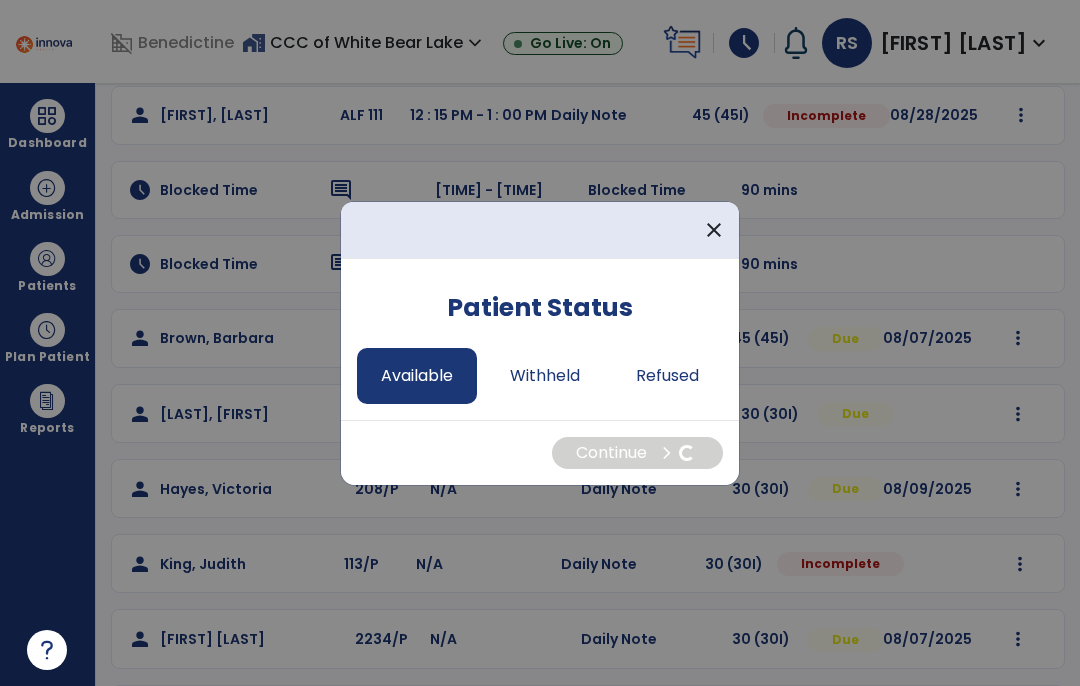 select on "*" 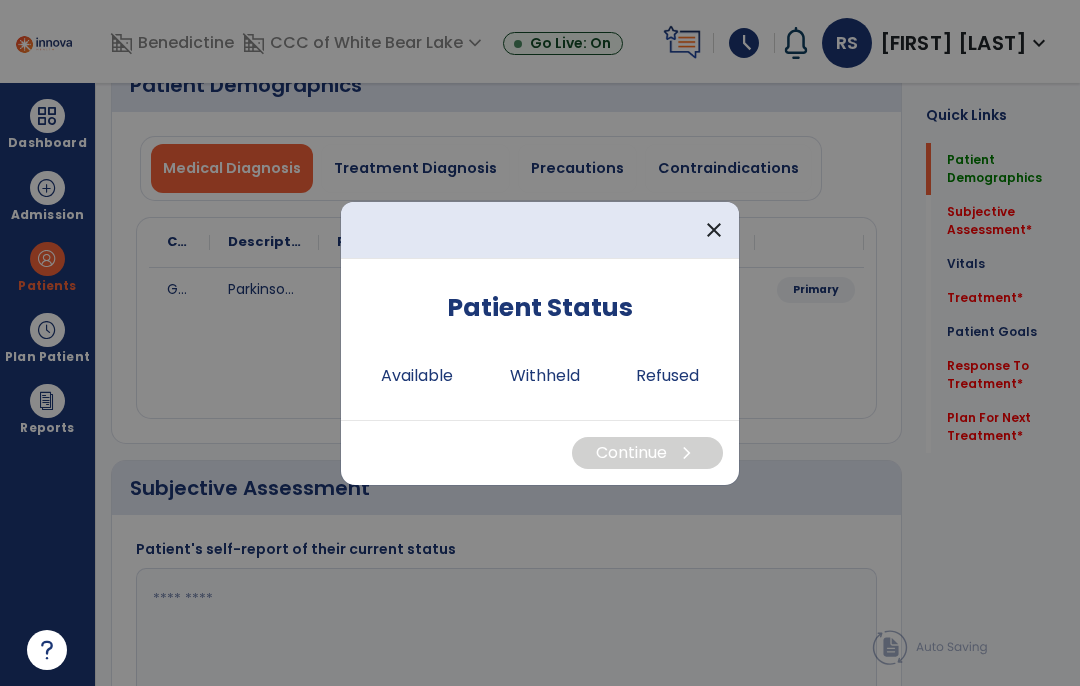 click on "Available" at bounding box center (417, 376) 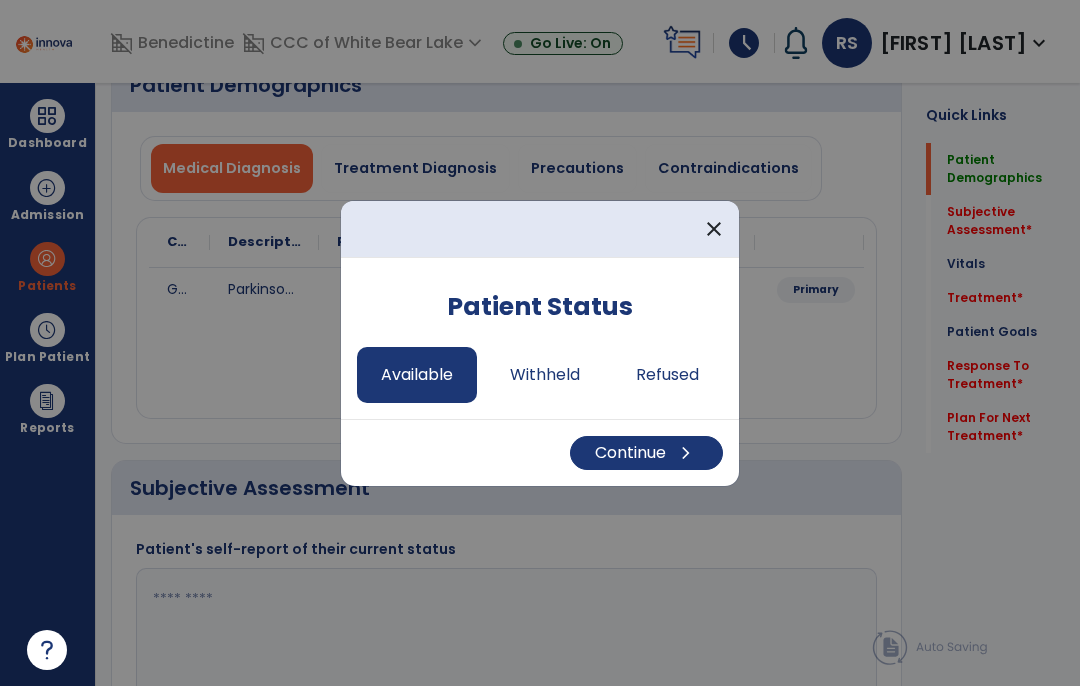 click on "Continue   chevron_right" at bounding box center [646, 453] 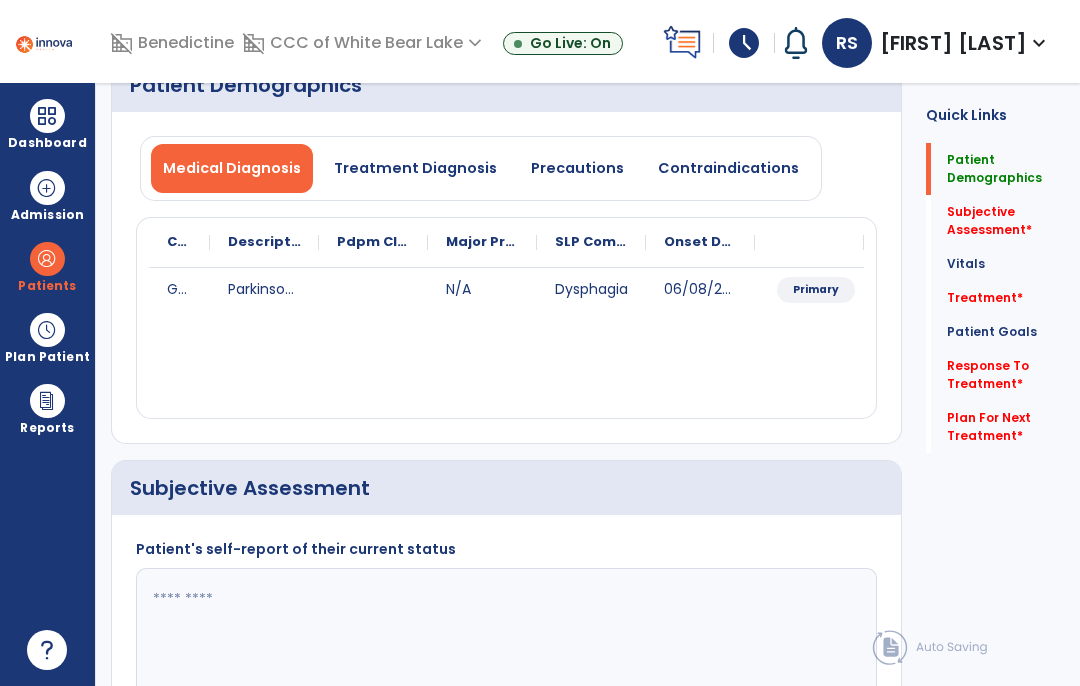 click on "Precautions" at bounding box center (577, 168) 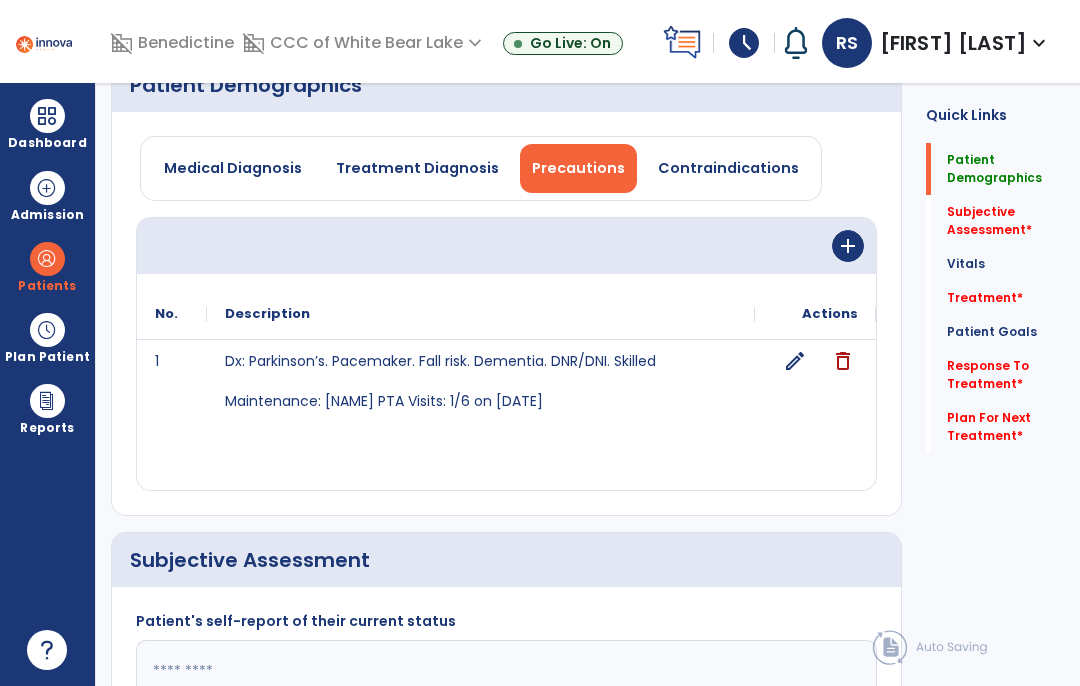 click on "edit" 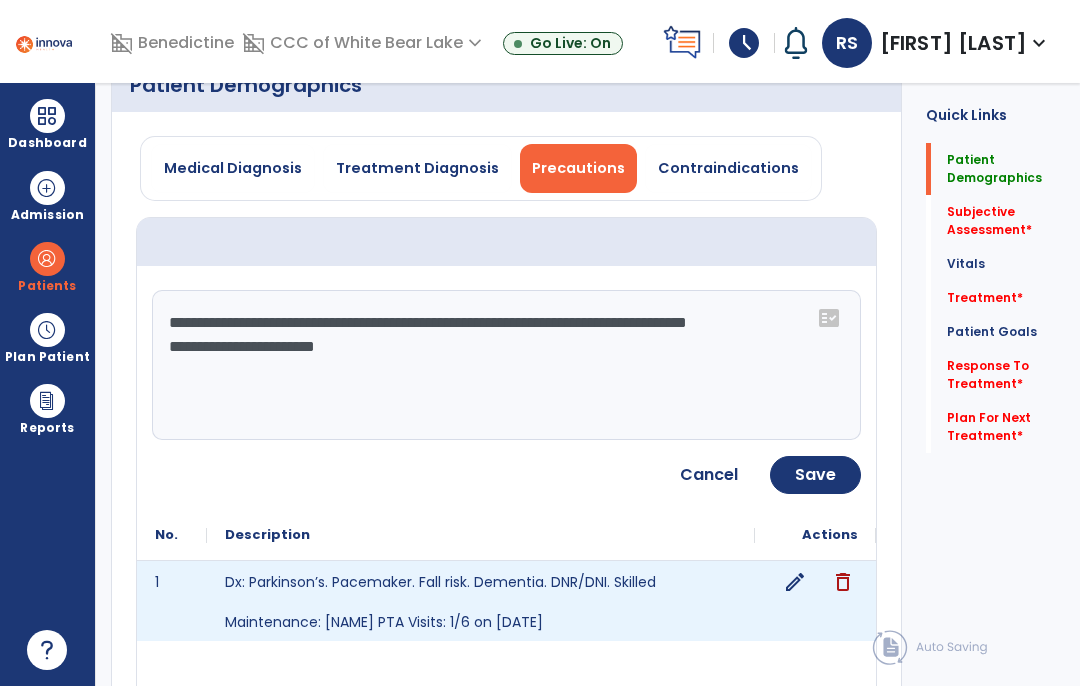 click on "**********" 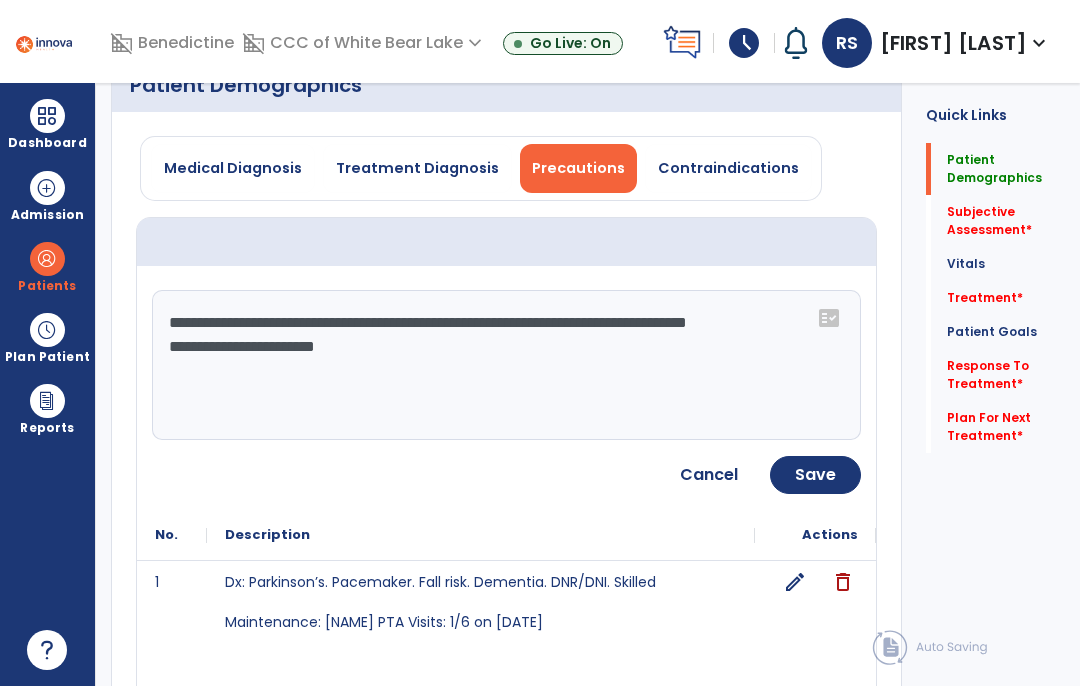 click on "**********" 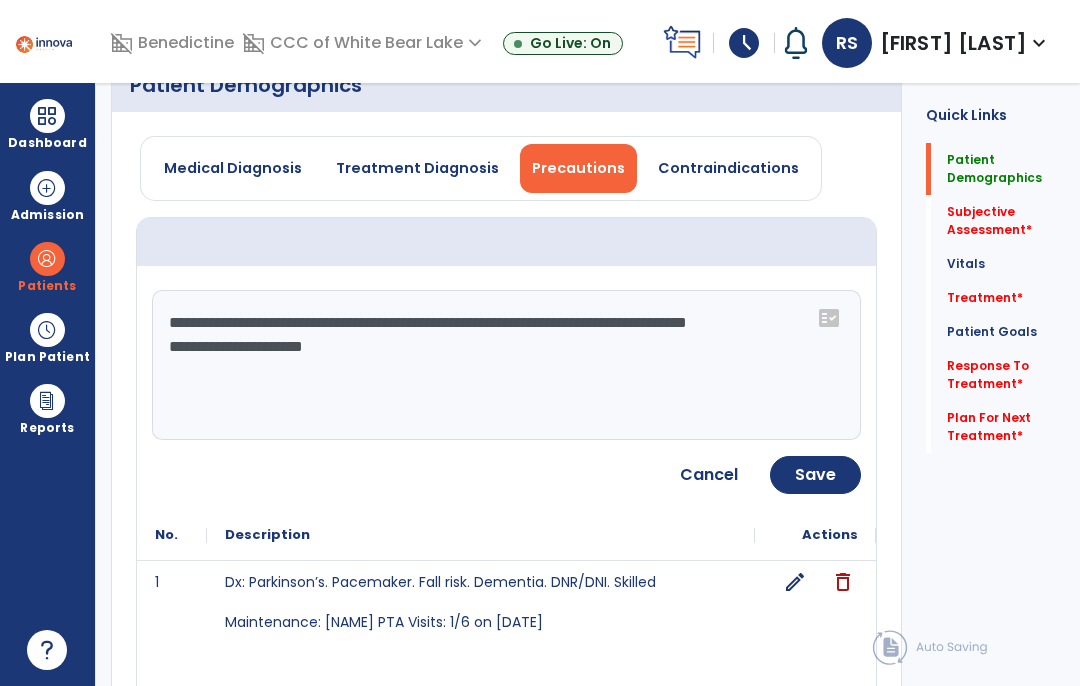 type on "**********" 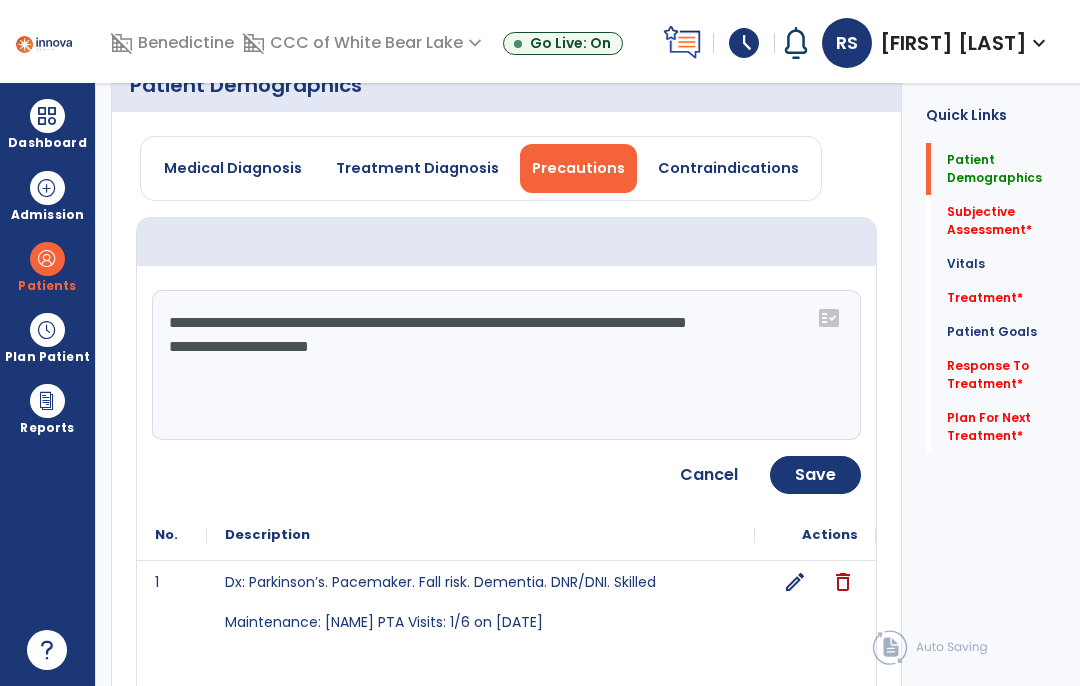 click on "Save" 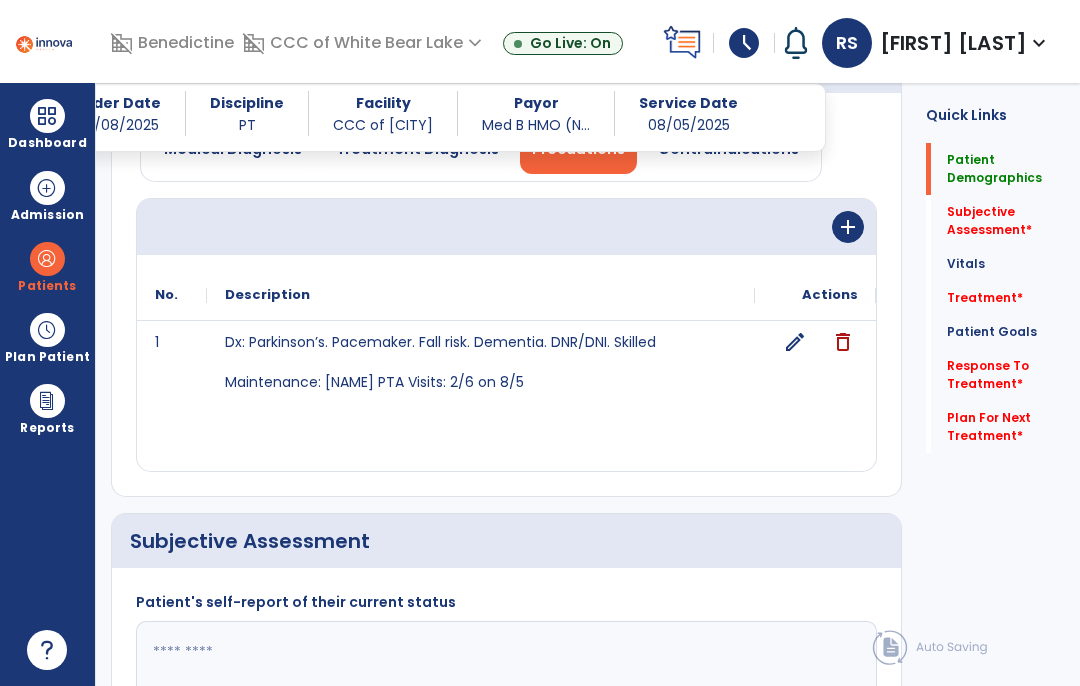 scroll, scrollTop: 404, scrollLeft: 0, axis: vertical 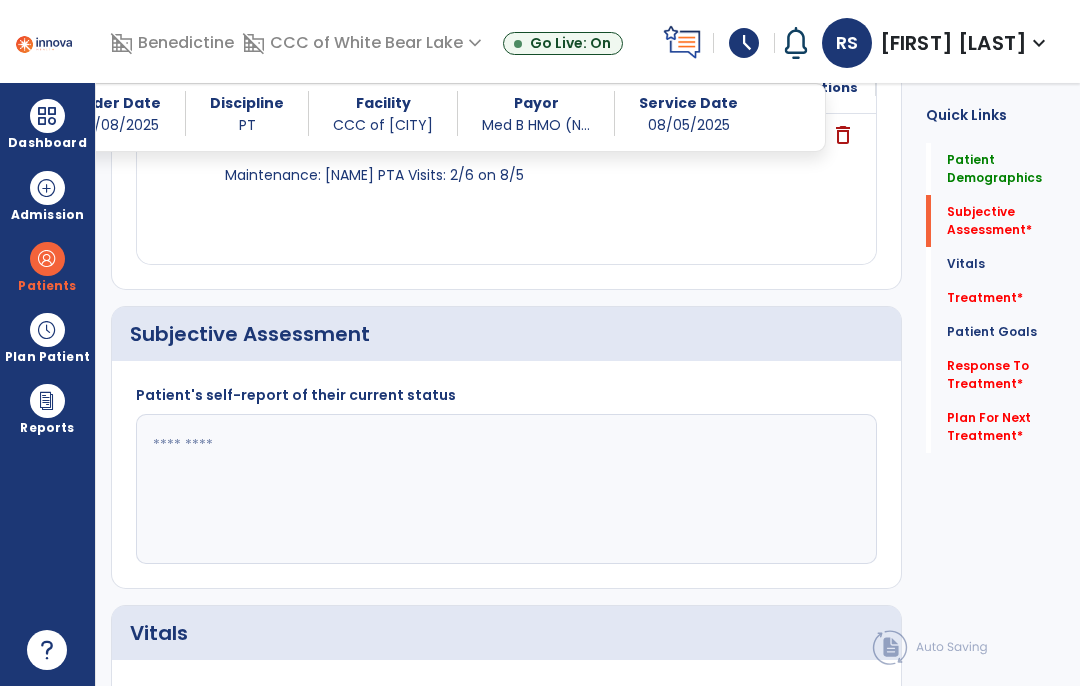click 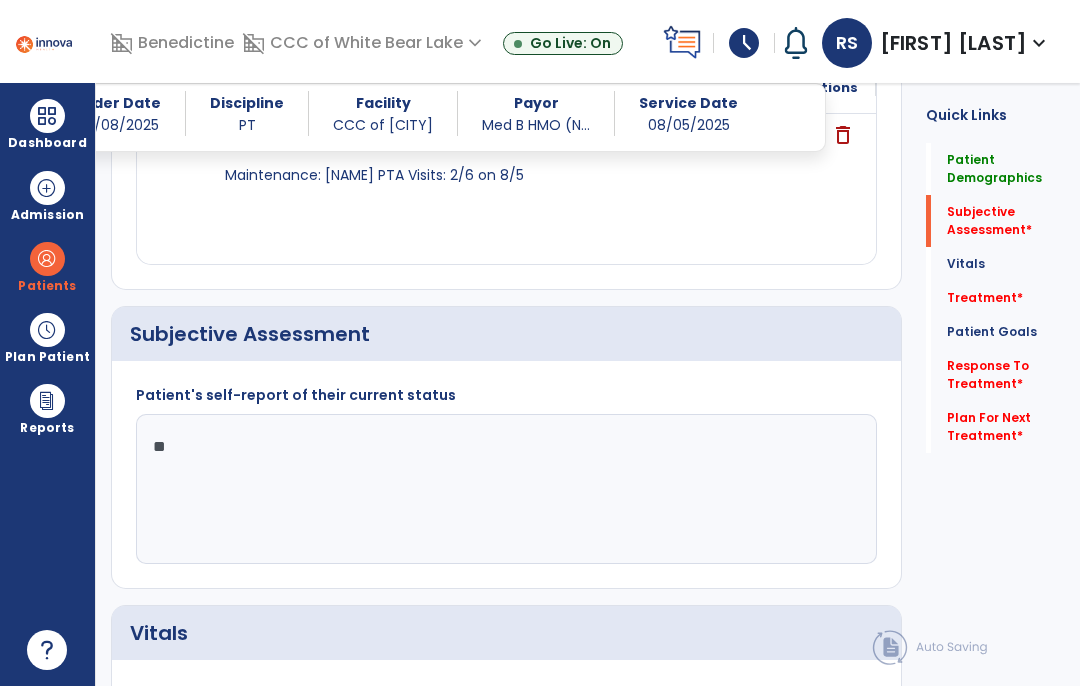 type on "*" 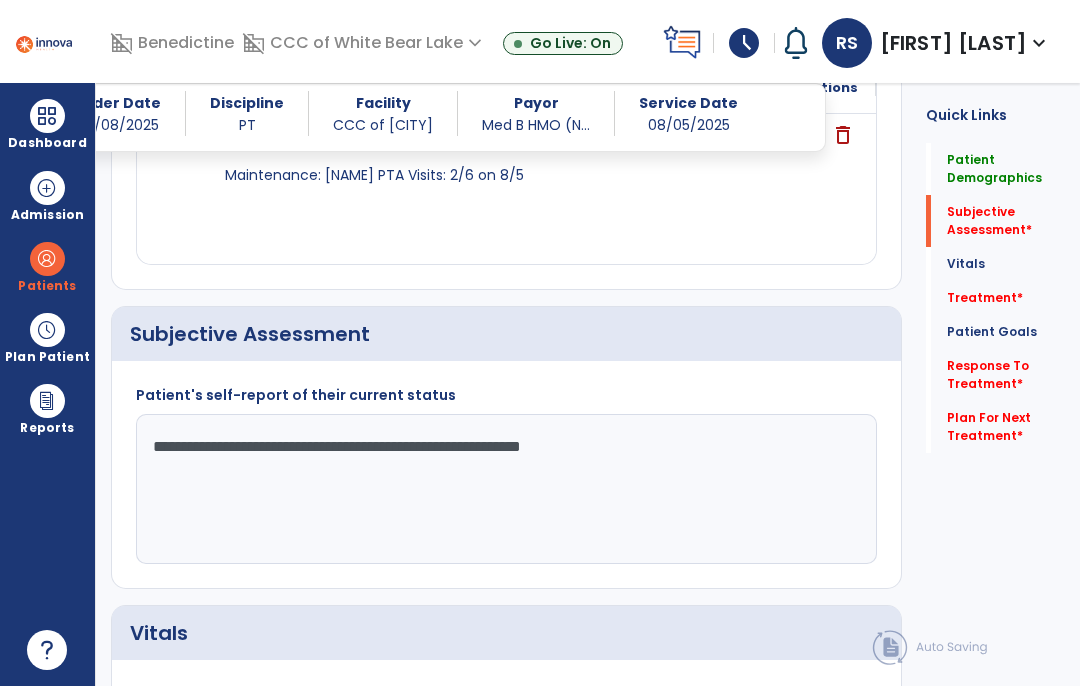 click on "**********" 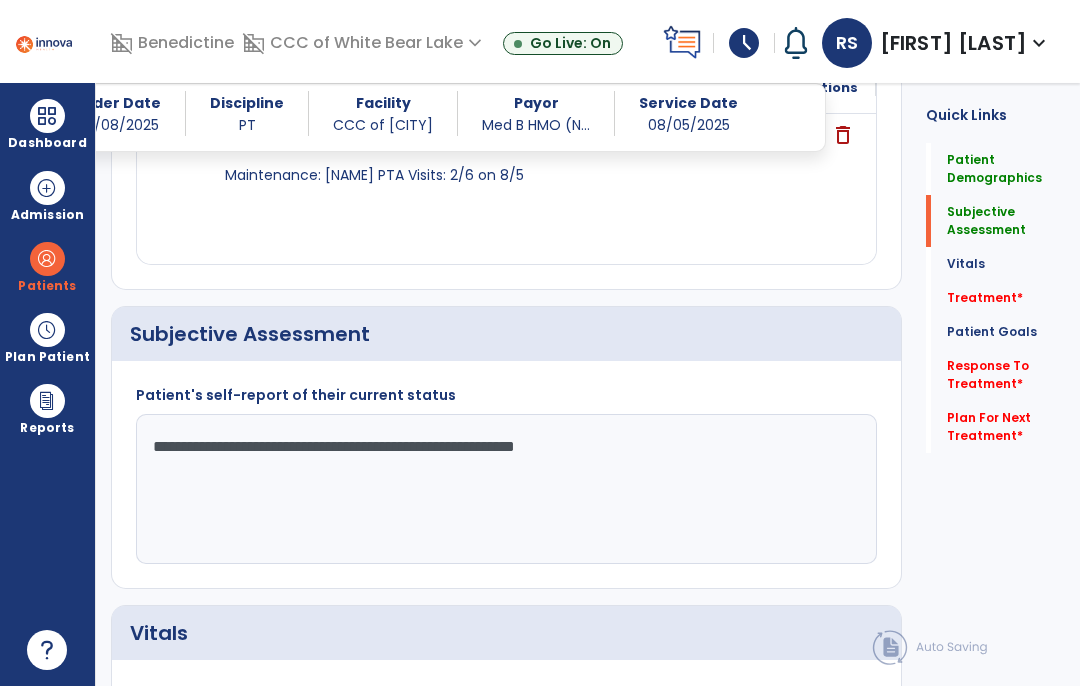 click on "**********" 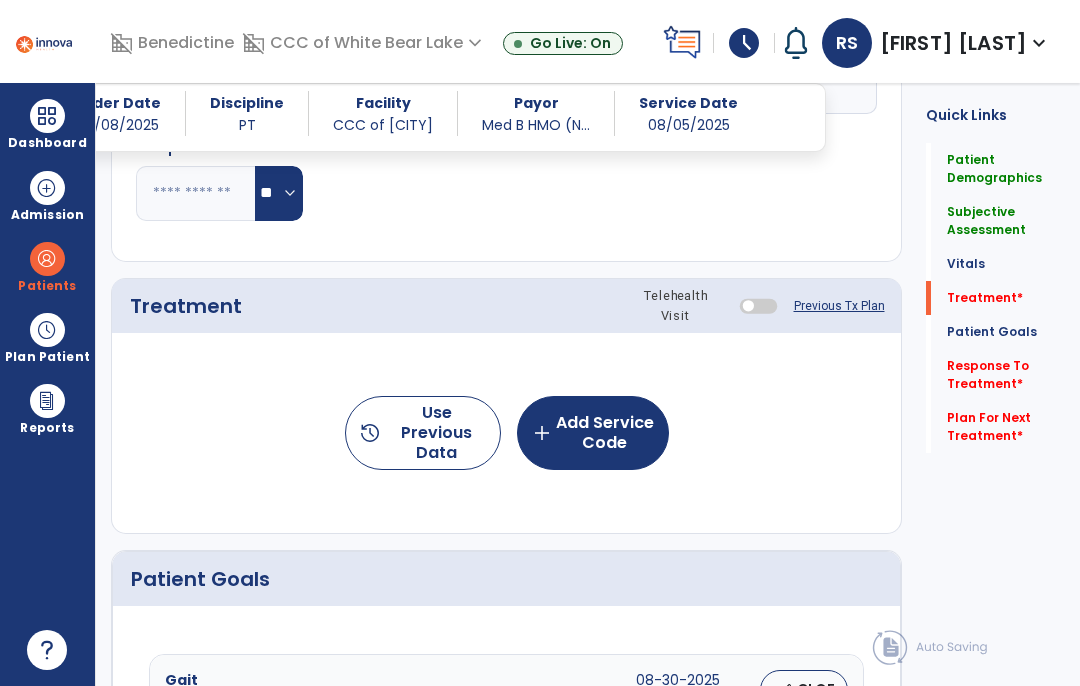 scroll, scrollTop: 1151, scrollLeft: 0, axis: vertical 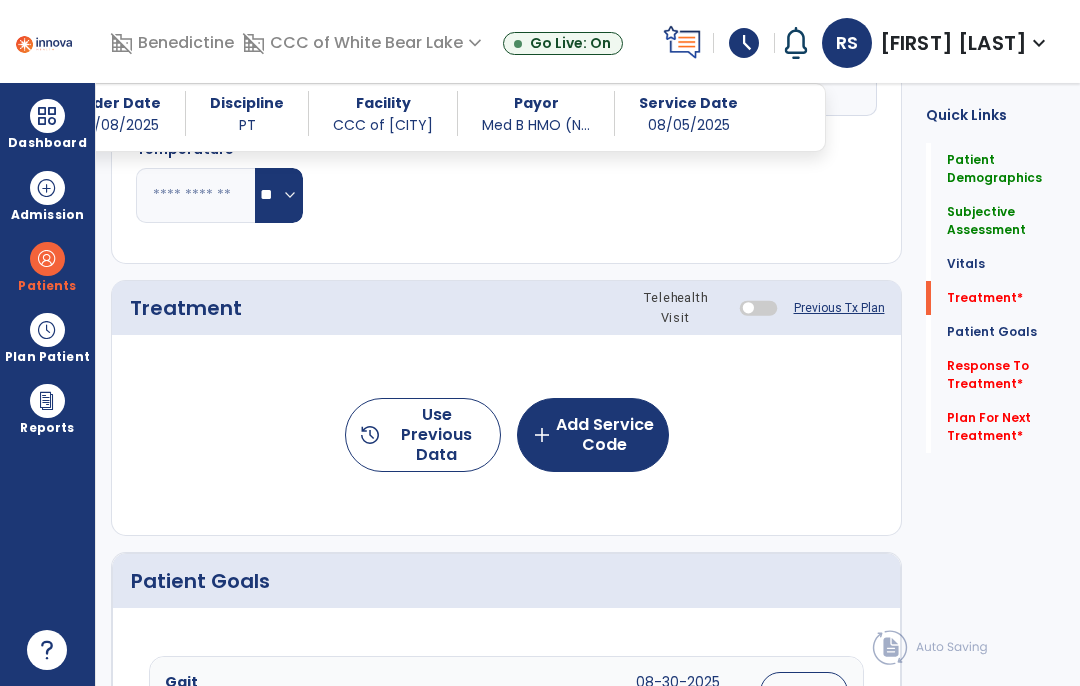 type on "**********" 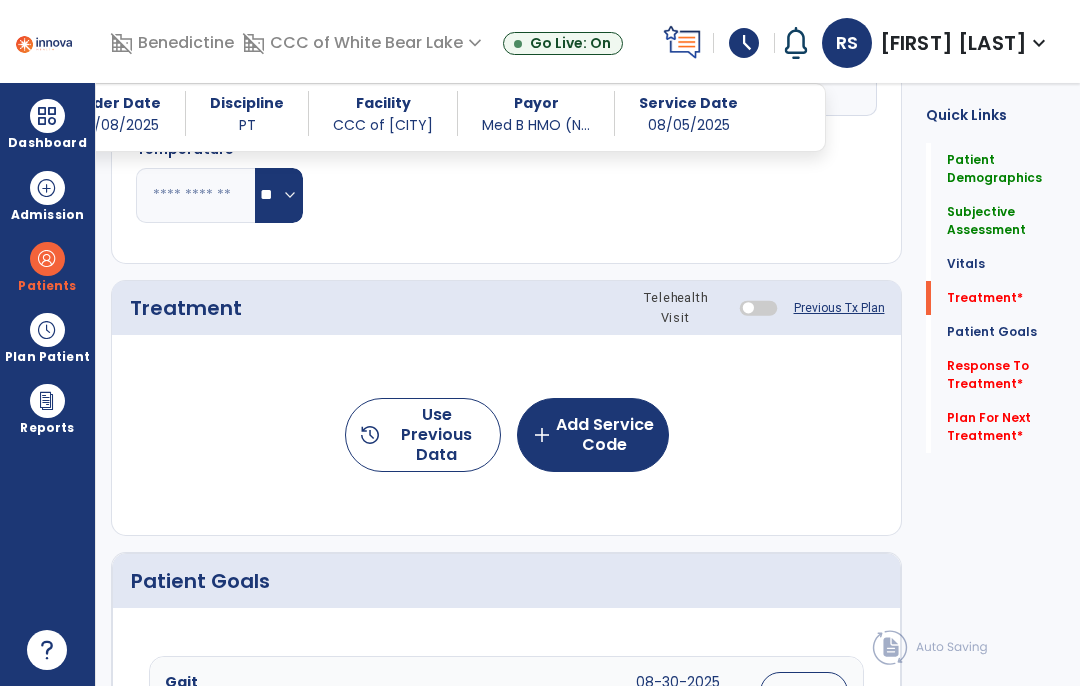 click on "history  Use Previous Data" 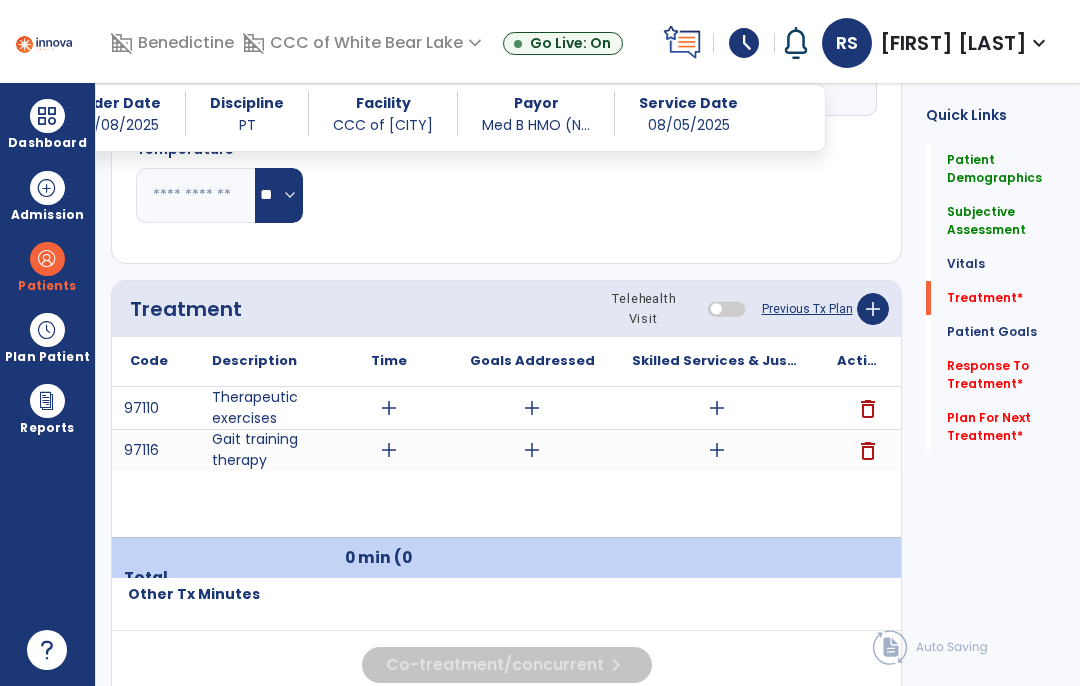 click on "add" at bounding box center [717, 408] 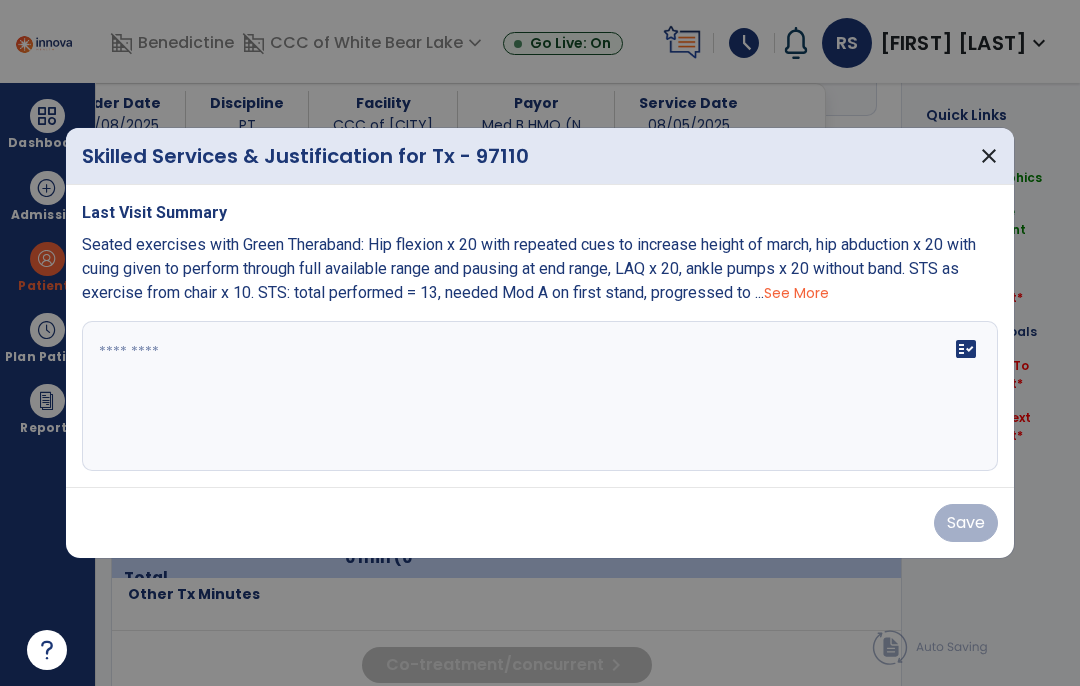click on "fact_check" at bounding box center [540, 396] 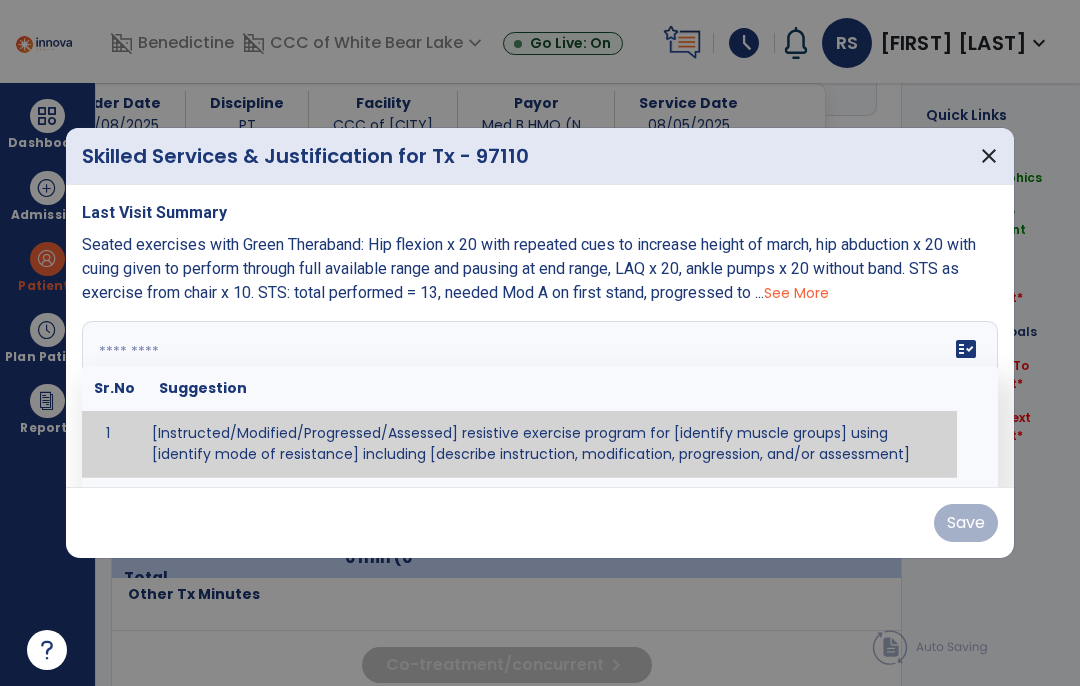 click at bounding box center (540, 396) 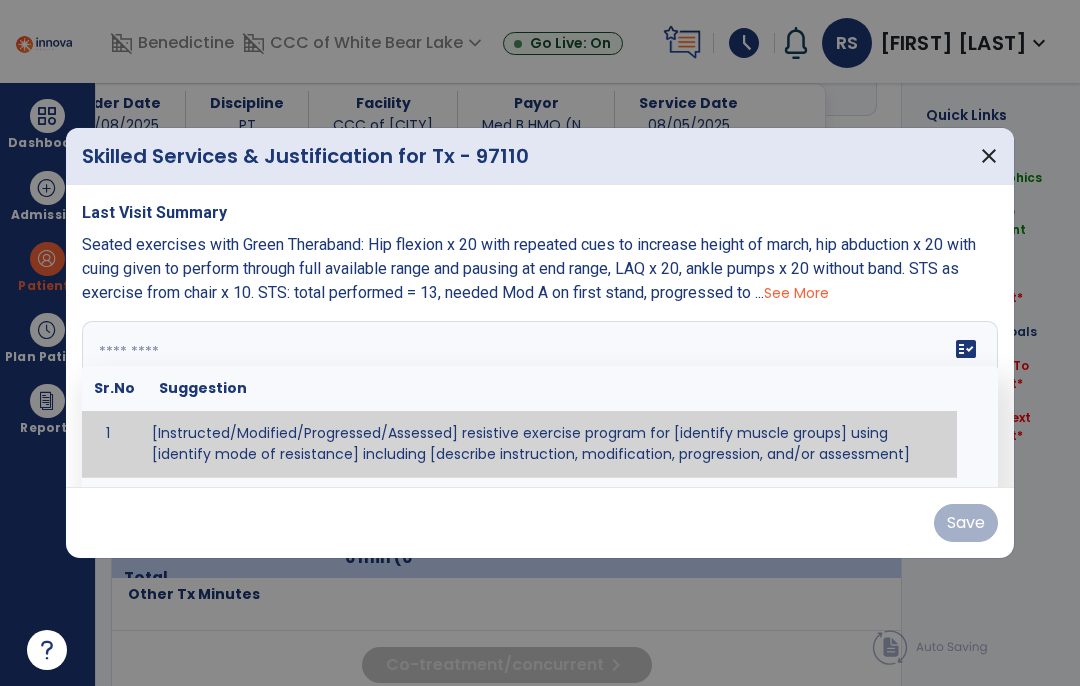 paste on "**********" 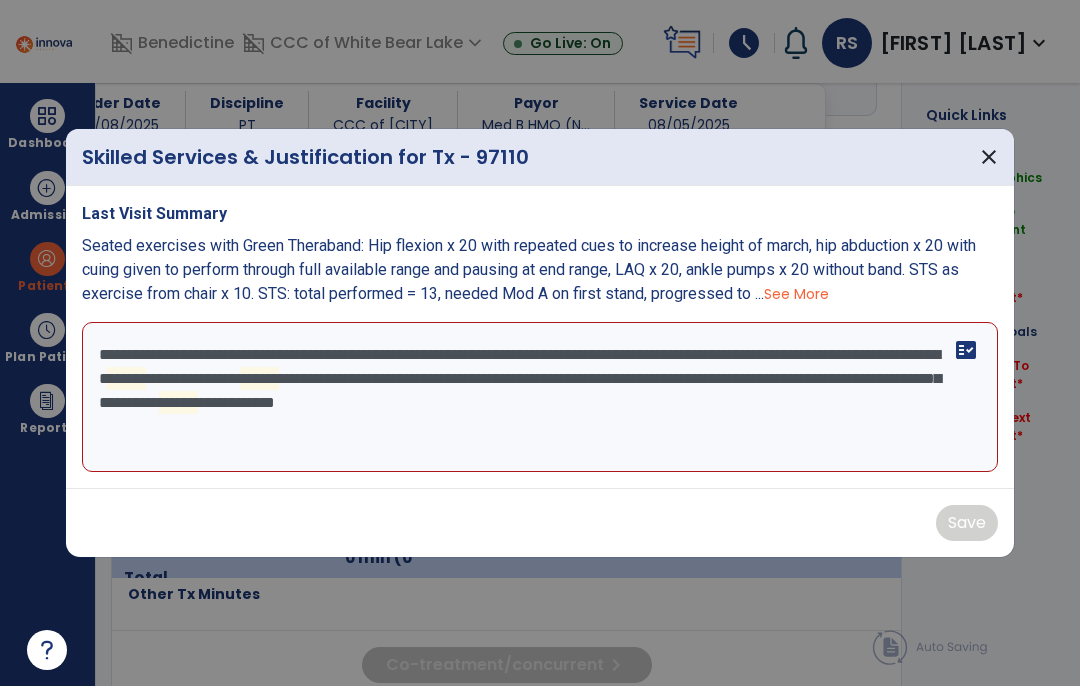 click on "**********" at bounding box center (540, 397) 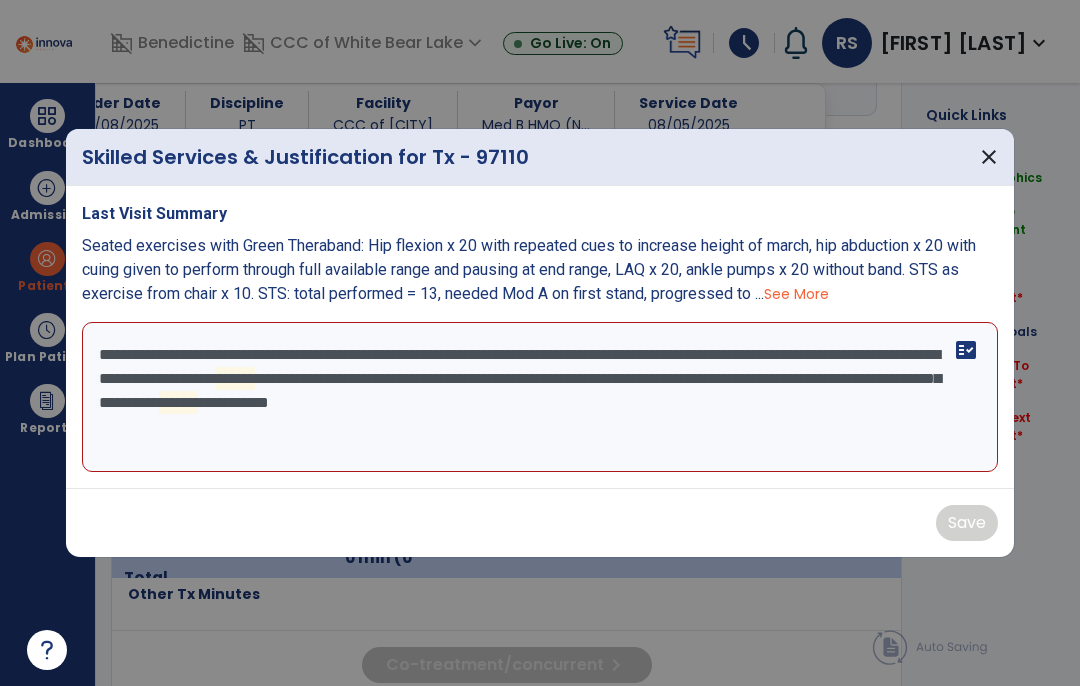 click on "**********" at bounding box center [540, 397] 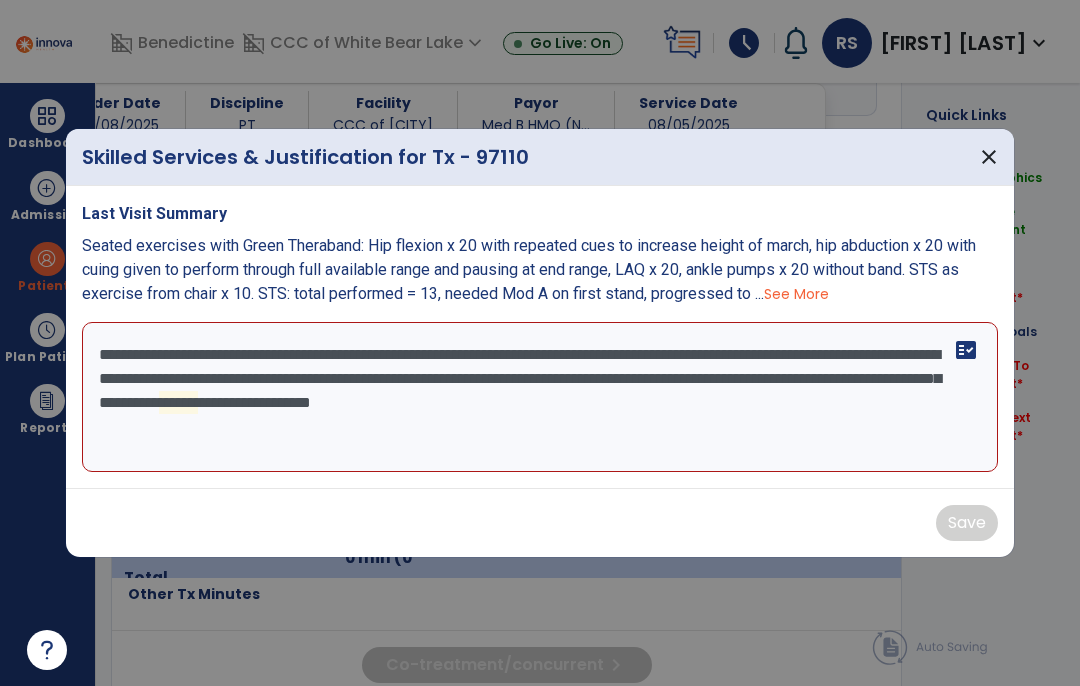 click on "**********" at bounding box center [540, 397] 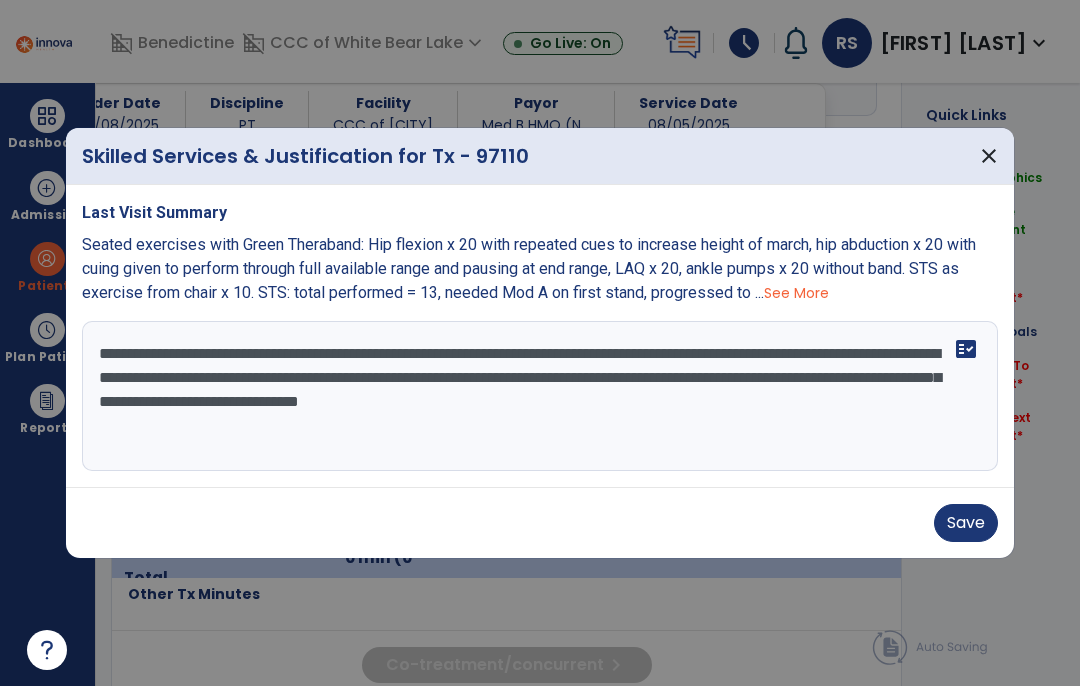 click on "Save" at bounding box center (966, 523) 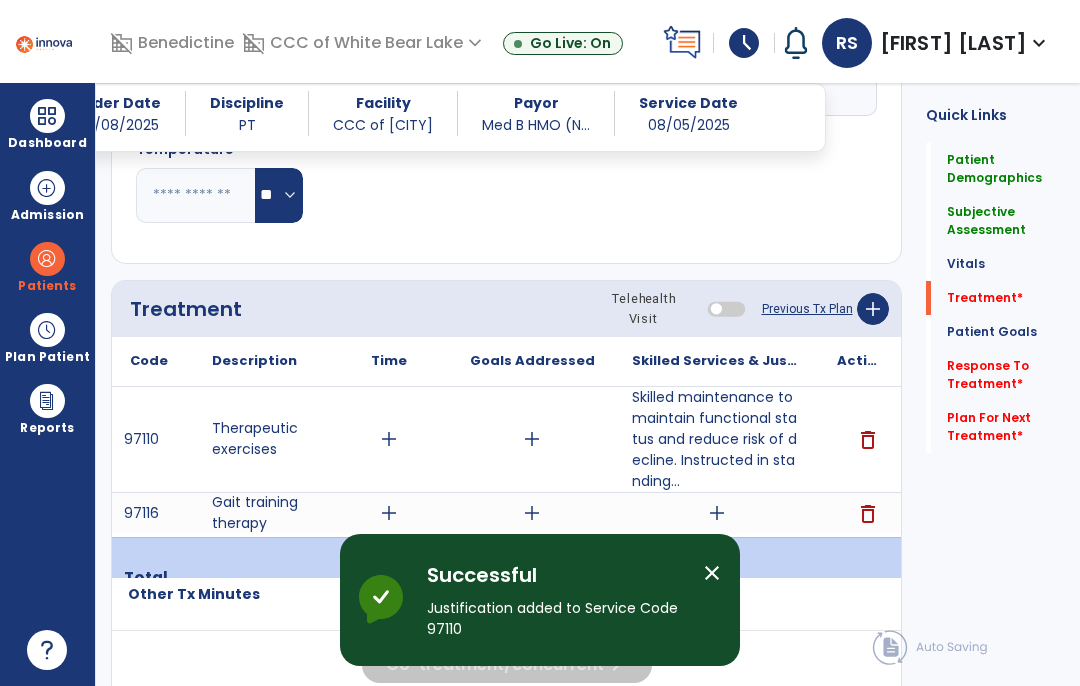 click on "add" at bounding box center [717, 513] 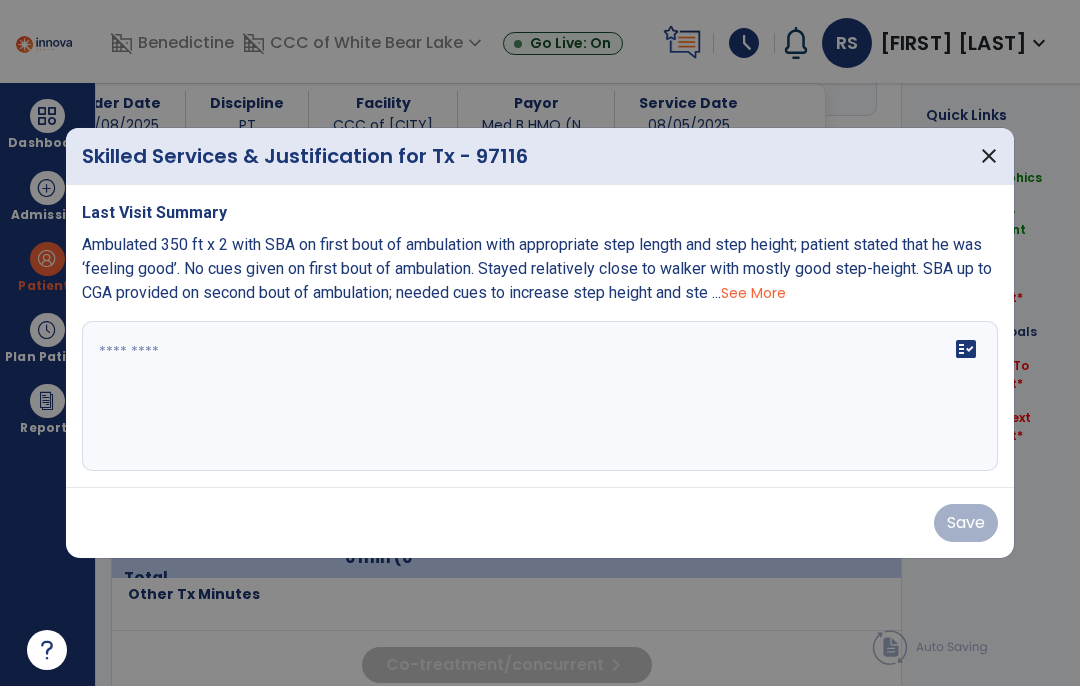 click on "Last Visit Summary Ambulated 350 ft x 2 with SBA on first bout of ambulation with appropriate step length and step height; patient stated that he was ‘feeling good’. No cues given on first bout of ambulation. Stayed relatively close to walker with mostly good step-height. SBA up to CGA provided on second bout of ambulation; needed cues to increase step height and ste ...  See More   fact_check" at bounding box center [540, 336] 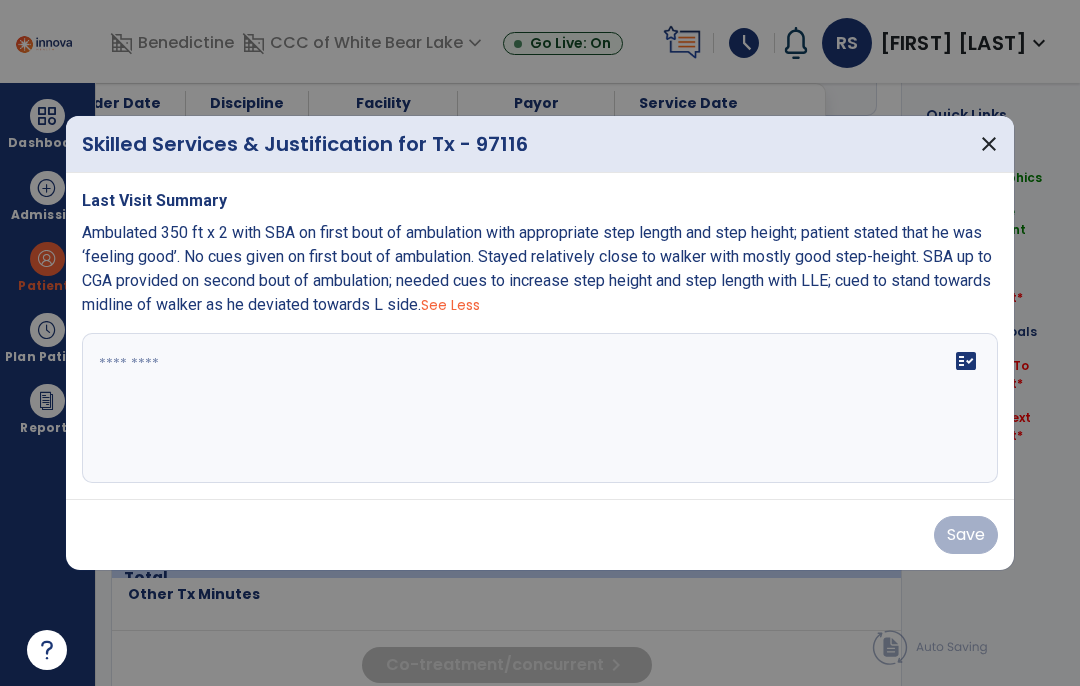 click on "fact_check" at bounding box center [540, 408] 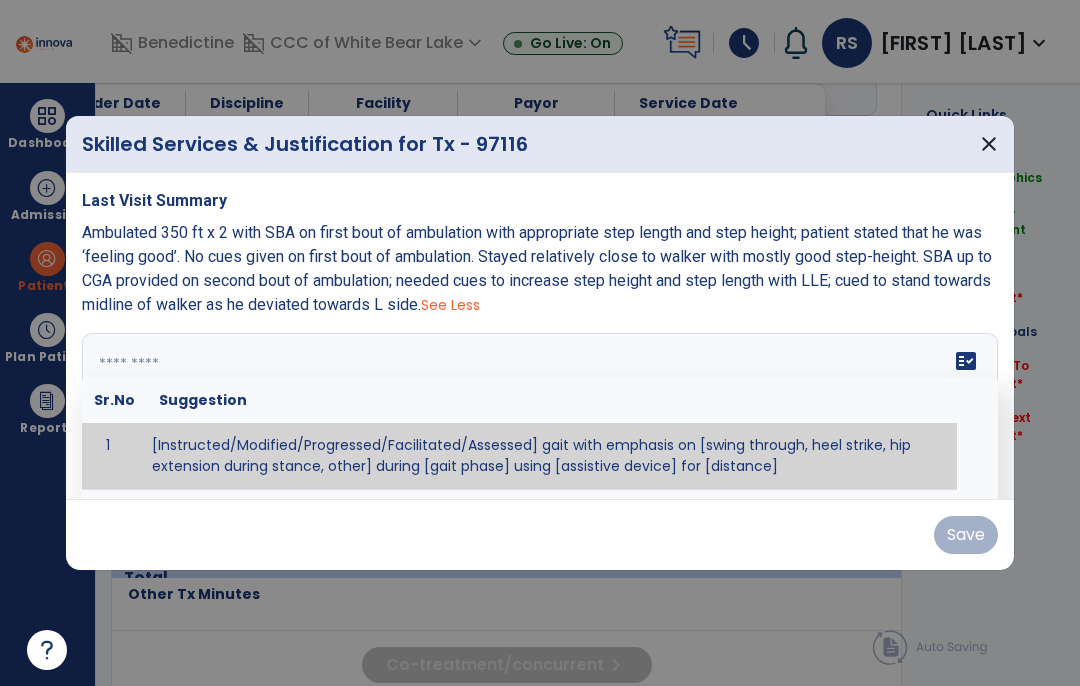 click at bounding box center (540, 408) 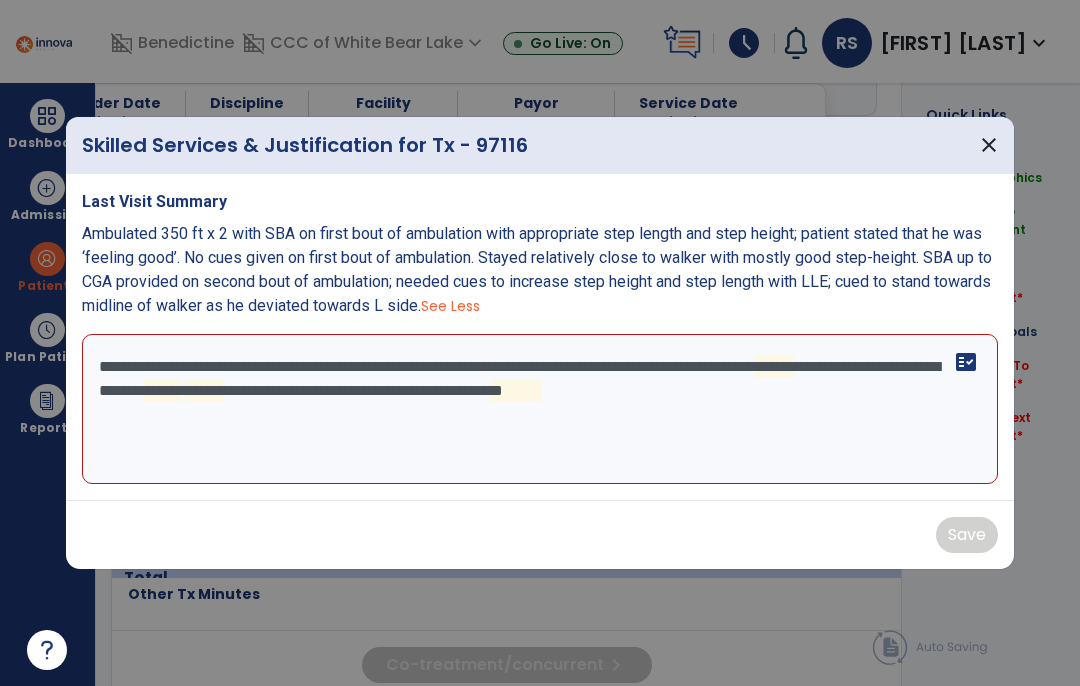 click on "**********" at bounding box center [540, 409] 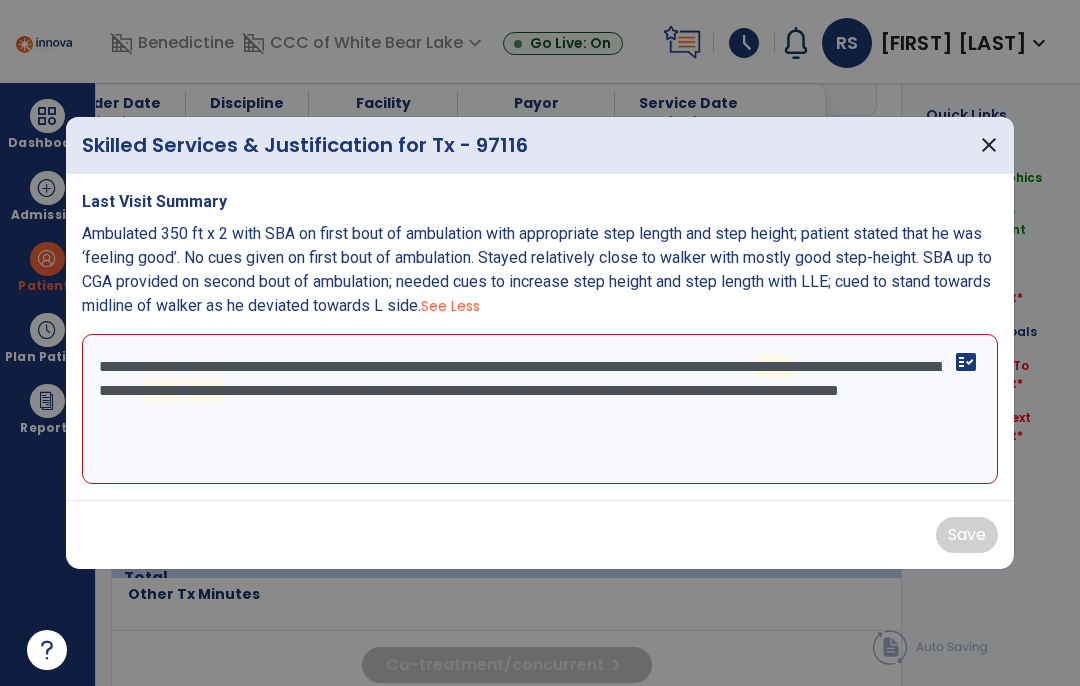 click on "**********" at bounding box center [540, 409] 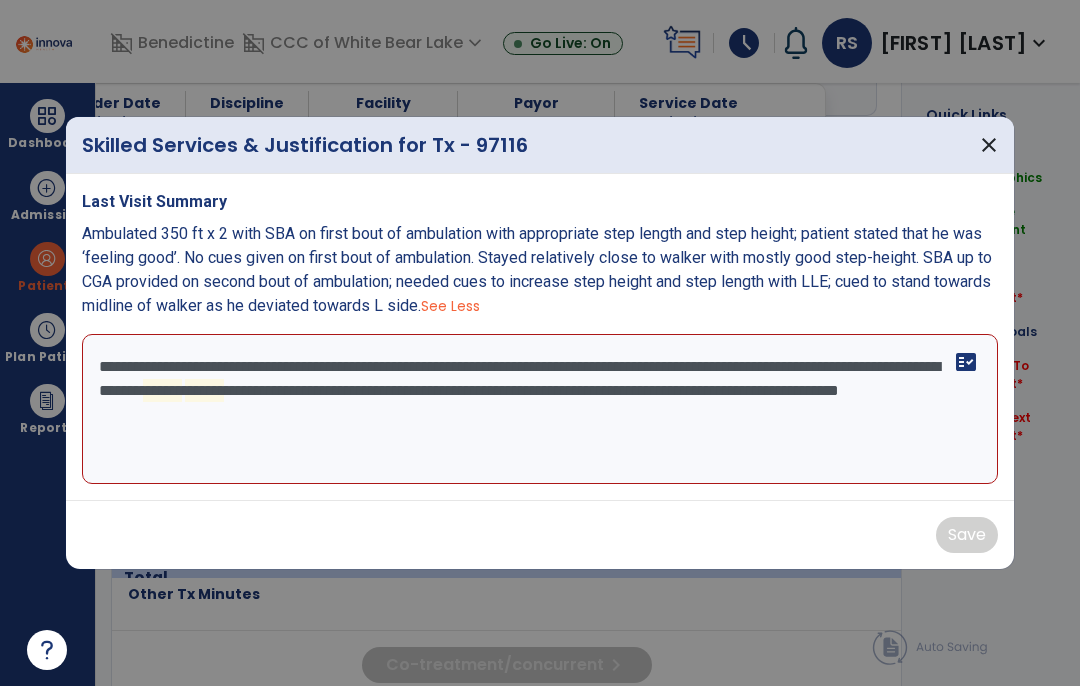 click on "**********" at bounding box center (540, 409) 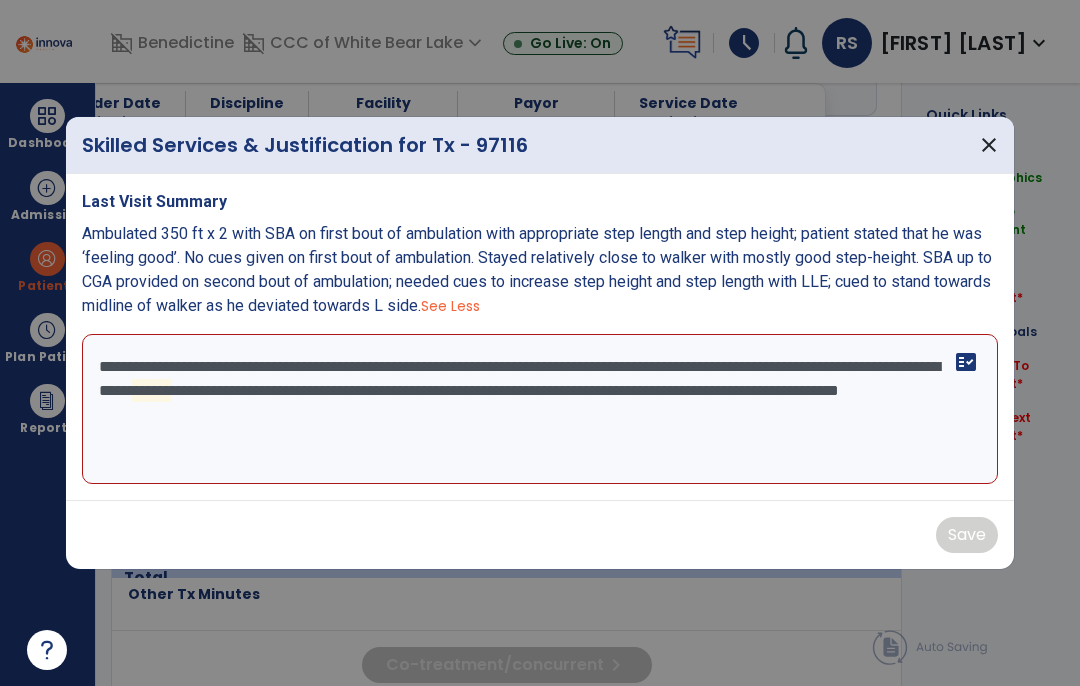 click on "**********" at bounding box center (540, 409) 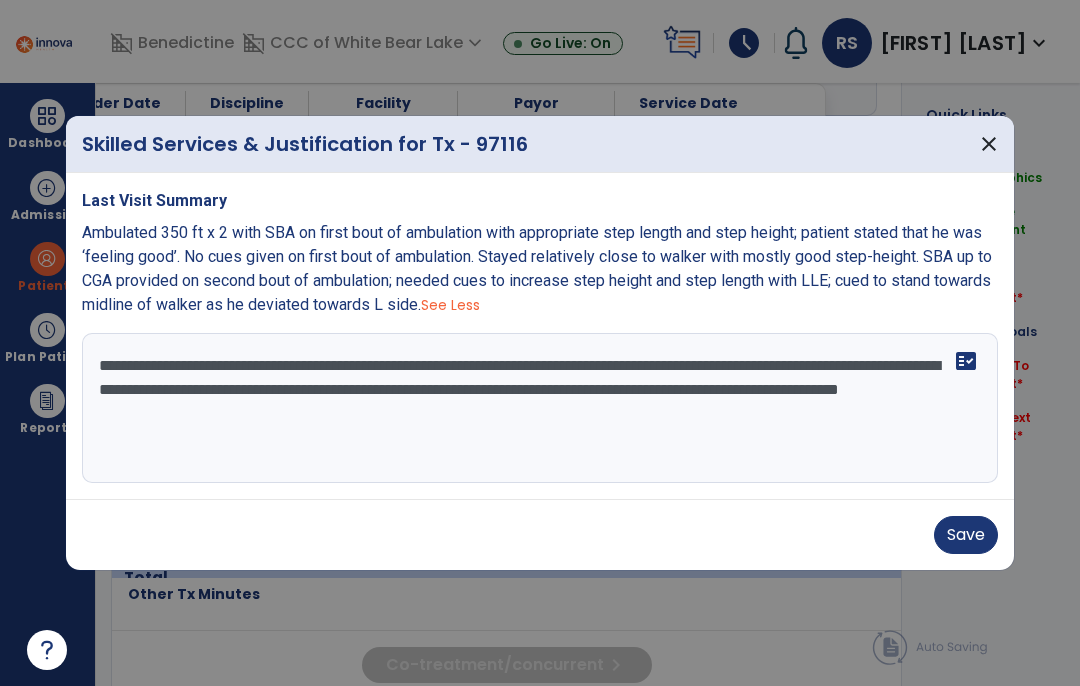 click on "**********" at bounding box center (540, 408) 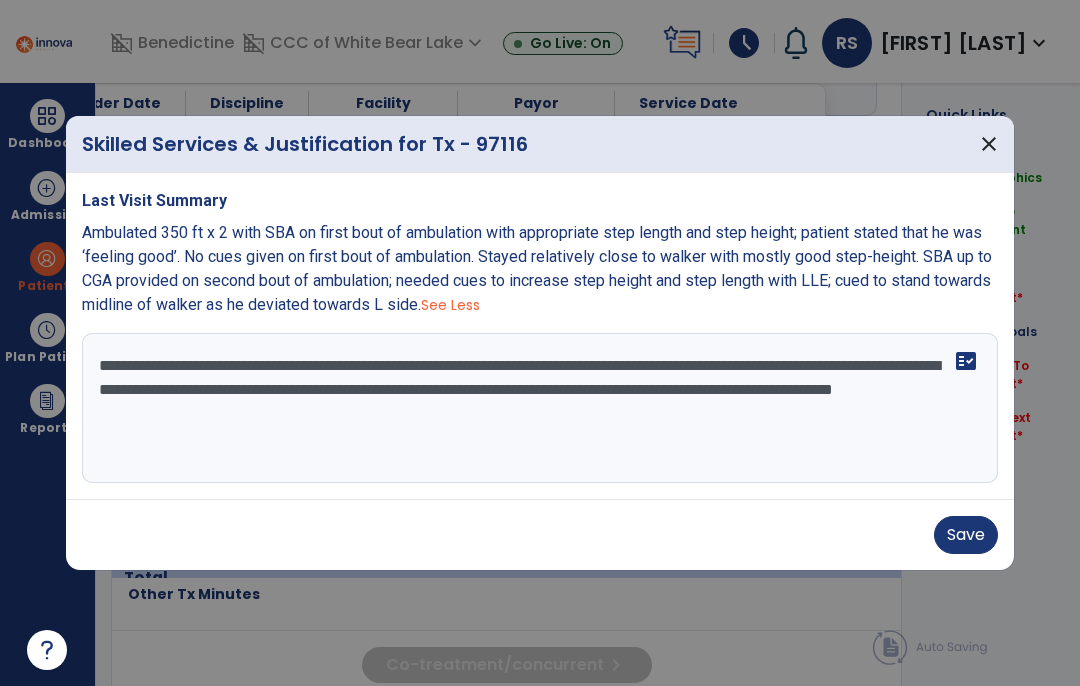 type on "**********" 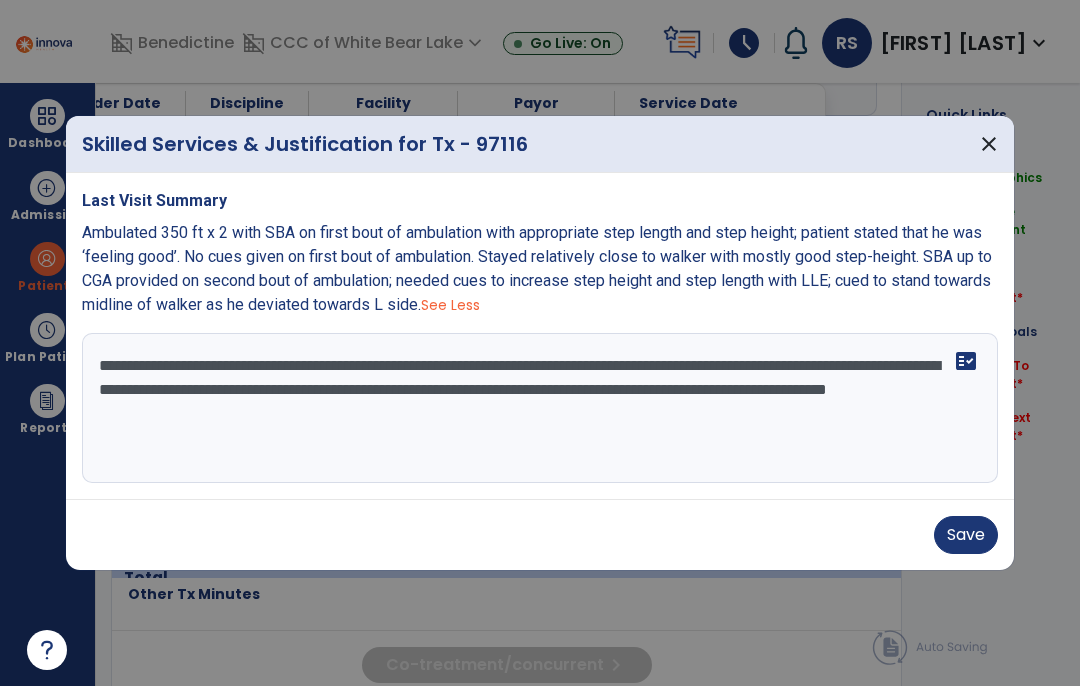 click on "Save" at bounding box center (966, 535) 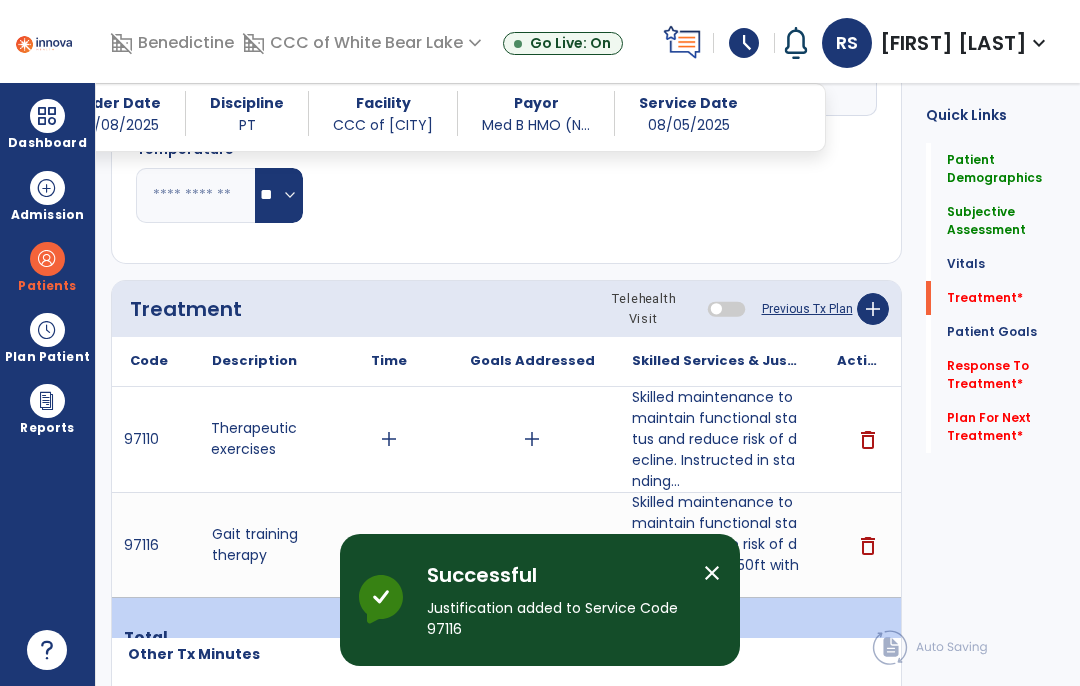 scroll, scrollTop: 1301, scrollLeft: 0, axis: vertical 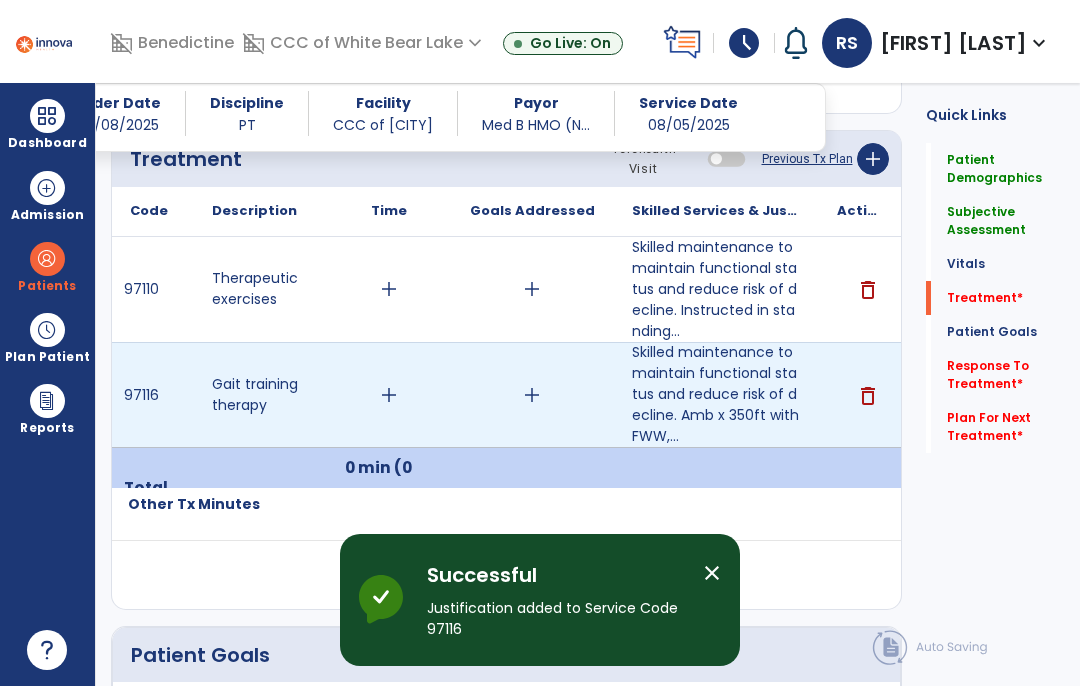 click on "add" at bounding box center (388, 395) 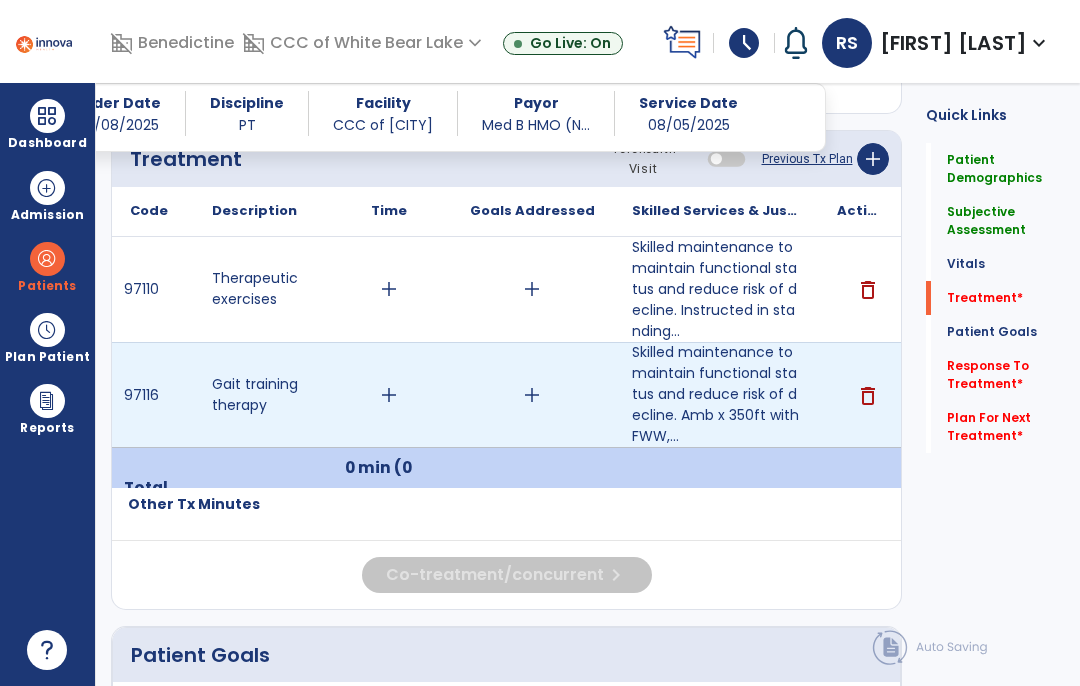 click on "add" at bounding box center [389, 395] 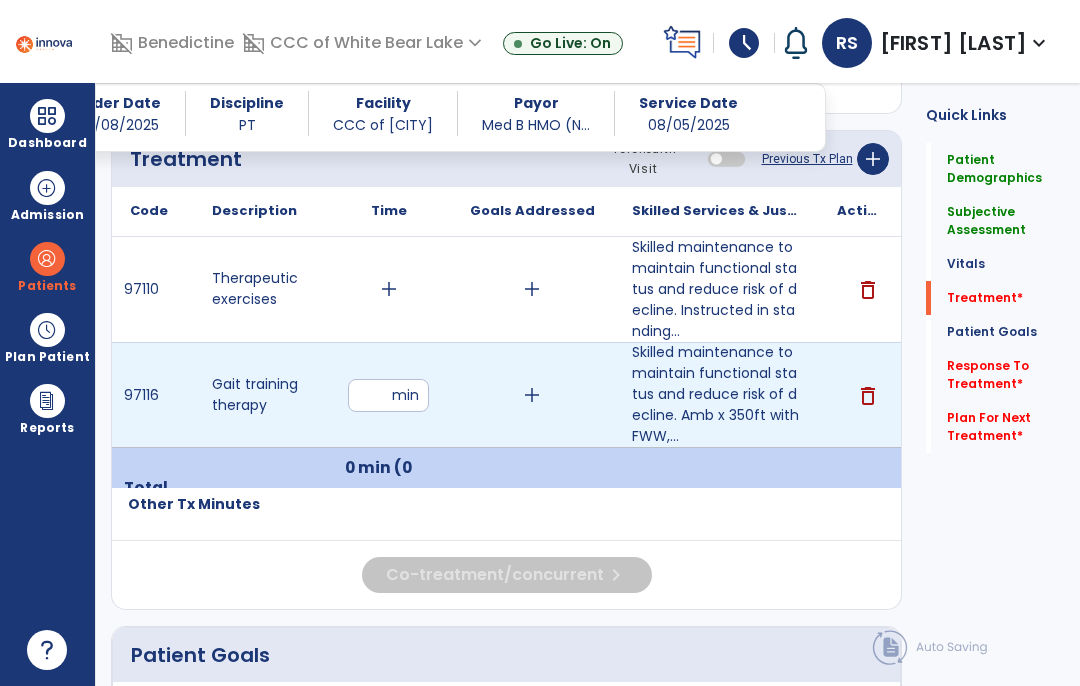 type on "**" 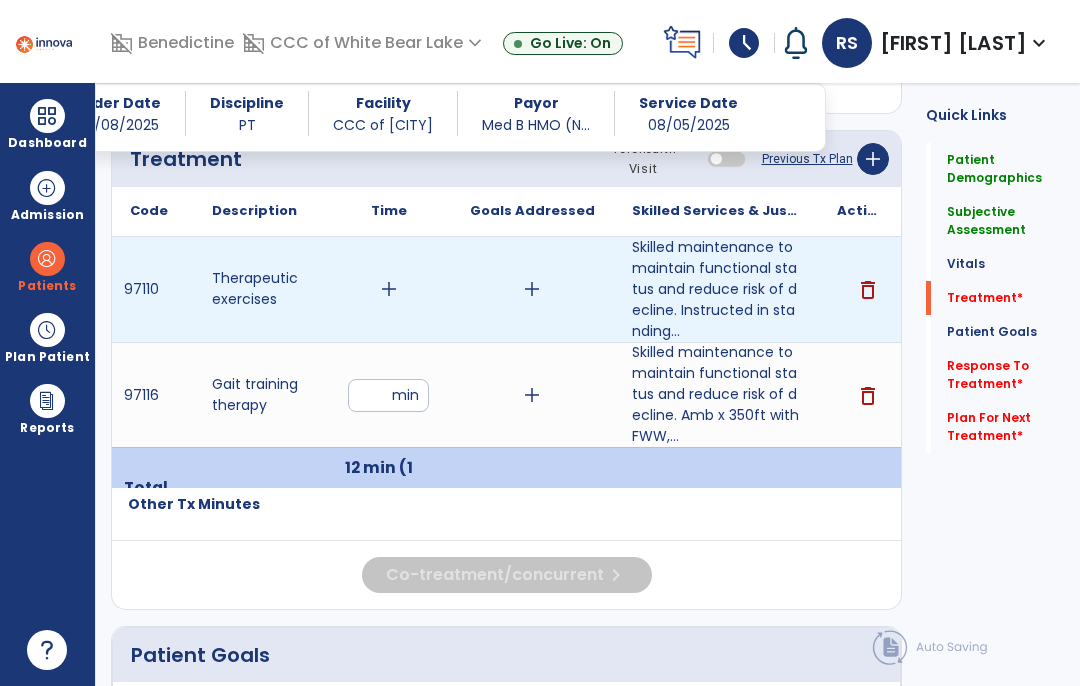 click on "add" at bounding box center (389, 289) 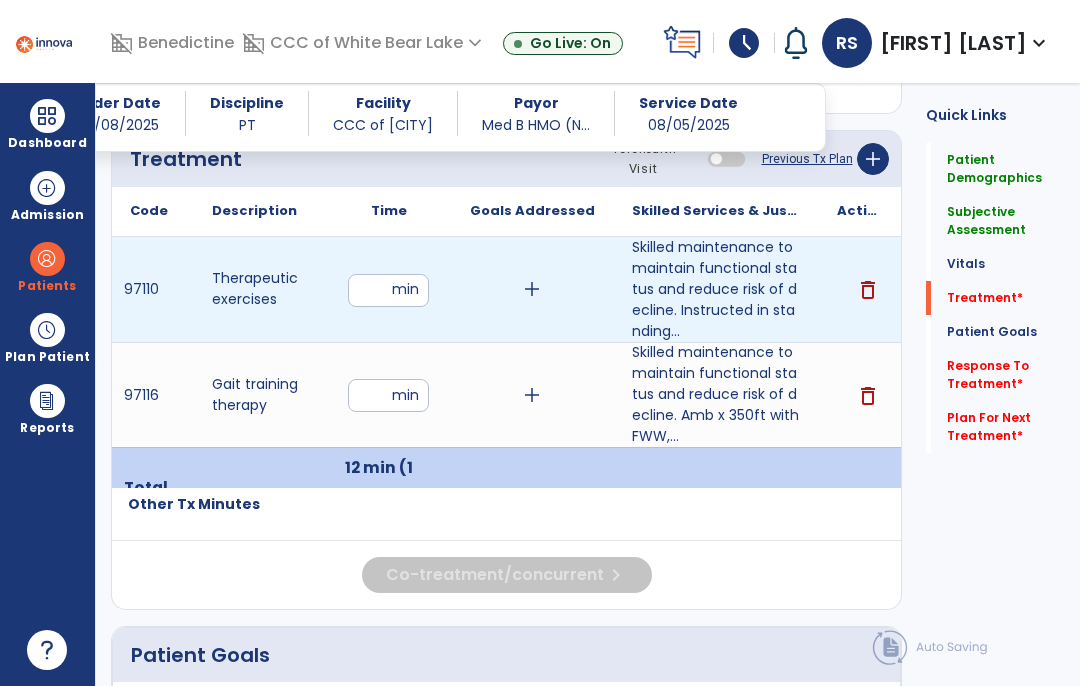 type on "**" 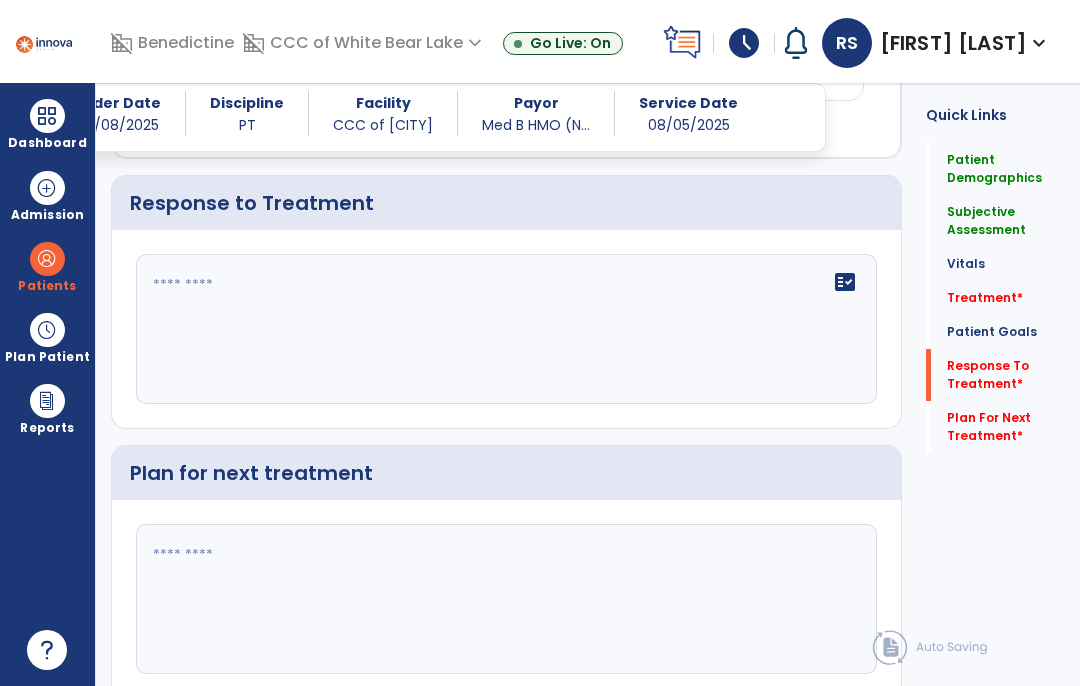 scroll, scrollTop: 2316, scrollLeft: 0, axis: vertical 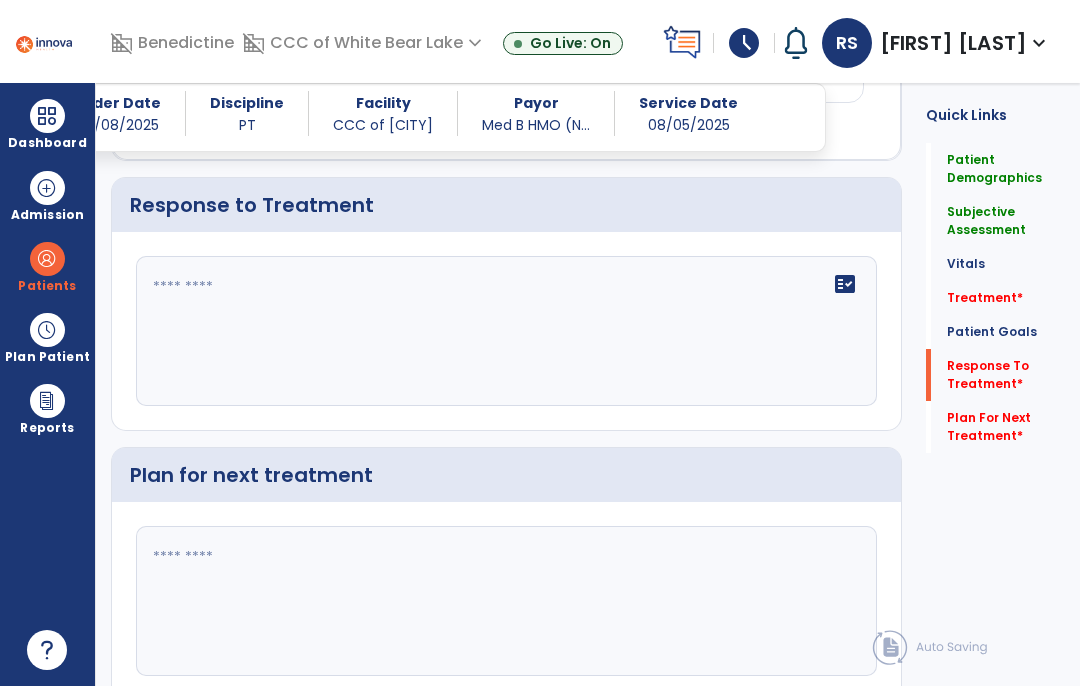click 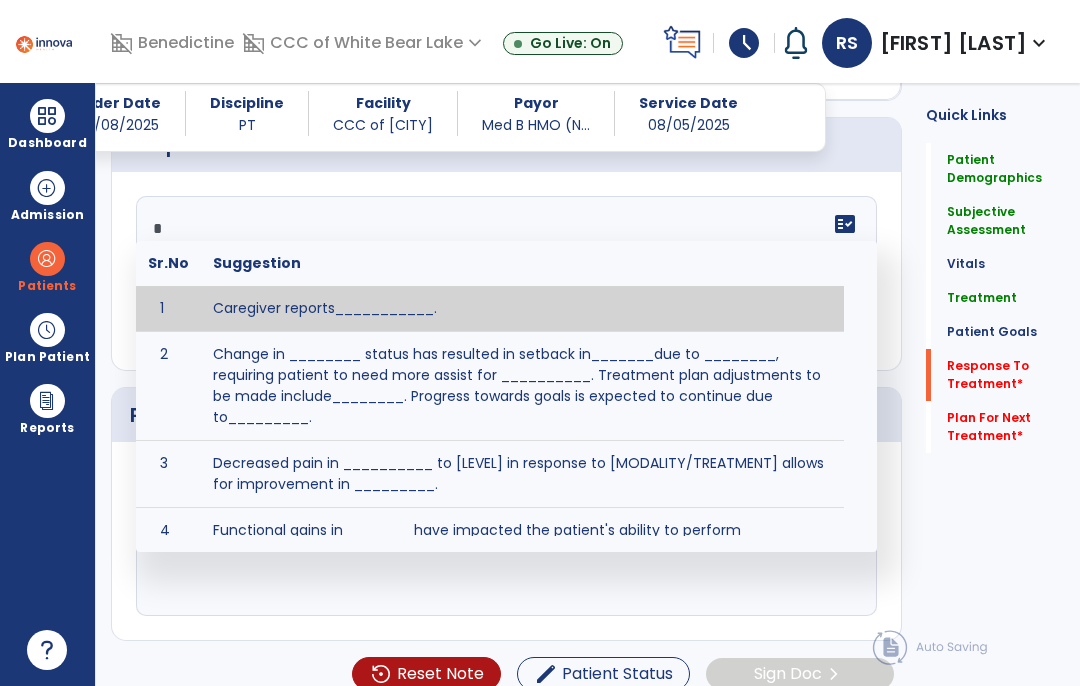 scroll, scrollTop: 2256, scrollLeft: 0, axis: vertical 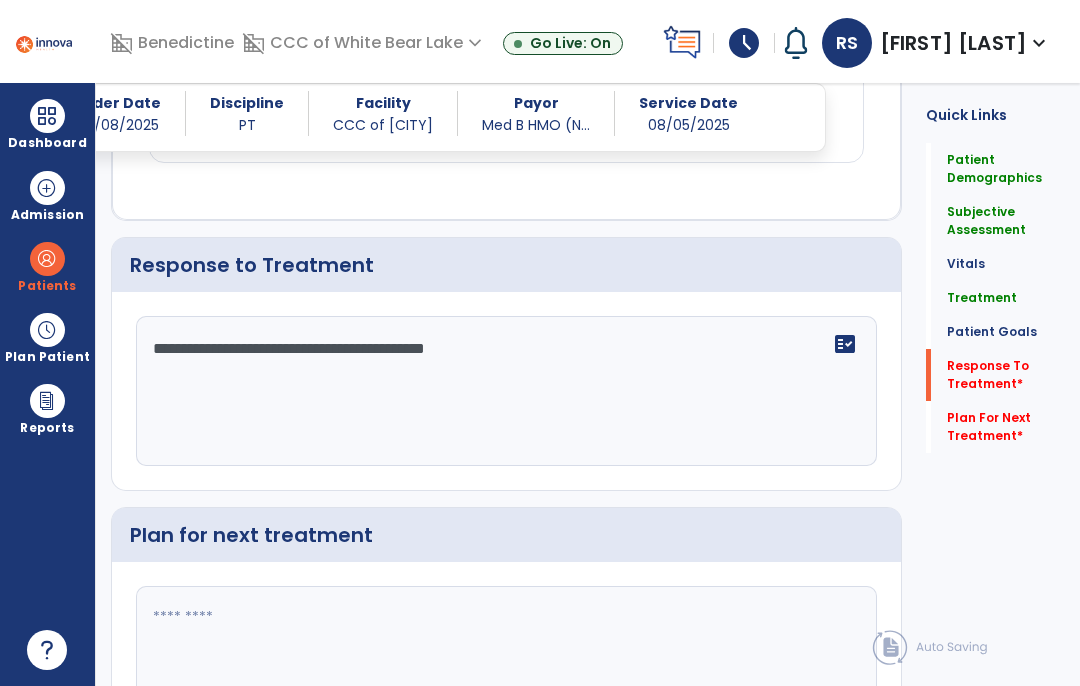 click on "**********" 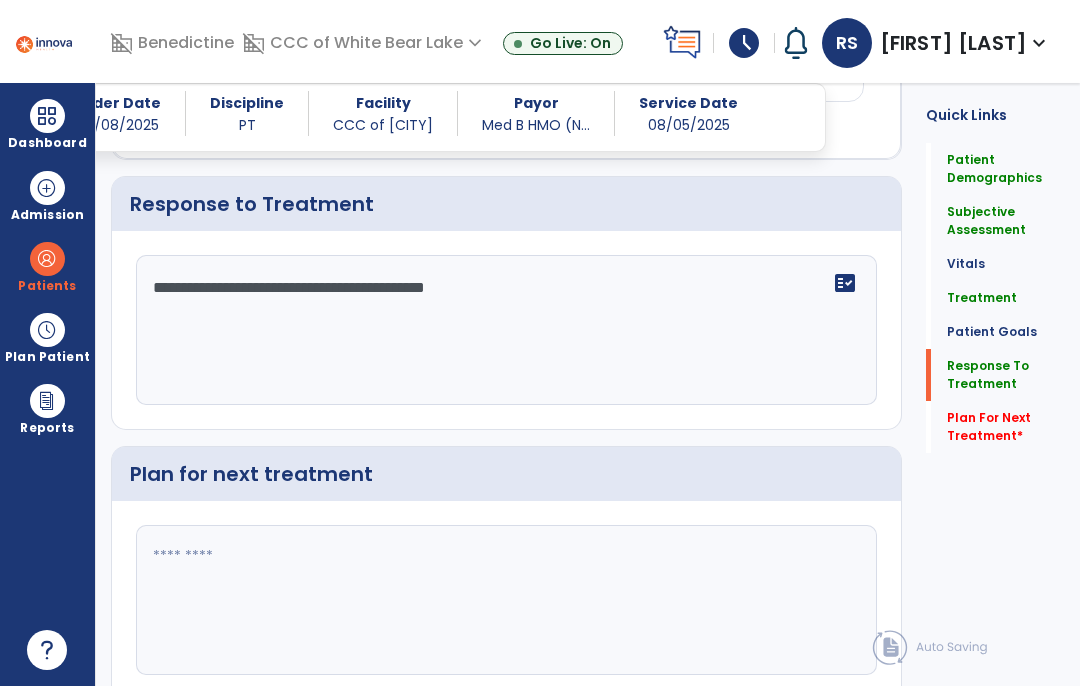 scroll, scrollTop: 2316, scrollLeft: 0, axis: vertical 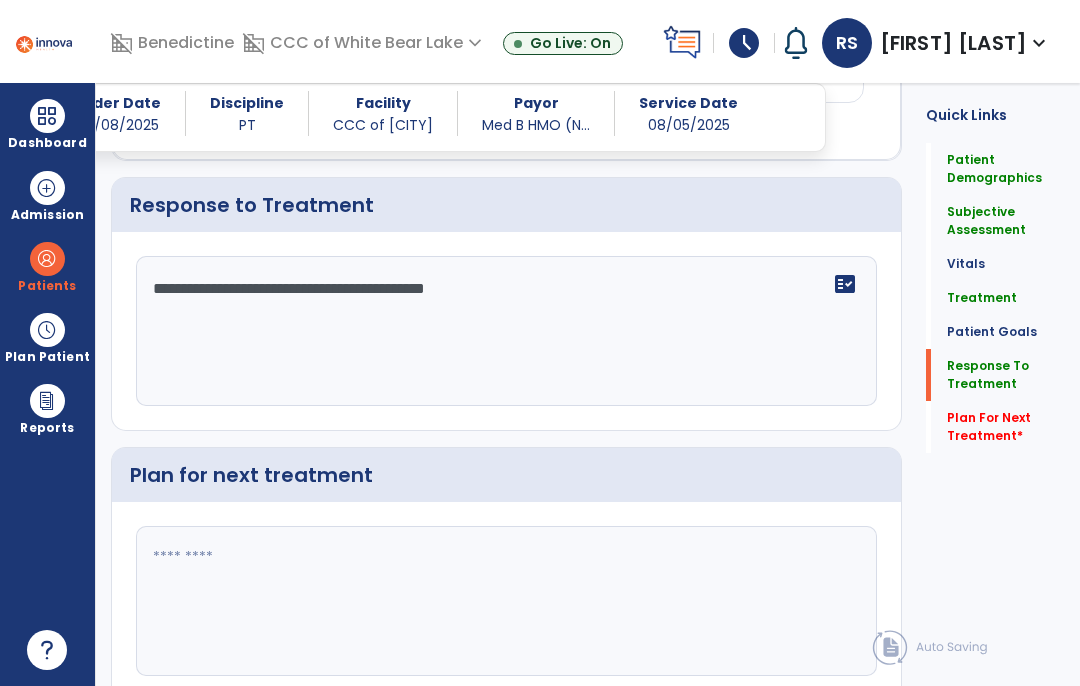 type on "**********" 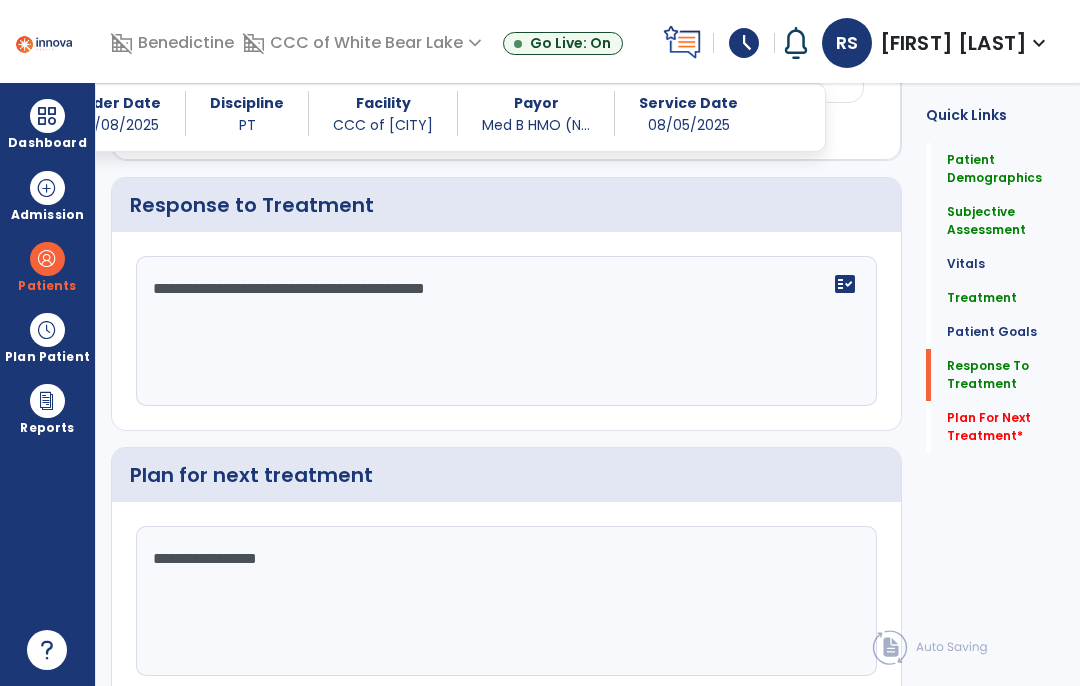 click on "**********" 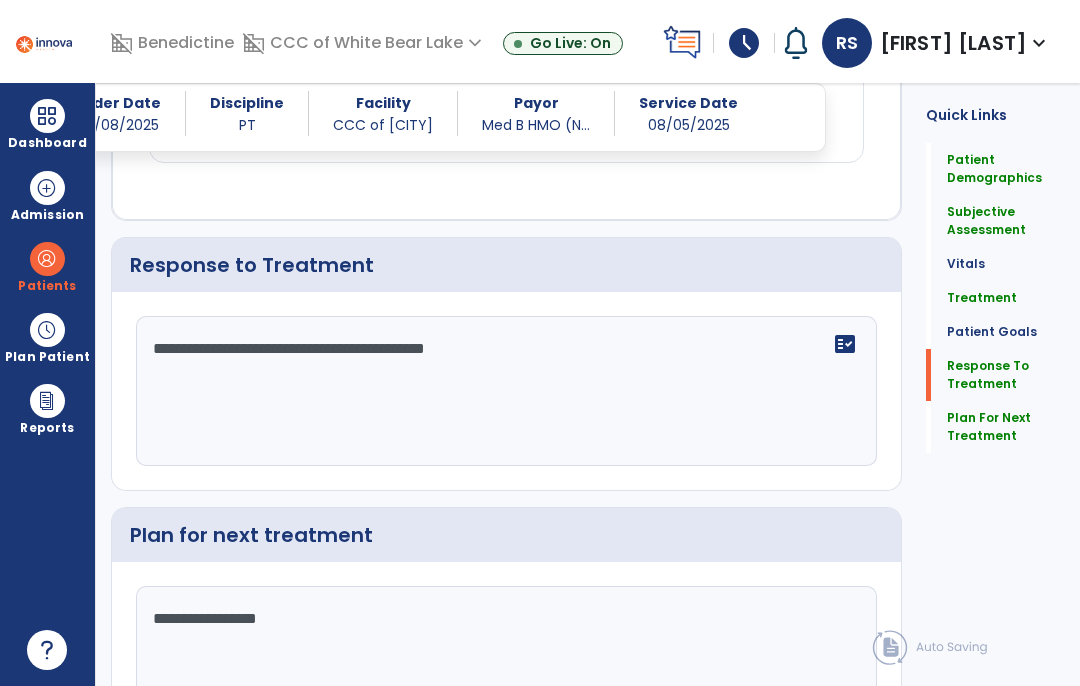 type on "**********" 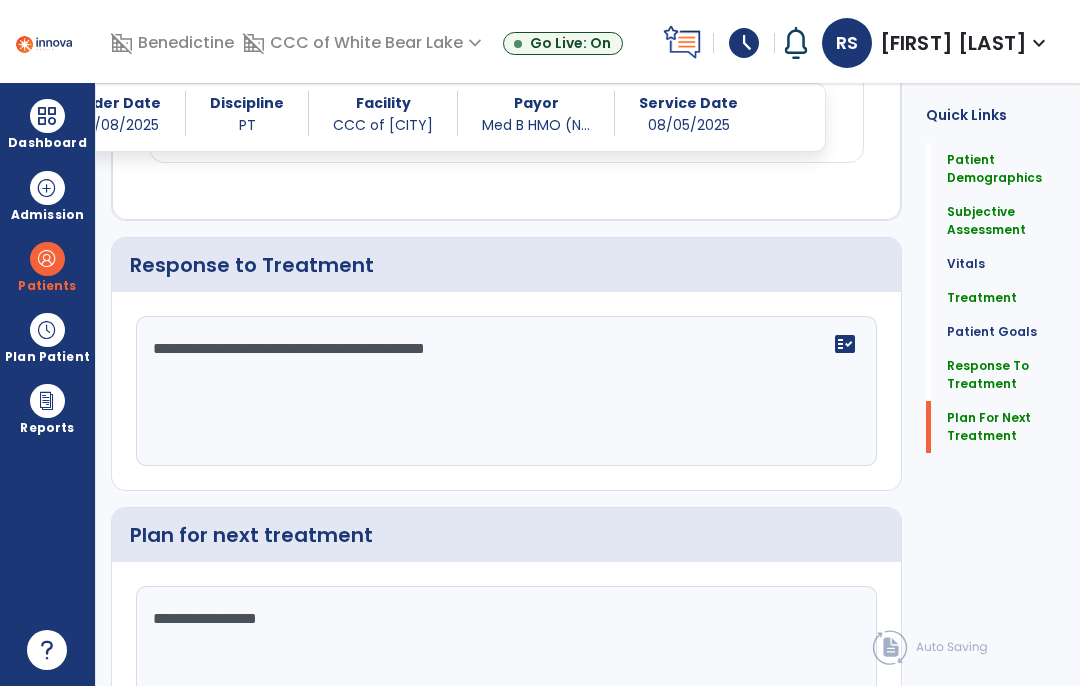 scroll, scrollTop: 2316, scrollLeft: 0, axis: vertical 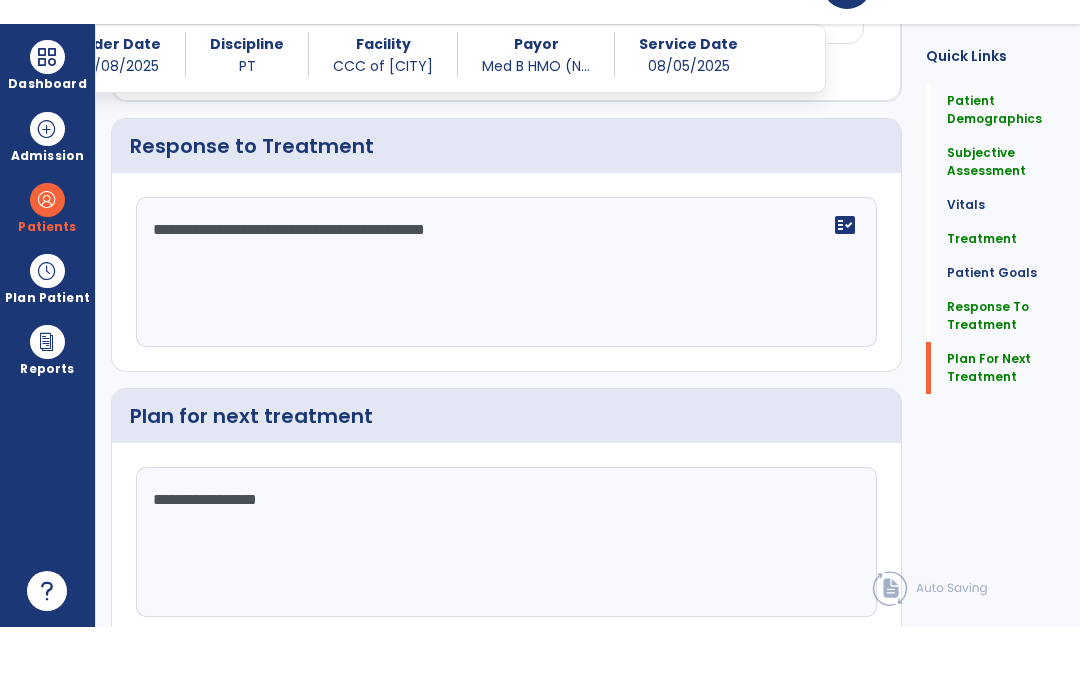 click on "Sign Doc" 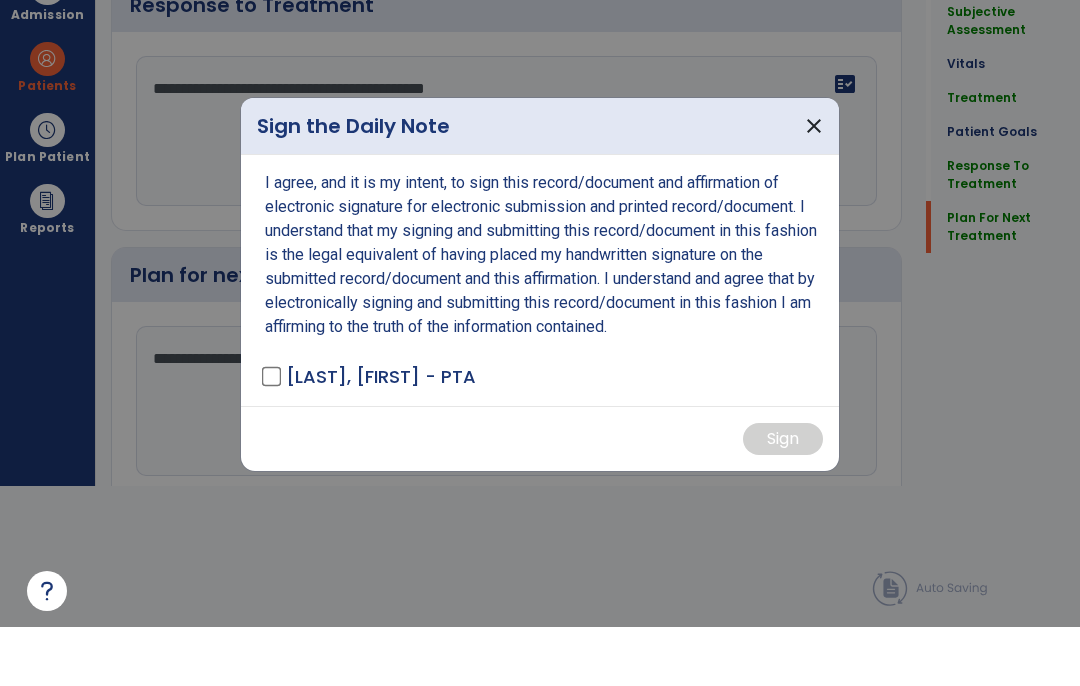 scroll, scrollTop: 0, scrollLeft: 0, axis: both 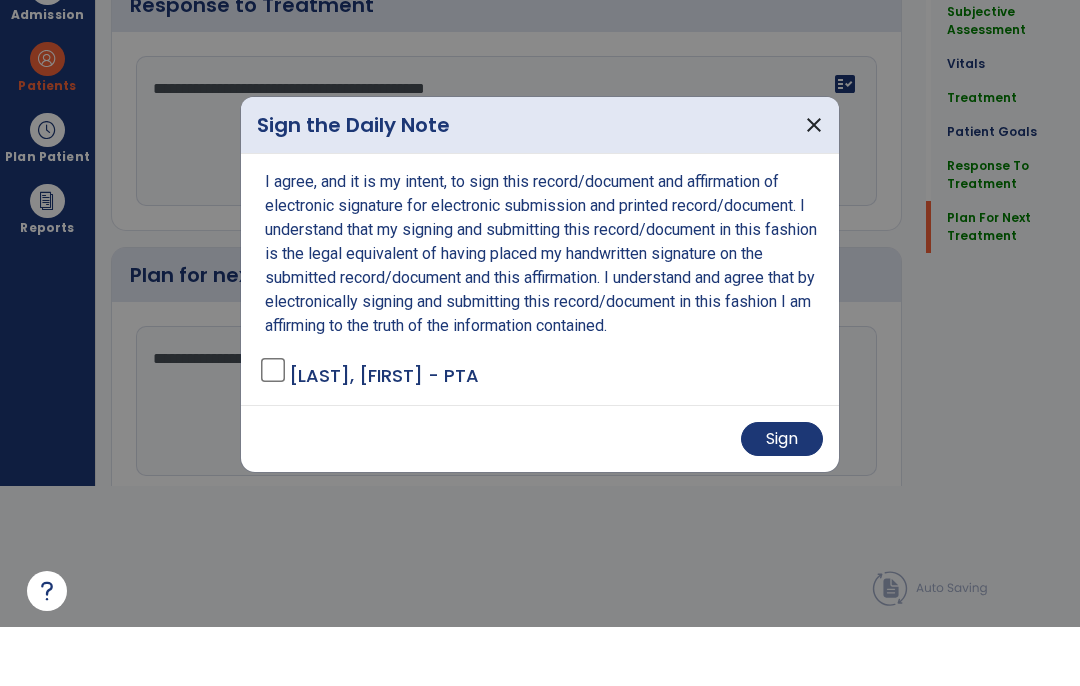 click on "Sign" at bounding box center [540, 497] 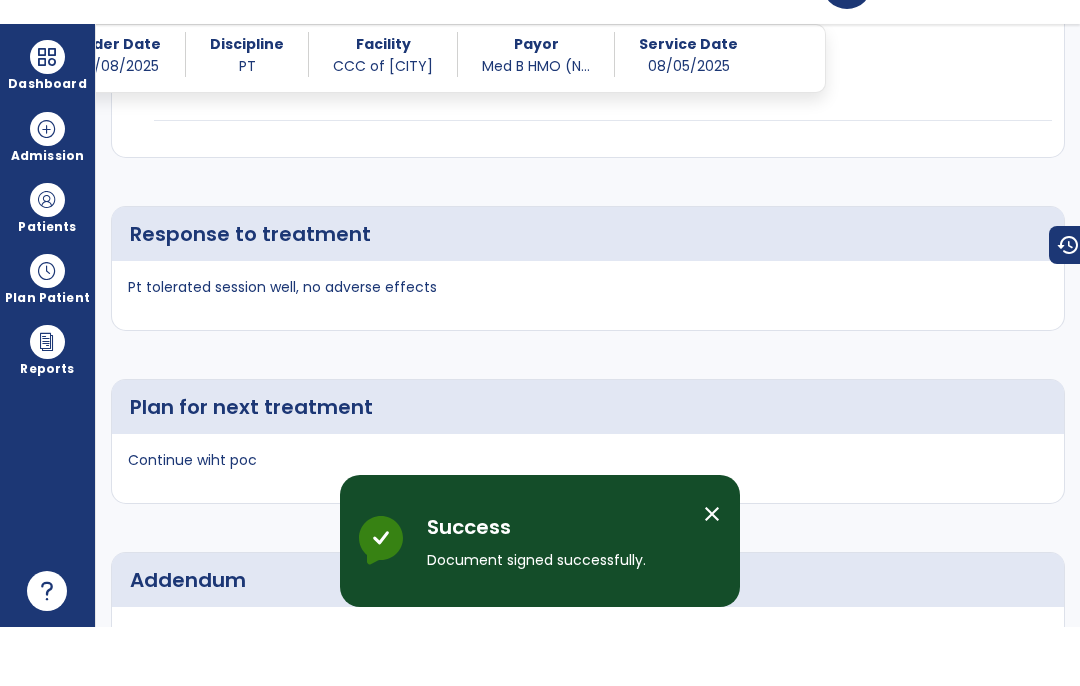 scroll, scrollTop: 82, scrollLeft: 0, axis: vertical 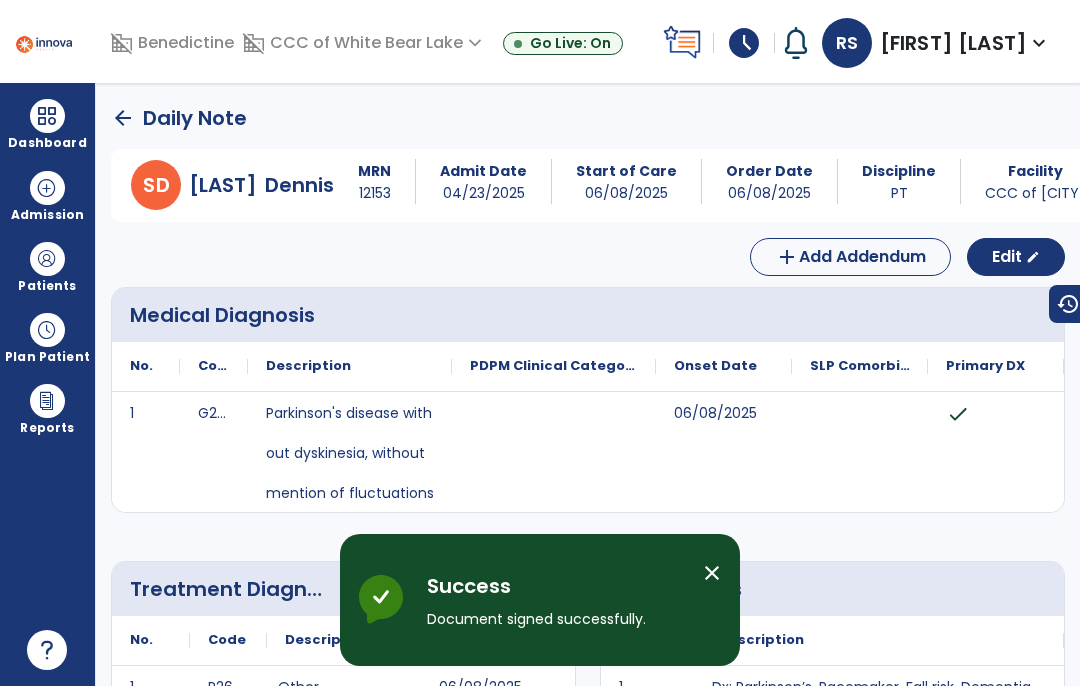 click on "arrow_back" 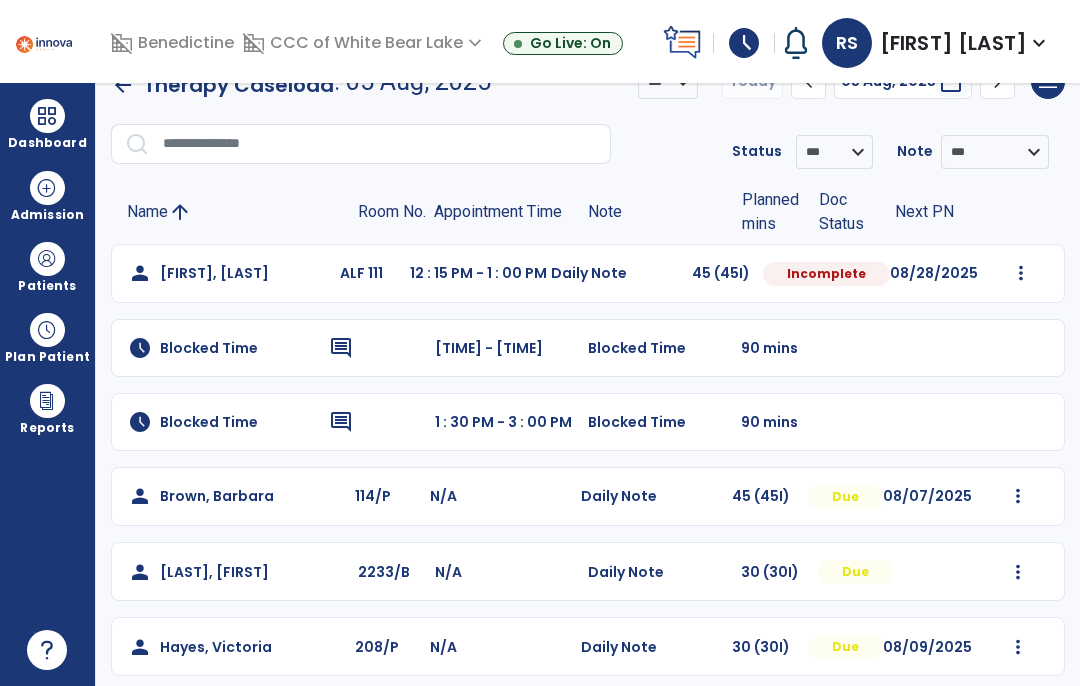 scroll, scrollTop: 23, scrollLeft: 0, axis: vertical 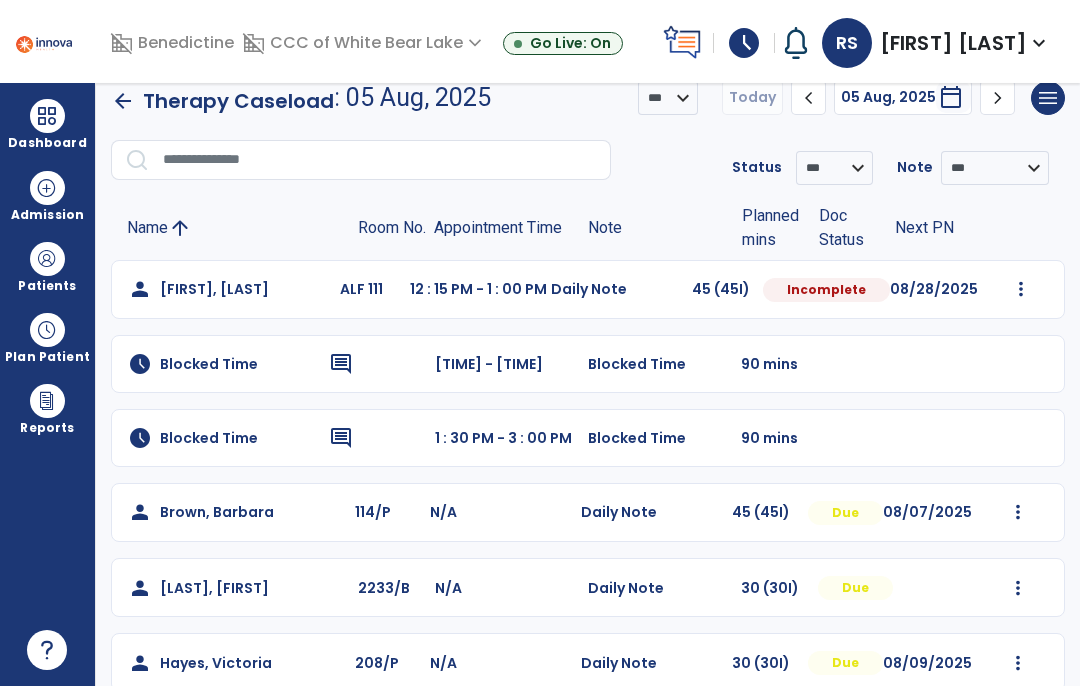 click 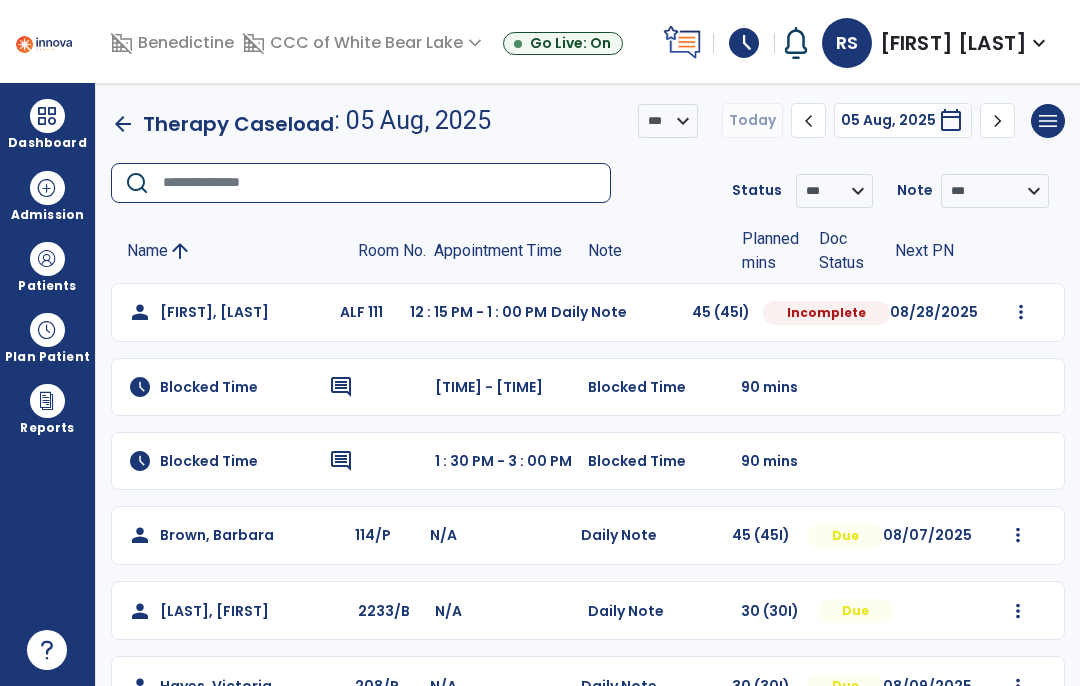 scroll, scrollTop: -1, scrollLeft: 0, axis: vertical 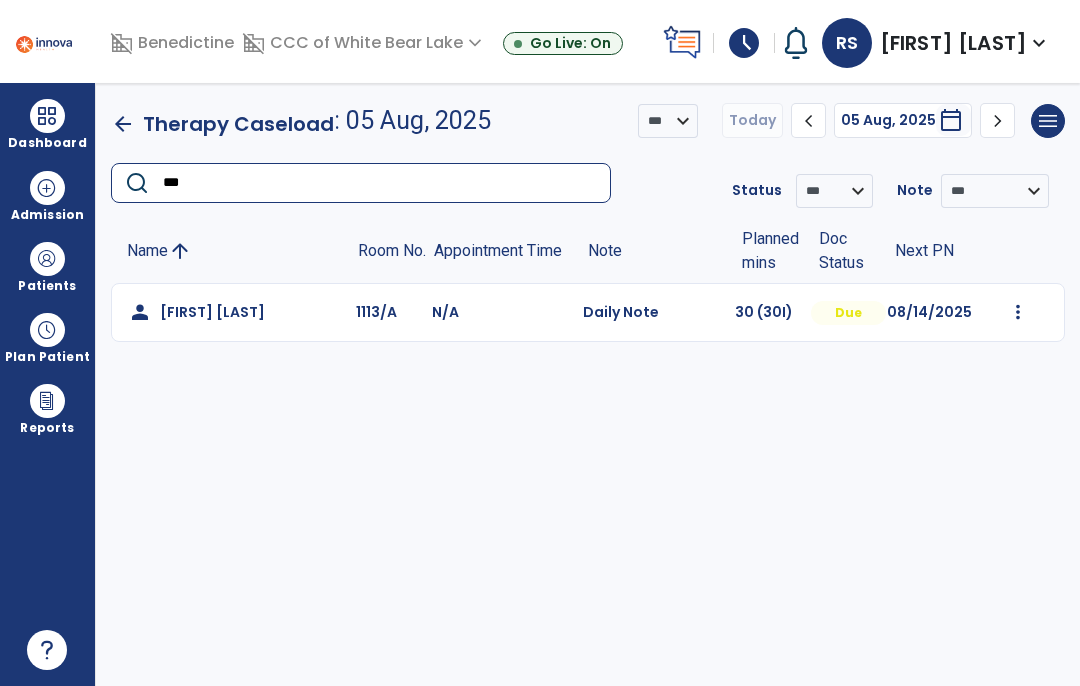 type on "***" 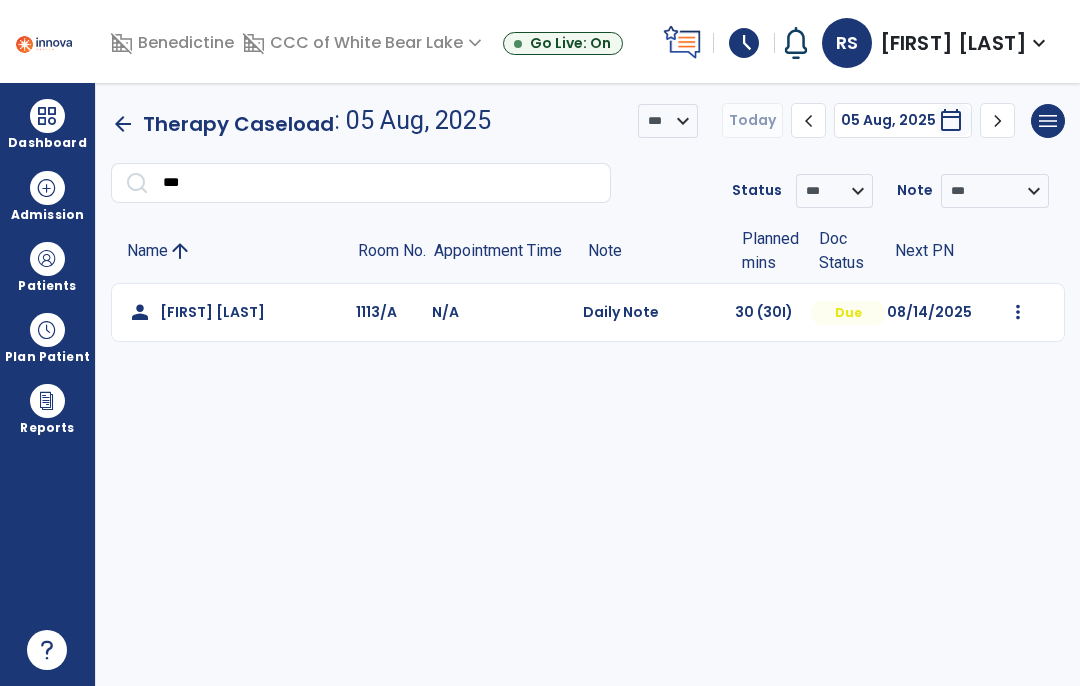 click at bounding box center (1018, 312) 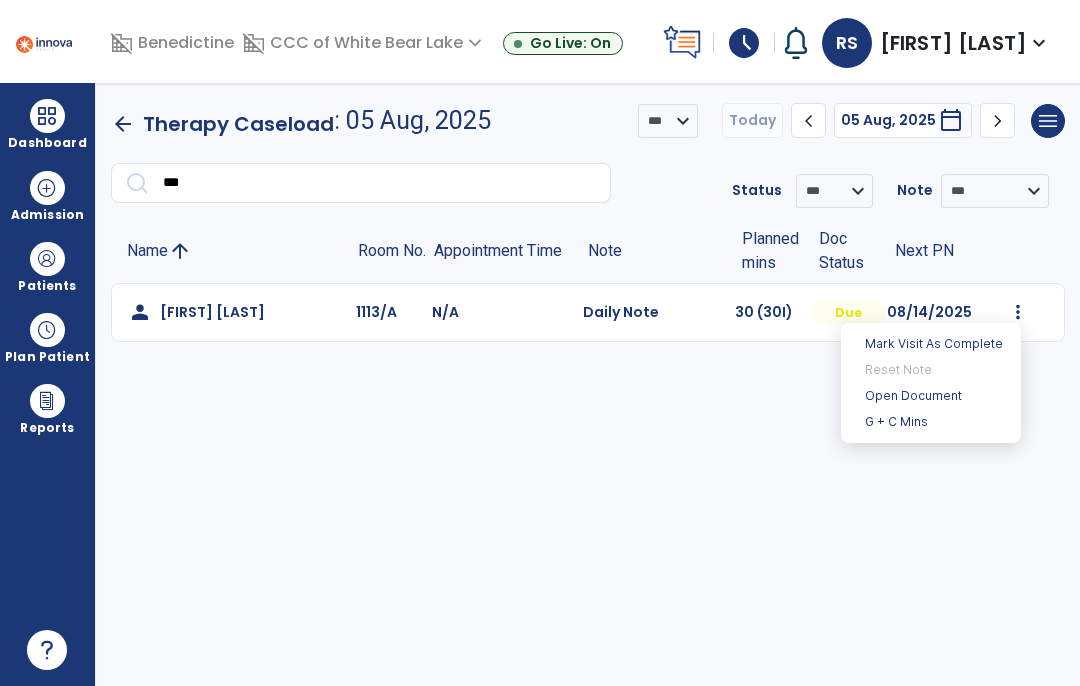 click on "Open Document" at bounding box center [931, 396] 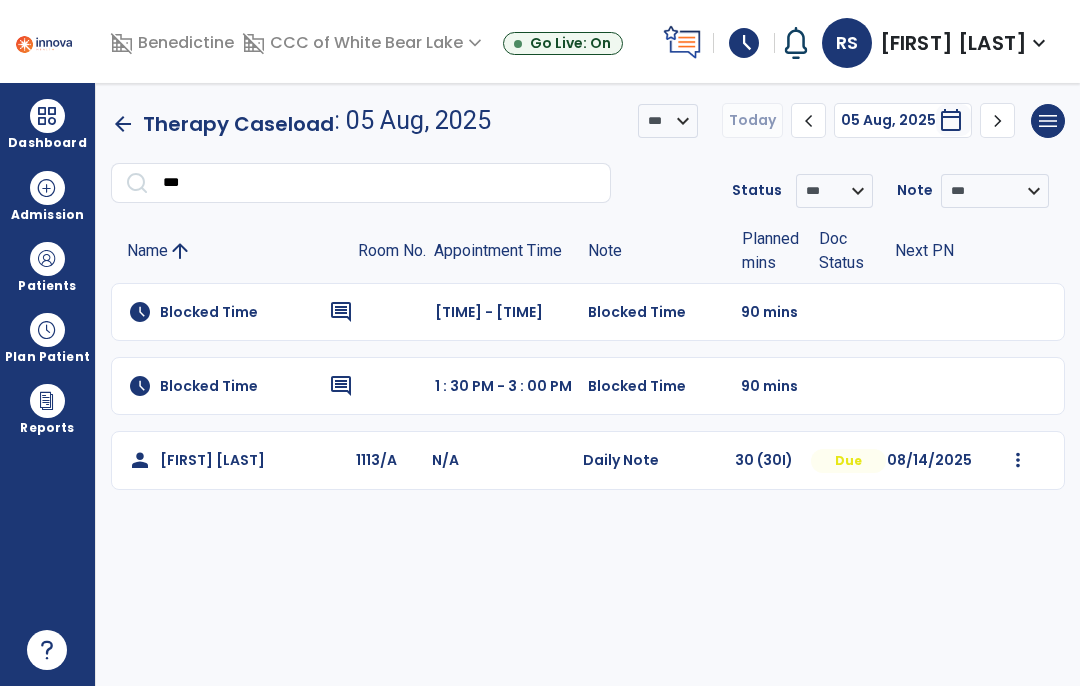 click on "Mark Visit As Complete Reset Note Open Document G + C Mins" 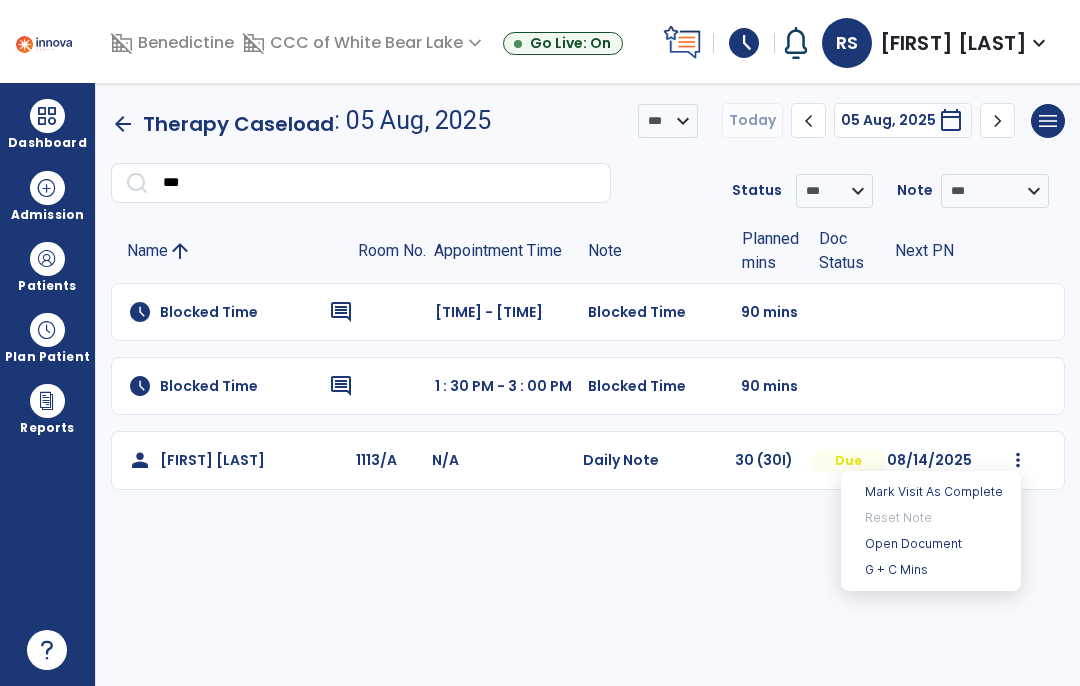 click on "Open Document" at bounding box center (931, 544) 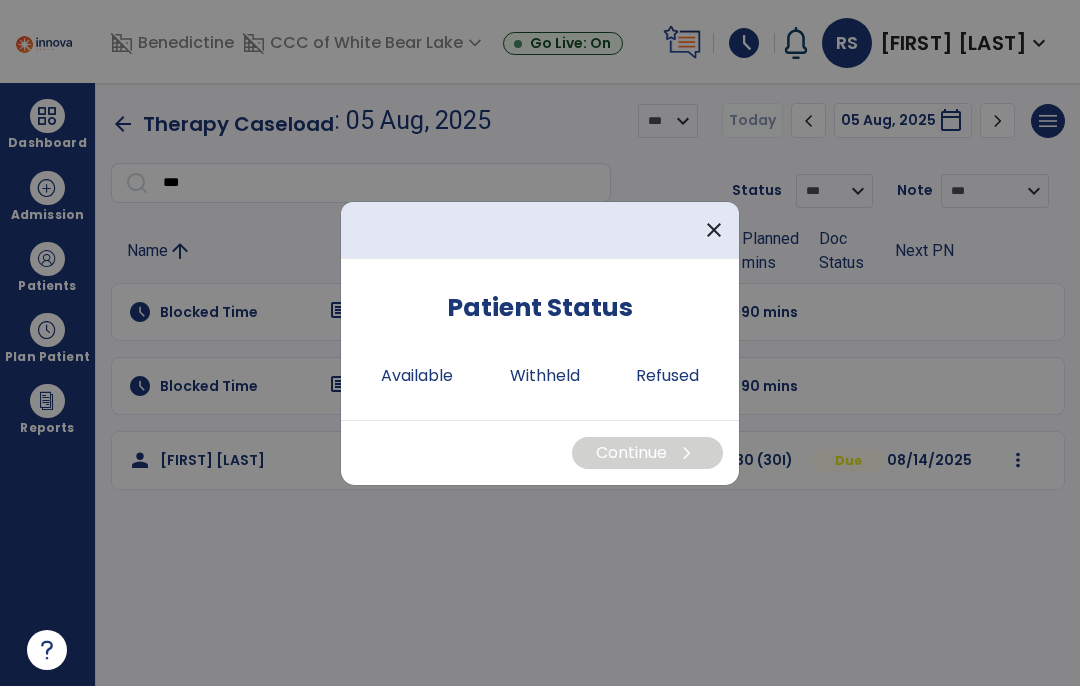 click on "Available" at bounding box center (417, 376) 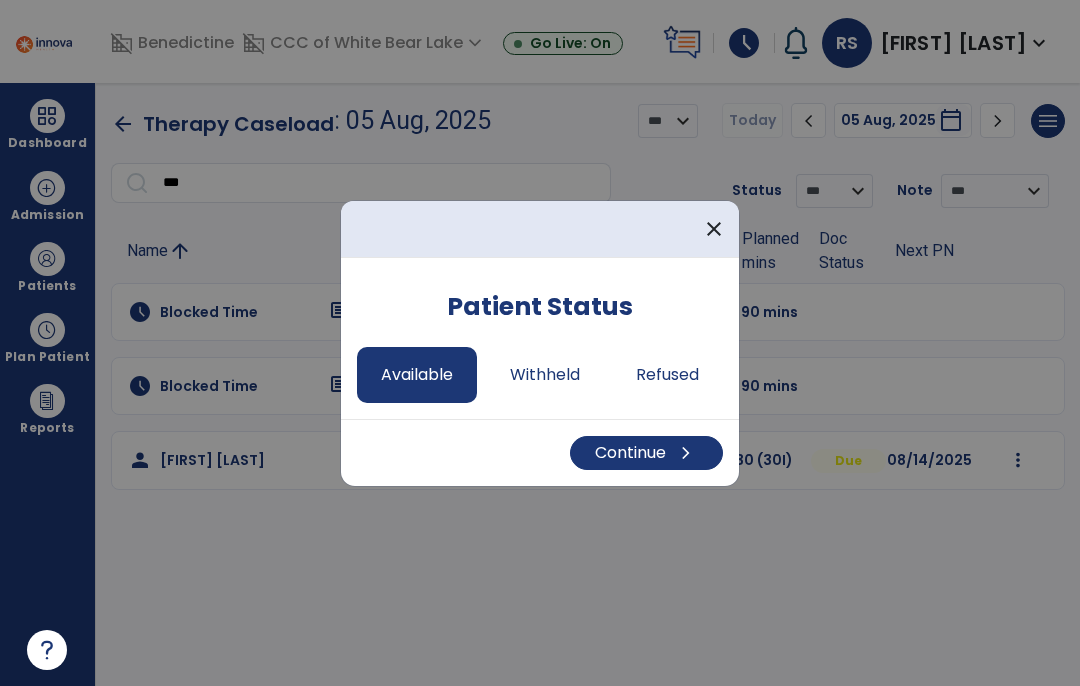 click on "Continue   chevron_right" at bounding box center (646, 453) 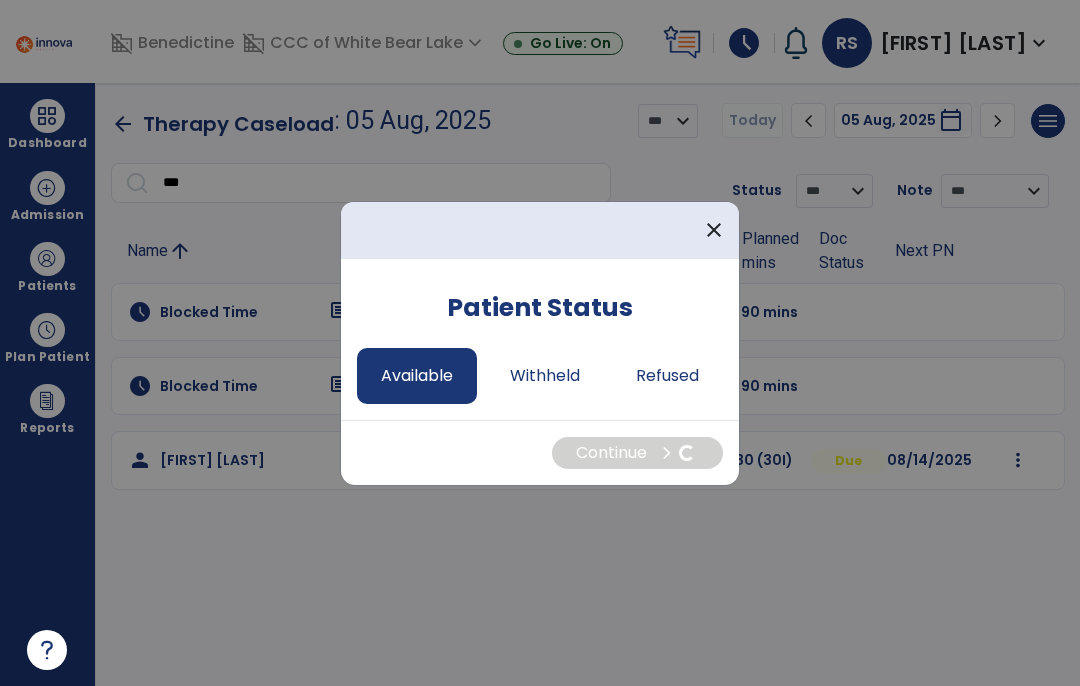select on "*" 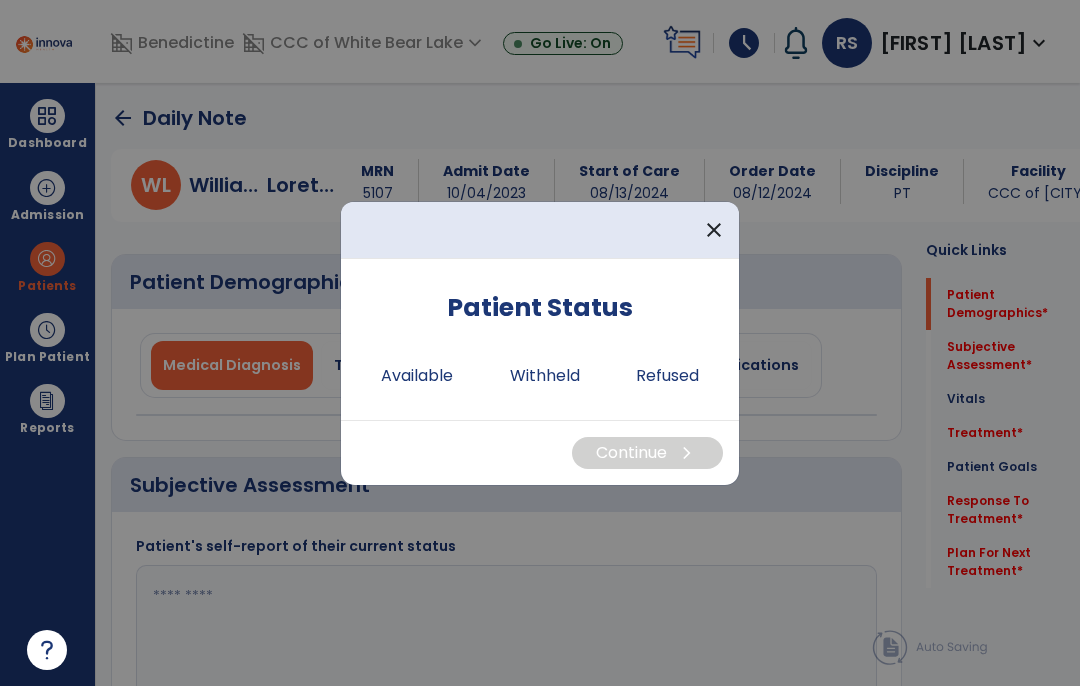 click on "Withheld" at bounding box center [545, 376] 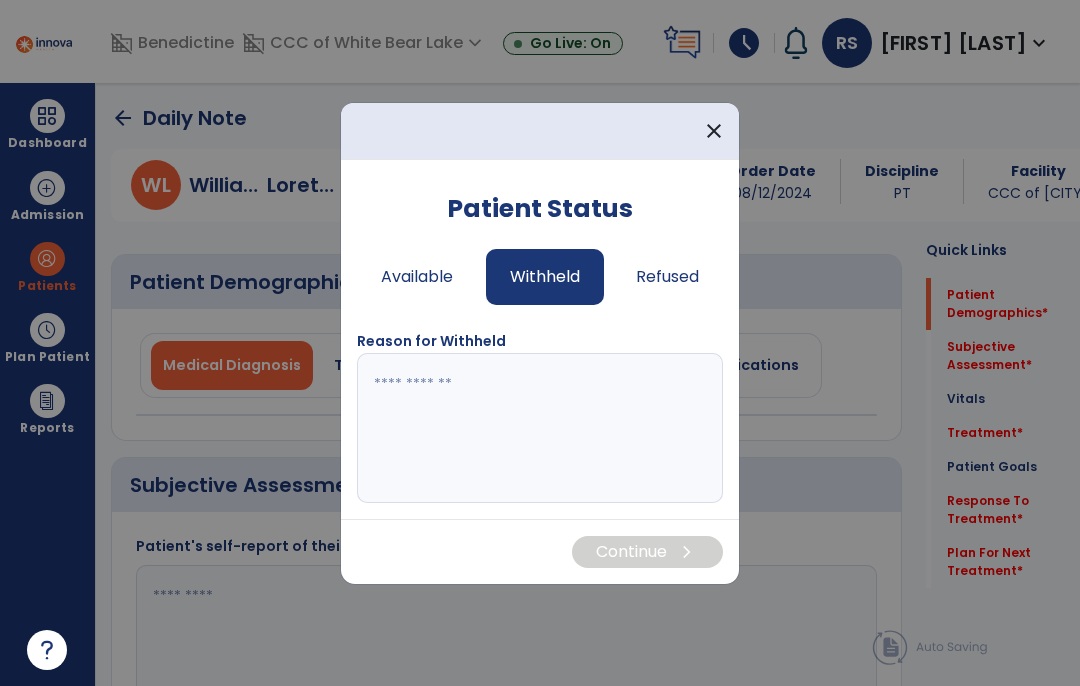 click on "Available" at bounding box center [417, 277] 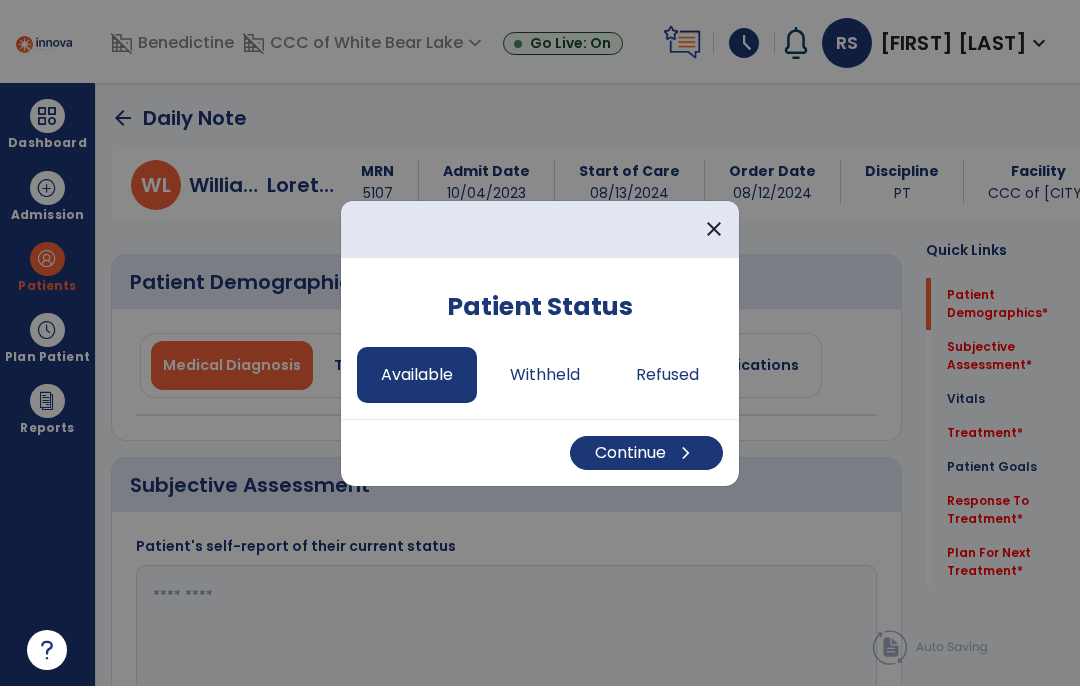 click on "Continue   chevron_right" at bounding box center (646, 453) 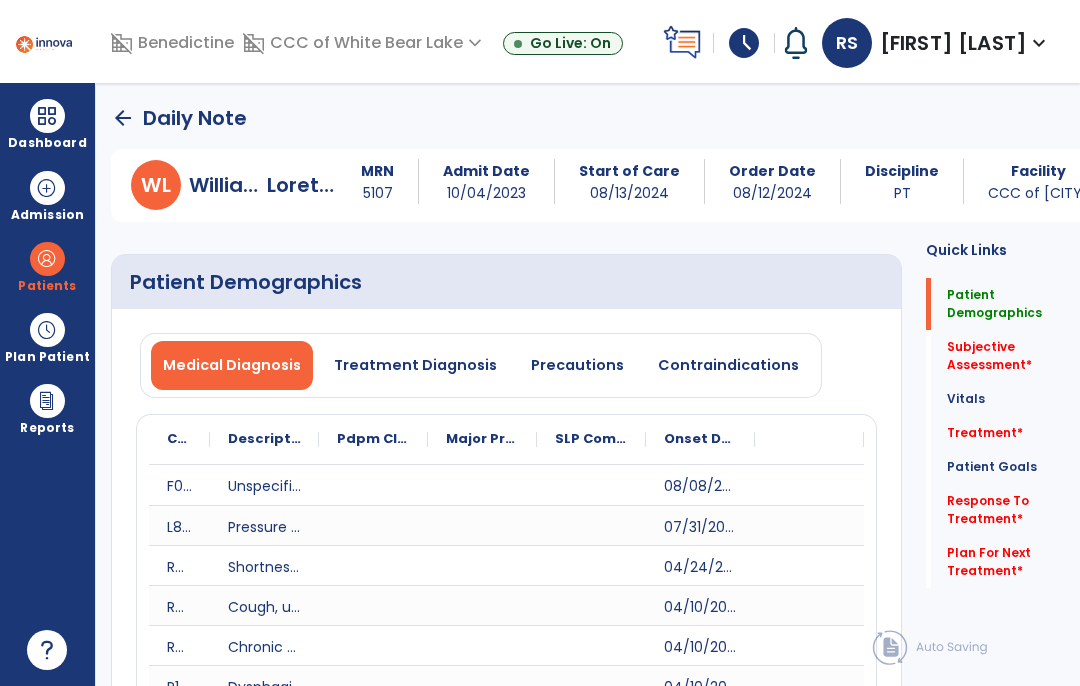 click on "Precautions" at bounding box center [577, 365] 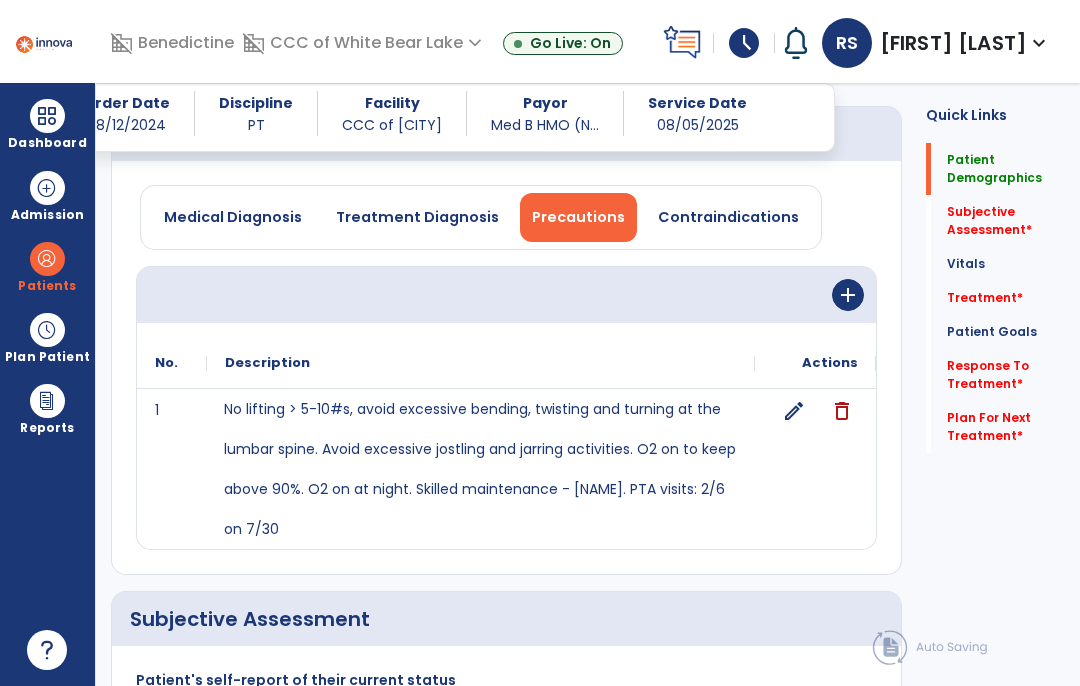 scroll, scrollTop: 129, scrollLeft: 0, axis: vertical 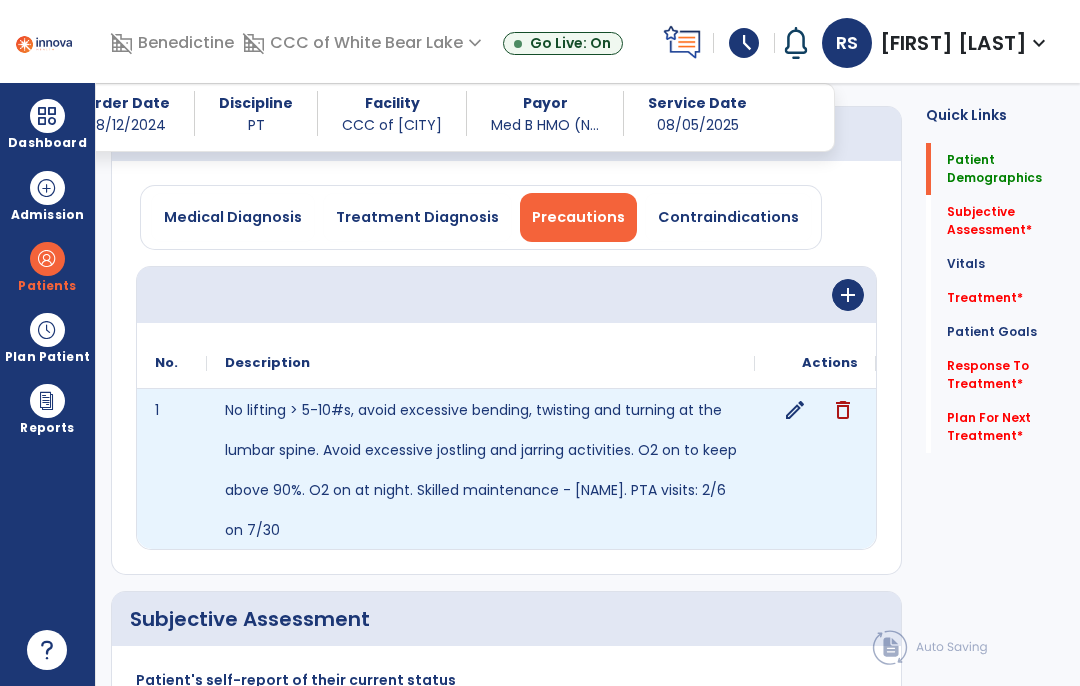 click on "edit" 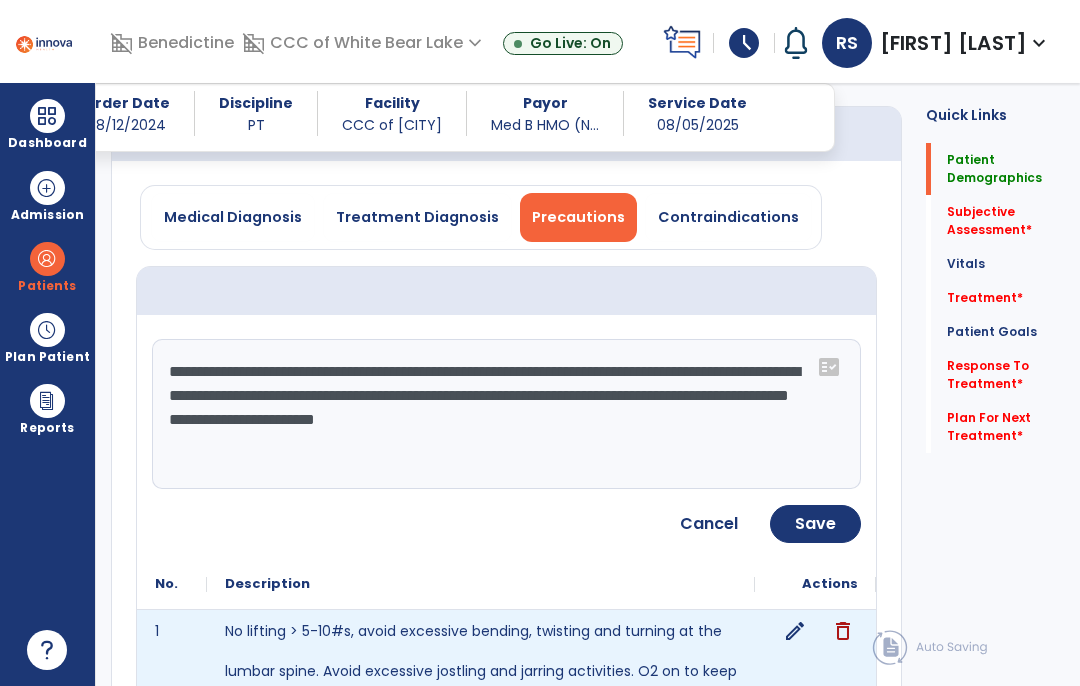 click on "**********" 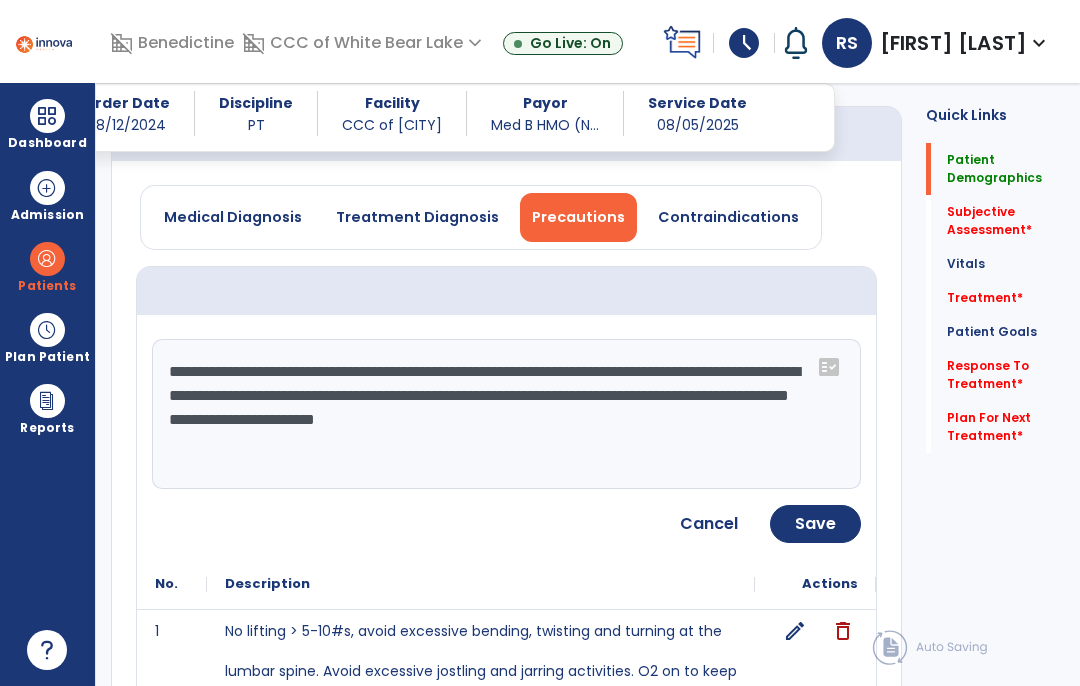 click on "**********" 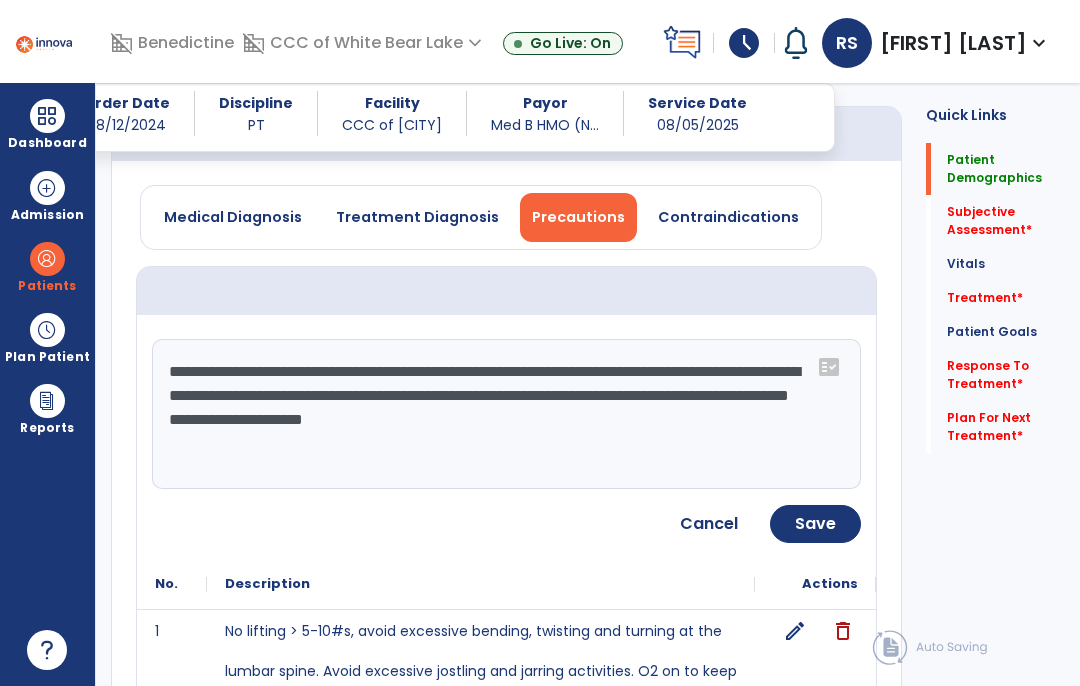 type on "**********" 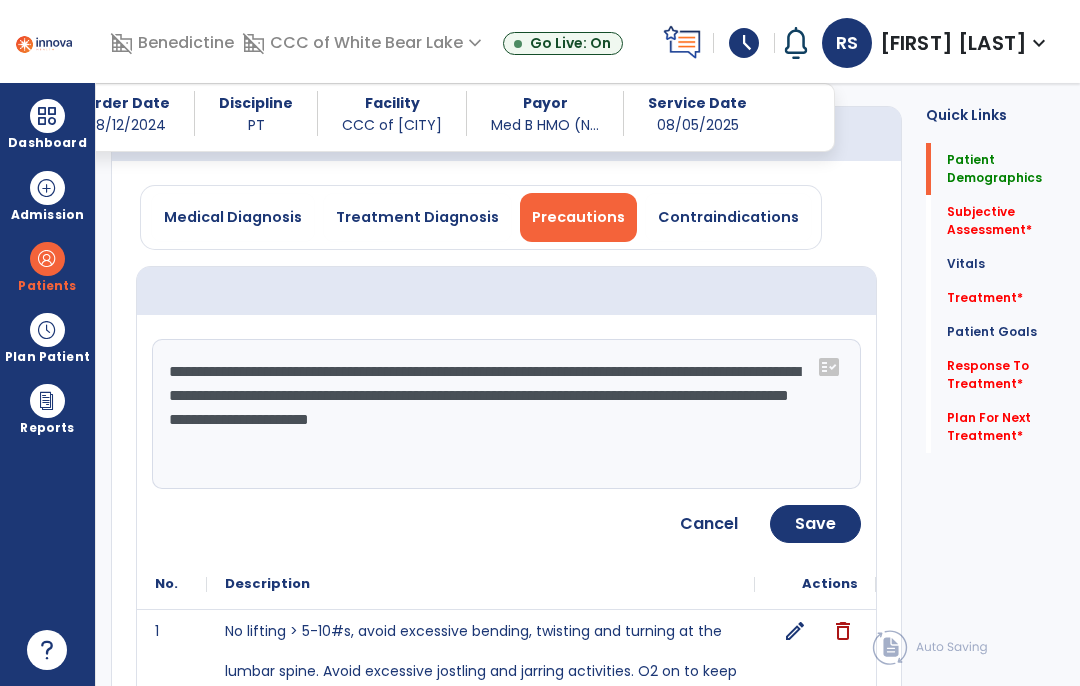 click on "Save" 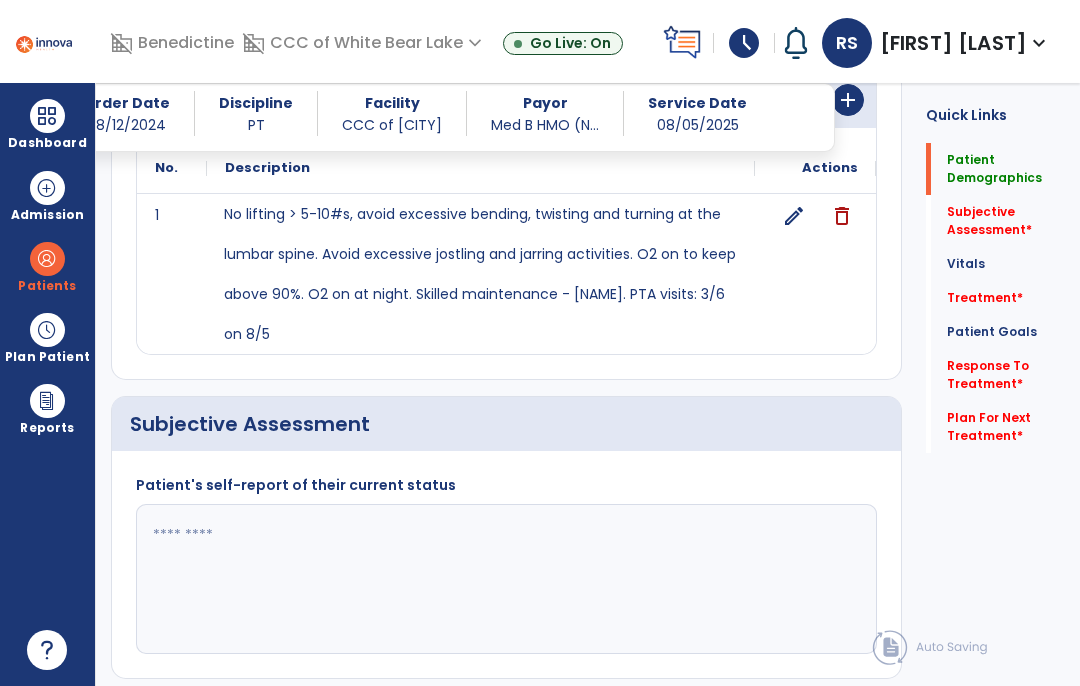 scroll, scrollTop: 344, scrollLeft: 0, axis: vertical 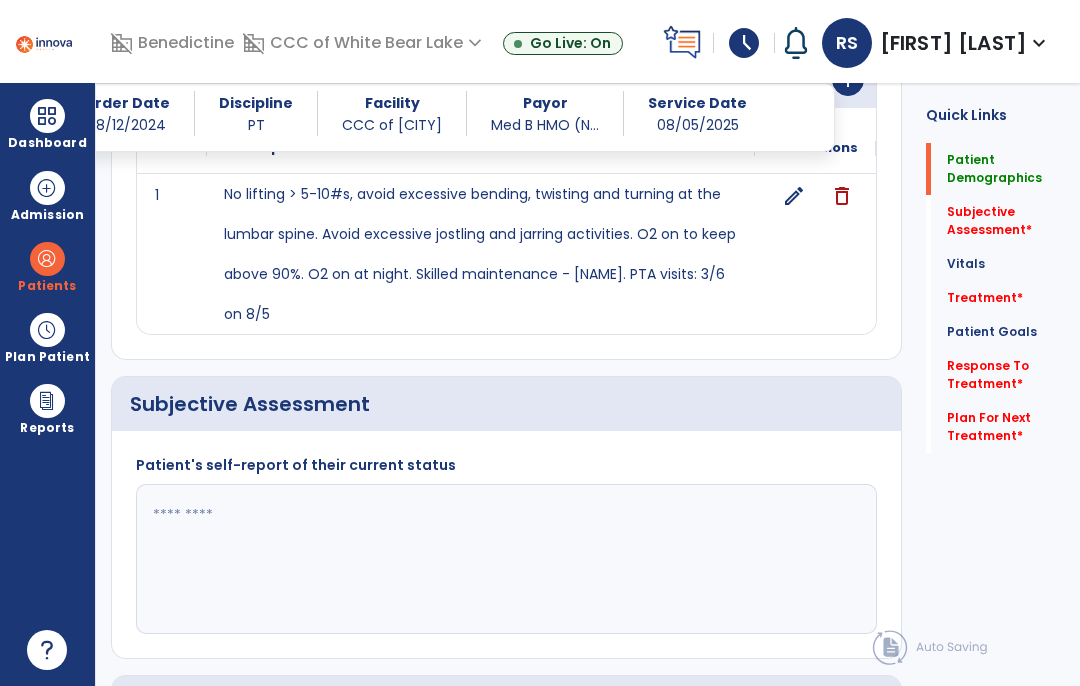 click 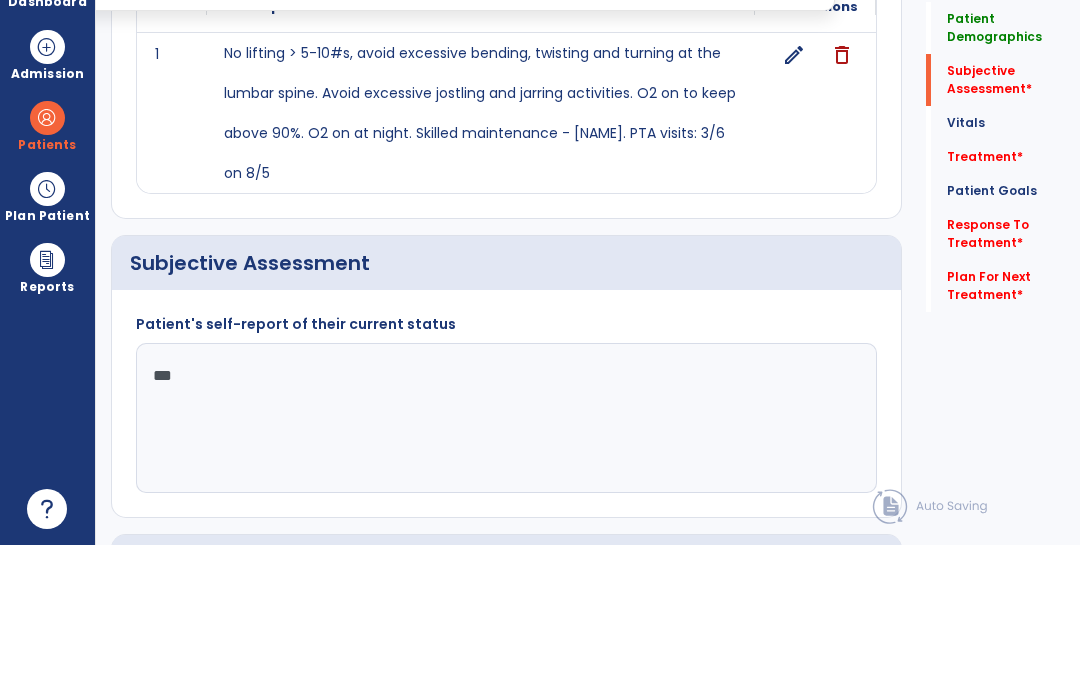 scroll, scrollTop: 82, scrollLeft: 0, axis: vertical 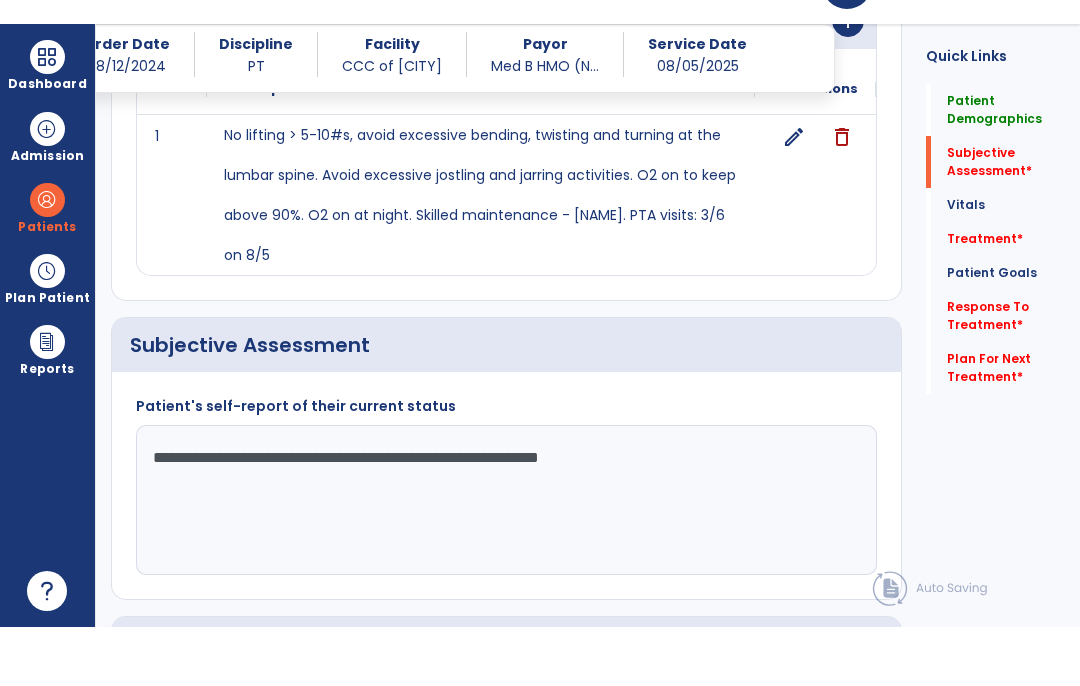 click on "**********" 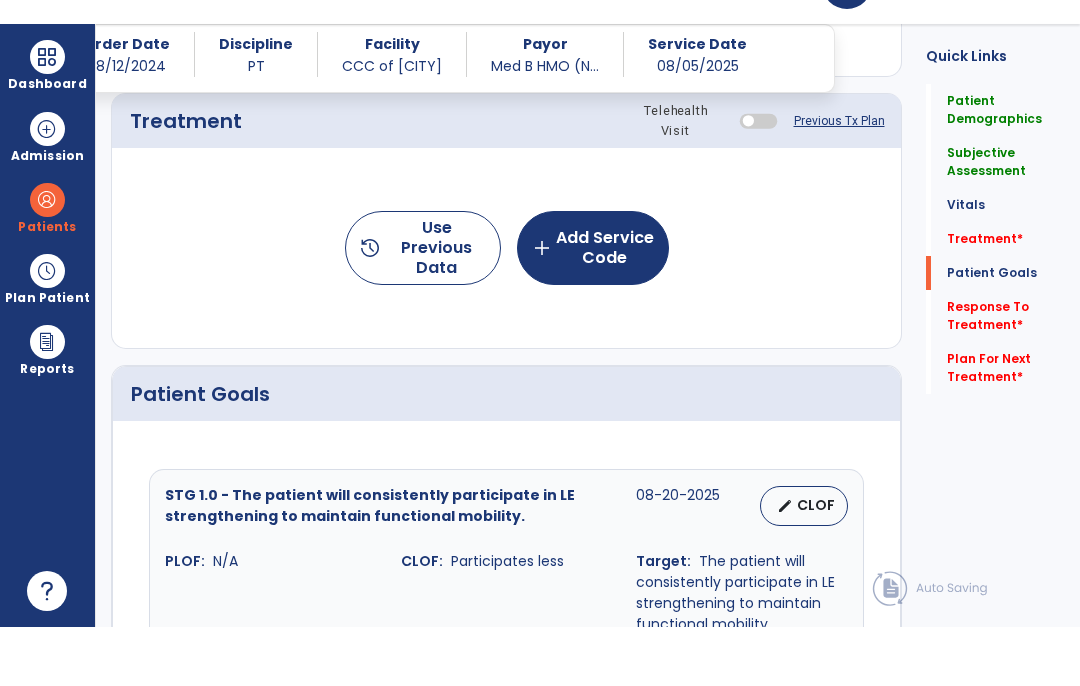 scroll, scrollTop: 1159, scrollLeft: 0, axis: vertical 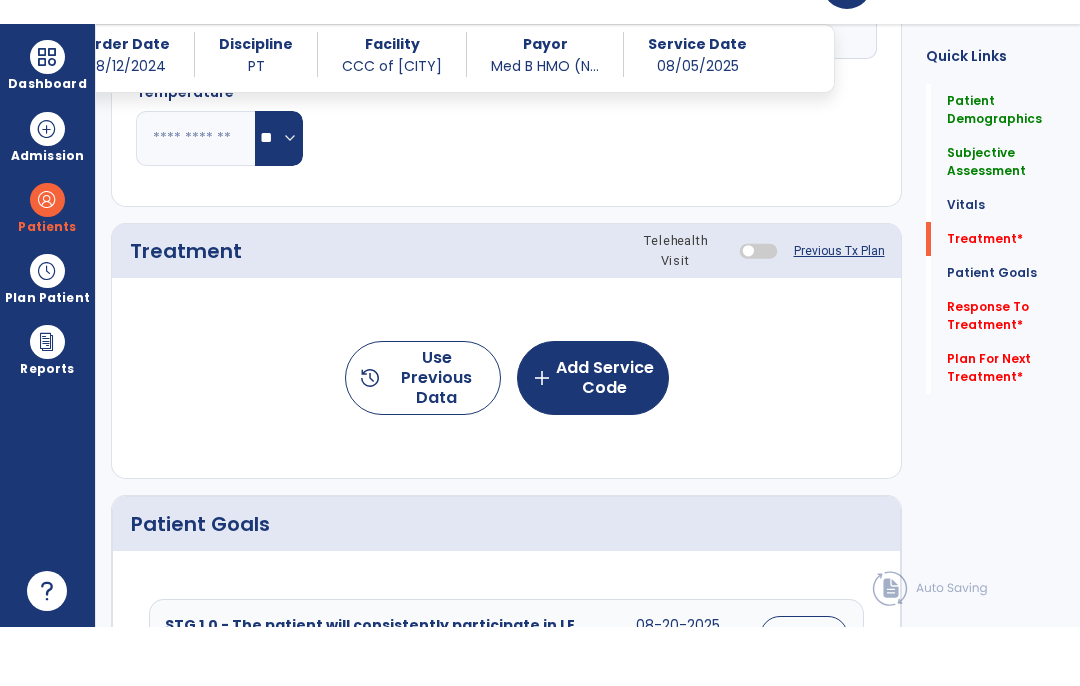type on "**********" 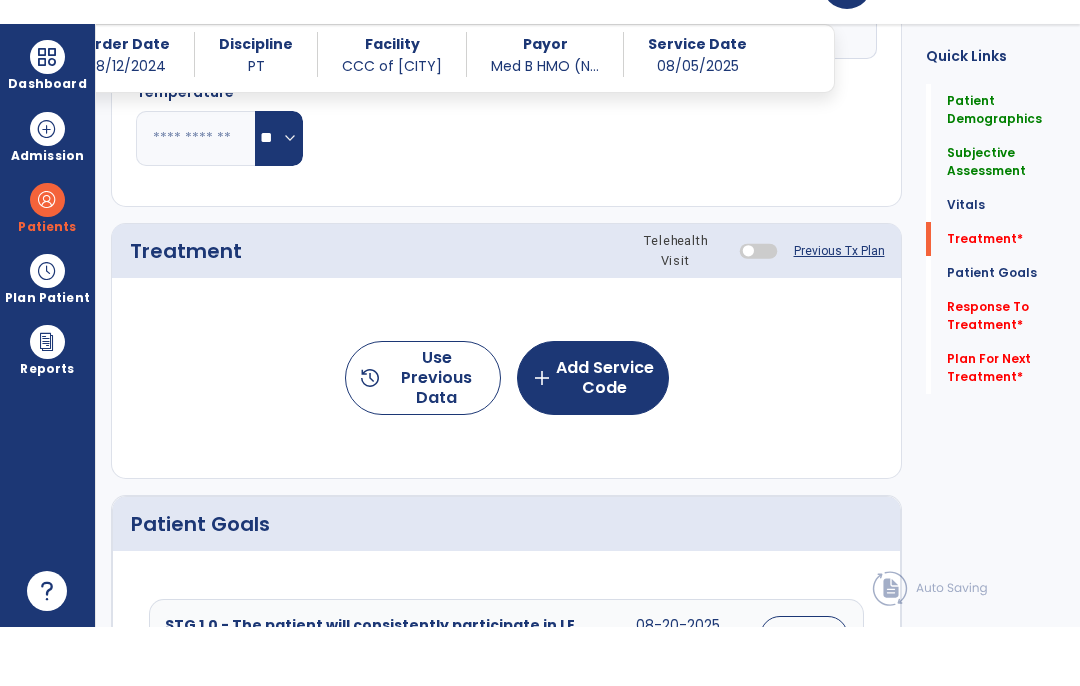 click on "history  Use Previous Data" 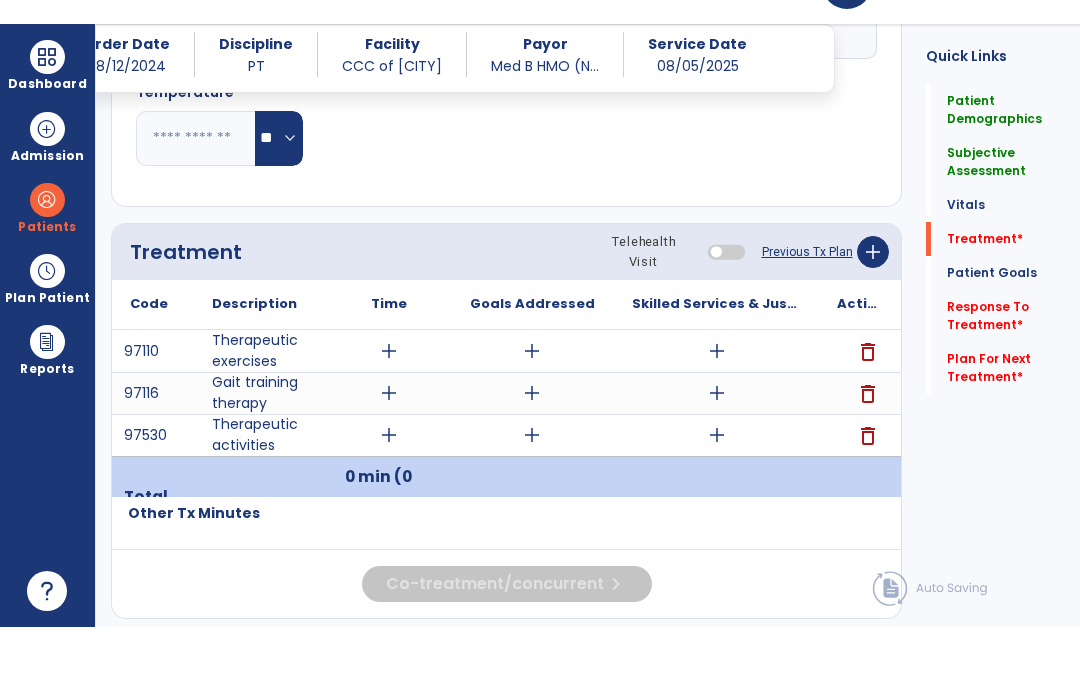 click on "delete" at bounding box center [868, 495] 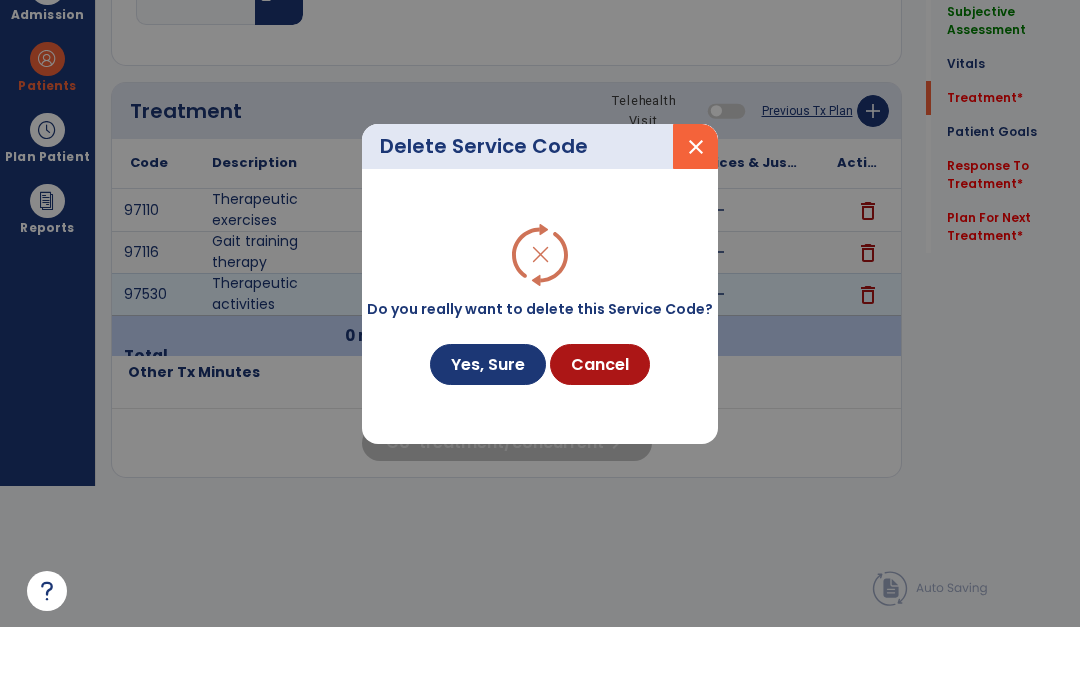 scroll, scrollTop: 0, scrollLeft: 0, axis: both 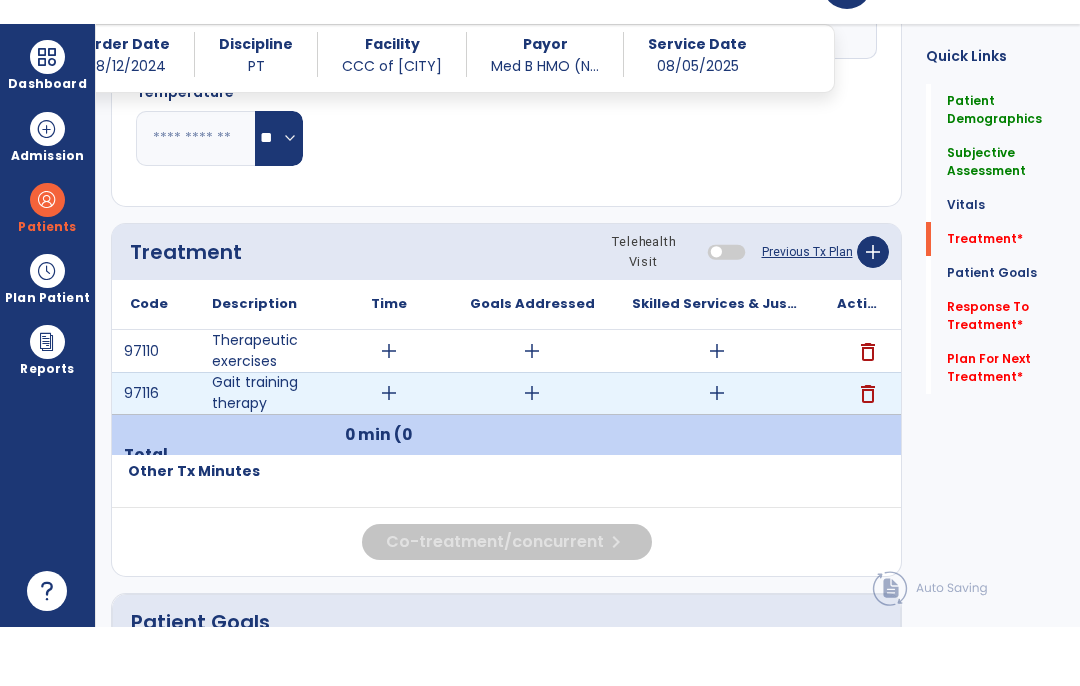 click on "delete" at bounding box center (868, 453) 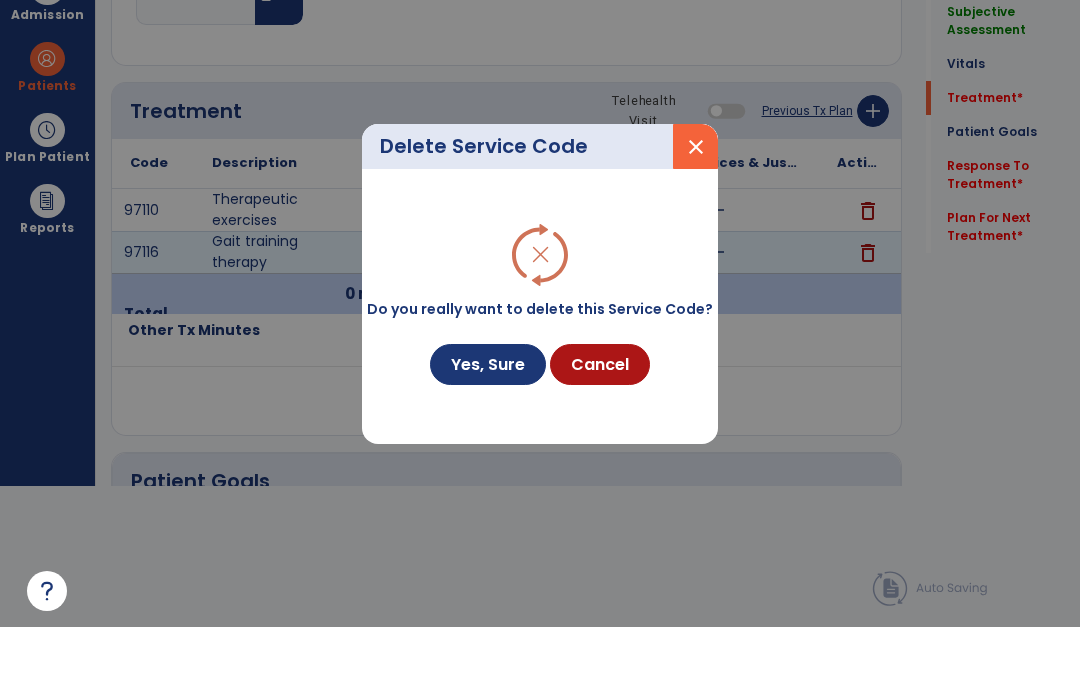 scroll, scrollTop: 0, scrollLeft: 0, axis: both 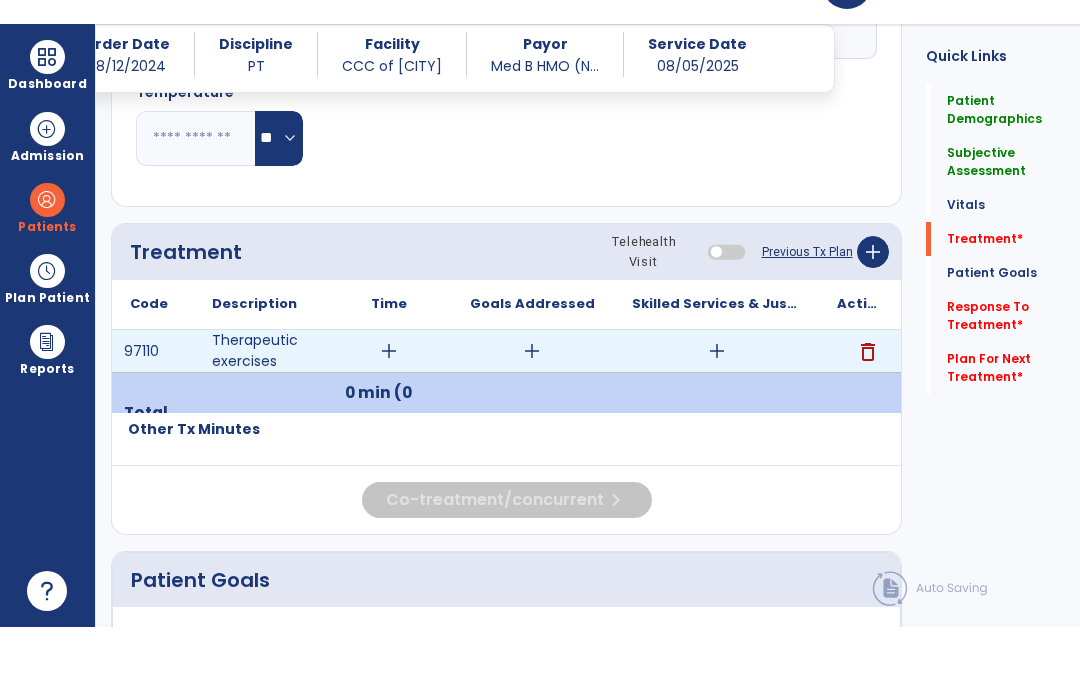 click on "add" at bounding box center [717, 410] 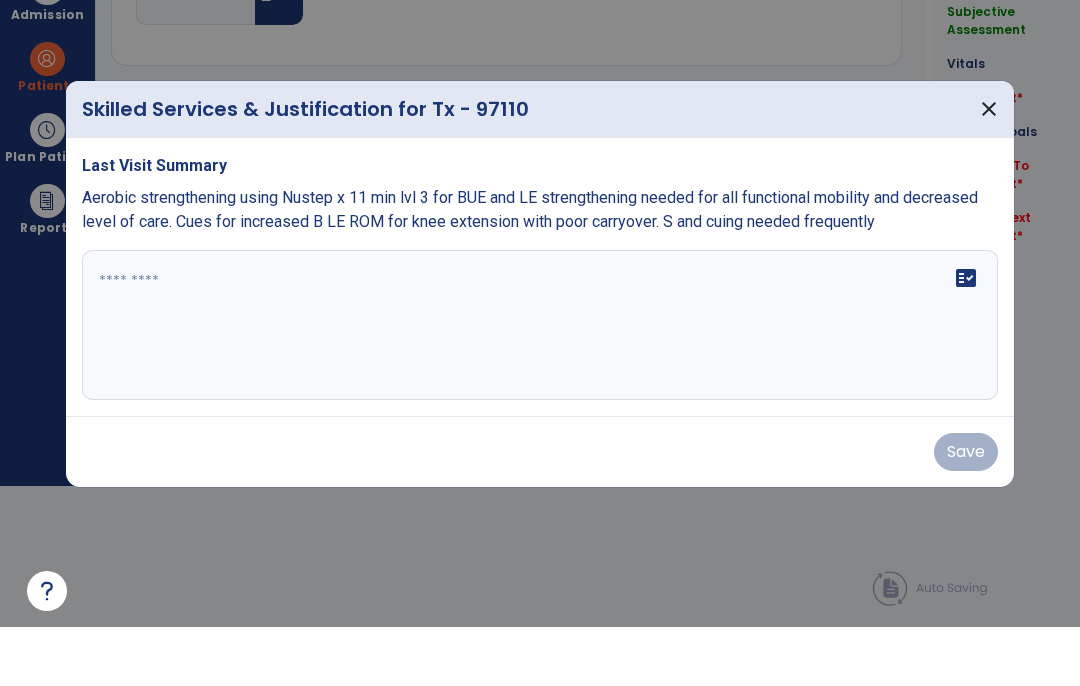 scroll, scrollTop: 0, scrollLeft: 0, axis: both 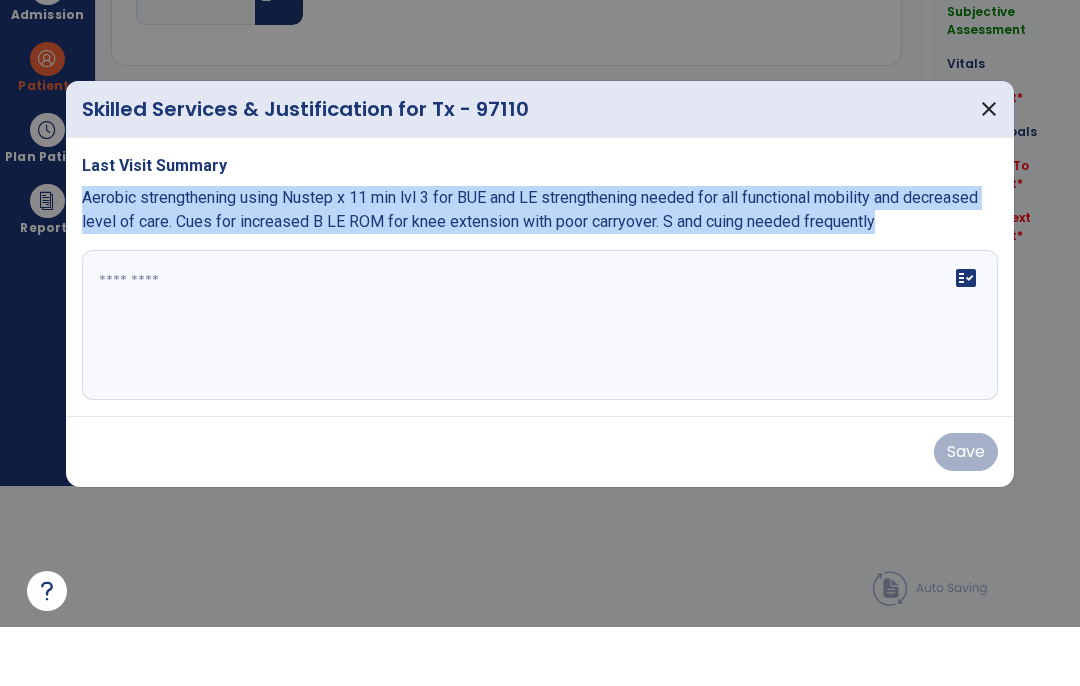 click on "fact_check" at bounding box center [540, 384] 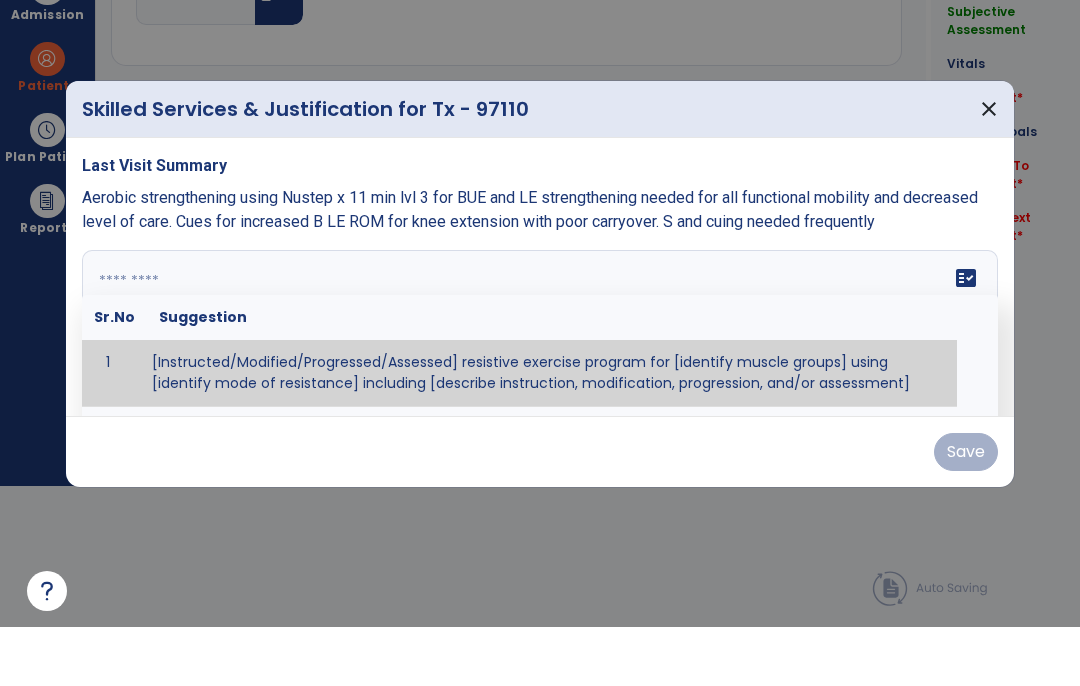 click at bounding box center [540, 384] 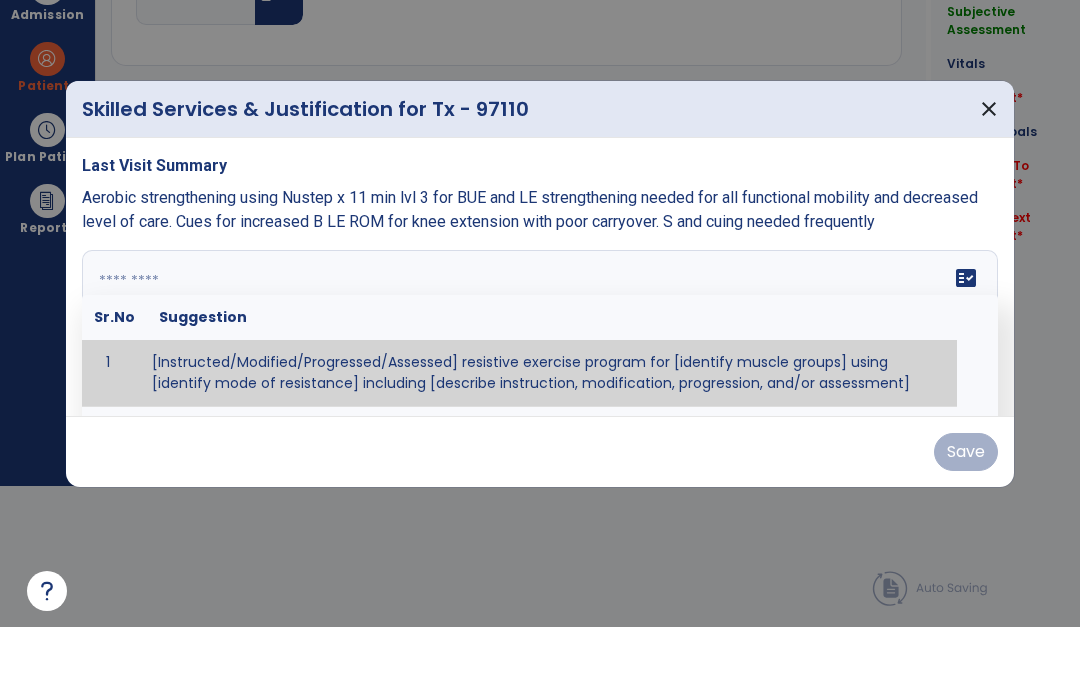 click at bounding box center [540, 384] 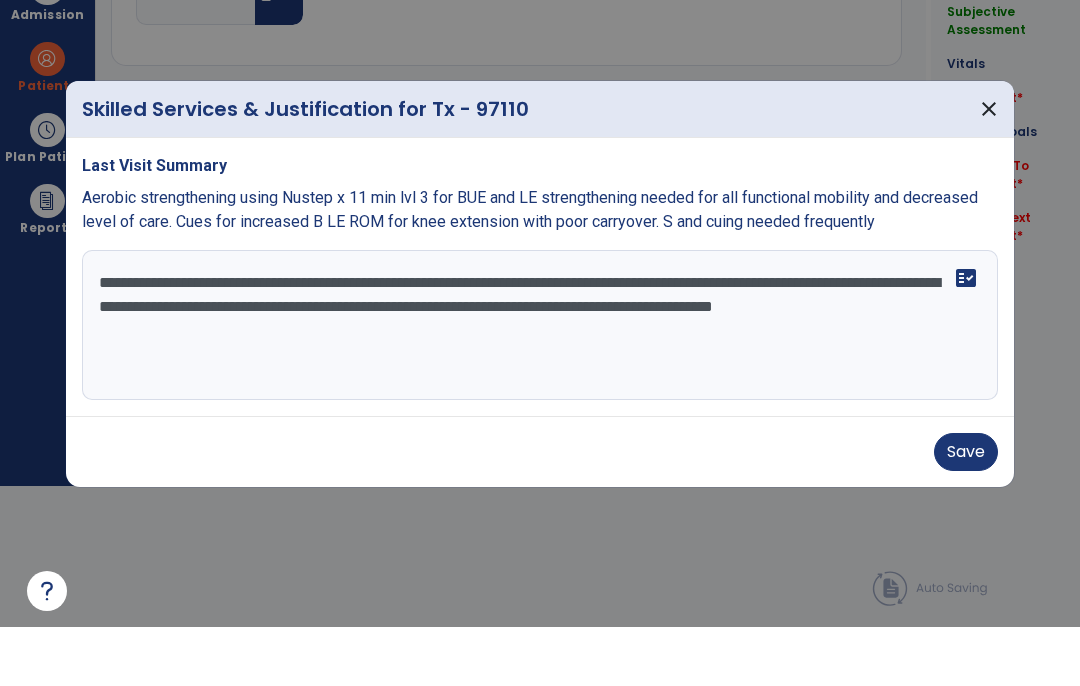 click on "**********" at bounding box center [540, 384] 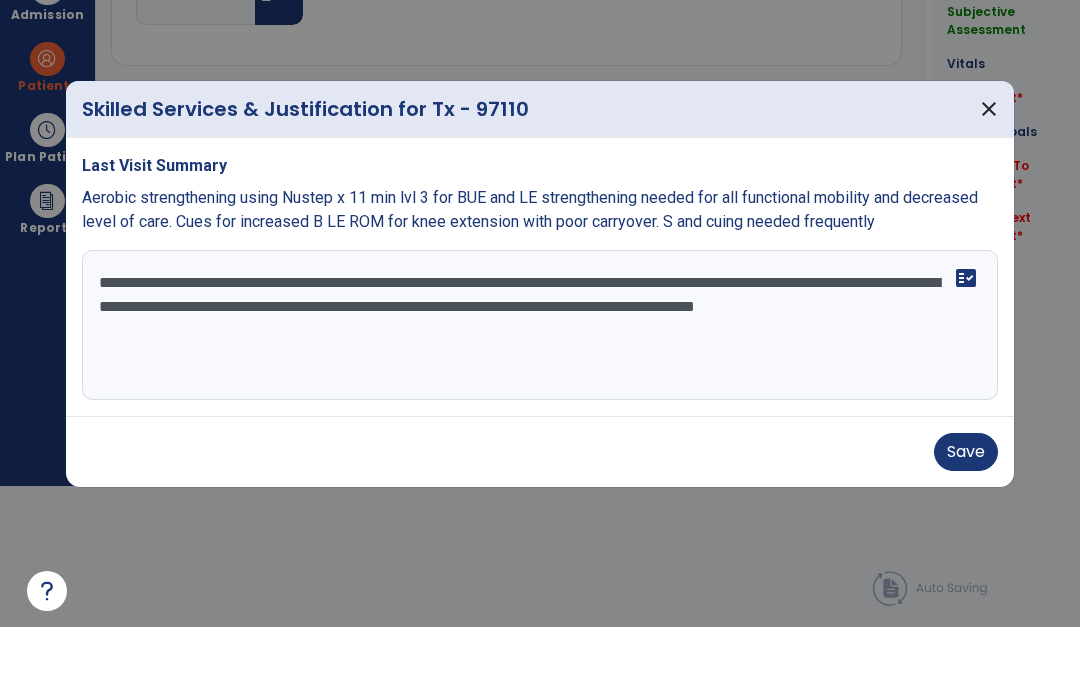 click on "**********" at bounding box center [540, 384] 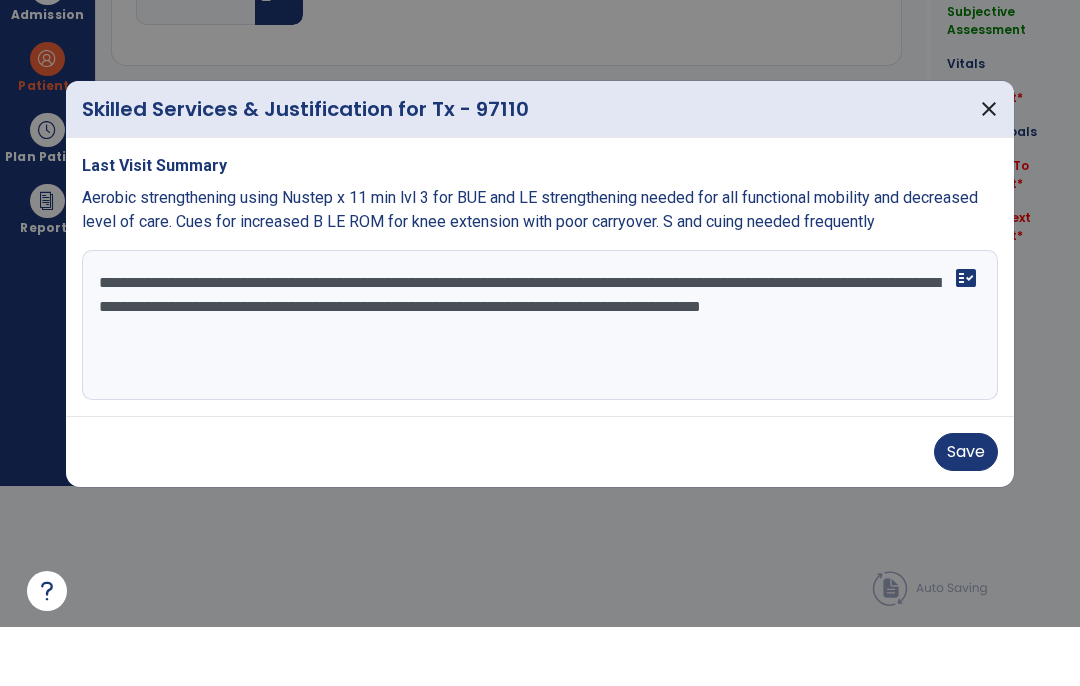 type on "**********" 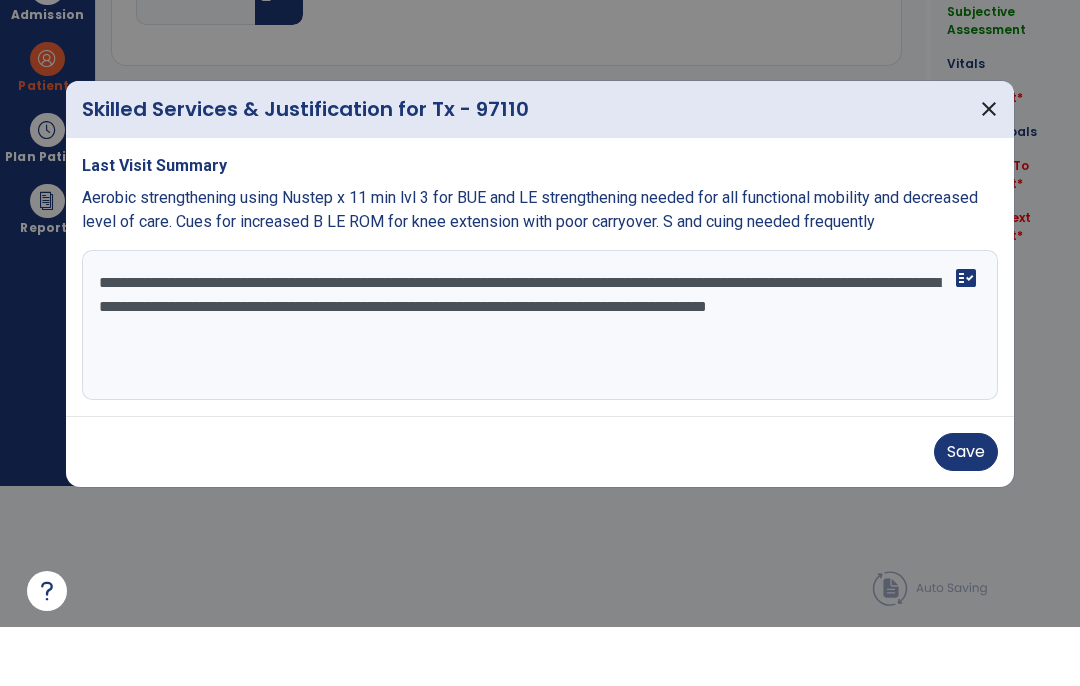 click on "Save" at bounding box center [966, 511] 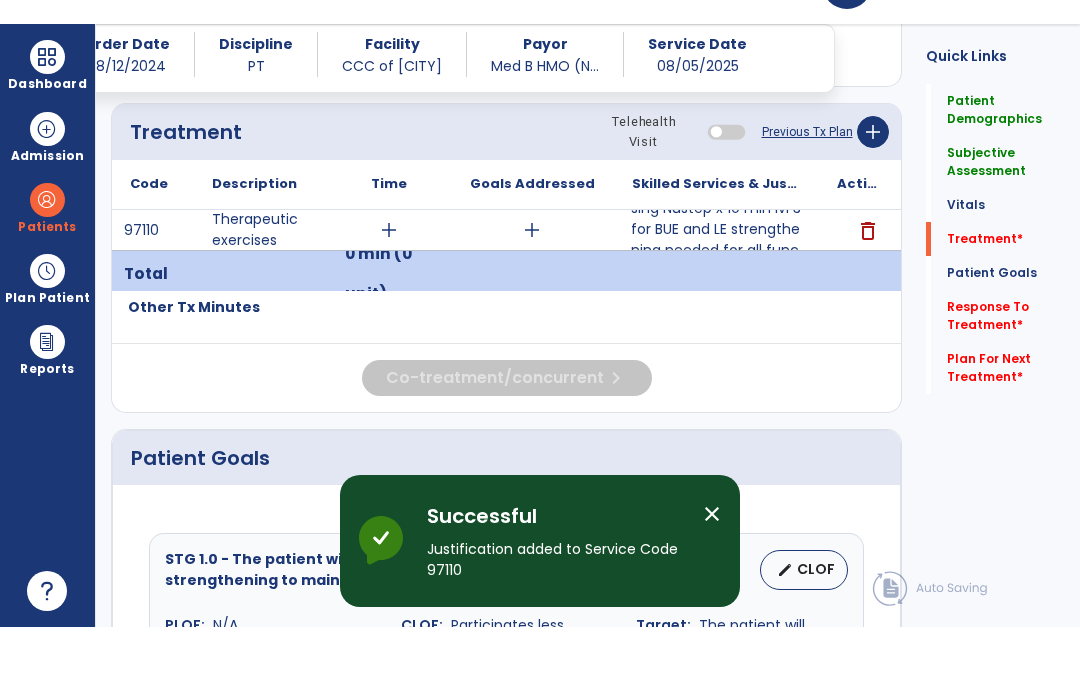 scroll, scrollTop: 82, scrollLeft: 0, axis: vertical 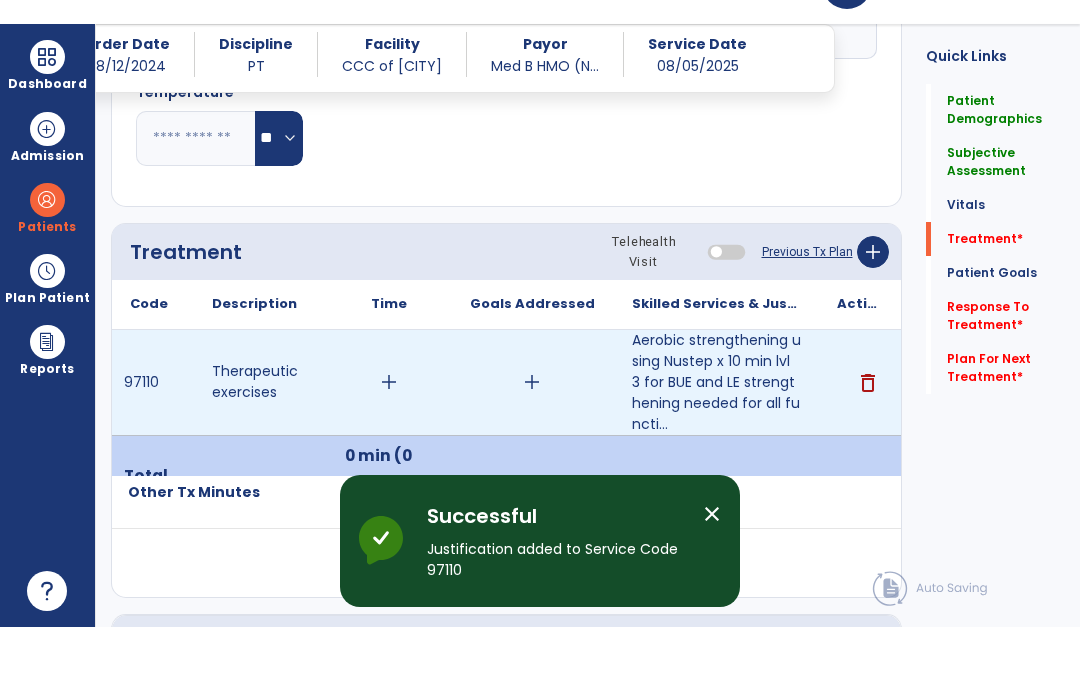 click on "add" at bounding box center [389, 441] 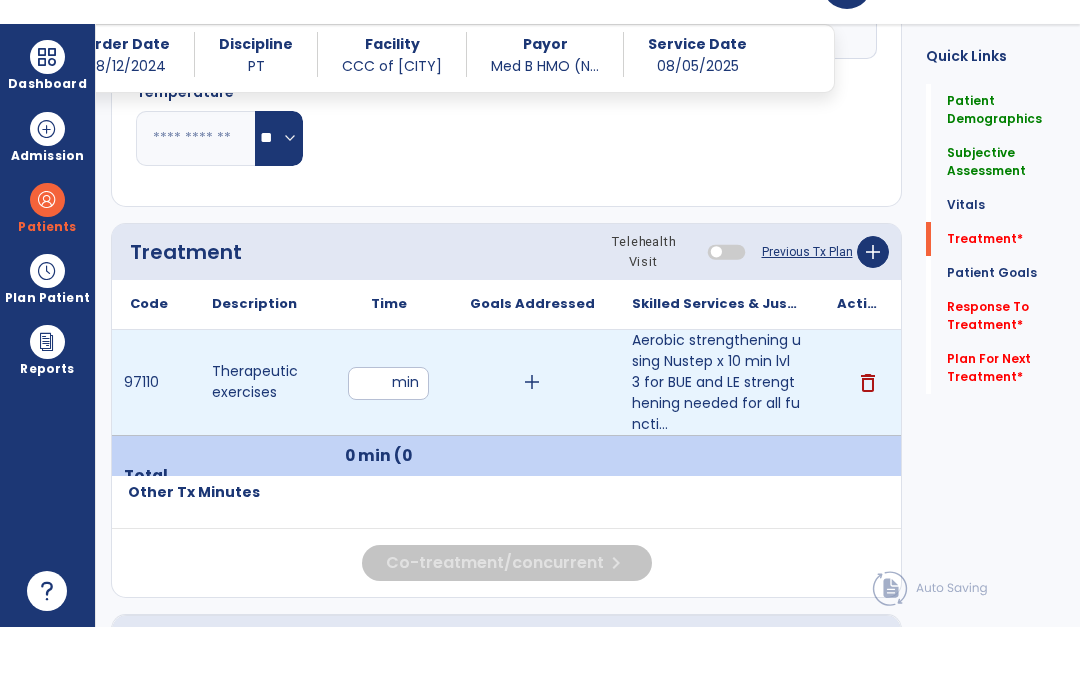 type on "**" 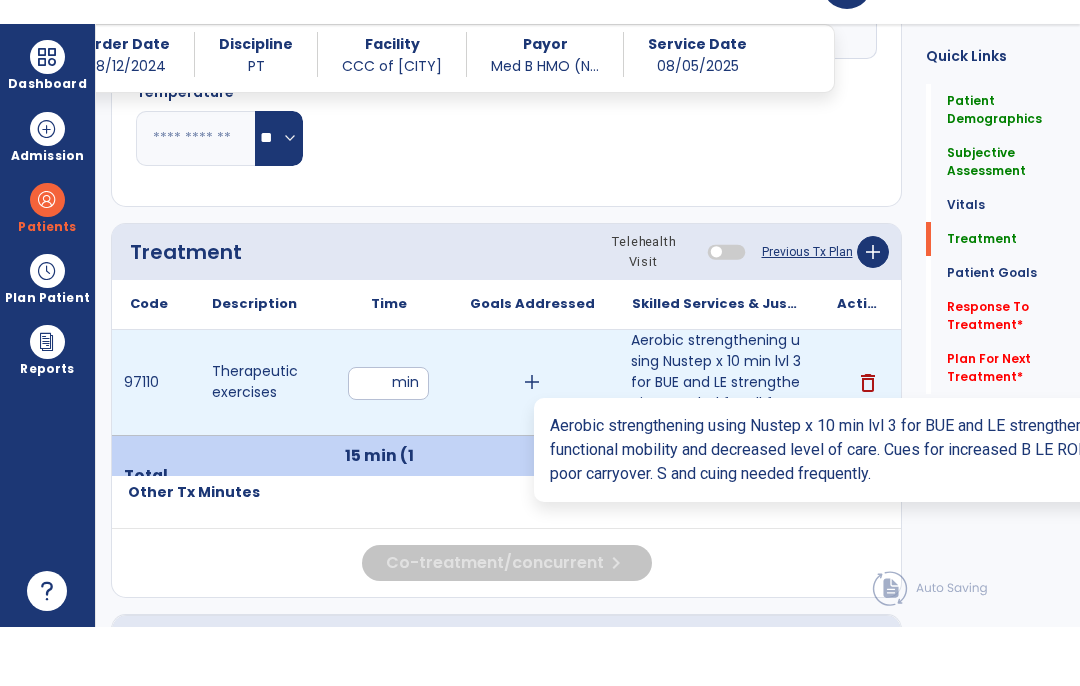 click on "Aerobic strengthening using Nustep x 10 min lvl 3 for BUE and LE strengthening needed for all functi..." at bounding box center (716, 441) 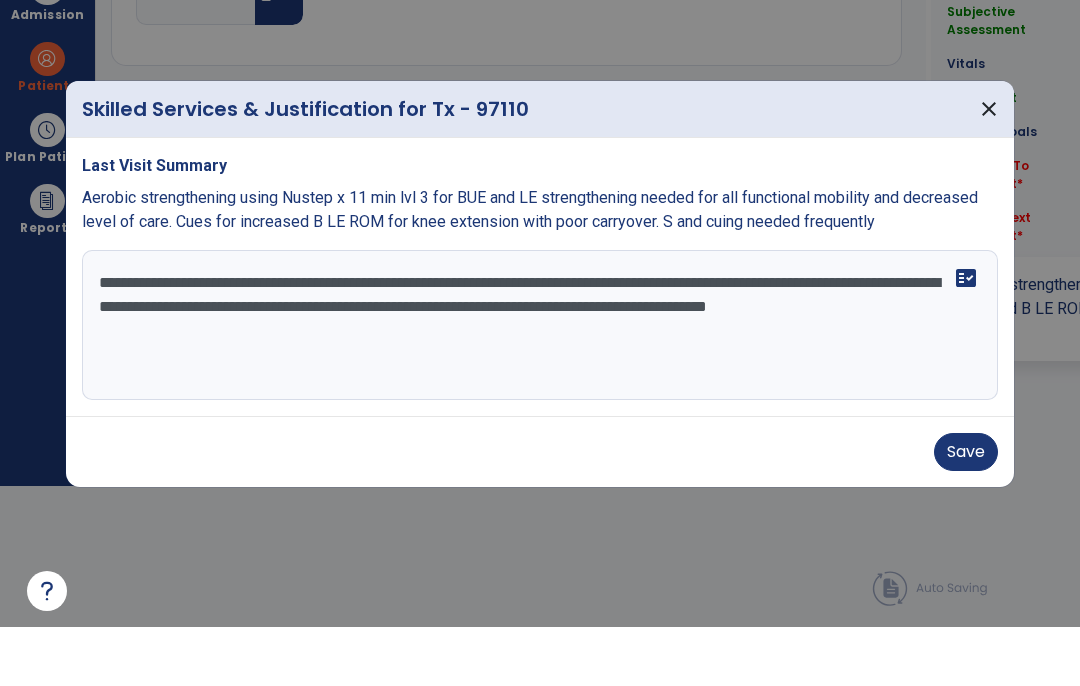 scroll, scrollTop: 0, scrollLeft: 0, axis: both 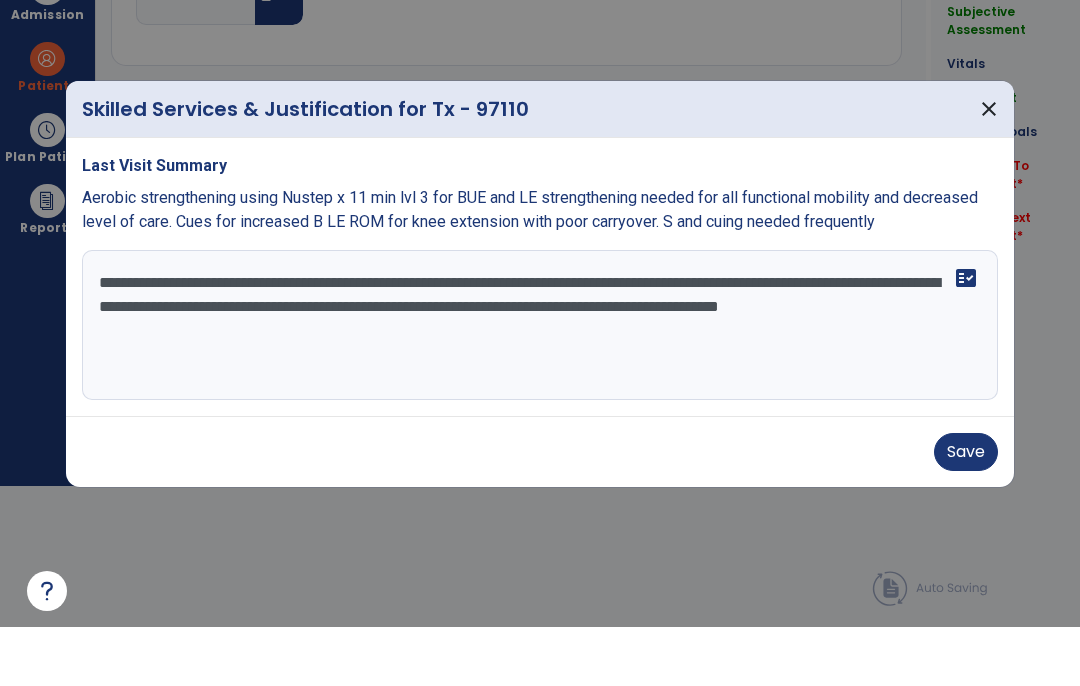 click on "**********" at bounding box center (540, 384) 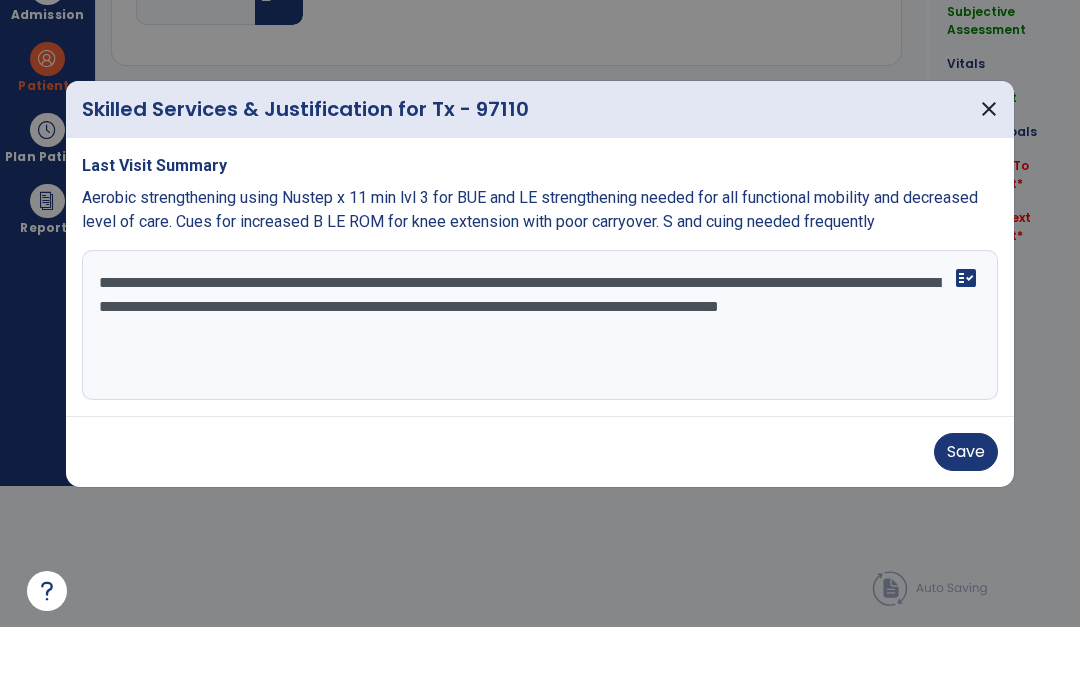 click on "**********" at bounding box center [540, 384] 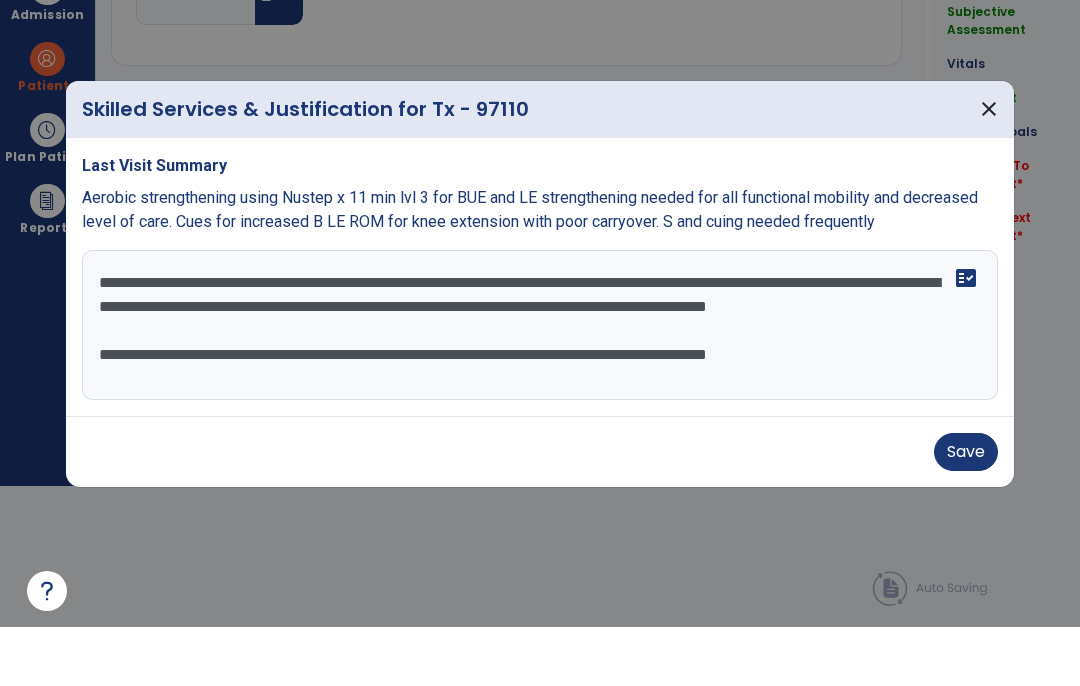 type on "**********" 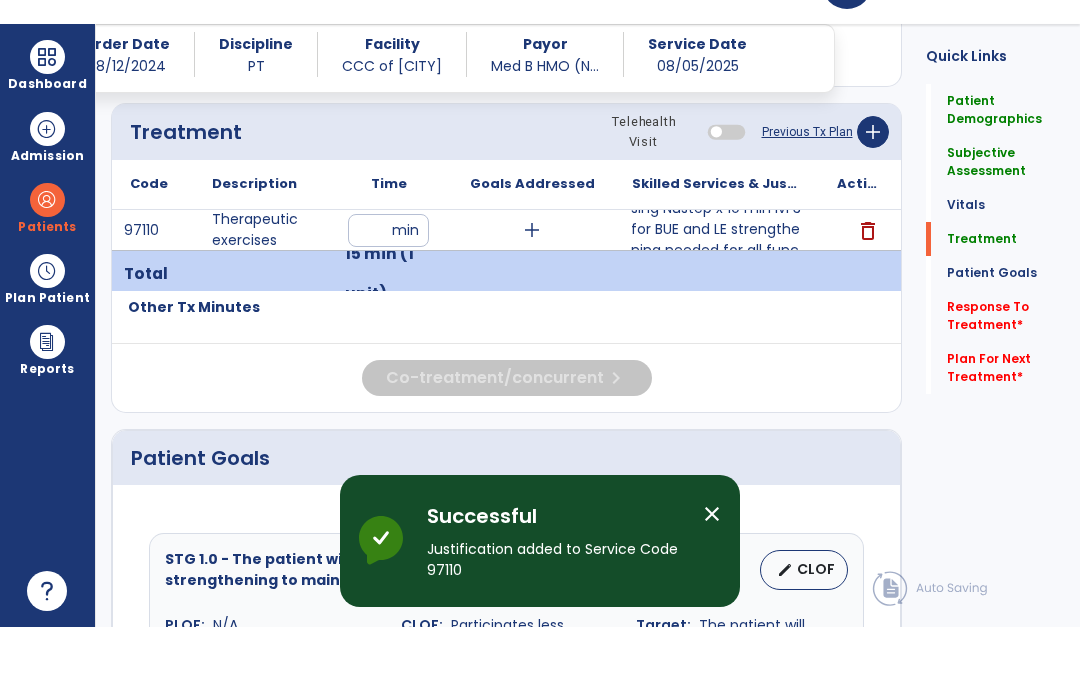 scroll, scrollTop: 82, scrollLeft: 0, axis: vertical 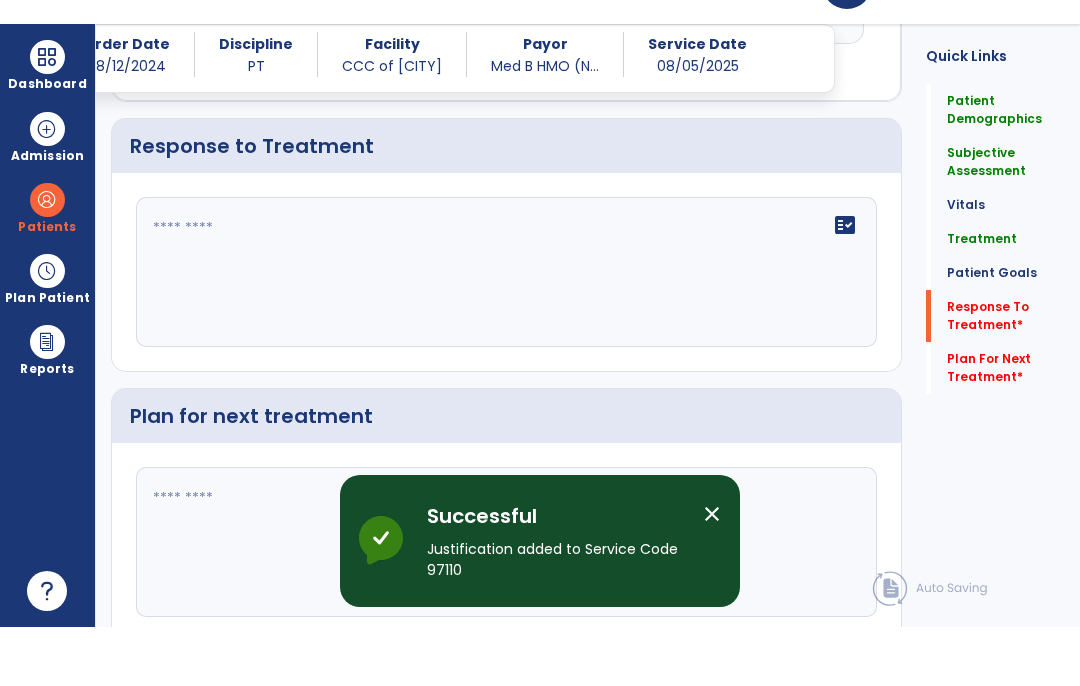 click on "fact_check" 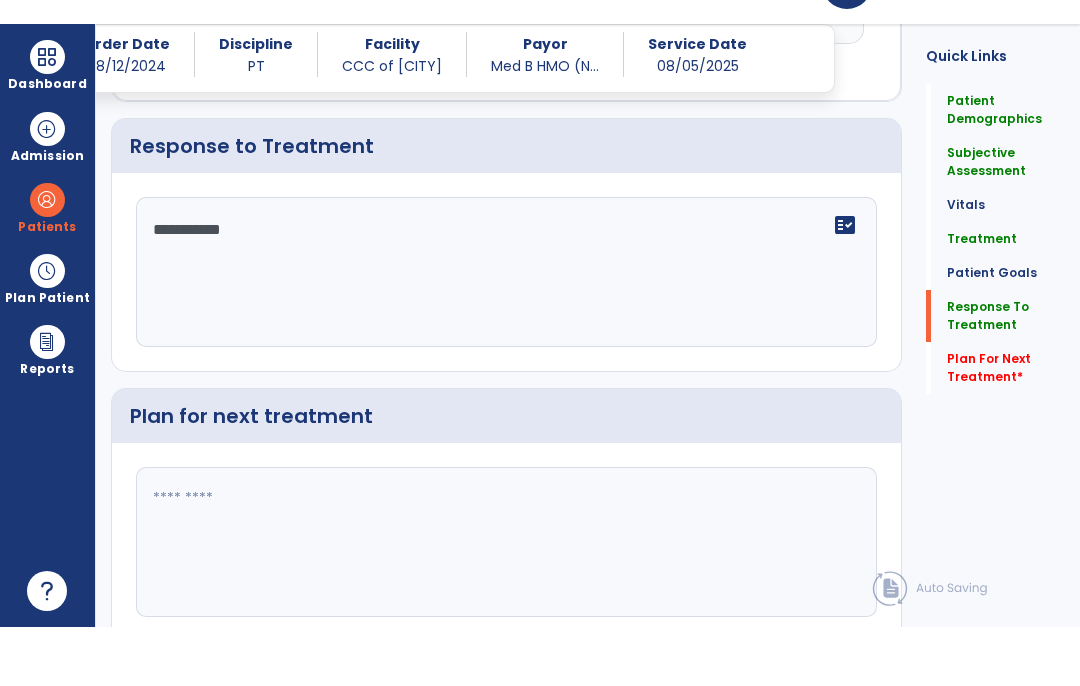 scroll, scrollTop: 2570, scrollLeft: 0, axis: vertical 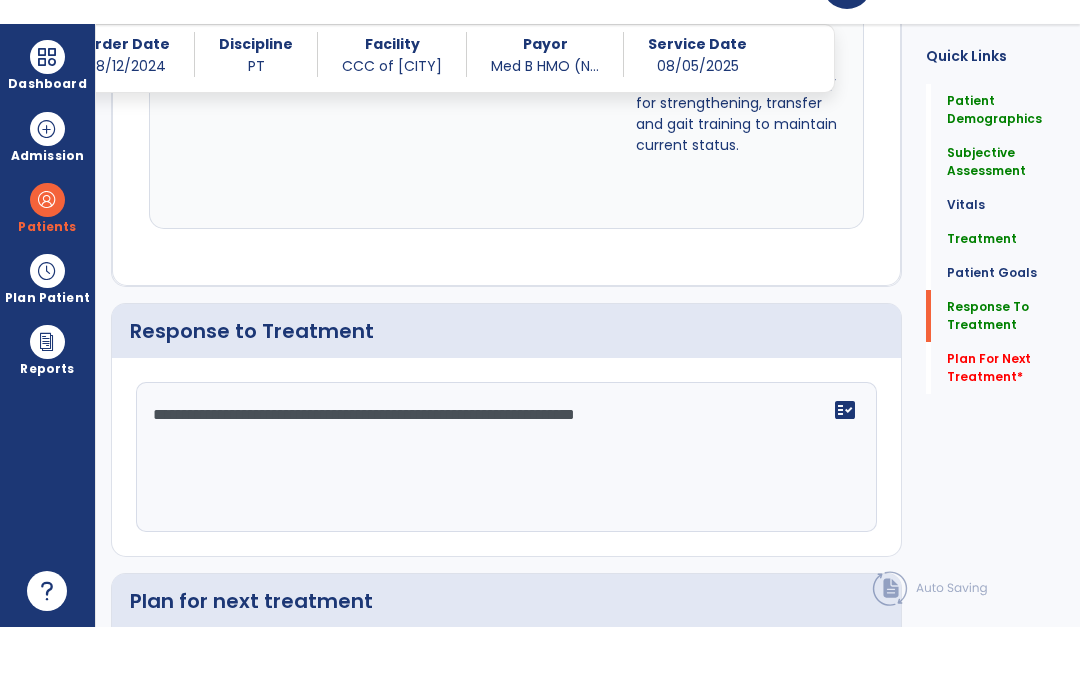 click on "**********" 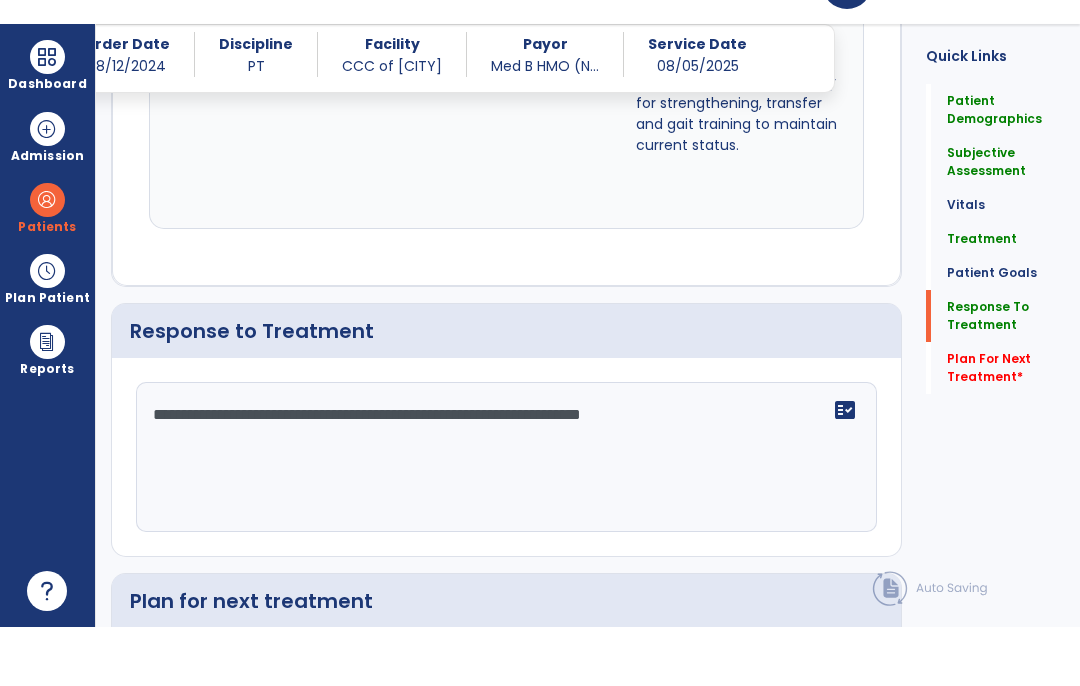 click on "**********" 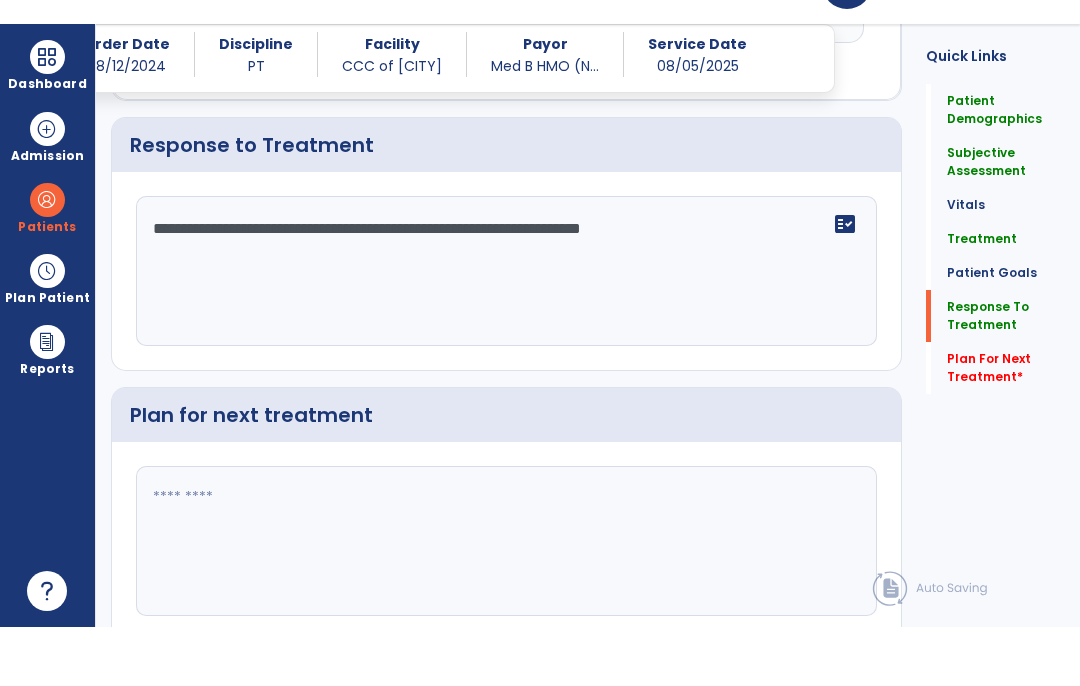scroll, scrollTop: 2755, scrollLeft: 0, axis: vertical 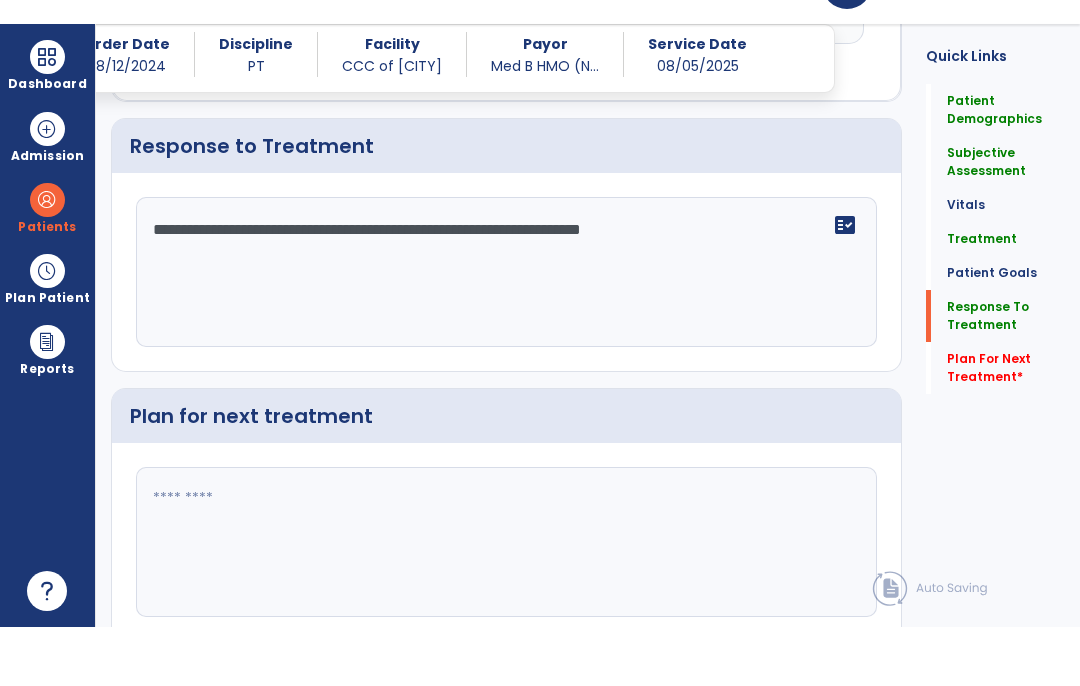 type on "**********" 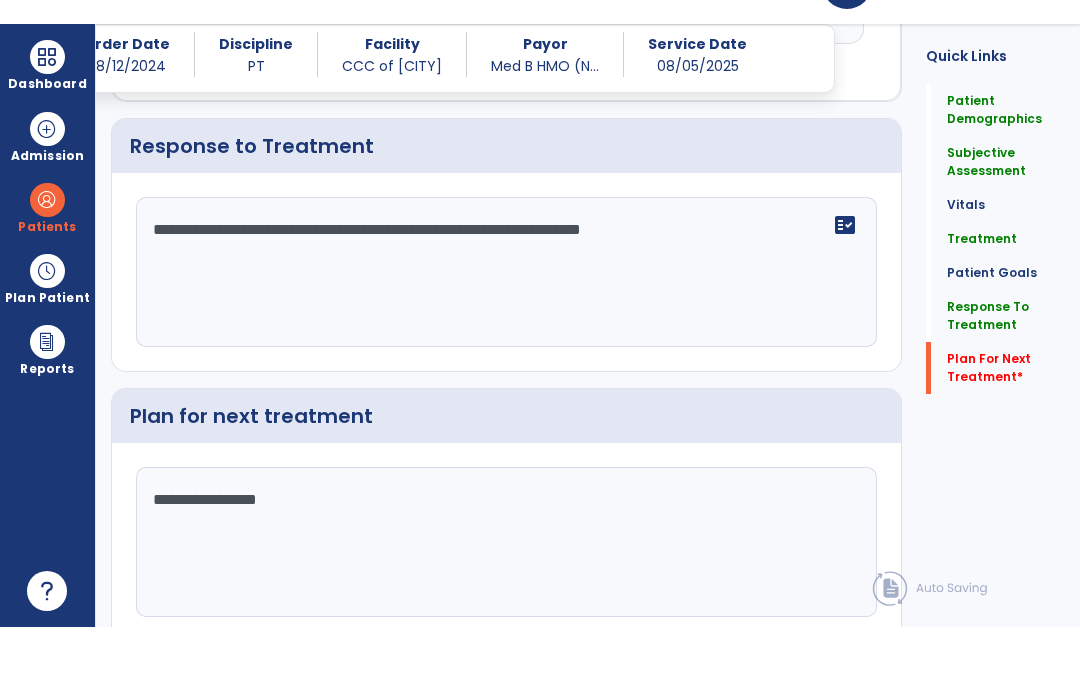 type on "**********" 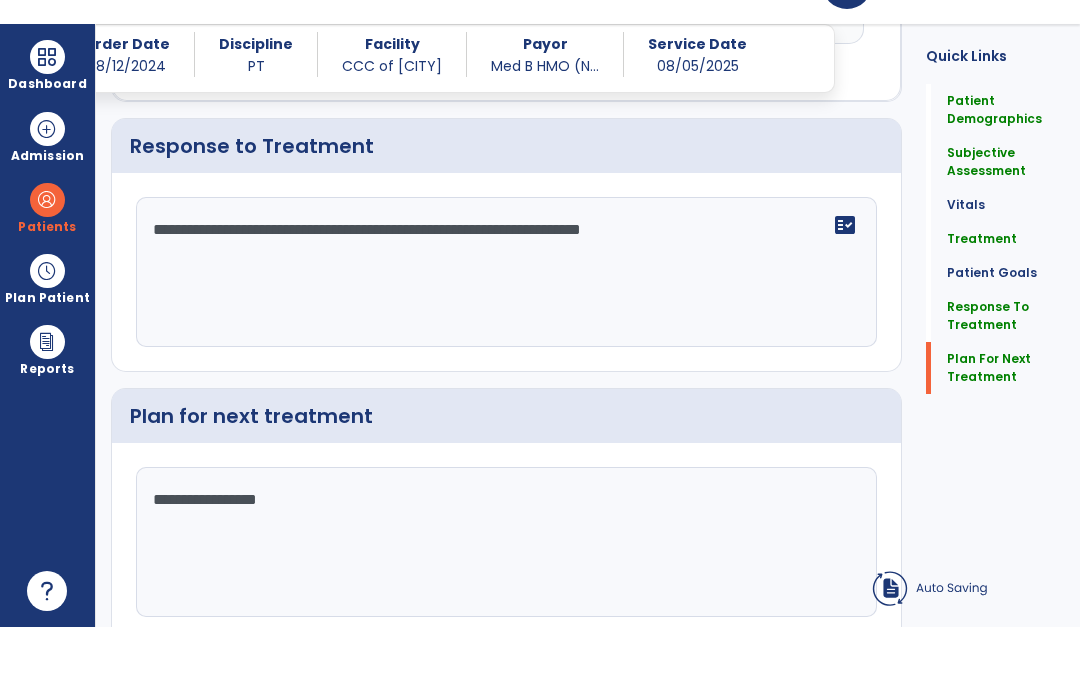scroll, scrollTop: 2570, scrollLeft: 0, axis: vertical 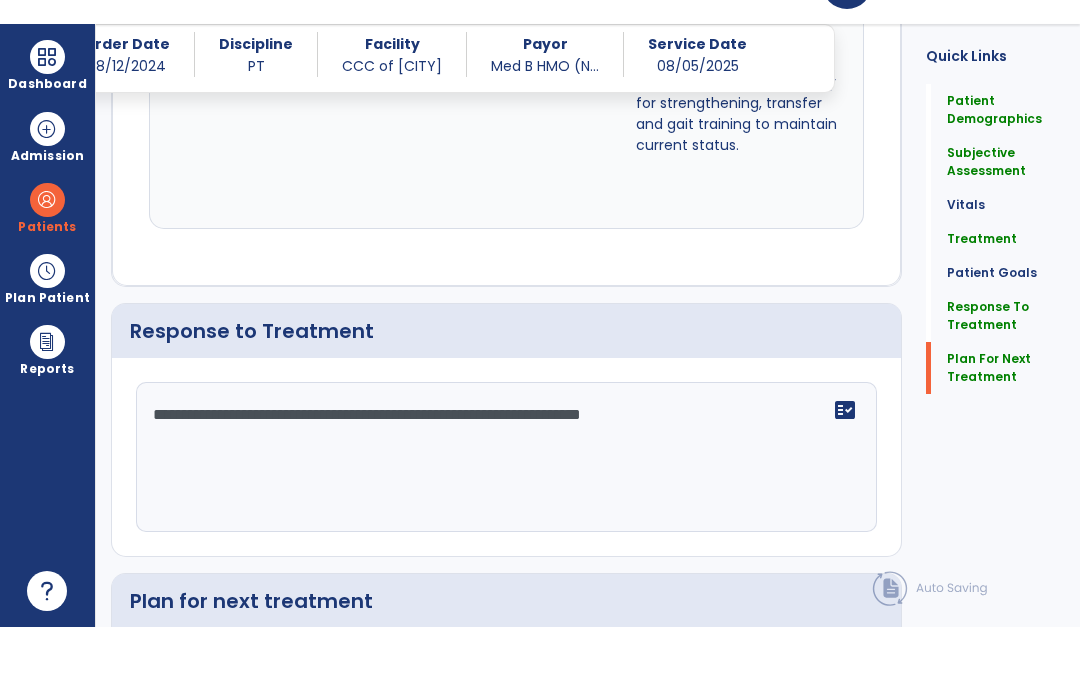click on "Plan For Next Treatment" 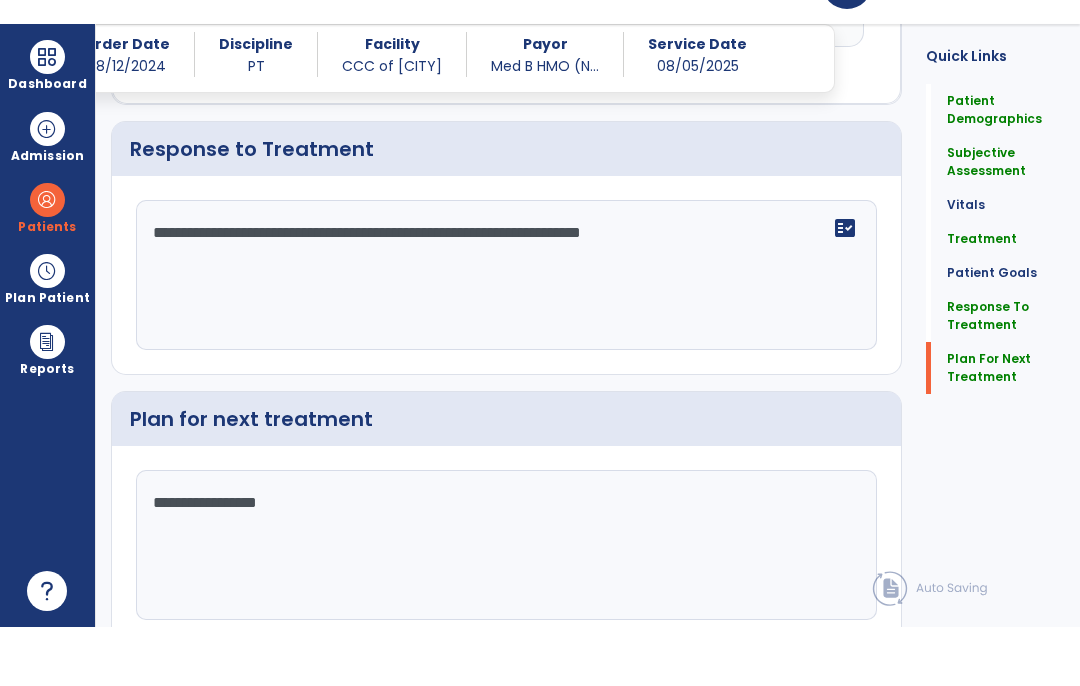 scroll, scrollTop: 2755, scrollLeft: 0, axis: vertical 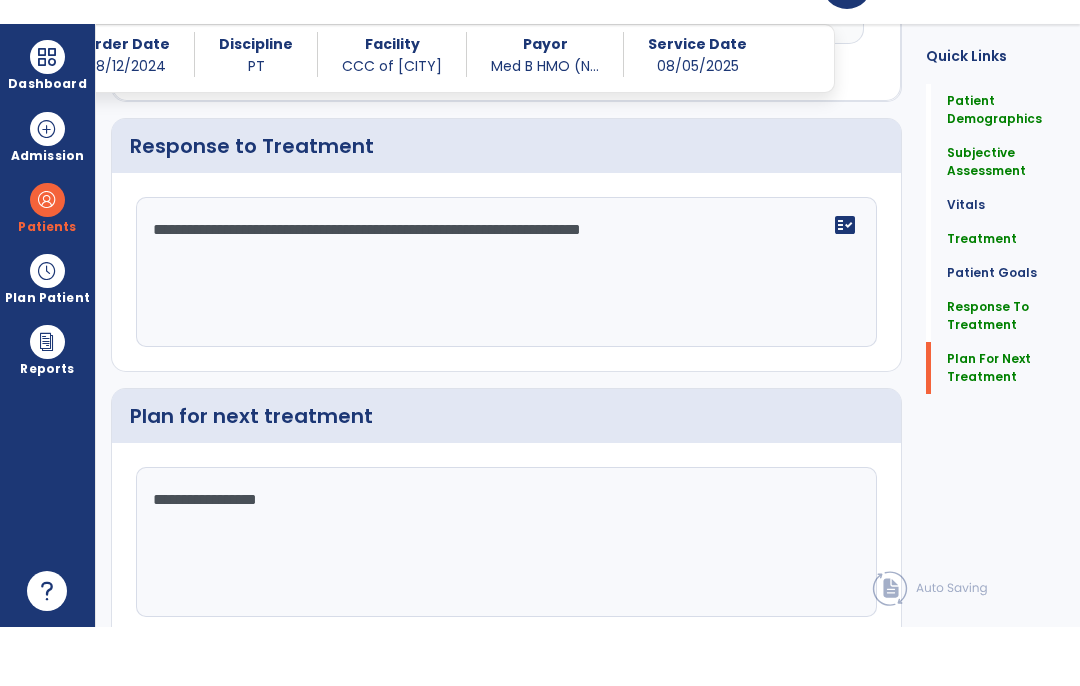 click on "Sign Doc" 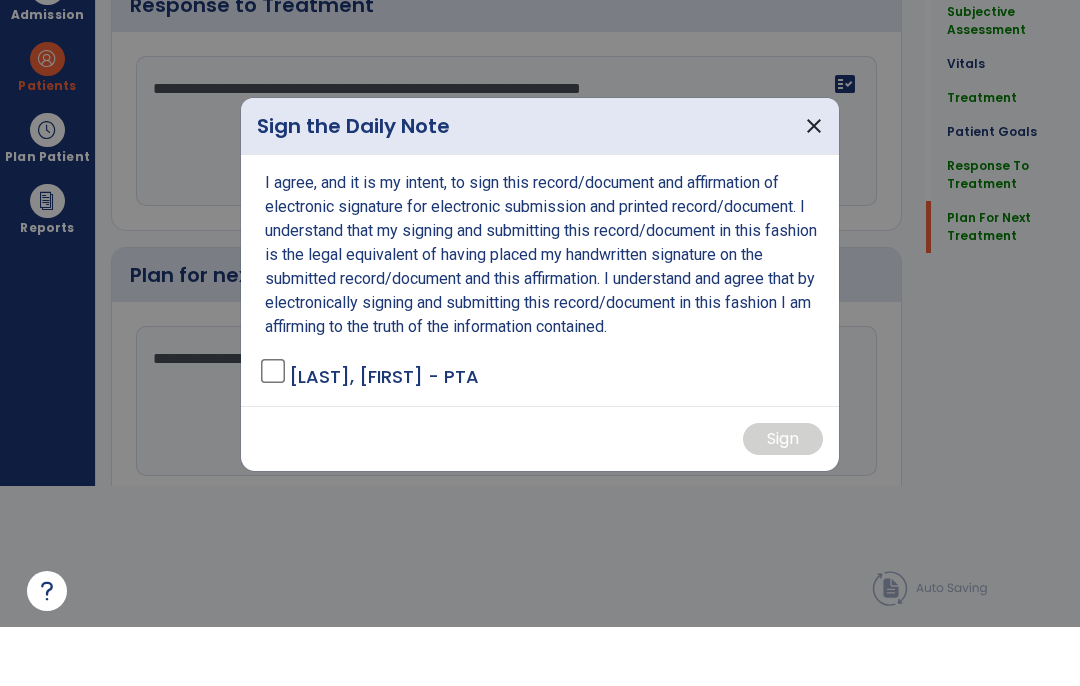 scroll, scrollTop: 0, scrollLeft: 0, axis: both 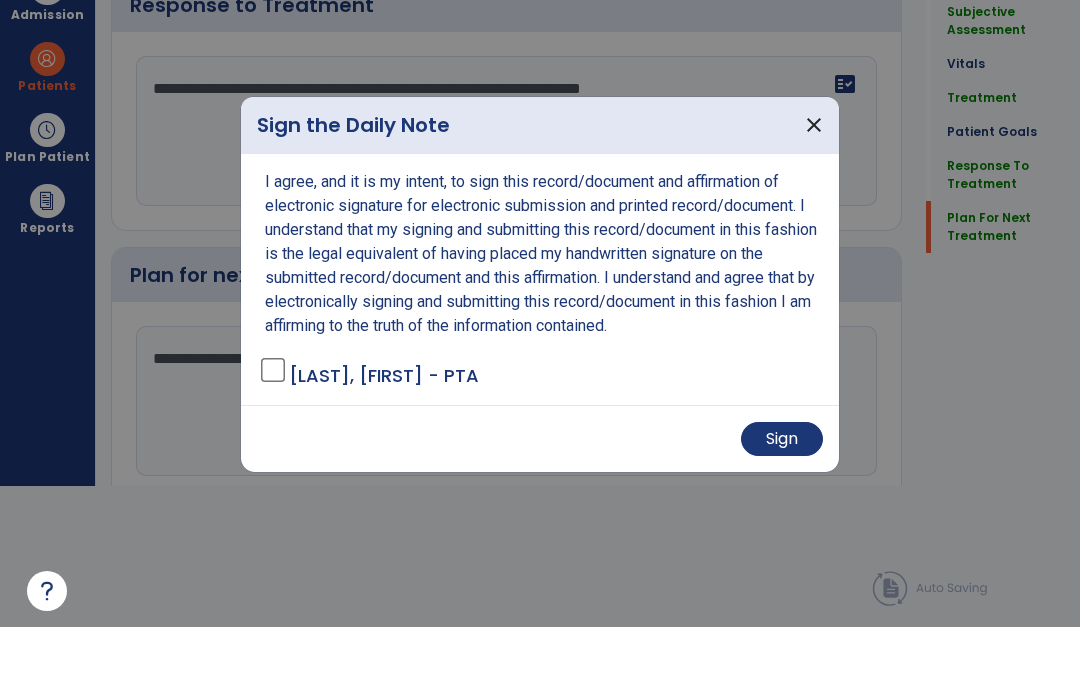 click on "Sign" at bounding box center (782, 498) 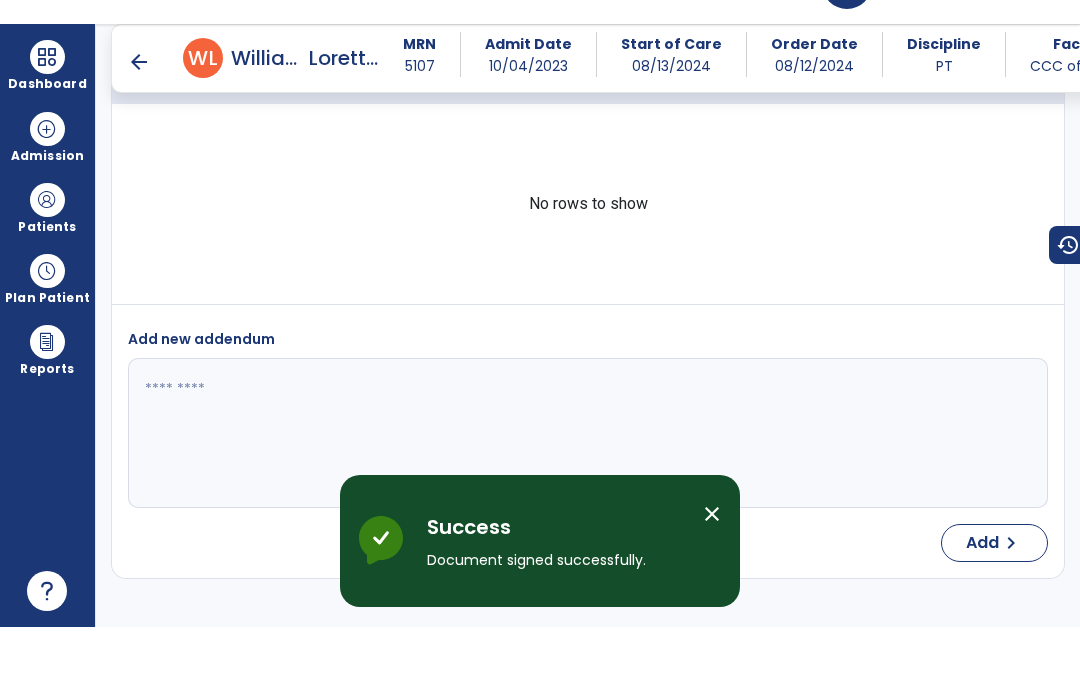 scroll, scrollTop: 82, scrollLeft: 0, axis: vertical 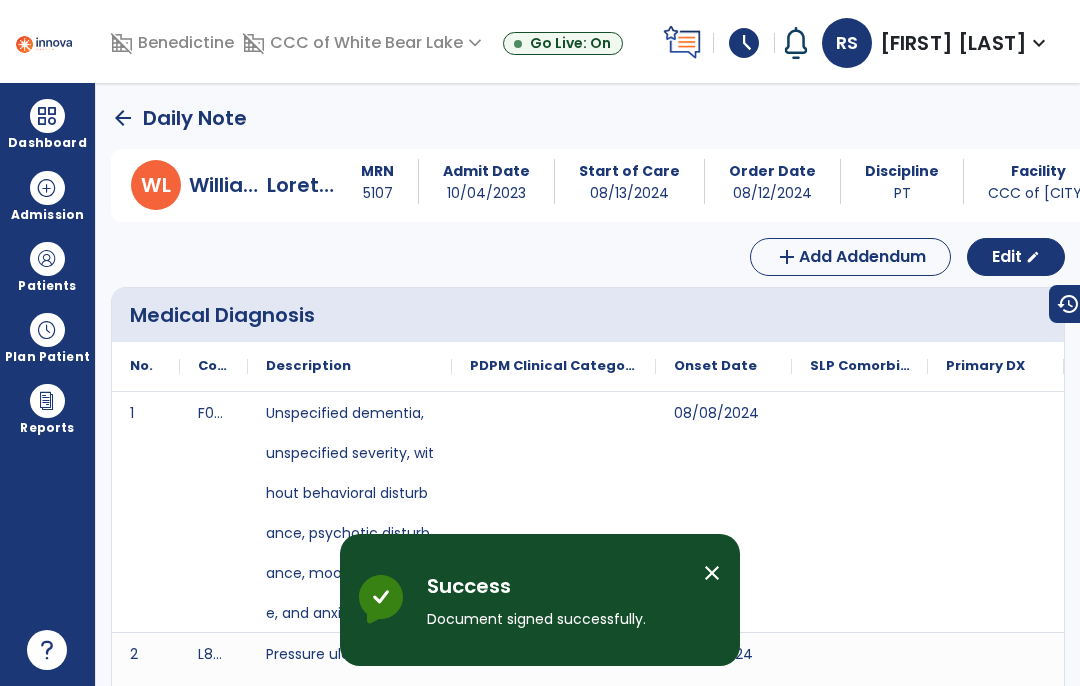 click on "arrow_back" 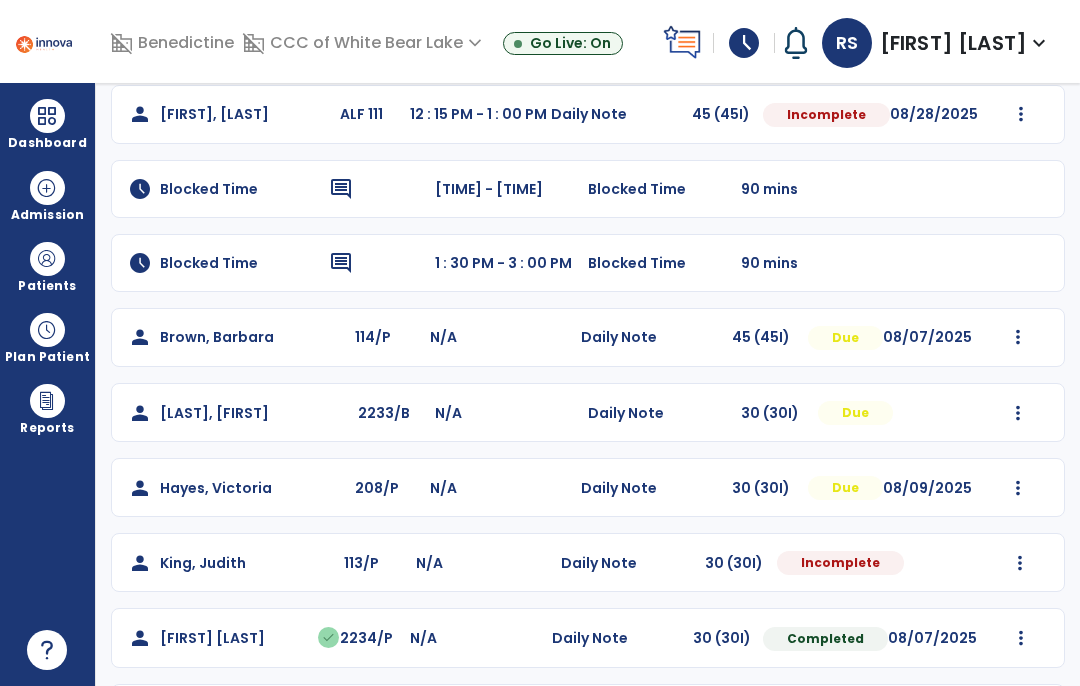 scroll, scrollTop: 197, scrollLeft: 0, axis: vertical 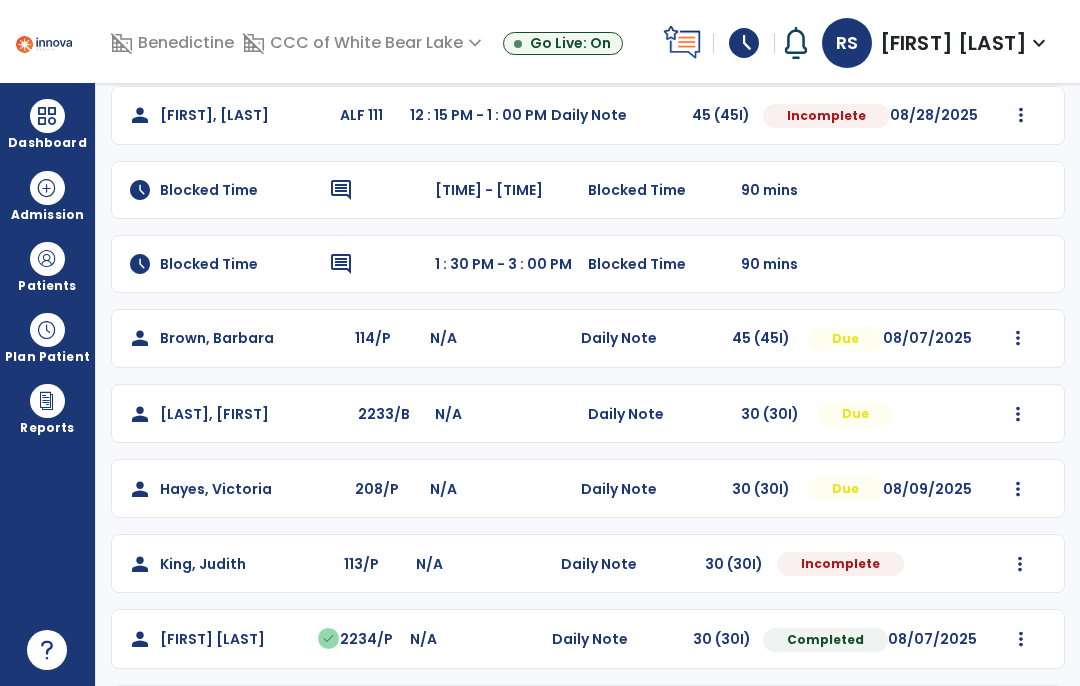 click on "person [NAME], [ADDRESS]  Daily Note   30 (30I)  Due  Mark Visit As Complete   Reset Note   Open Document   G + C Mins" 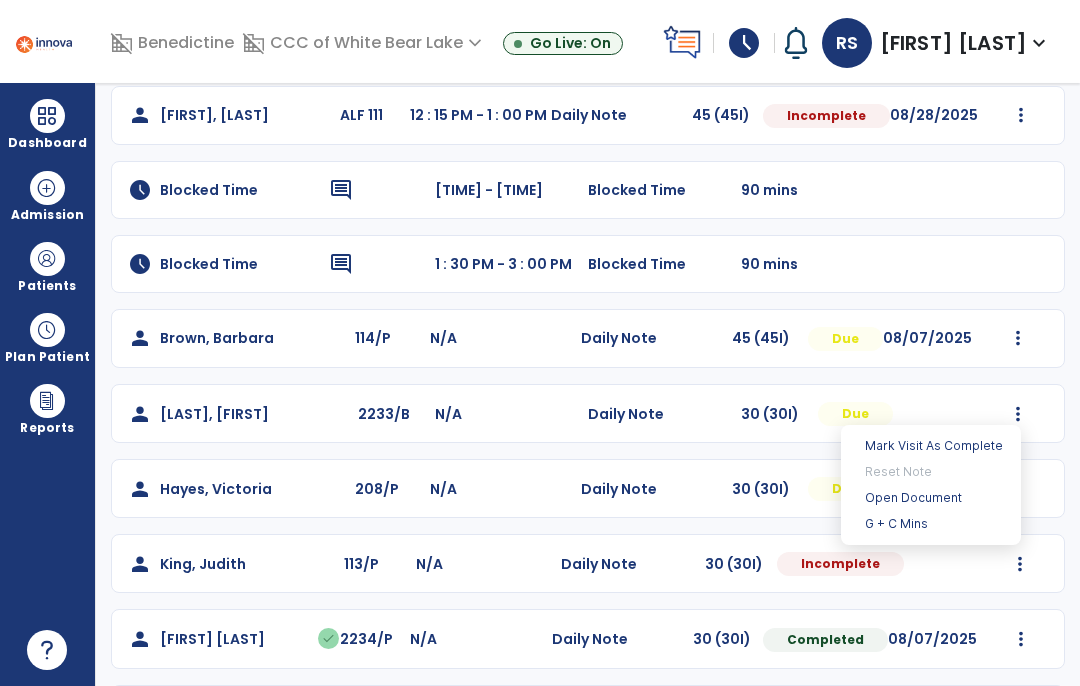 click on "Open Document" at bounding box center (931, 498) 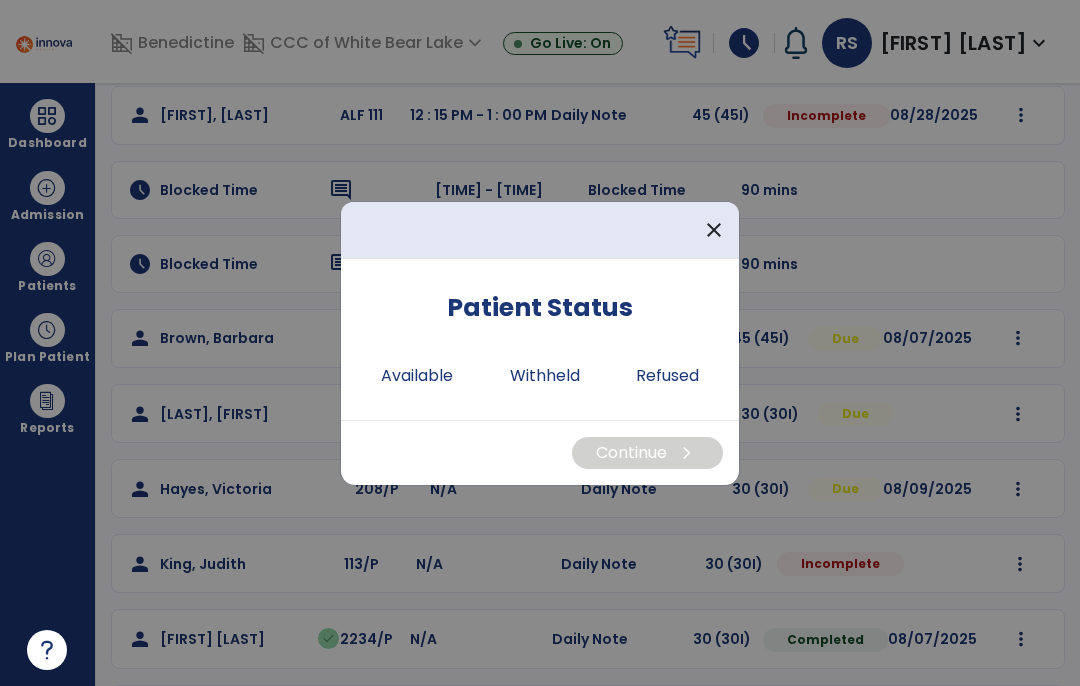 click on "Available" at bounding box center (417, 376) 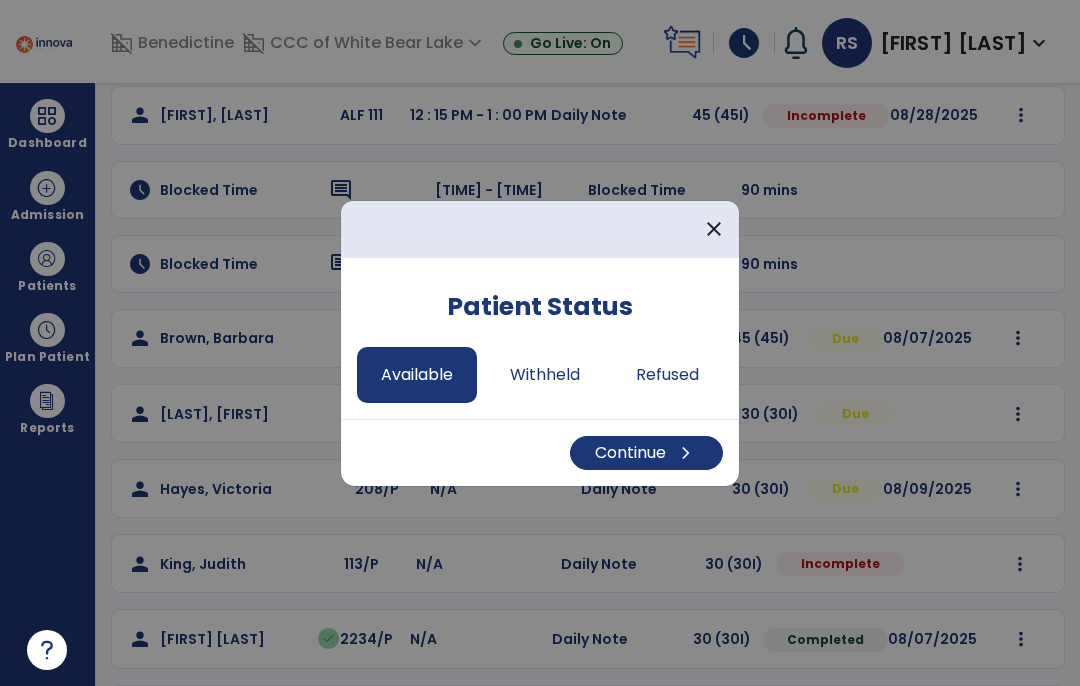 click on "Continue   chevron_right" at bounding box center [646, 453] 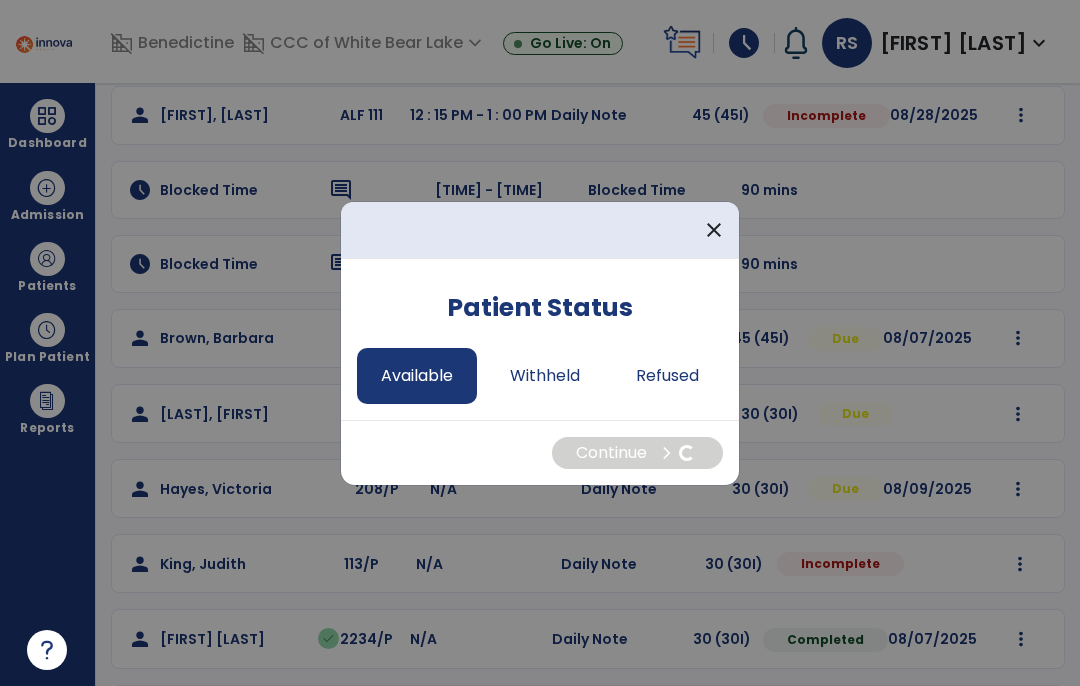 select on "*" 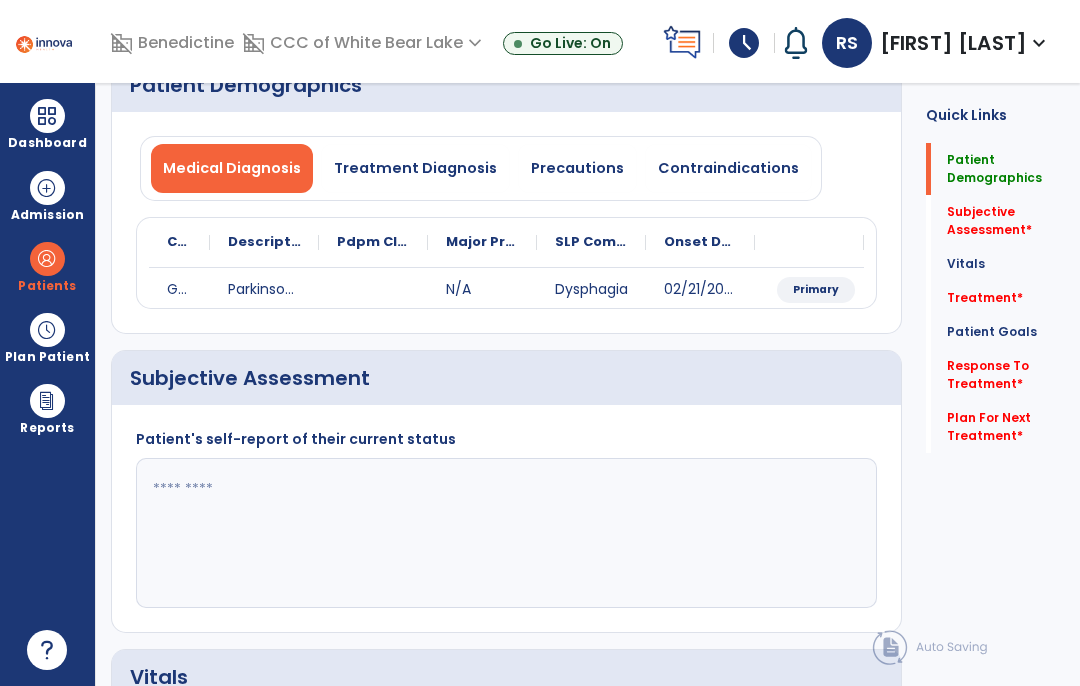 click on "Precautions" at bounding box center [577, 168] 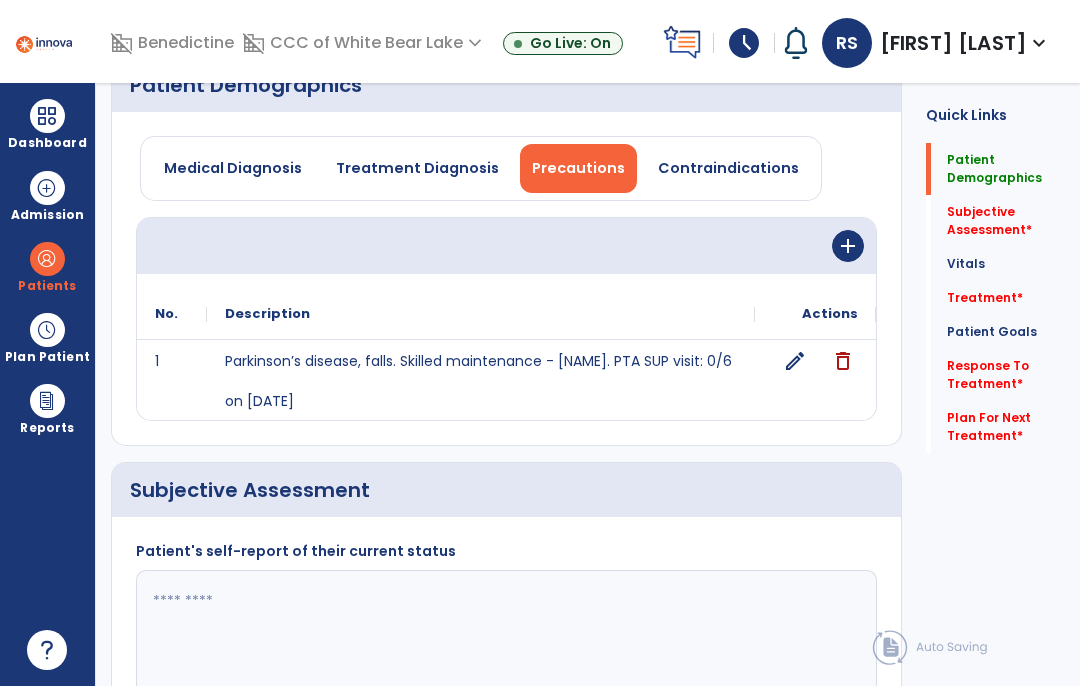 click on "edit" 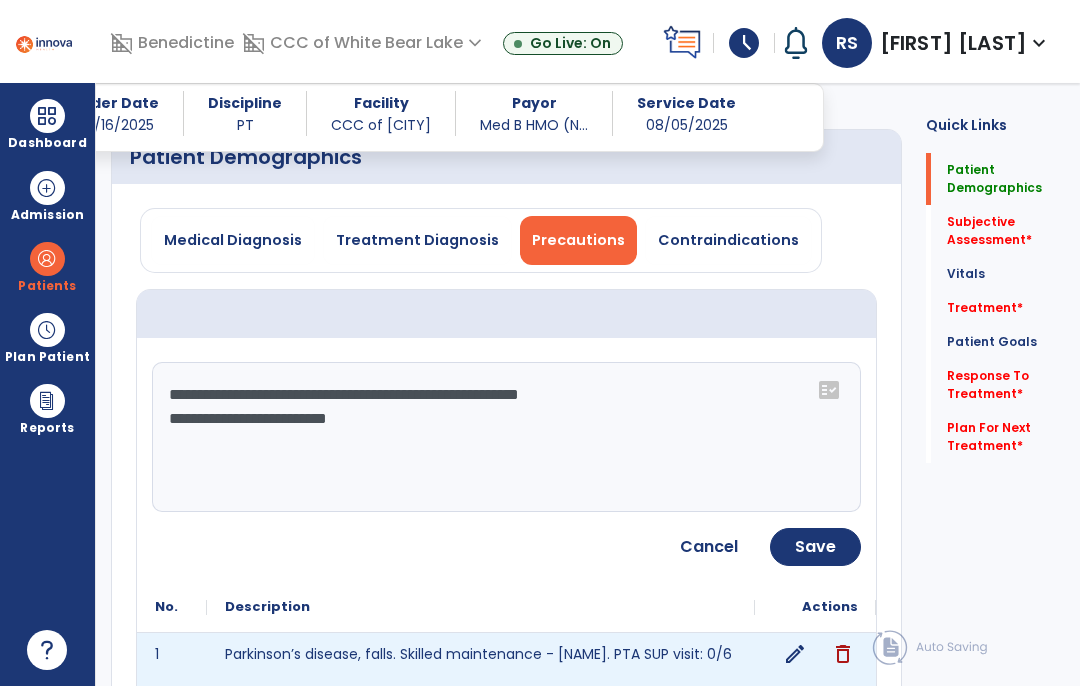 scroll, scrollTop: 112, scrollLeft: 0, axis: vertical 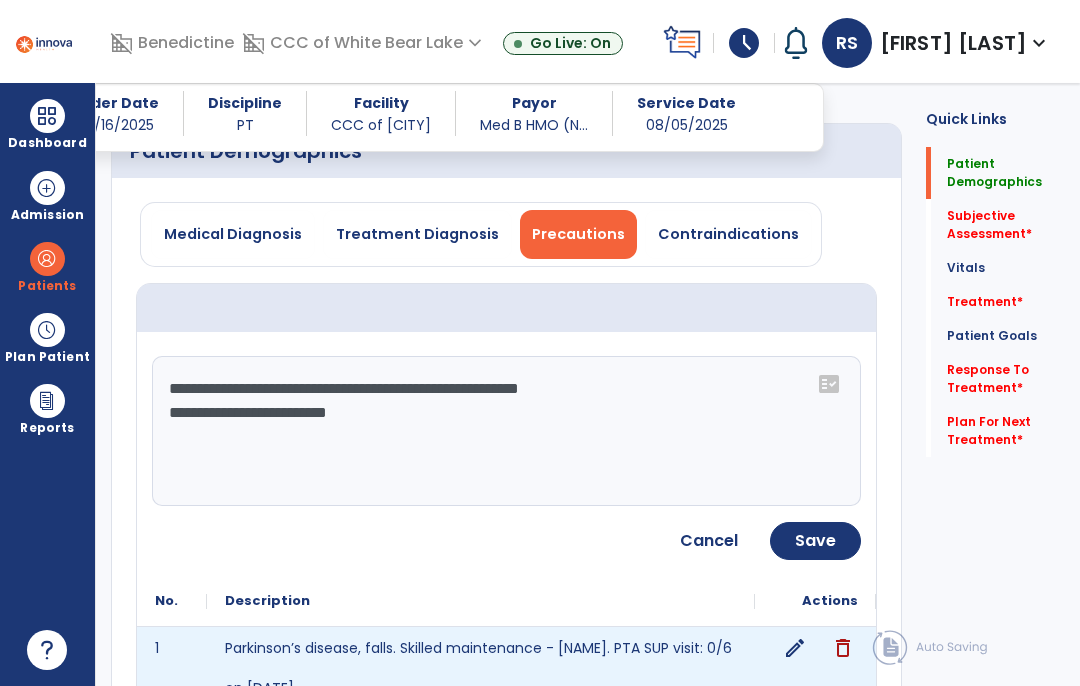 click on "**********" 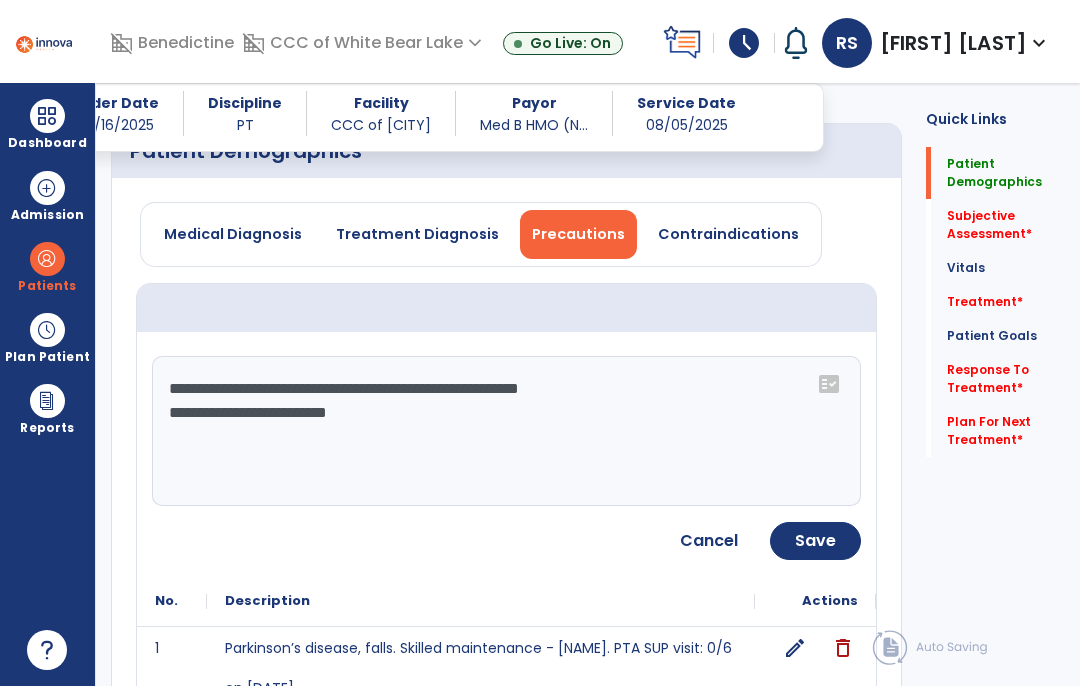 click on "**********" 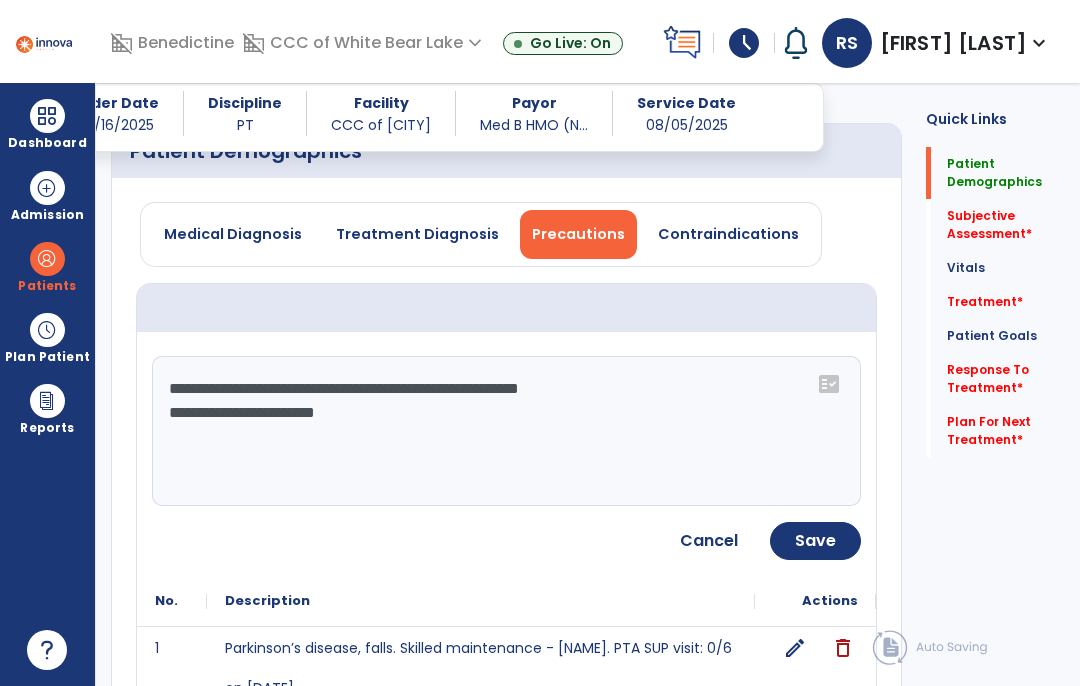 type on "**********" 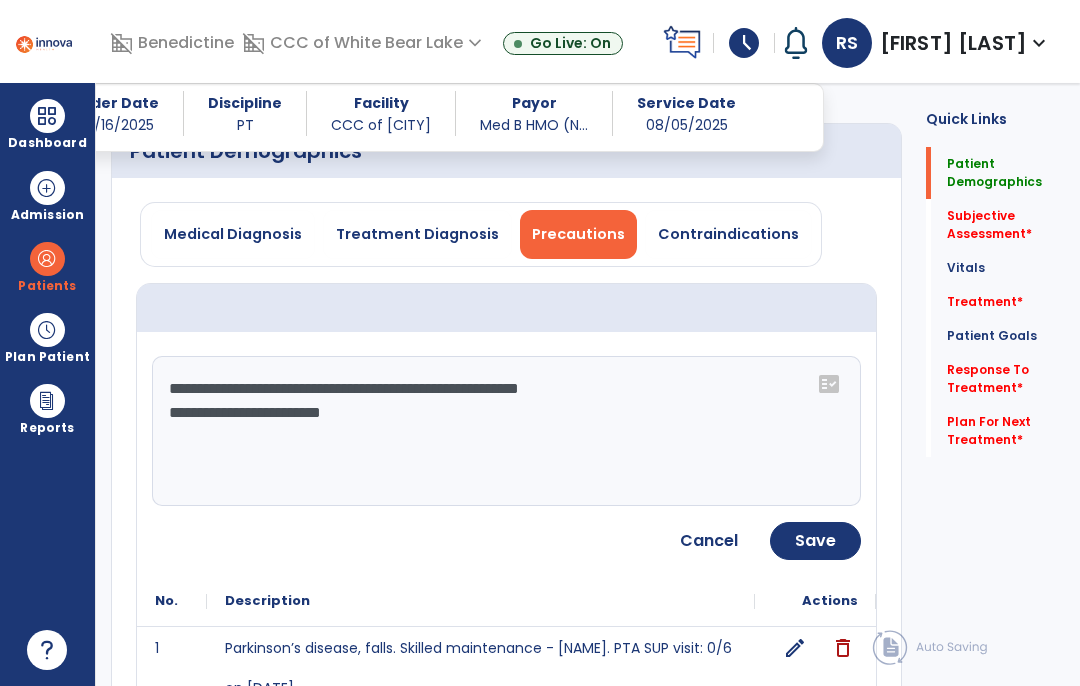 click on "Save" 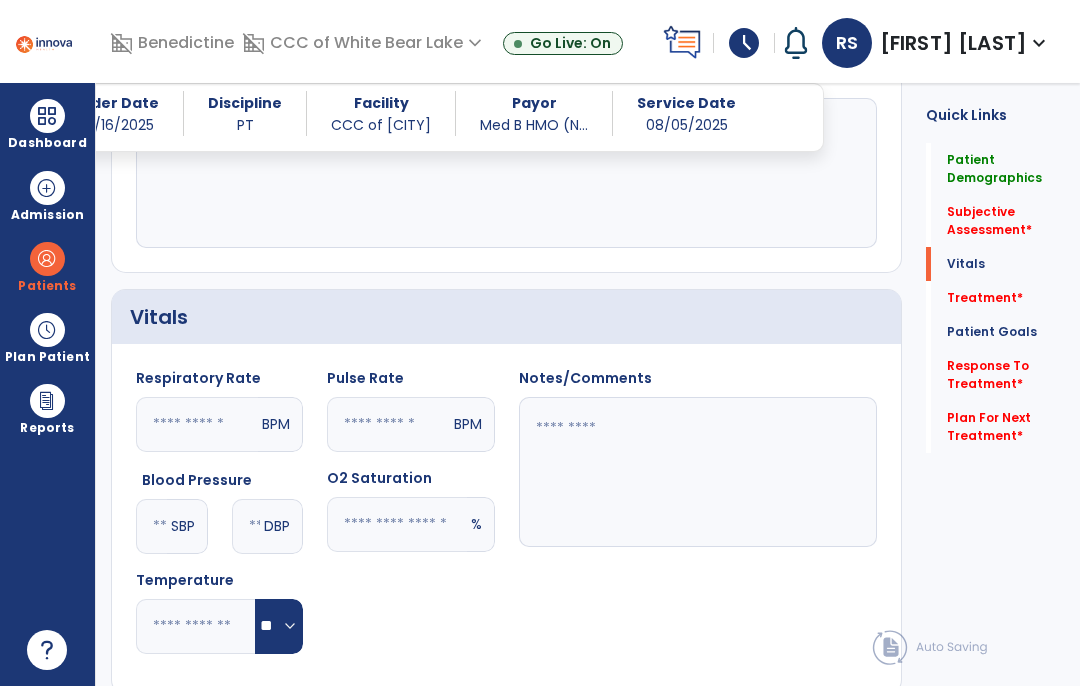 scroll, scrollTop: 434, scrollLeft: 0, axis: vertical 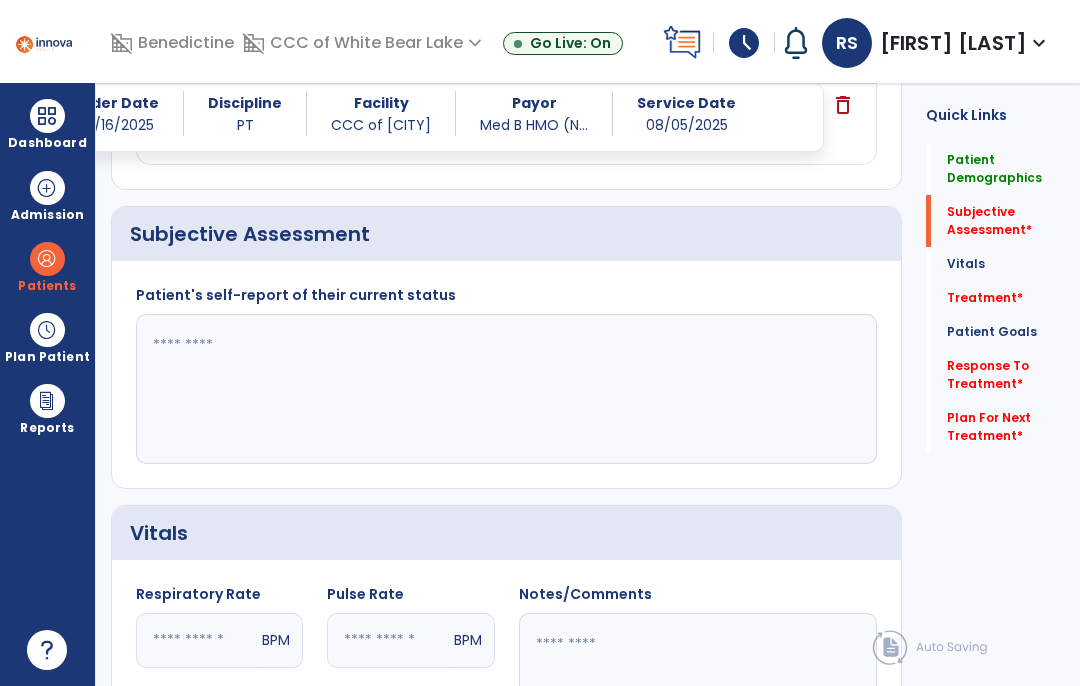 click 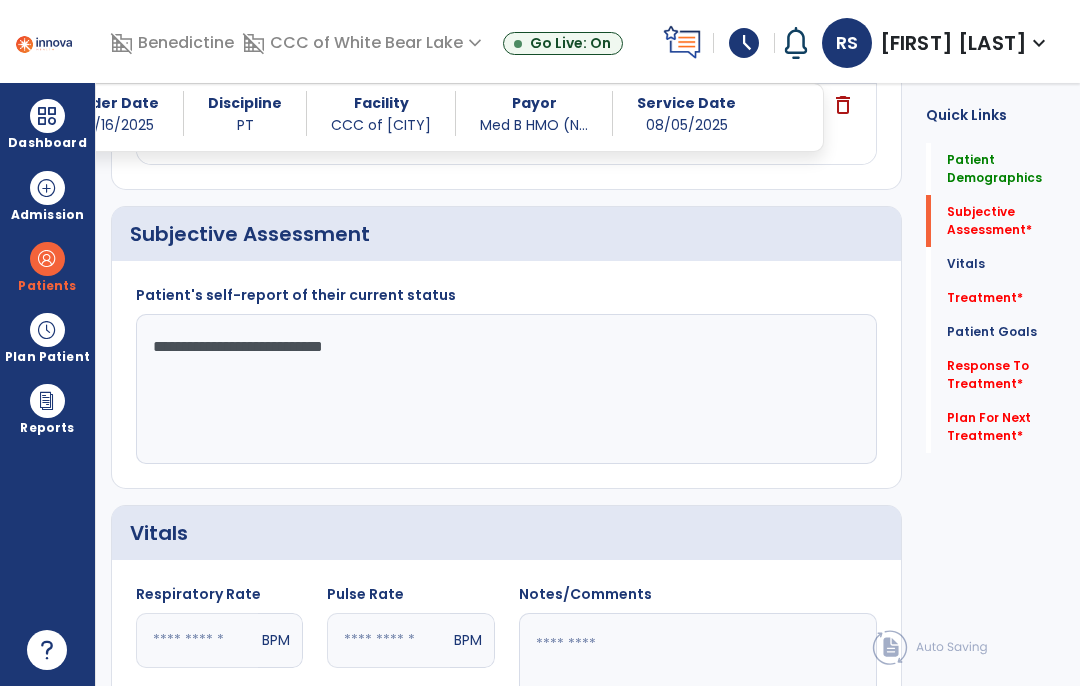 click on "**********" 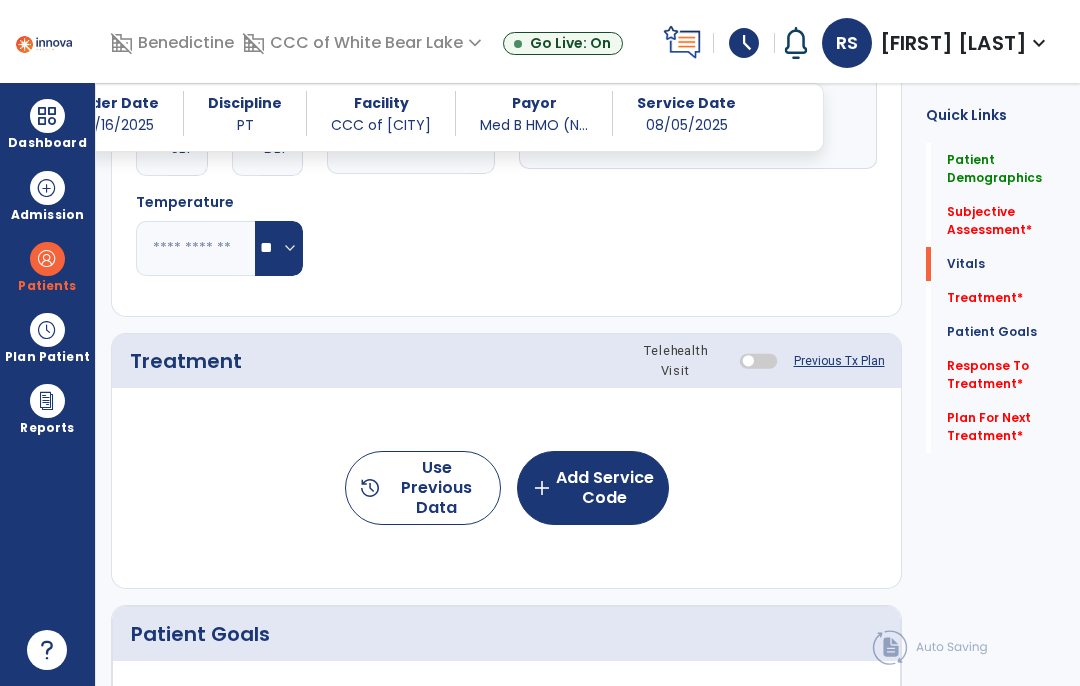 scroll, scrollTop: 1041, scrollLeft: 0, axis: vertical 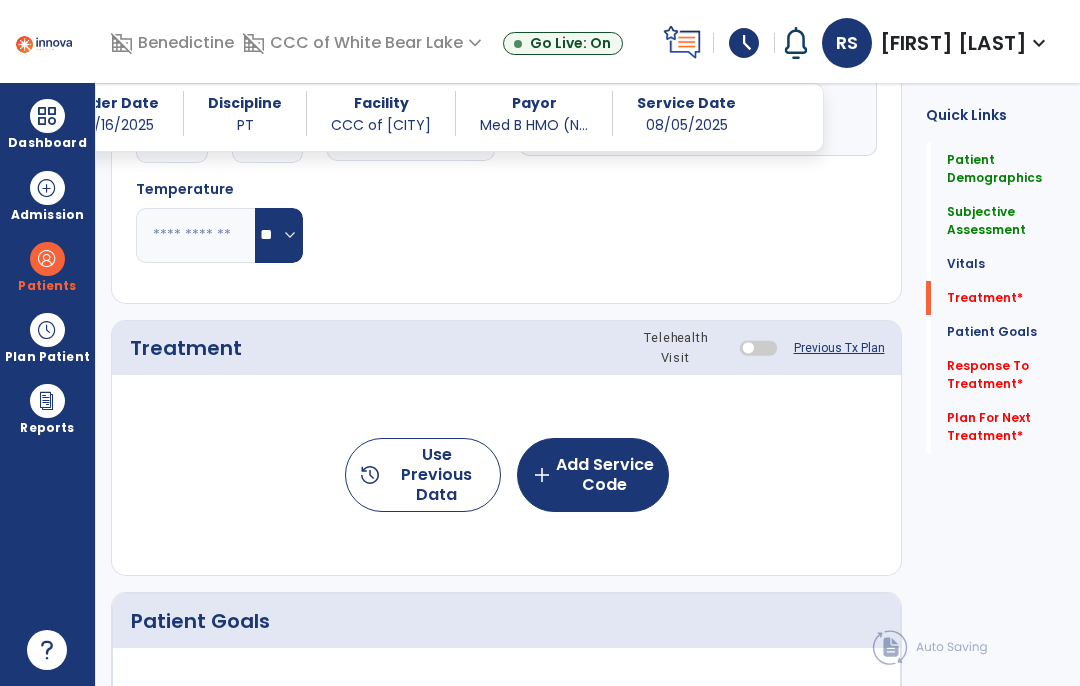 type on "**********" 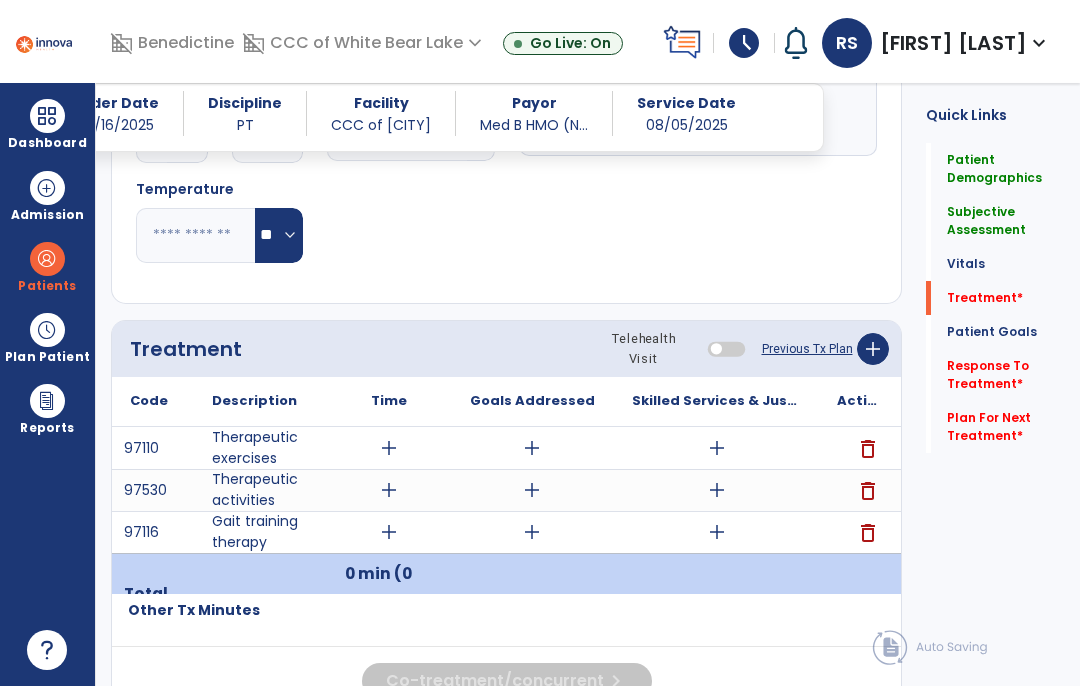 click on "add" at bounding box center [717, 532] 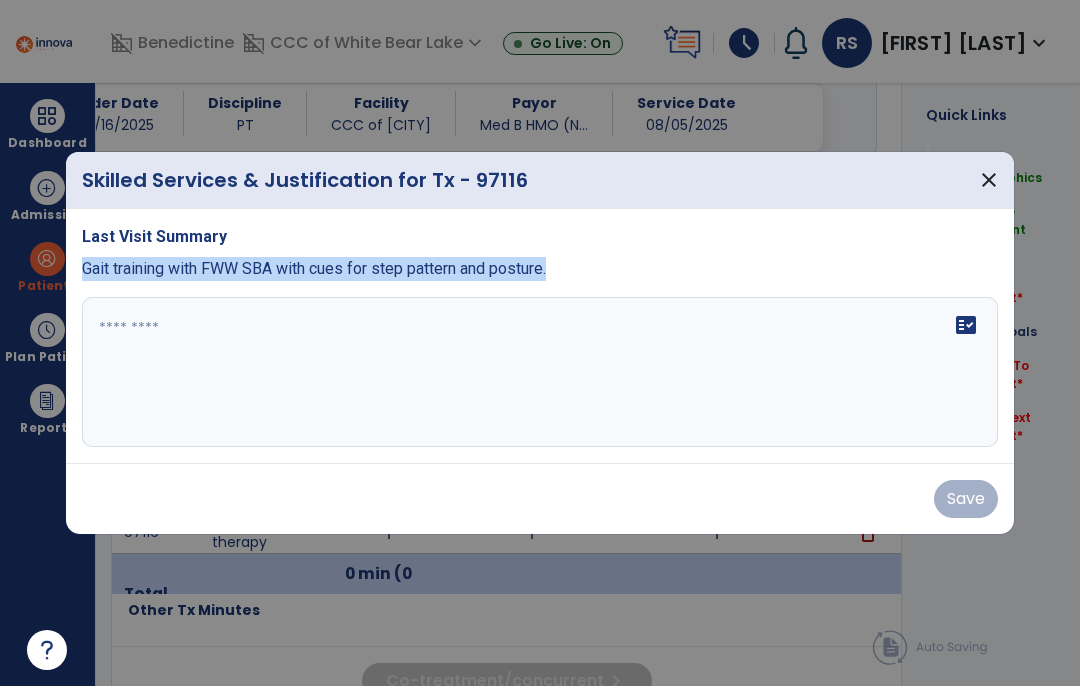 click on "fact_check" at bounding box center (540, 372) 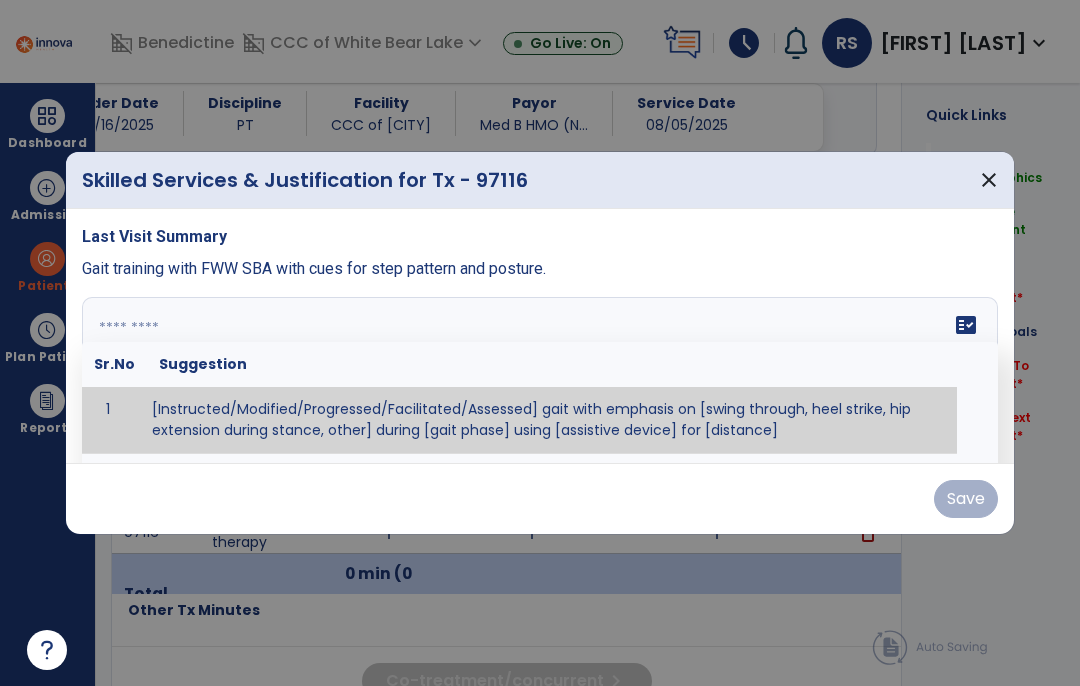 click at bounding box center (540, 372) 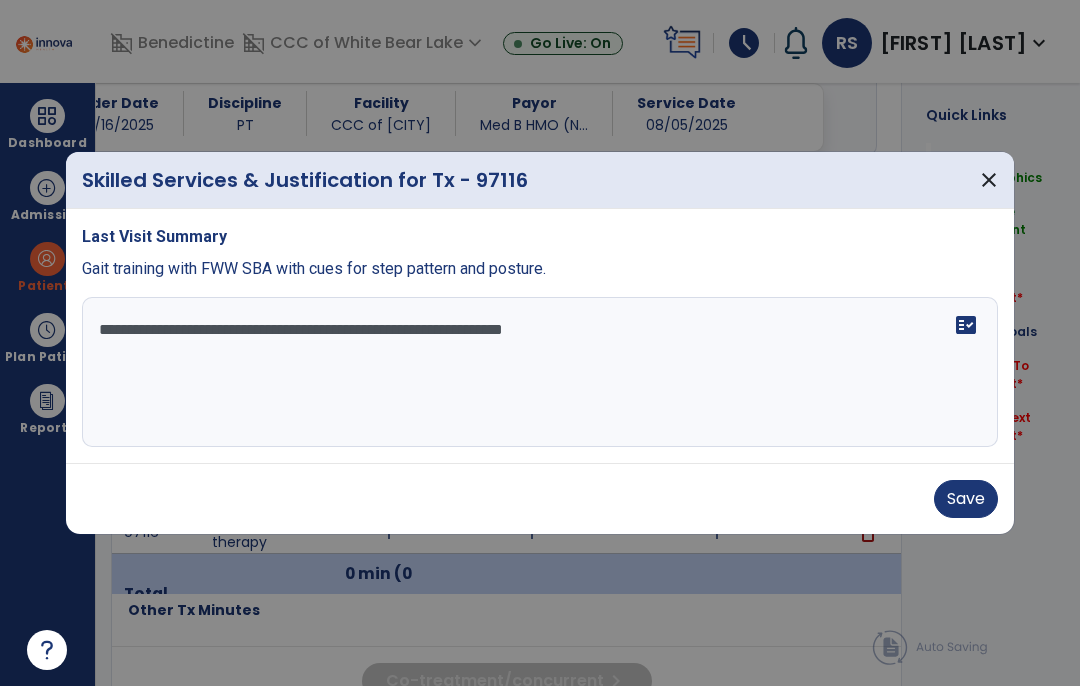 click on "**********" at bounding box center (540, 372) 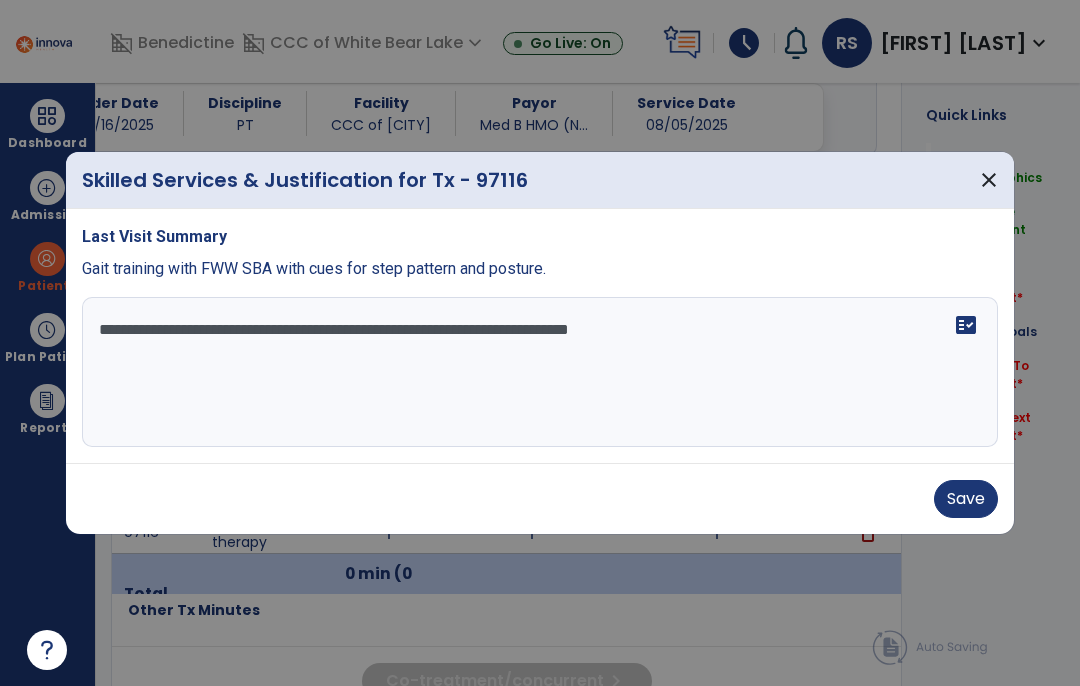click on "**********" at bounding box center (540, 372) 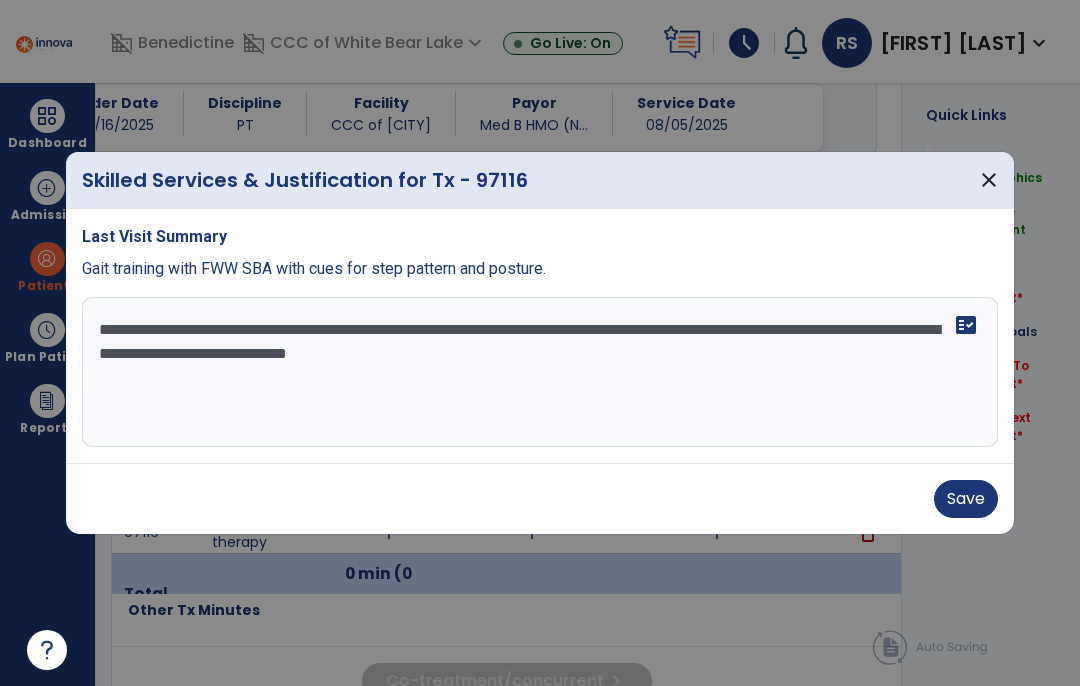 click on "**********" at bounding box center (540, 372) 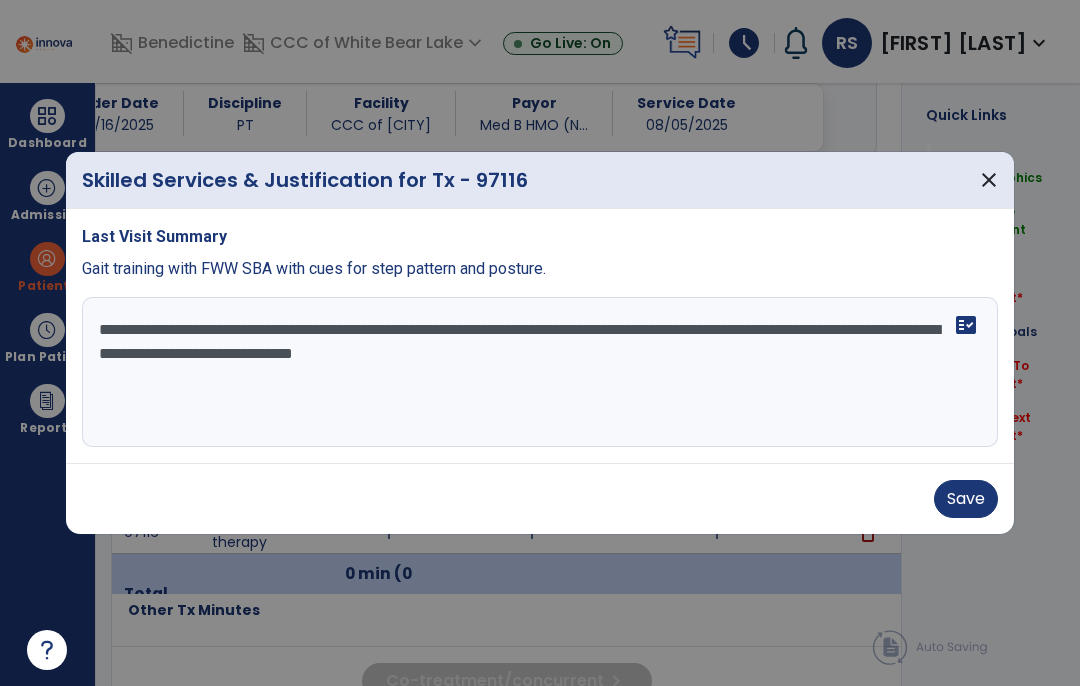type on "**********" 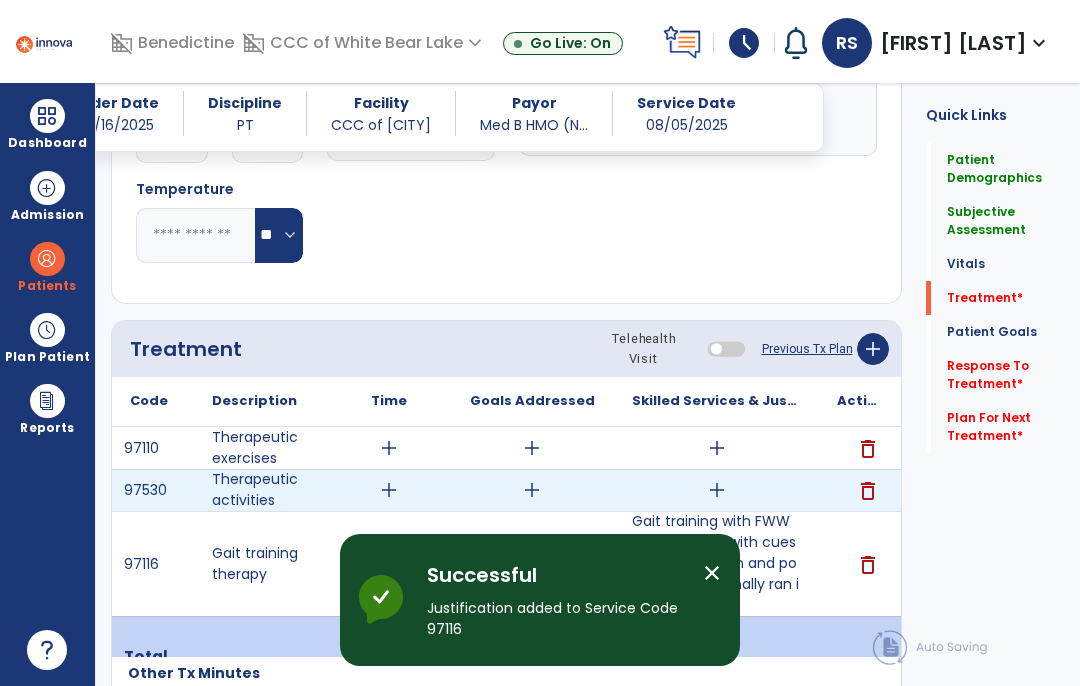 click on "add" at bounding box center (717, 490) 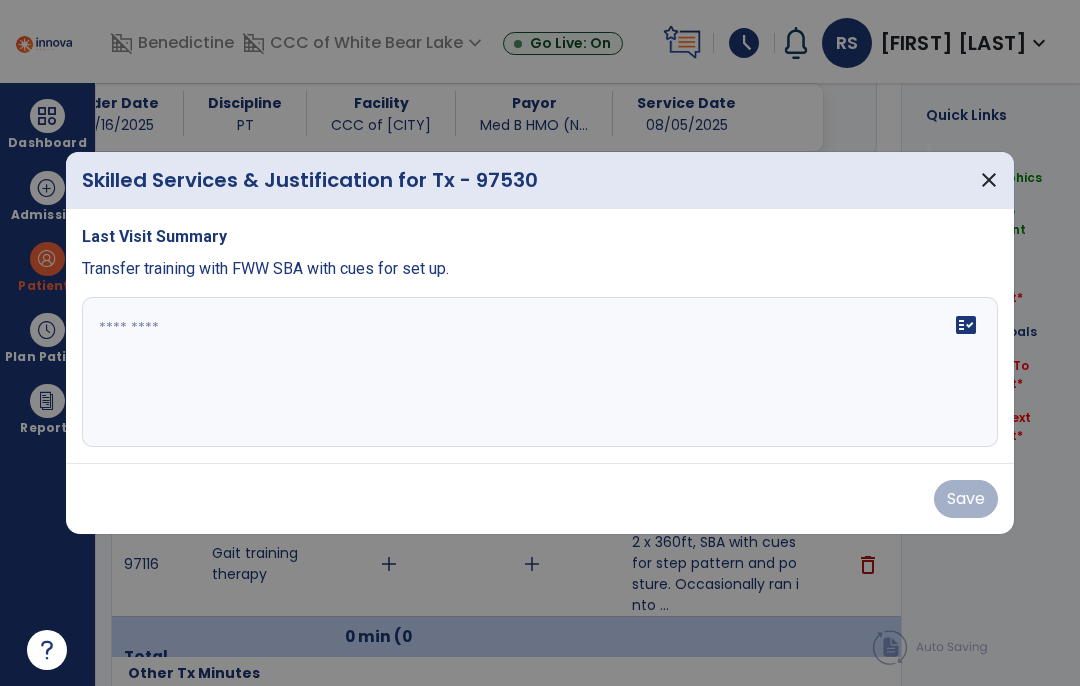 click on "close" at bounding box center (989, 180) 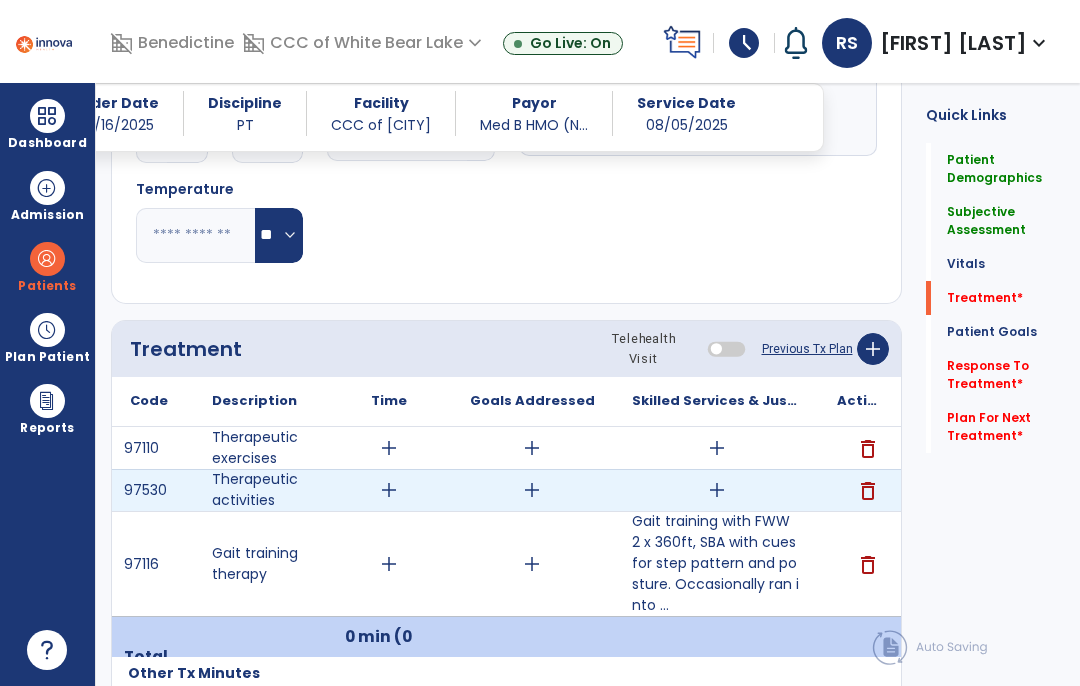 click on "delete" at bounding box center [868, 491] 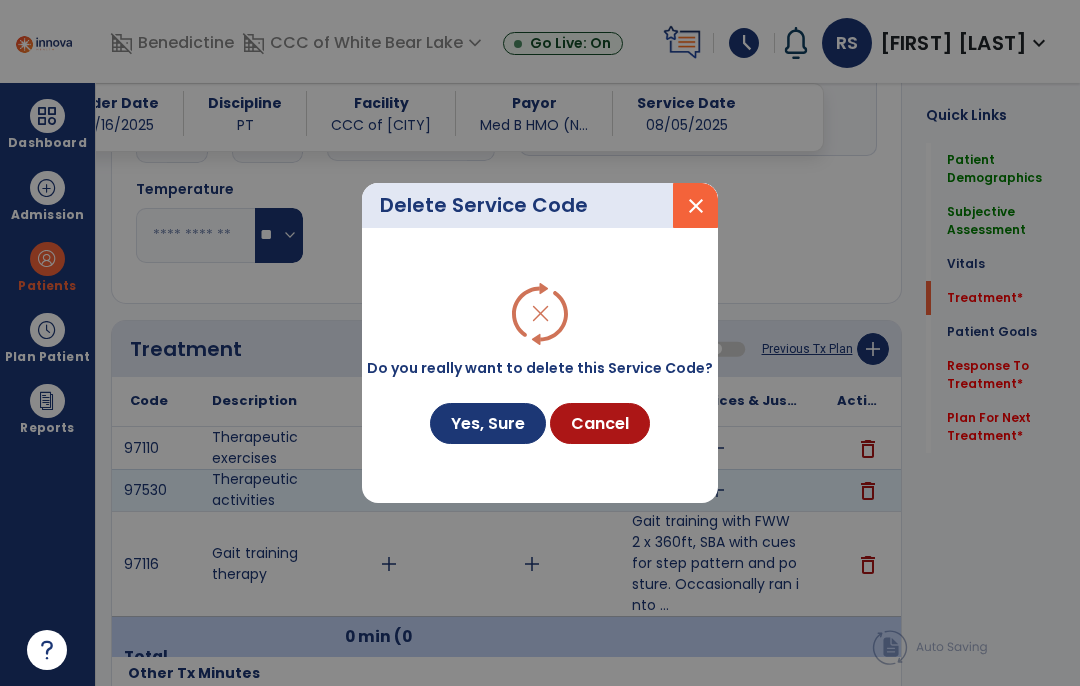 click on "Yes, Sure" at bounding box center (488, 423) 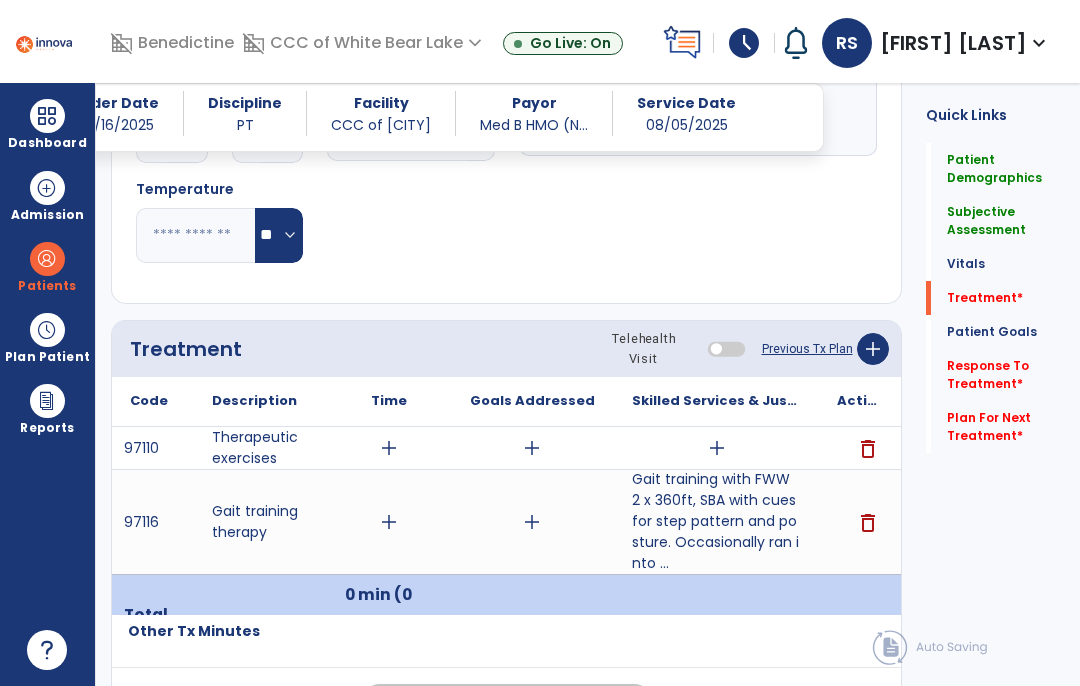 click on "add" at bounding box center (716, 448) 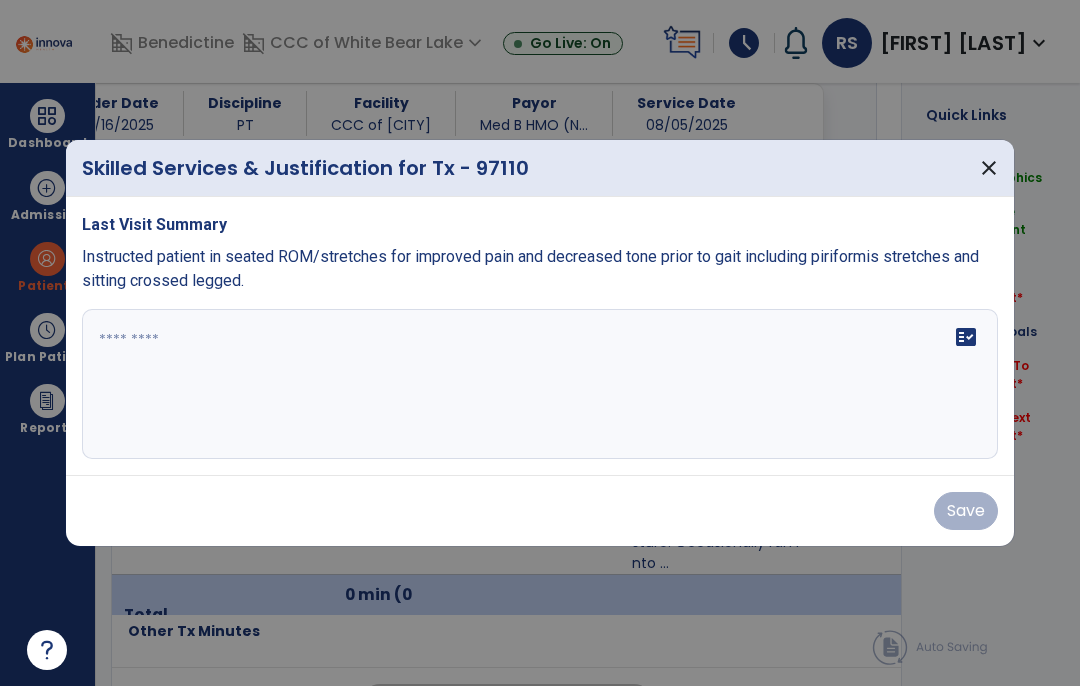 click on "fact_check" at bounding box center (540, 384) 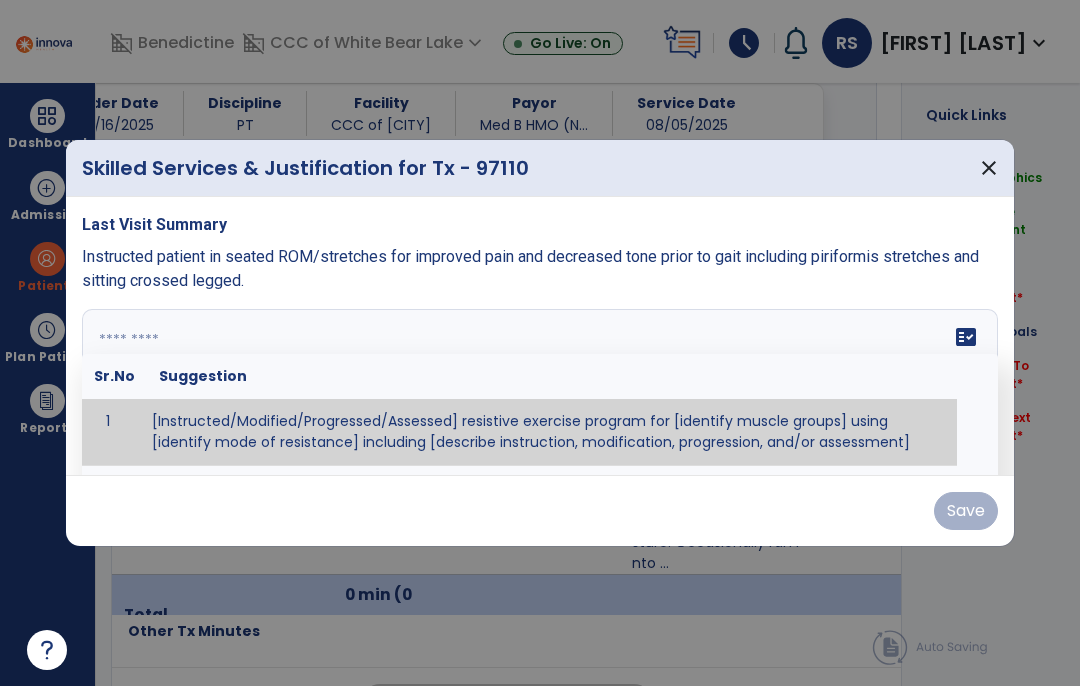 click at bounding box center (540, 384) 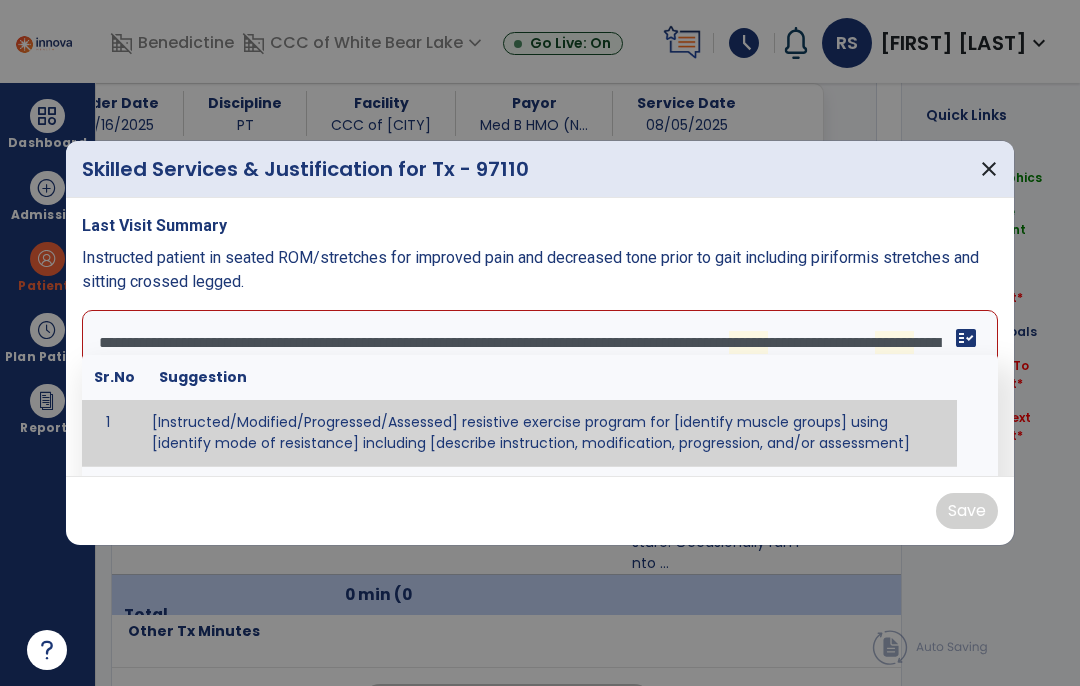 scroll, scrollTop: 72, scrollLeft: 0, axis: vertical 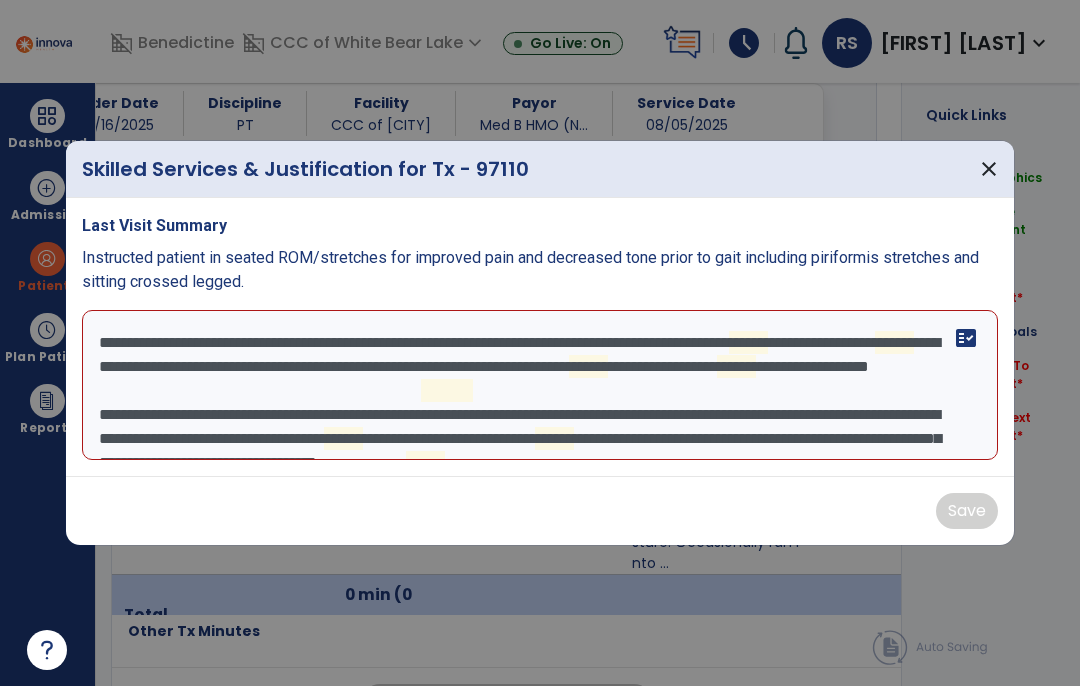 click on "**********" at bounding box center [540, 385] 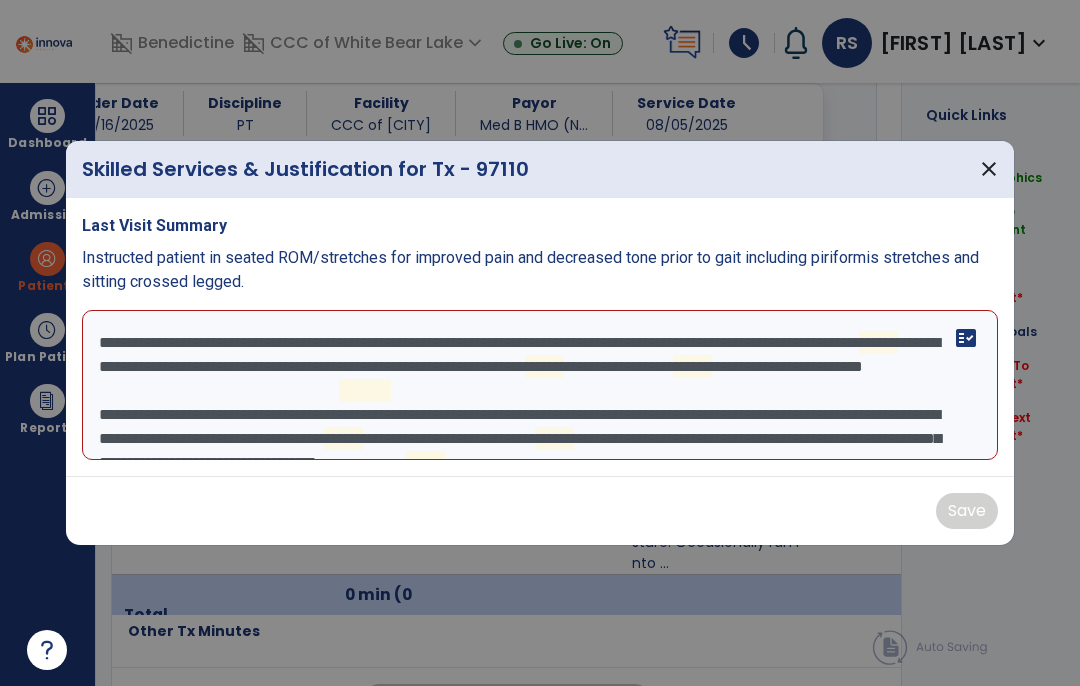 click on "**********" at bounding box center [540, 385] 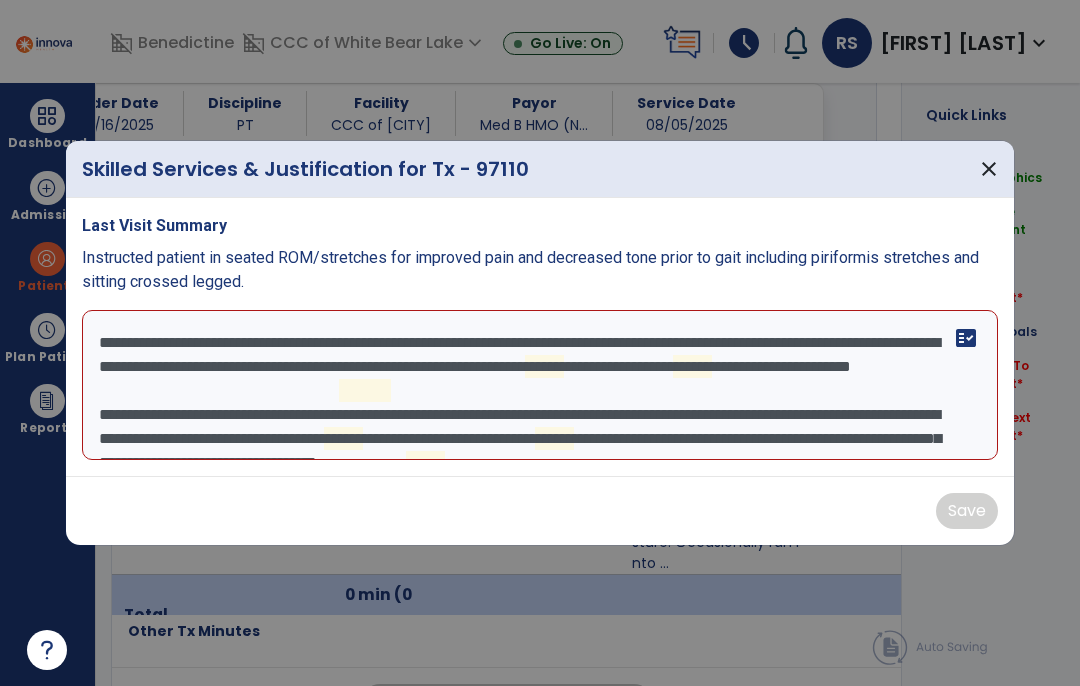 click on "**********" at bounding box center [540, 385] 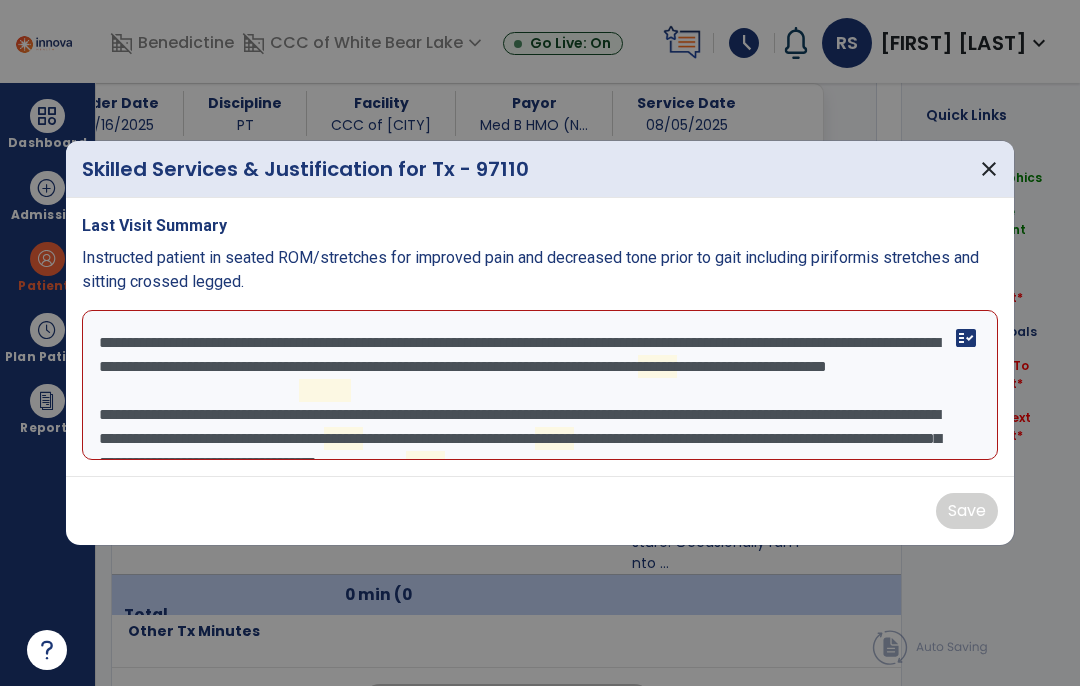 click on "**********" at bounding box center [540, 385] 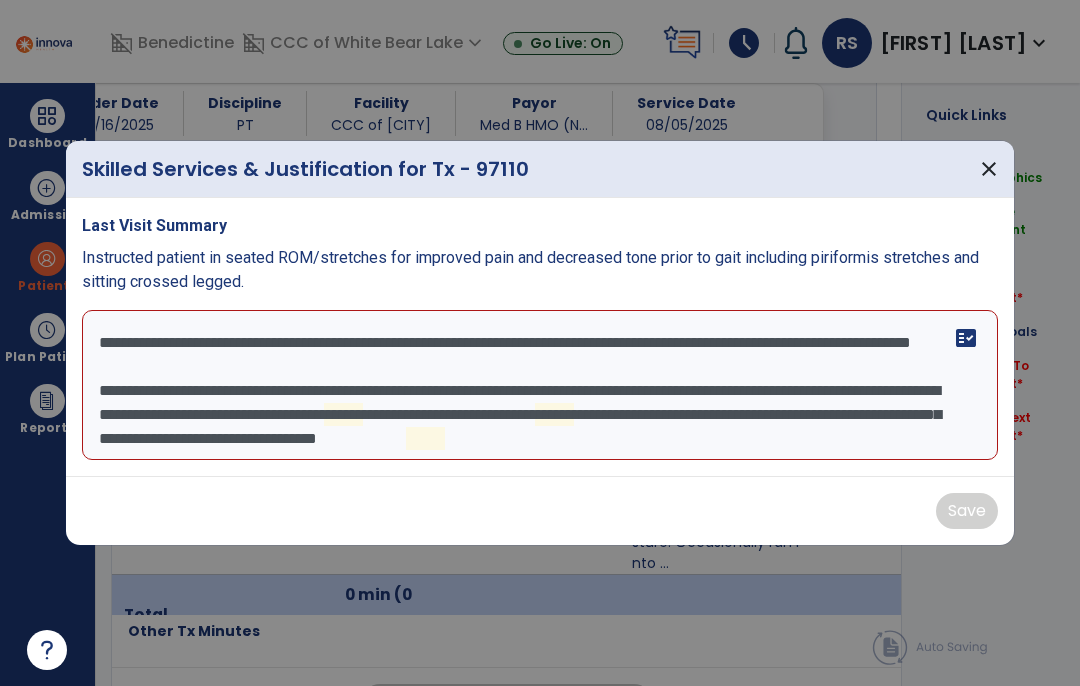click on "**********" at bounding box center [540, 385] 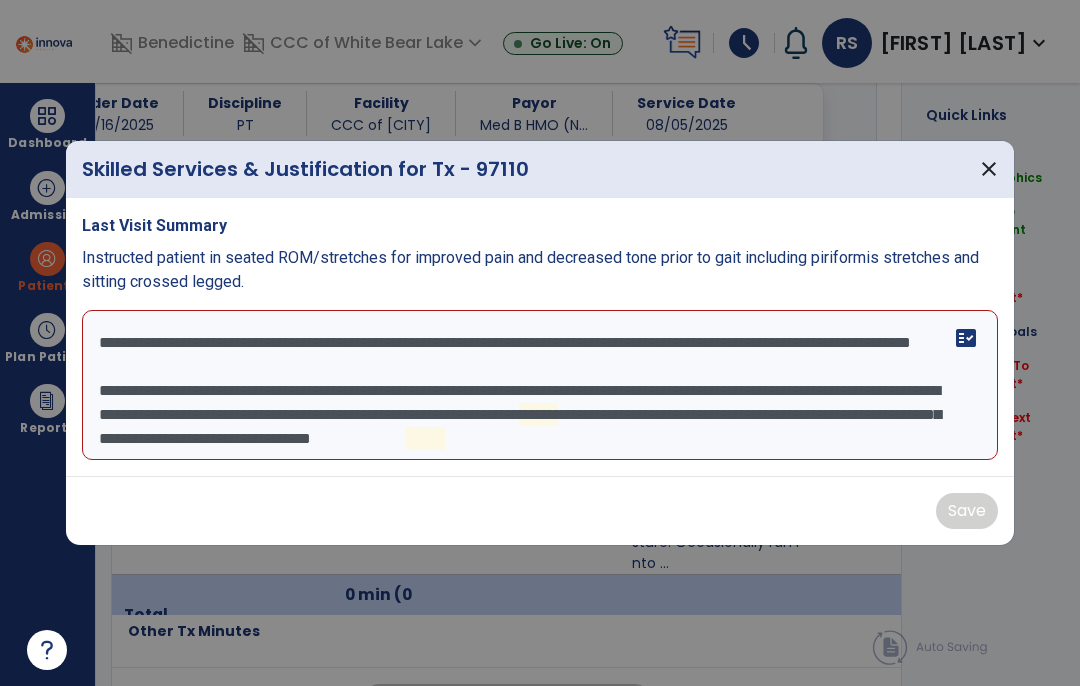 click on "**********" at bounding box center [540, 385] 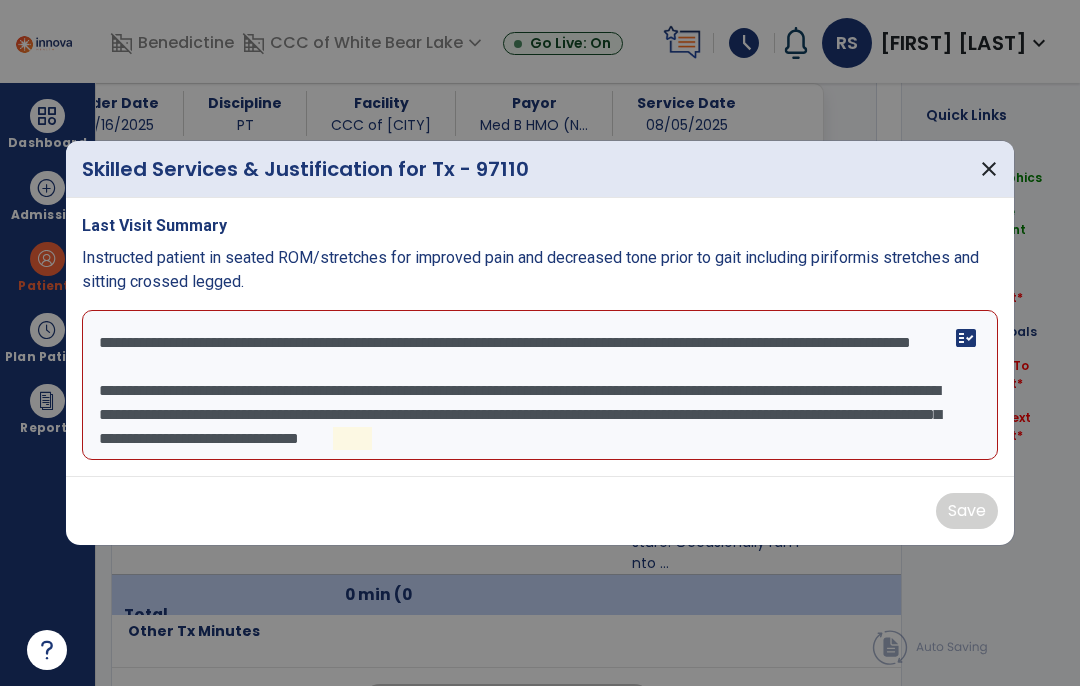 click on "**********" at bounding box center [540, 385] 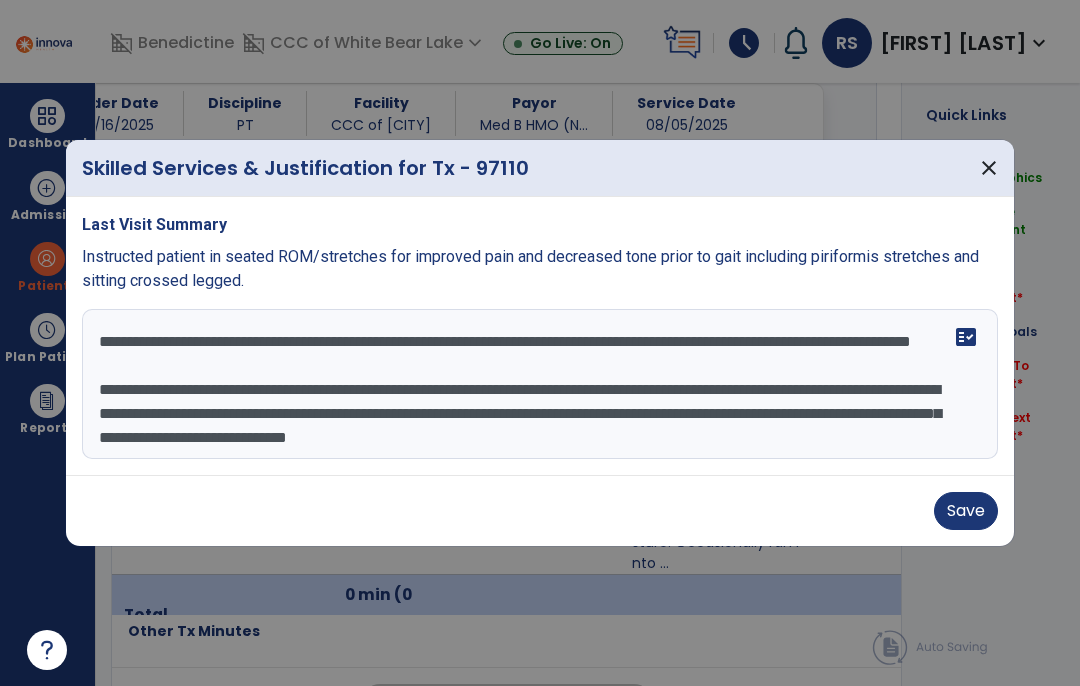 scroll, scrollTop: 45, scrollLeft: 0, axis: vertical 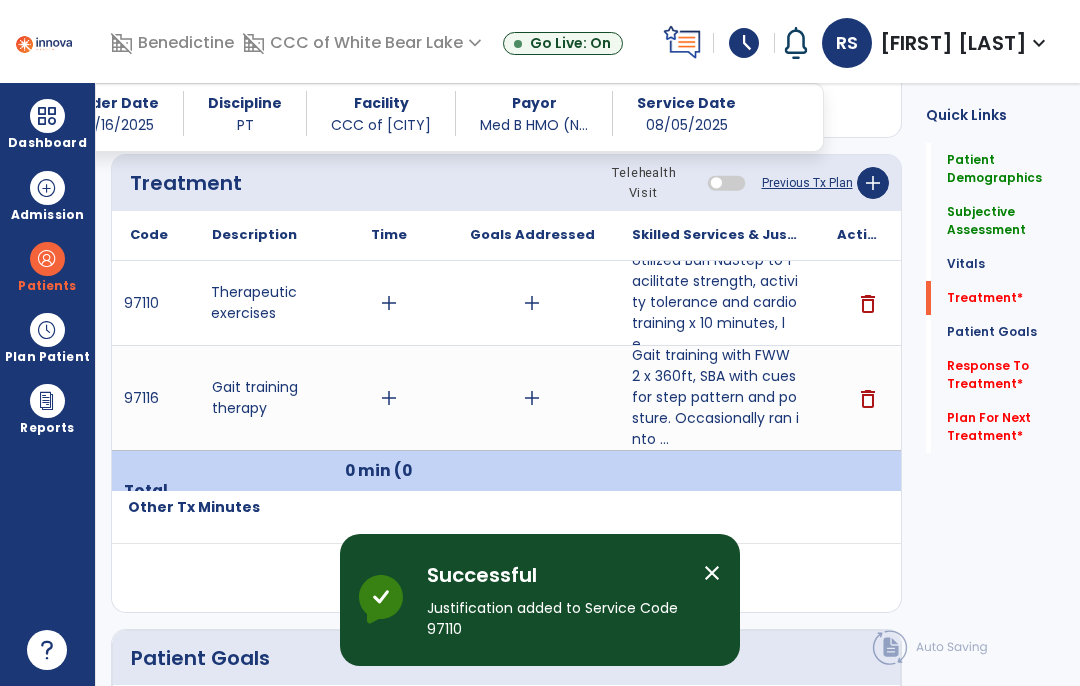 click on "add" at bounding box center (388, 398) 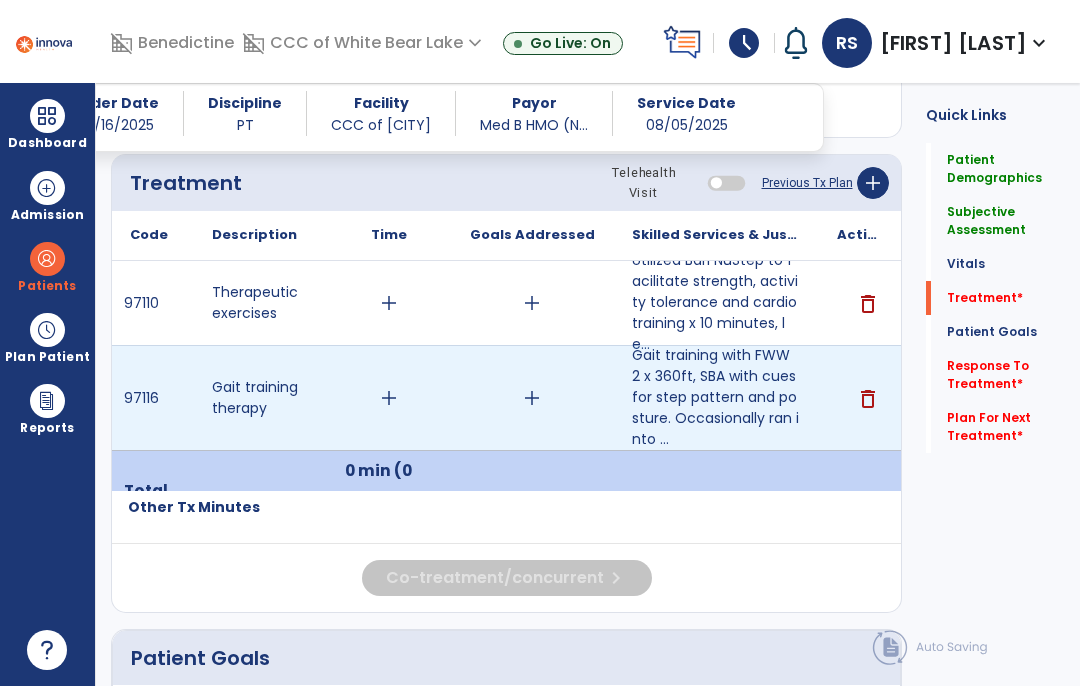 click on "add" at bounding box center (389, 398) 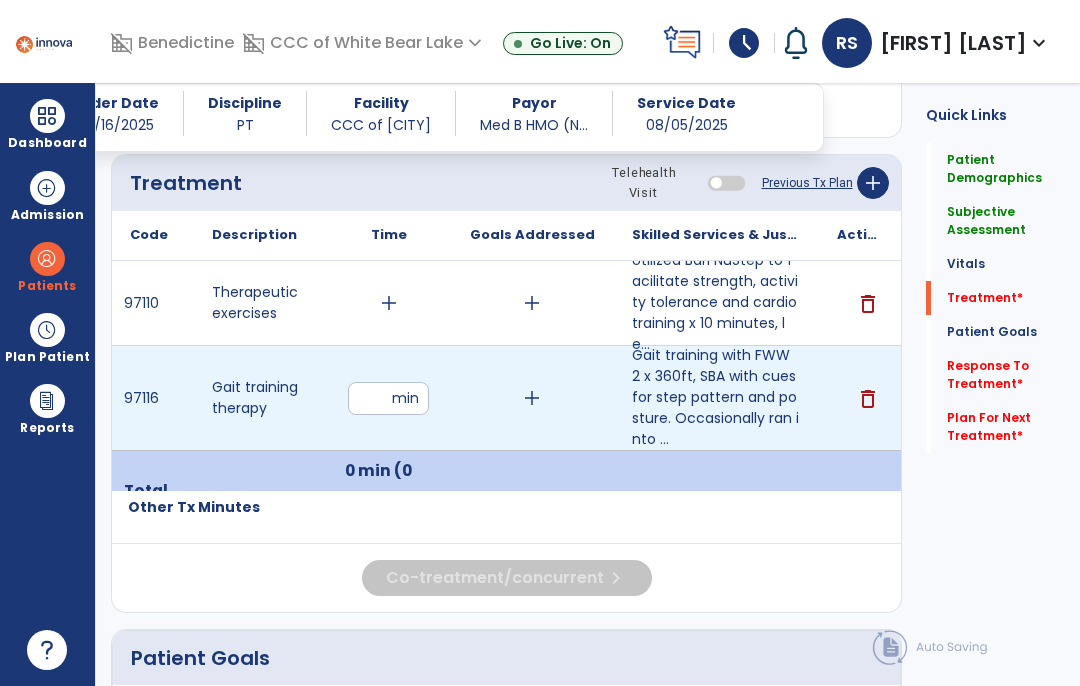 type on "**" 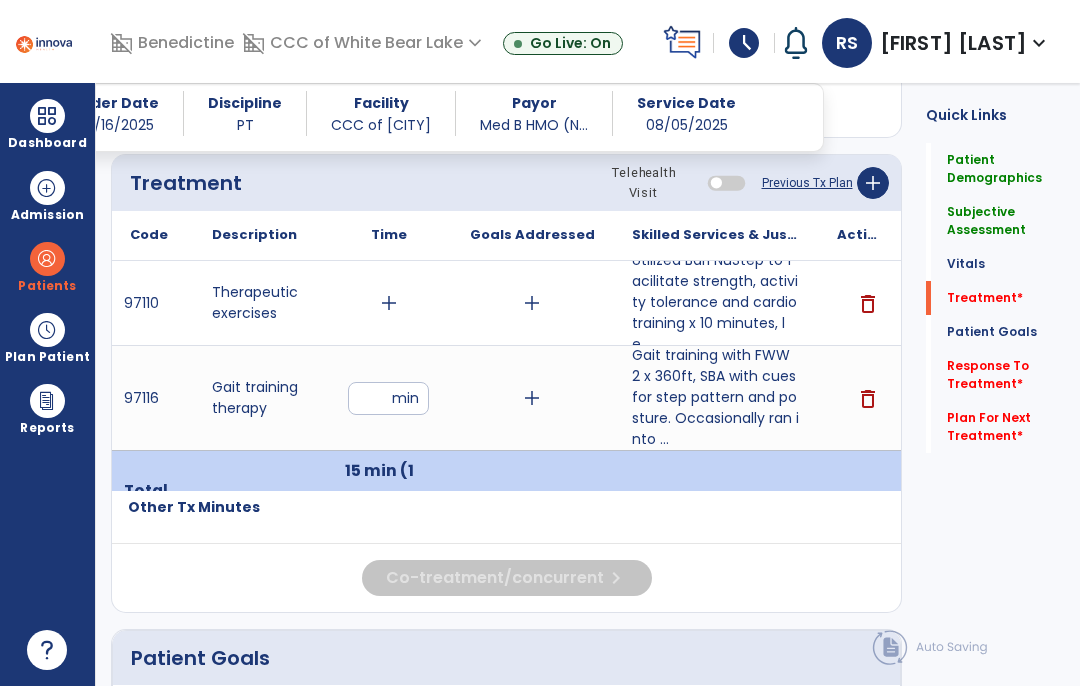 click on "**" at bounding box center (388, 398) 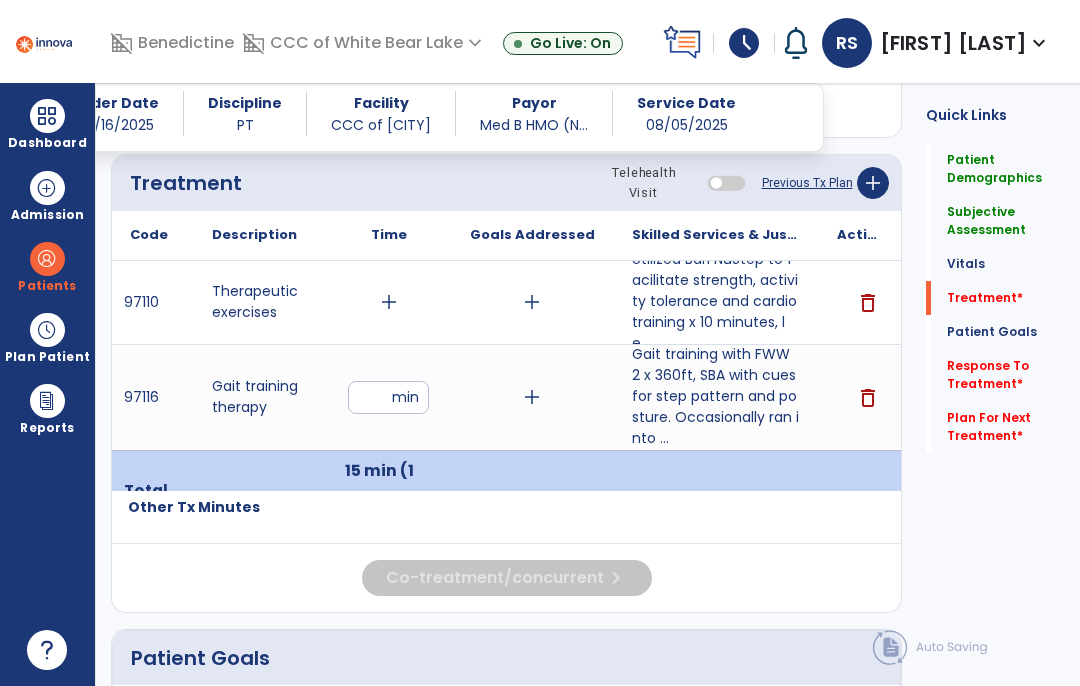 click on "**" at bounding box center (388, 397) 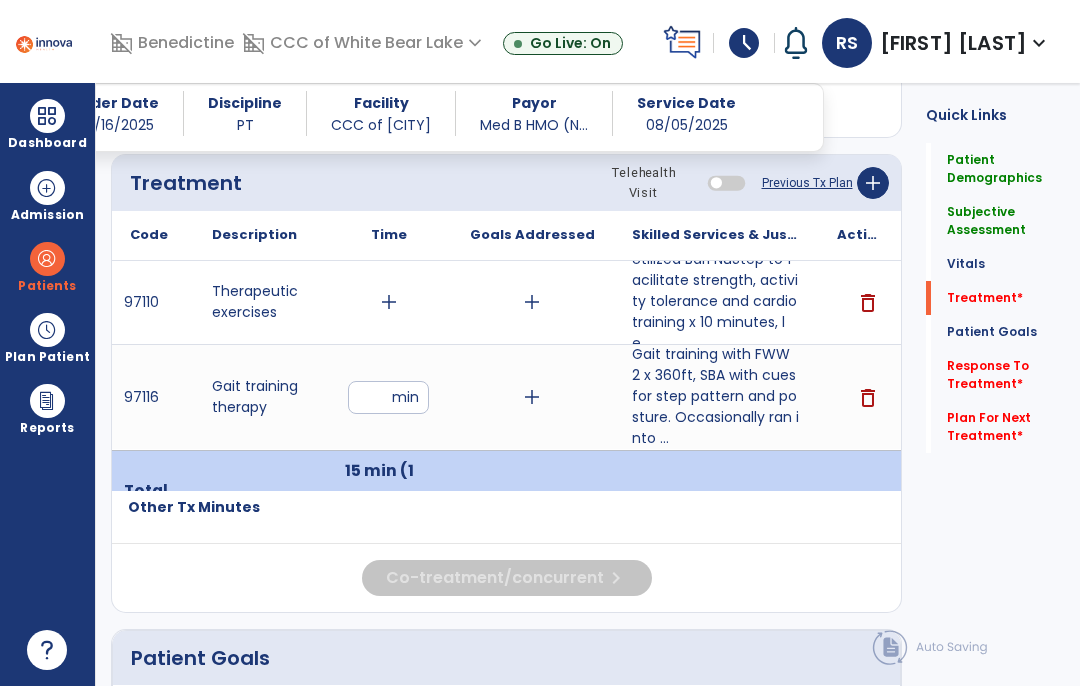 click on "**" at bounding box center [388, 397] 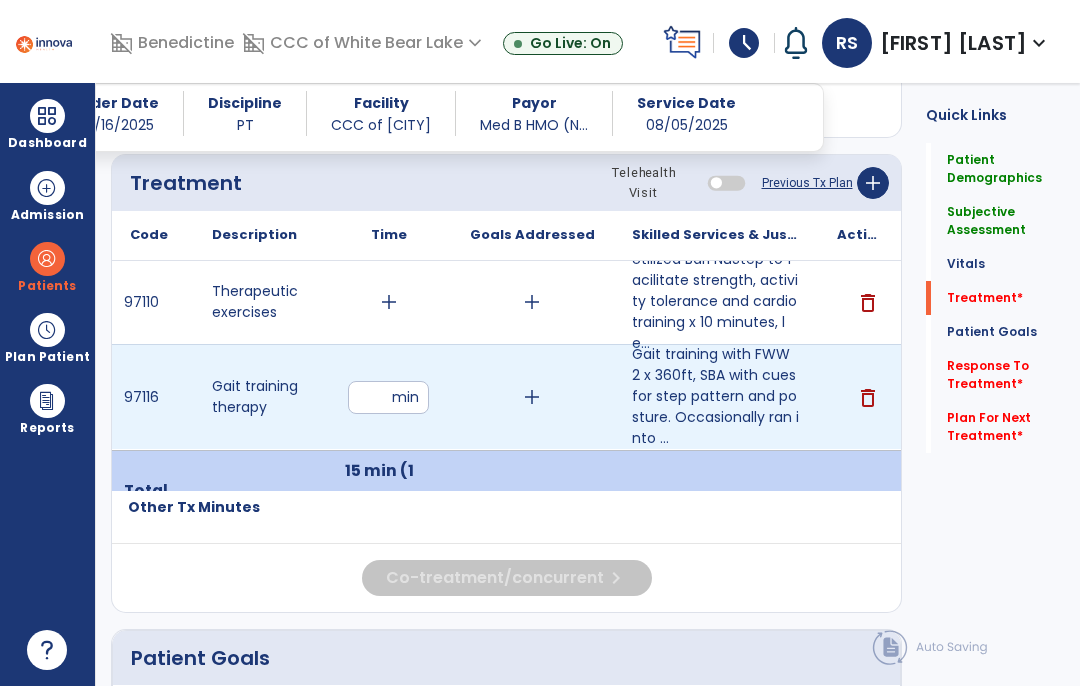 type on "**" 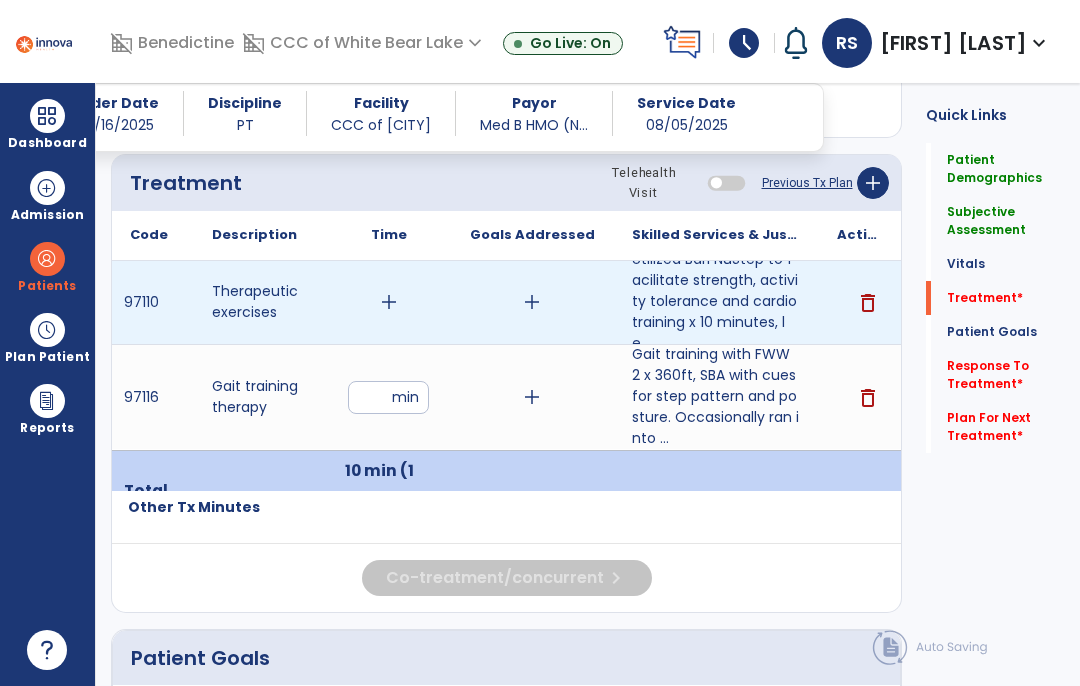 click on "add" at bounding box center (389, 302) 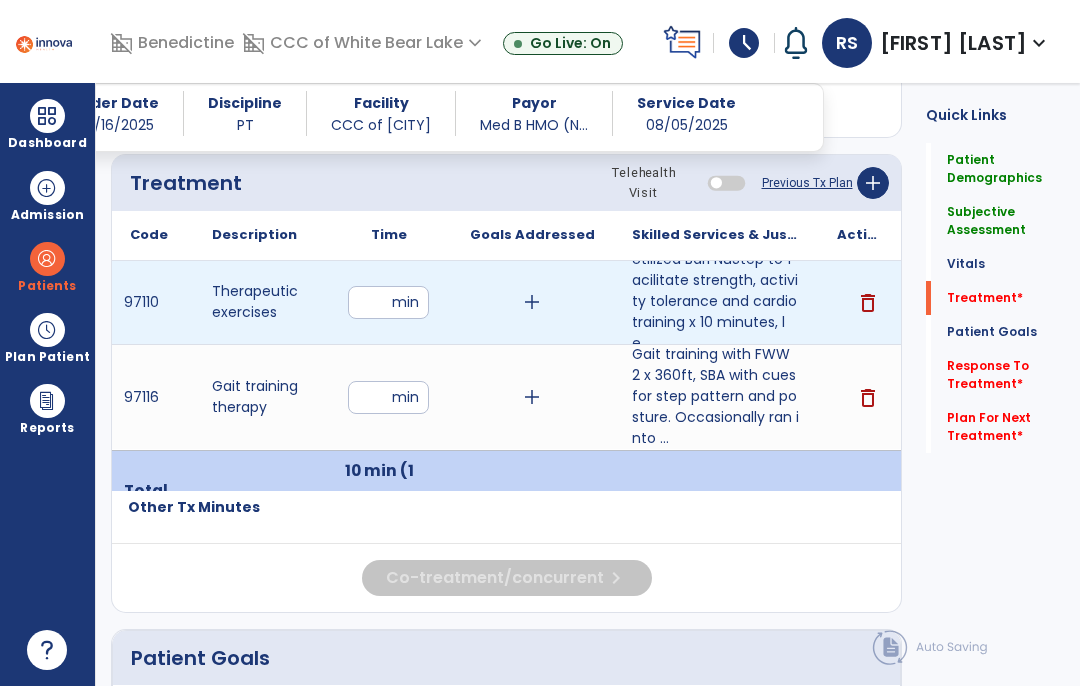type on "**" 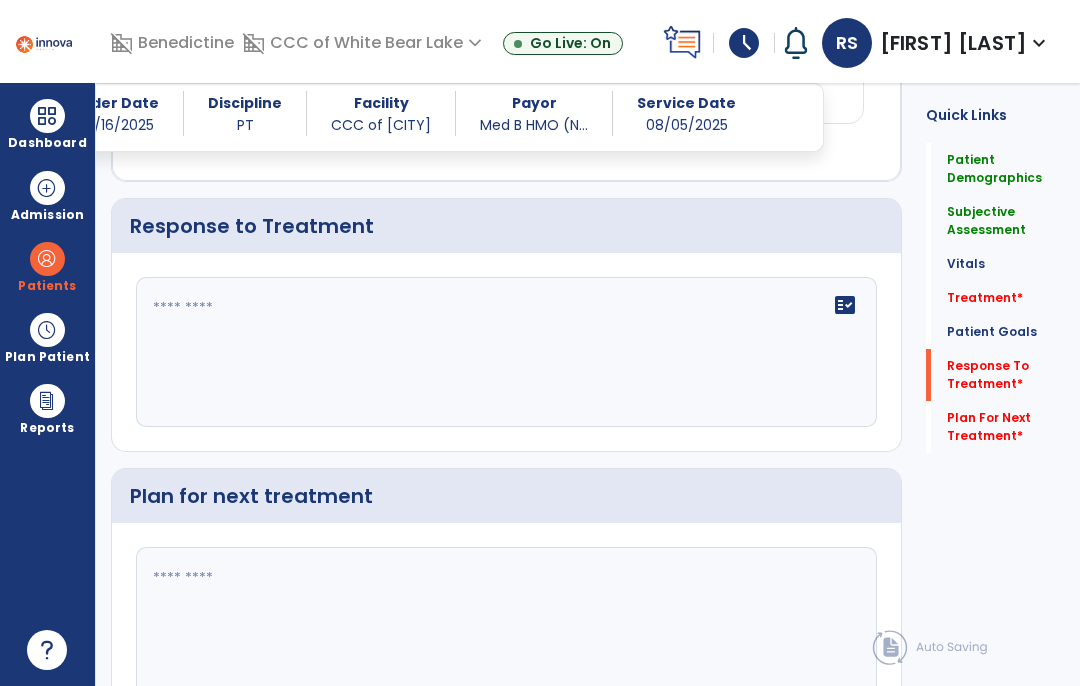 click on "fact_check" 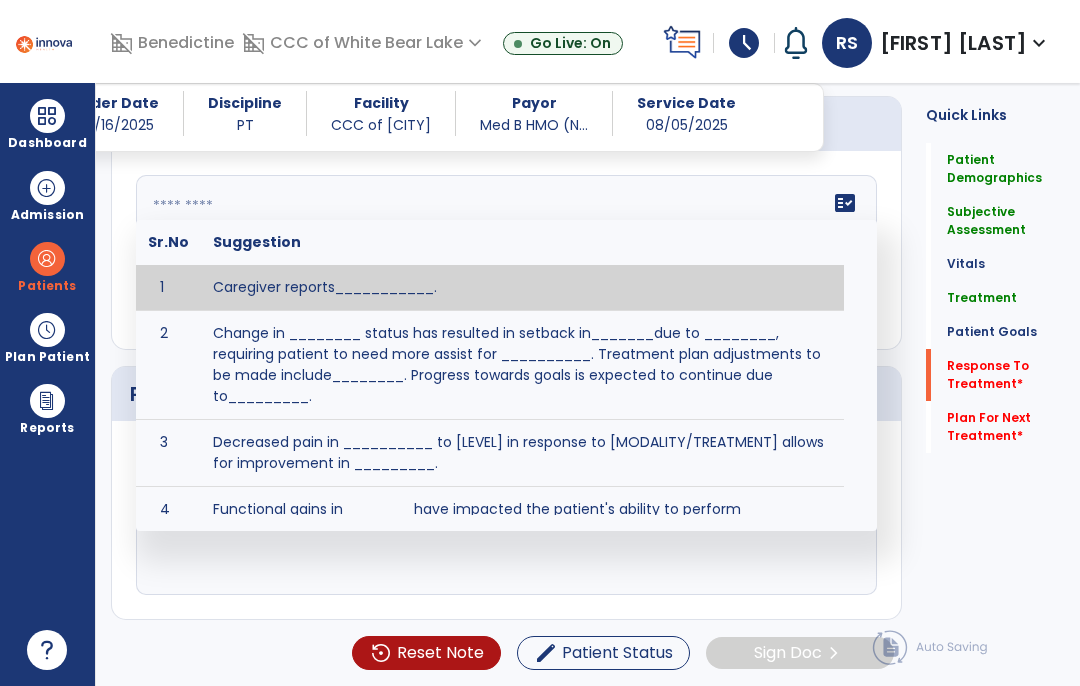 scroll, scrollTop: 2284, scrollLeft: 0, axis: vertical 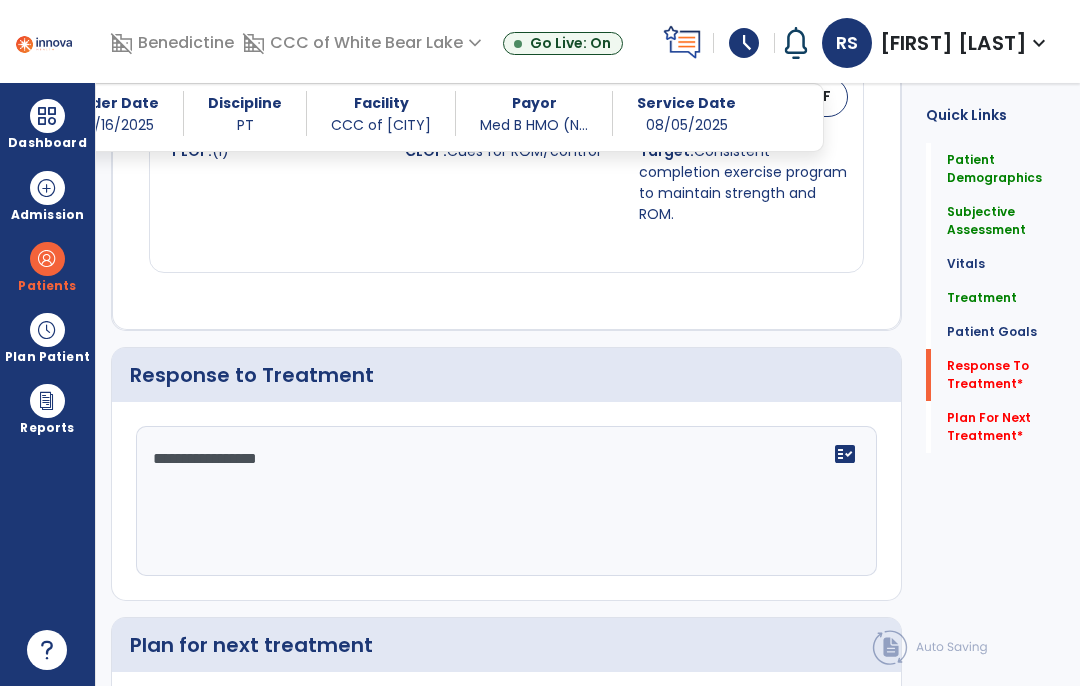 click on "**********" 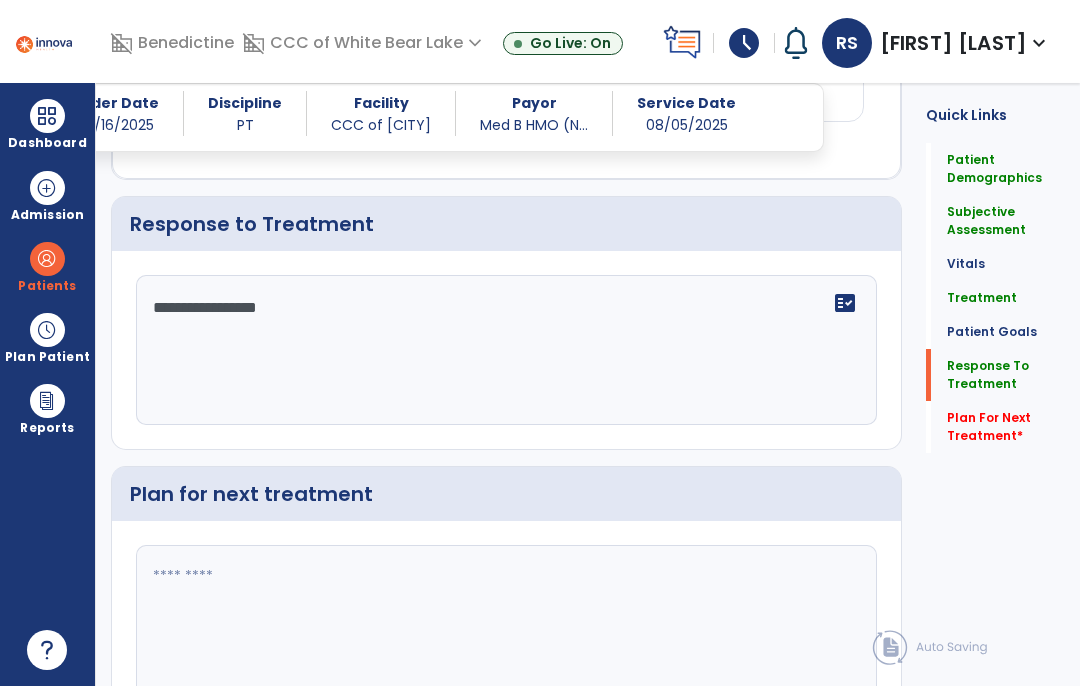 scroll, scrollTop: 2433, scrollLeft: 0, axis: vertical 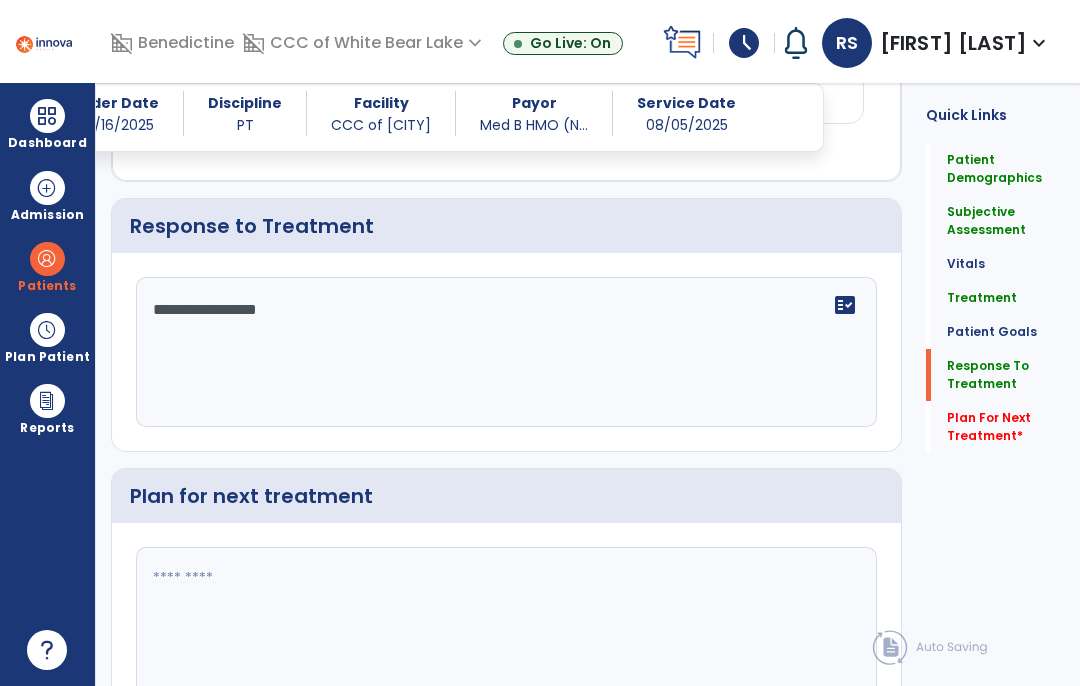 type on "**********" 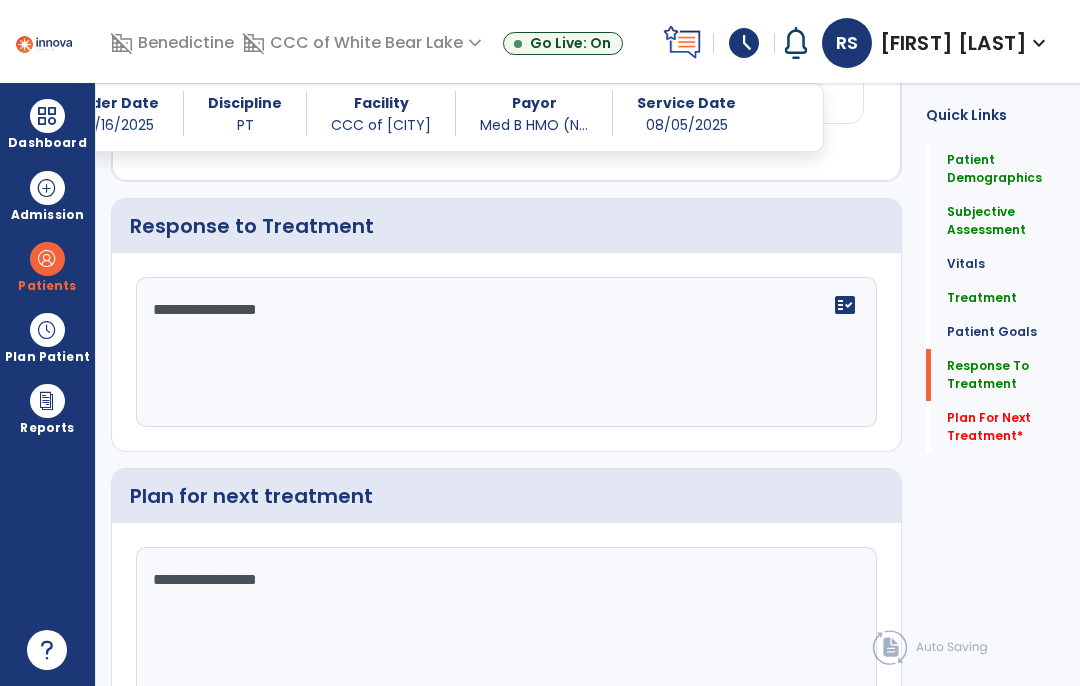 type on "**********" 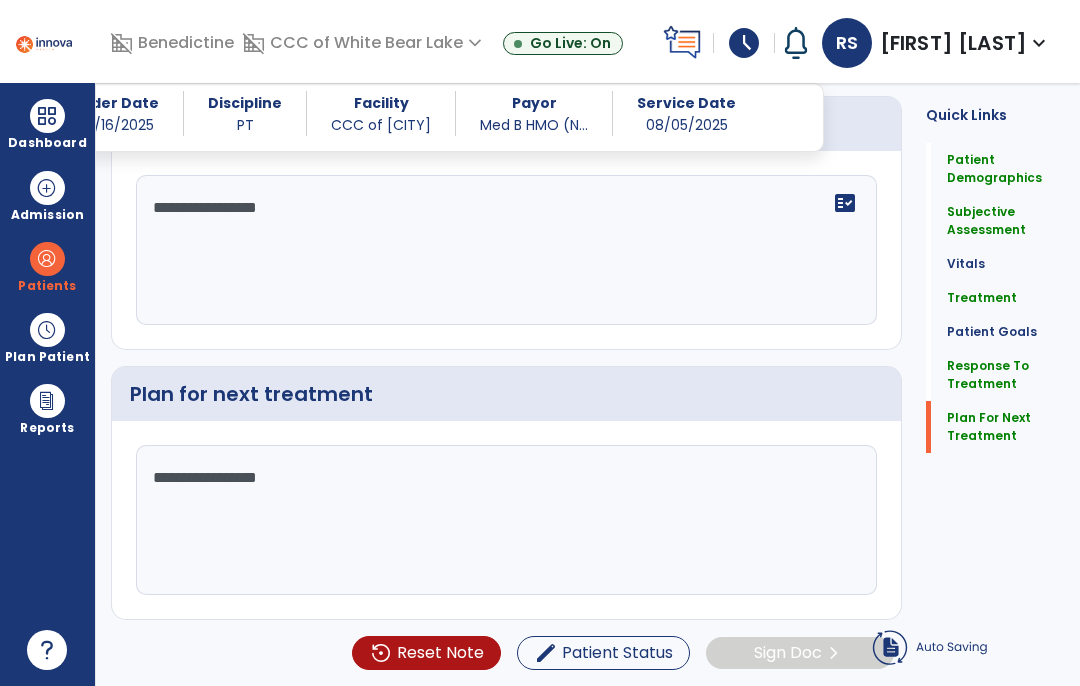 scroll, scrollTop: 82, scrollLeft: 0, axis: vertical 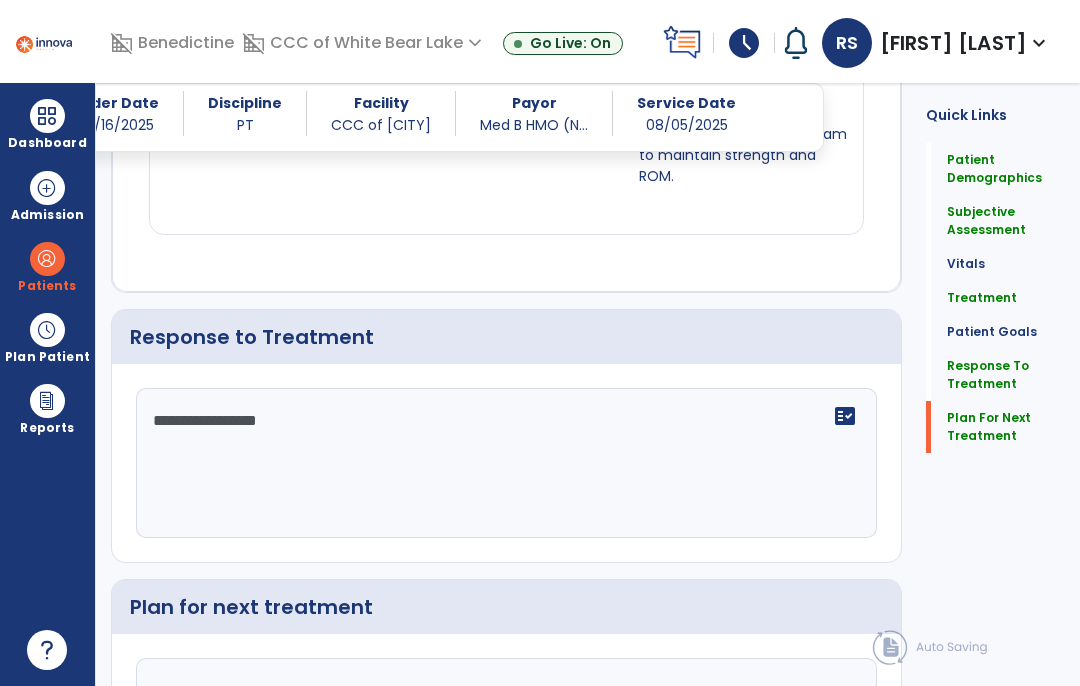 click on "Plan For Next Treatment" 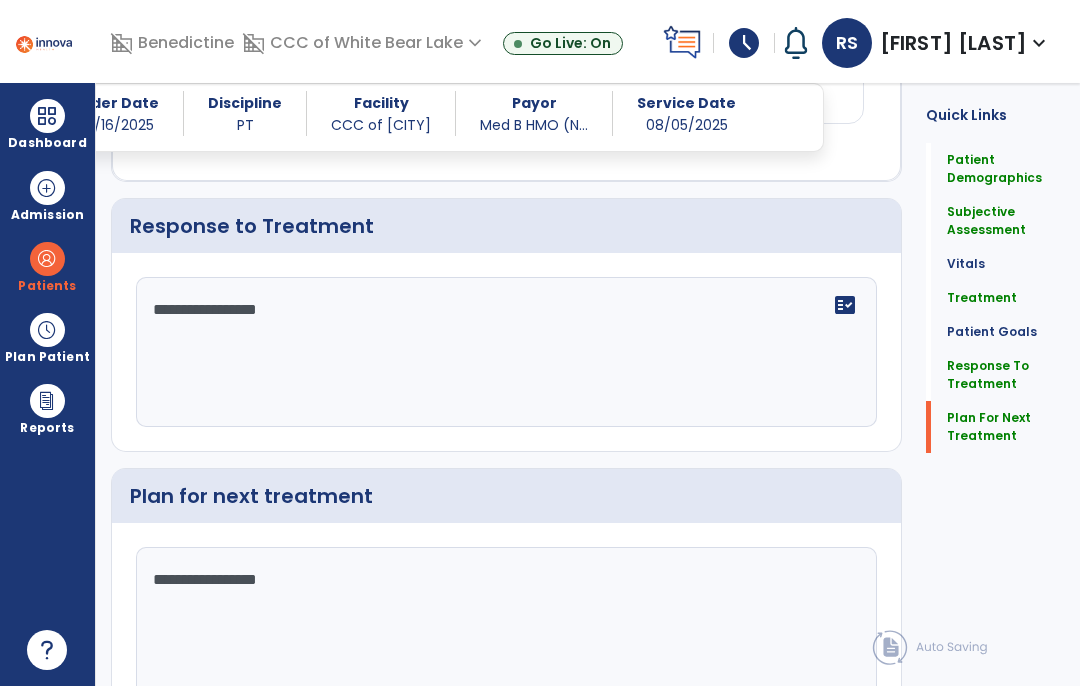 click on "Sign Doc  chevron_right" 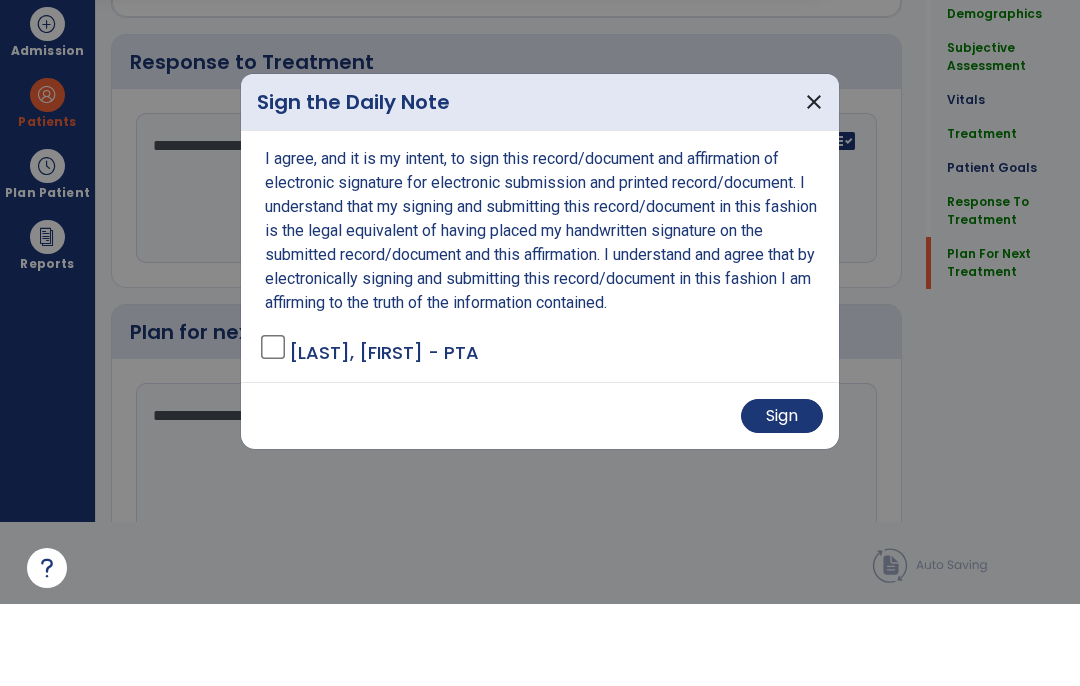 click on "Sign" at bounding box center (782, 498) 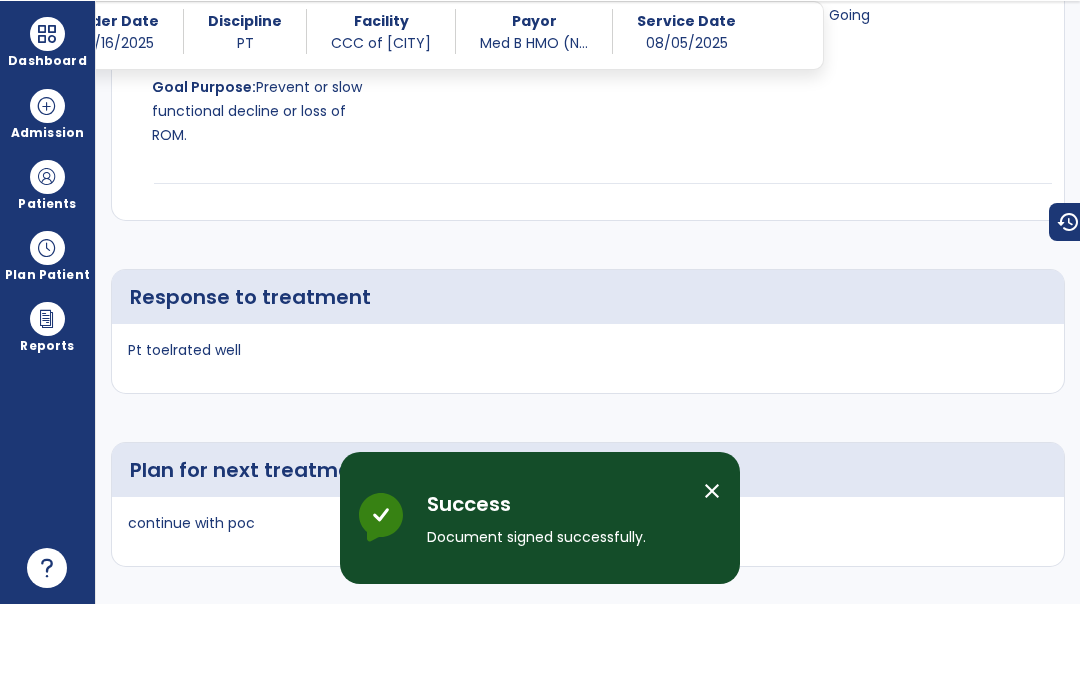 scroll, scrollTop: 82, scrollLeft: 0, axis: vertical 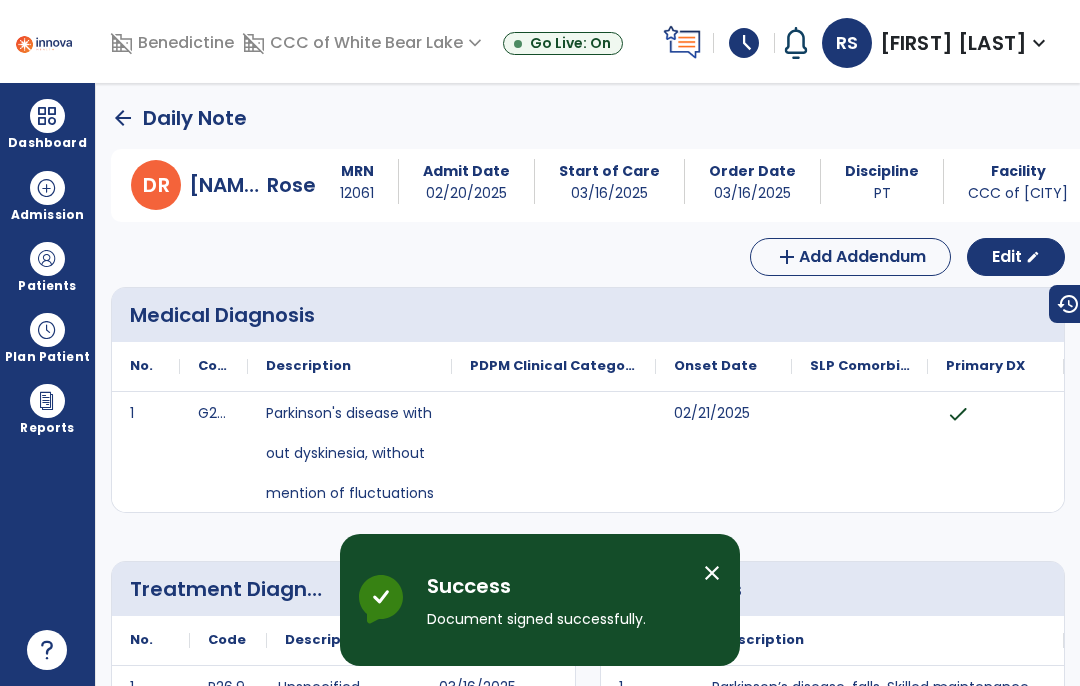 click on "arrow_back" 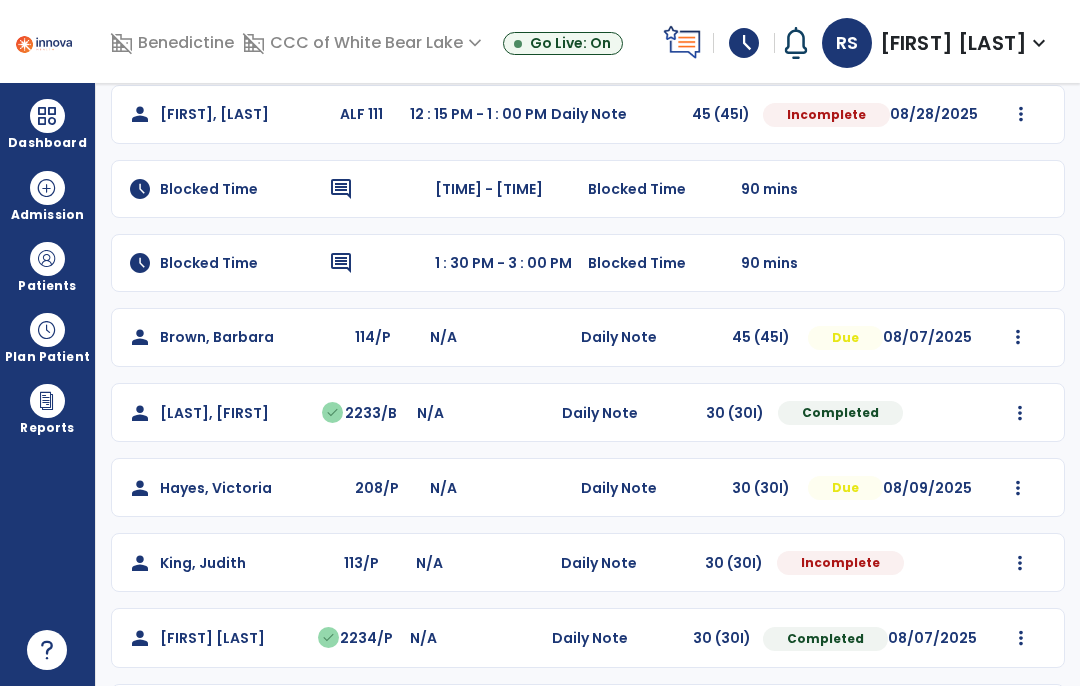 scroll, scrollTop: 197, scrollLeft: 0, axis: vertical 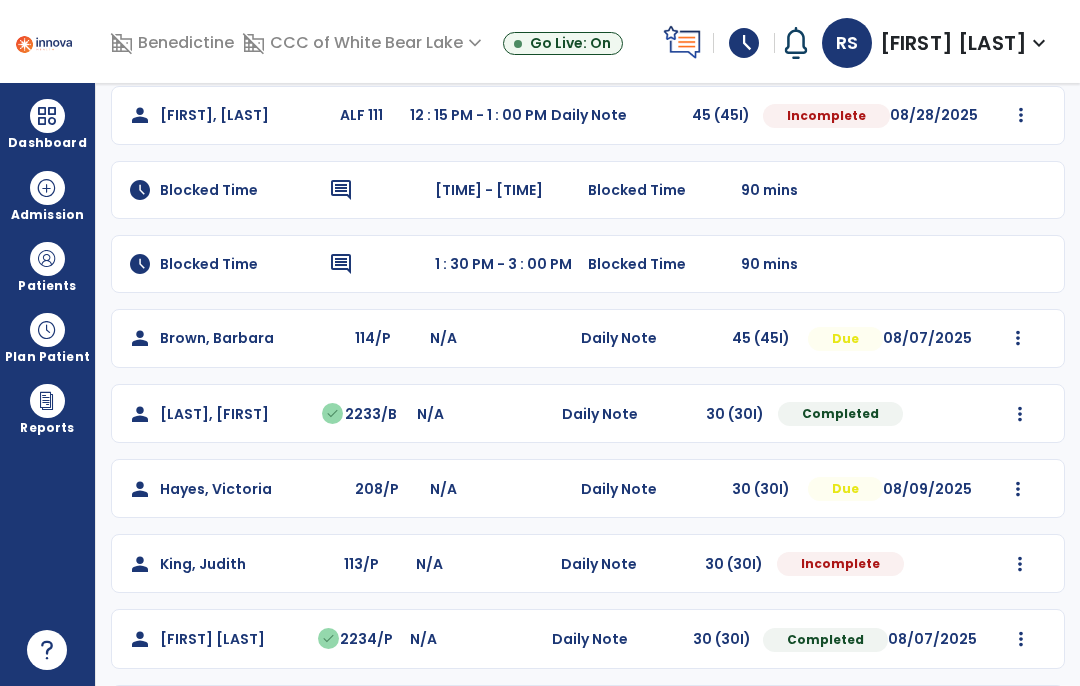 click on "Mark Visit As Complete Reset Note Open Document G + C Mins" 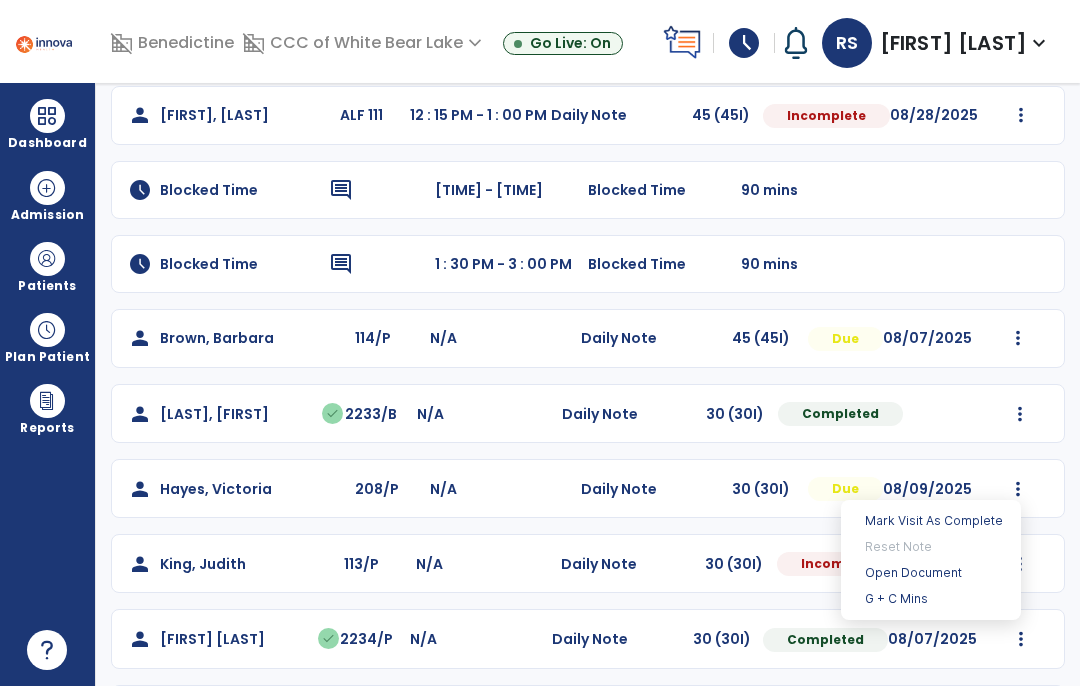 click on "Open Document" at bounding box center [931, 573] 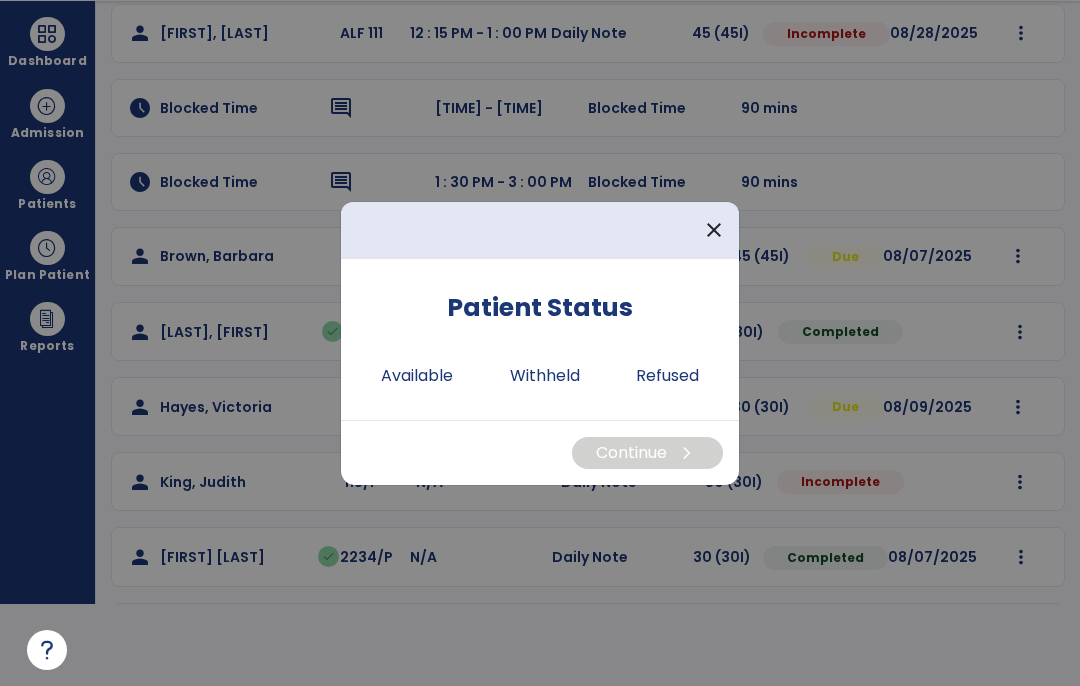 scroll, scrollTop: 0, scrollLeft: 0, axis: both 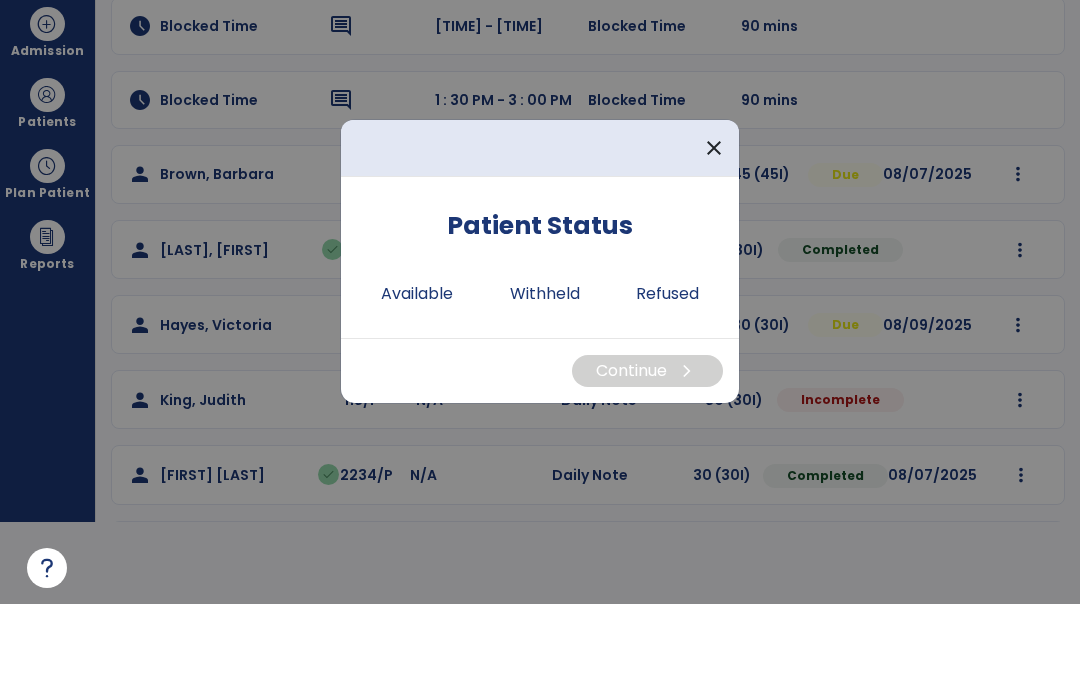 click on "Available" at bounding box center [417, 376] 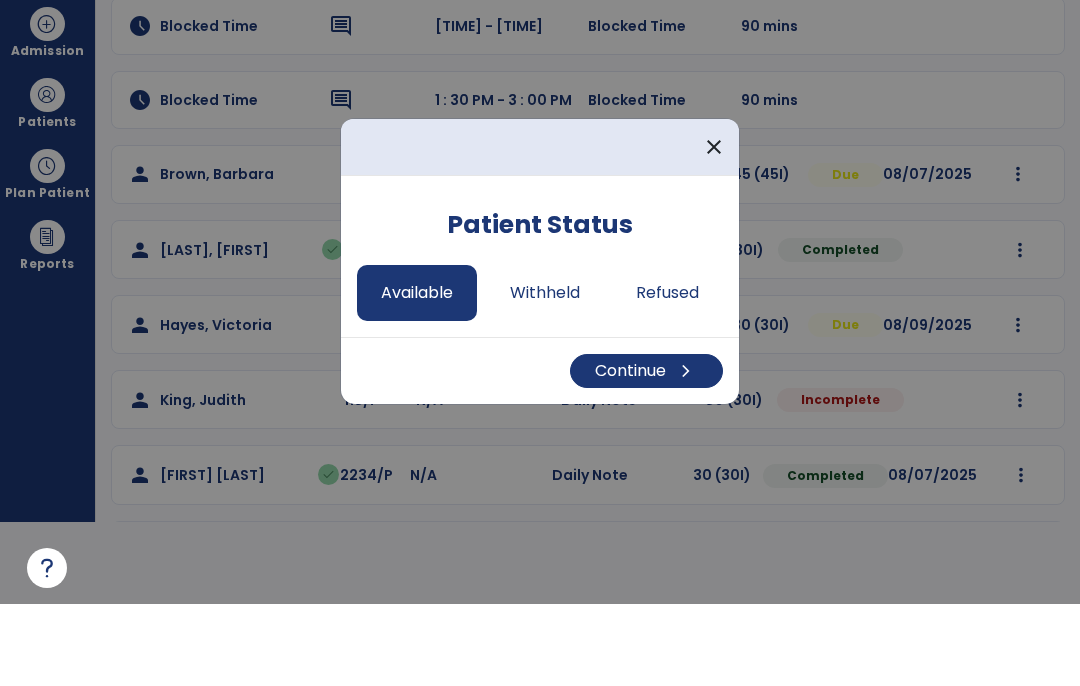 click on "Continue   chevron_right" at bounding box center (646, 453) 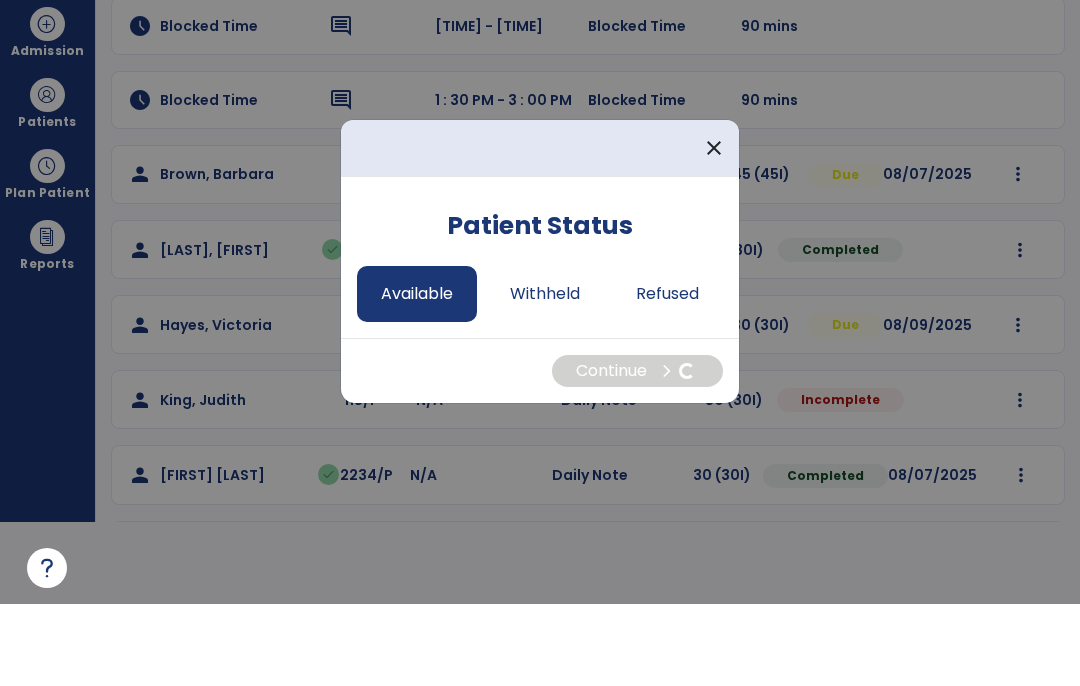 select on "*" 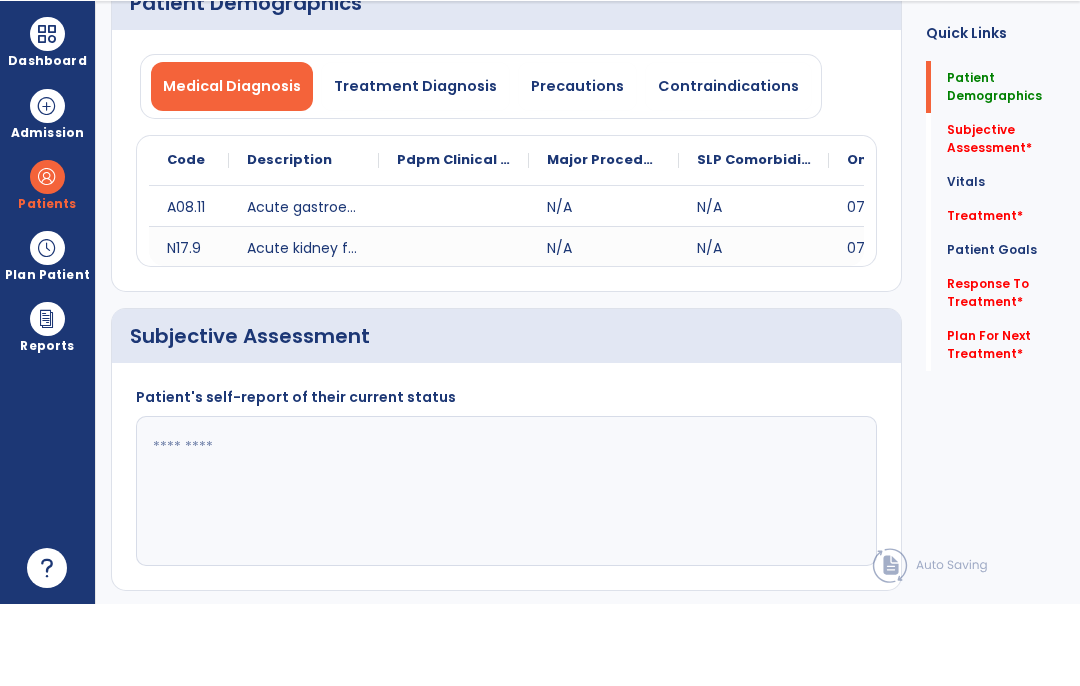 scroll, scrollTop: 82, scrollLeft: 0, axis: vertical 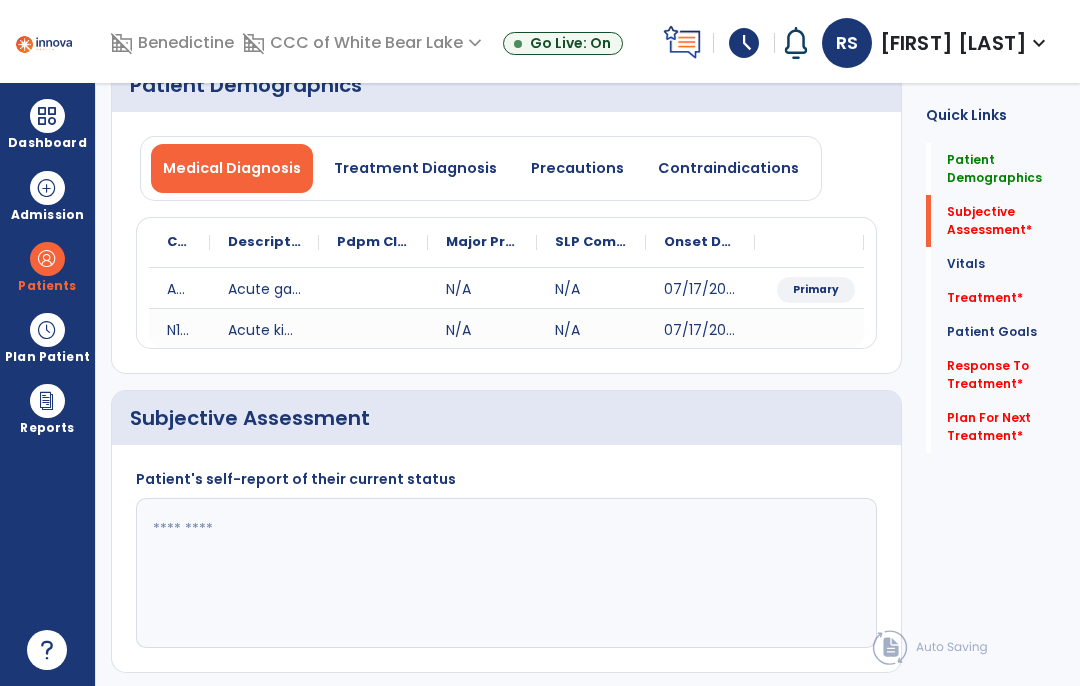 click on "Precautions" at bounding box center (577, 168) 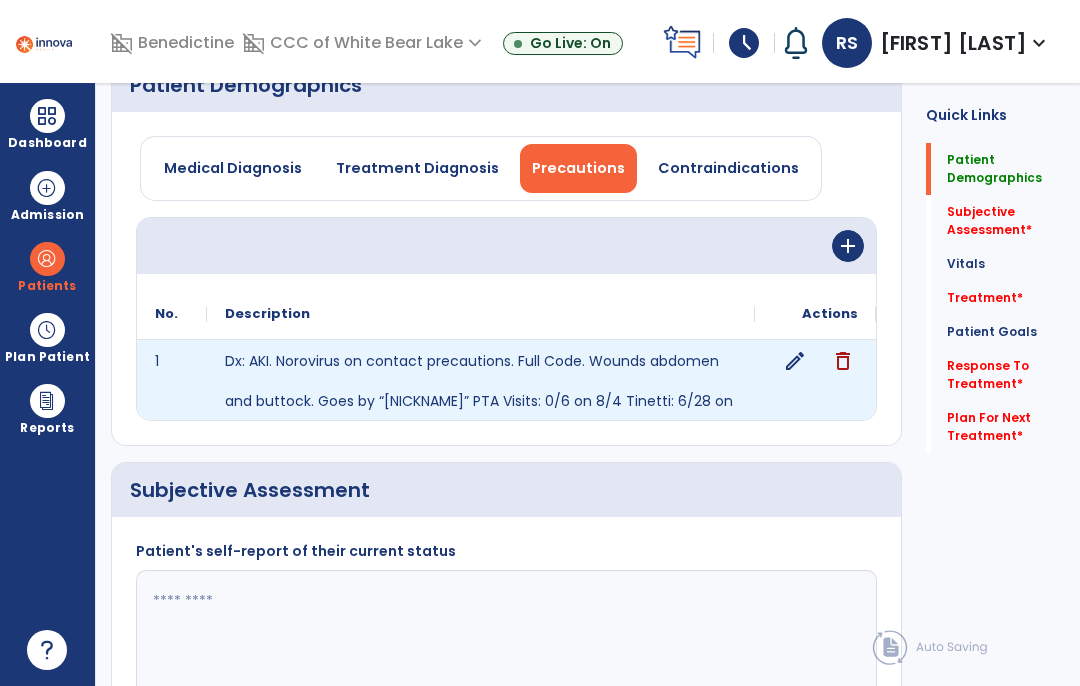 click on "edit" 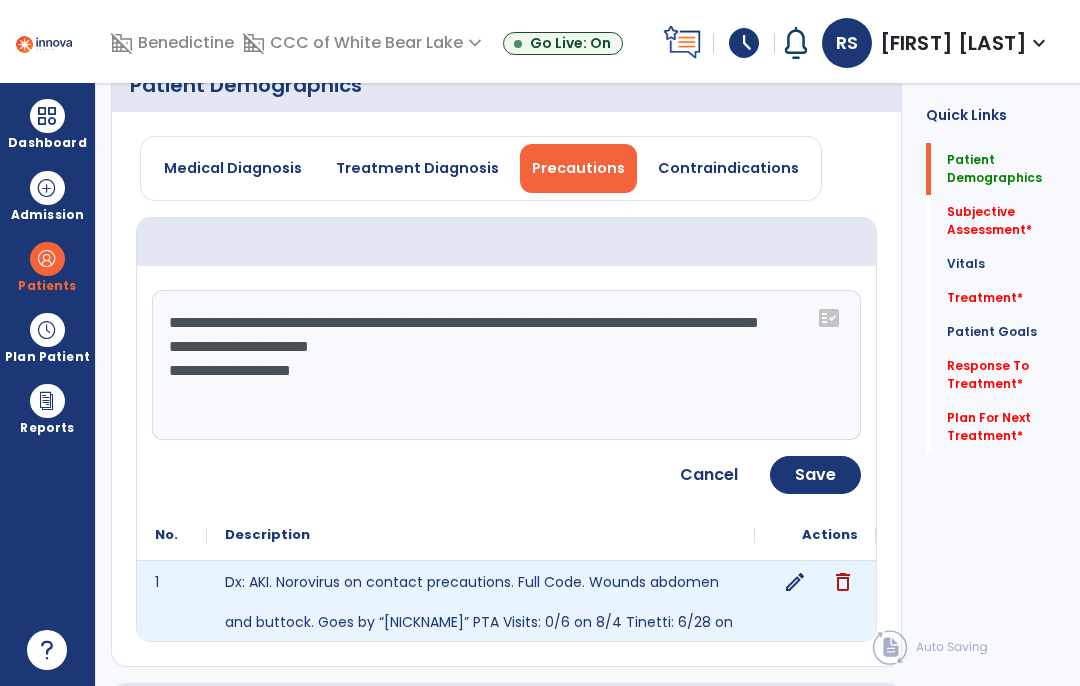 click on "**********" 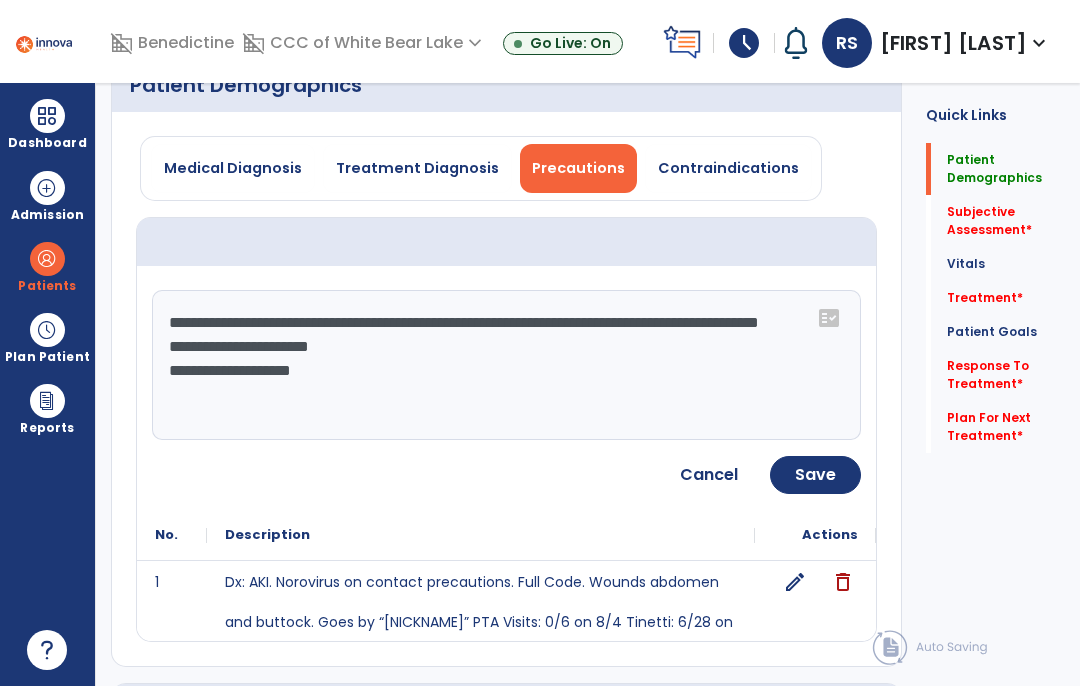 click on "**********" 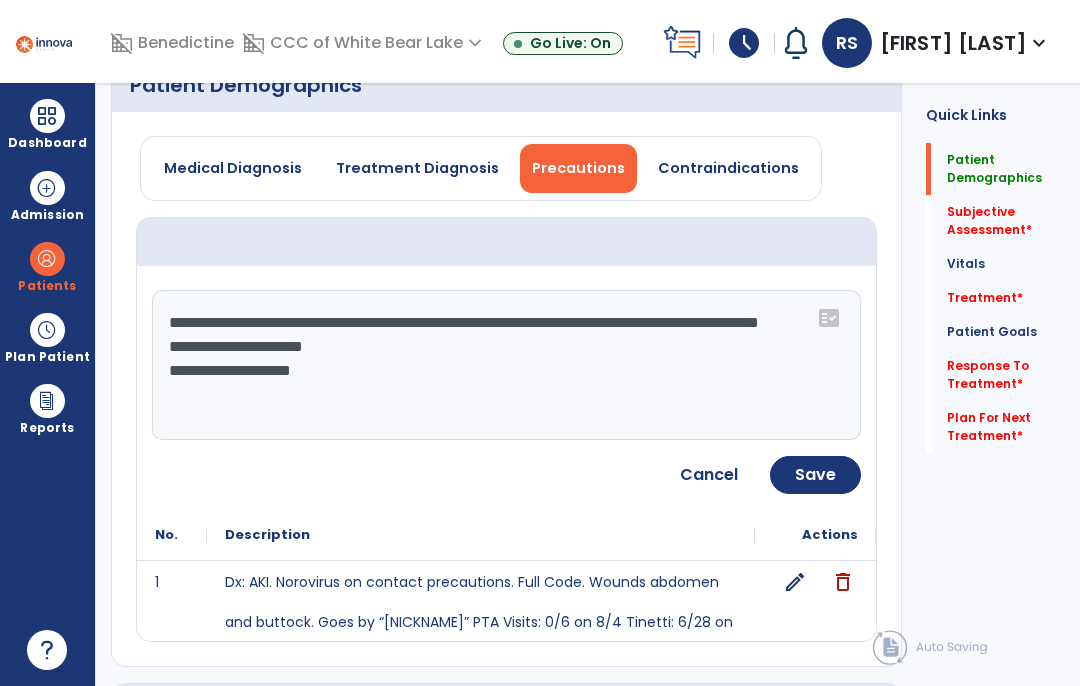 type on "**********" 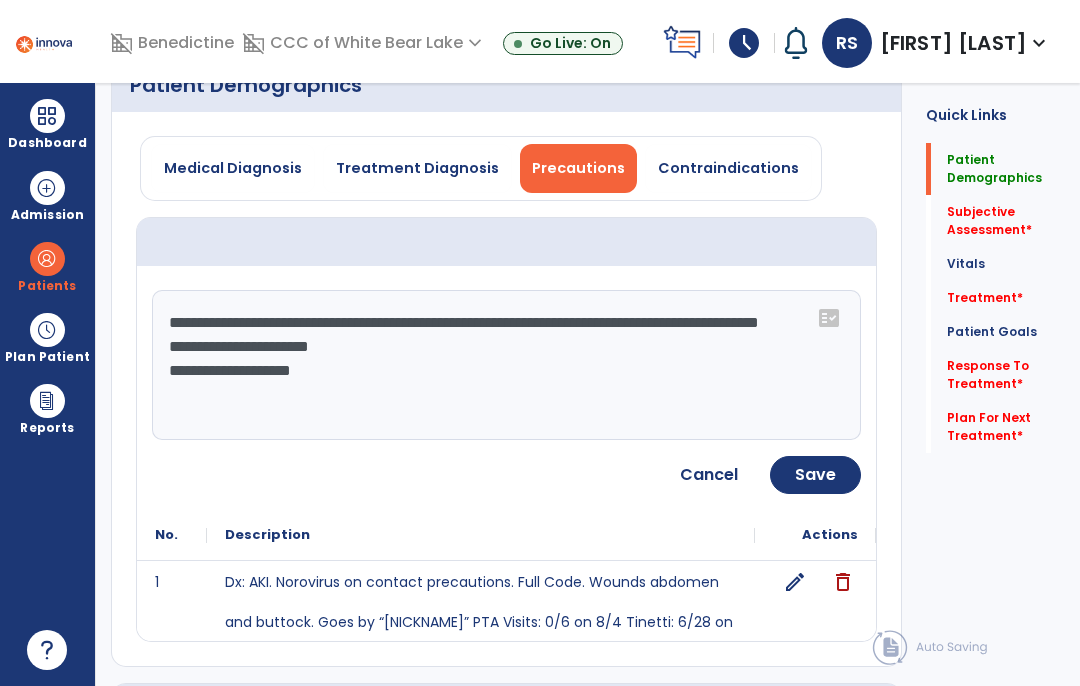 click on "Save" 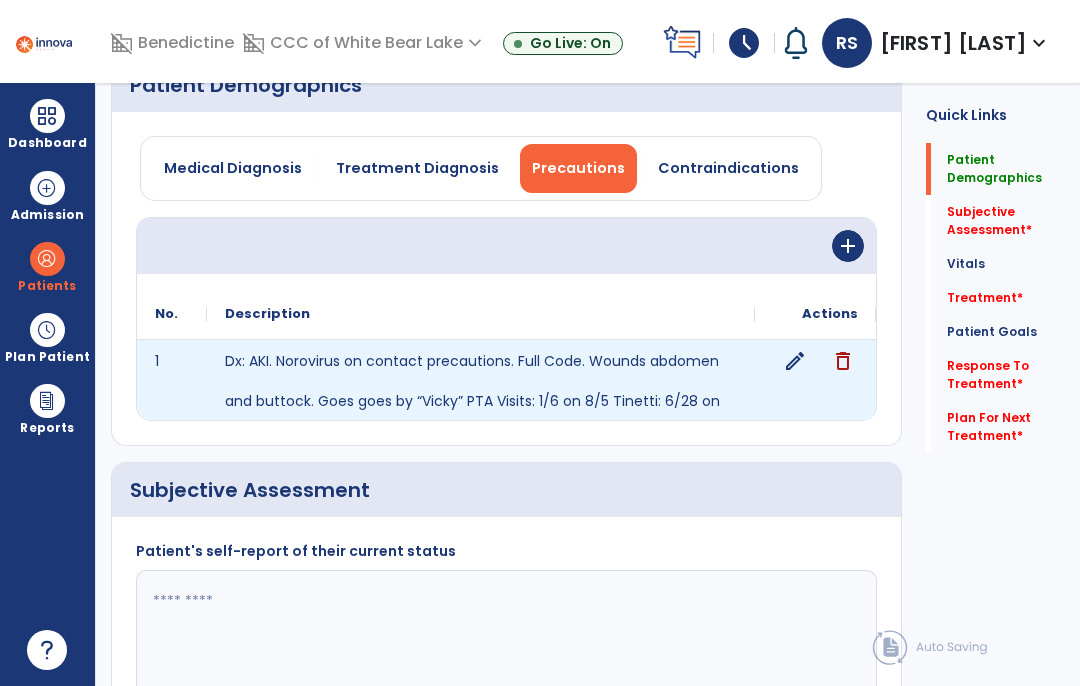 click on "edit" 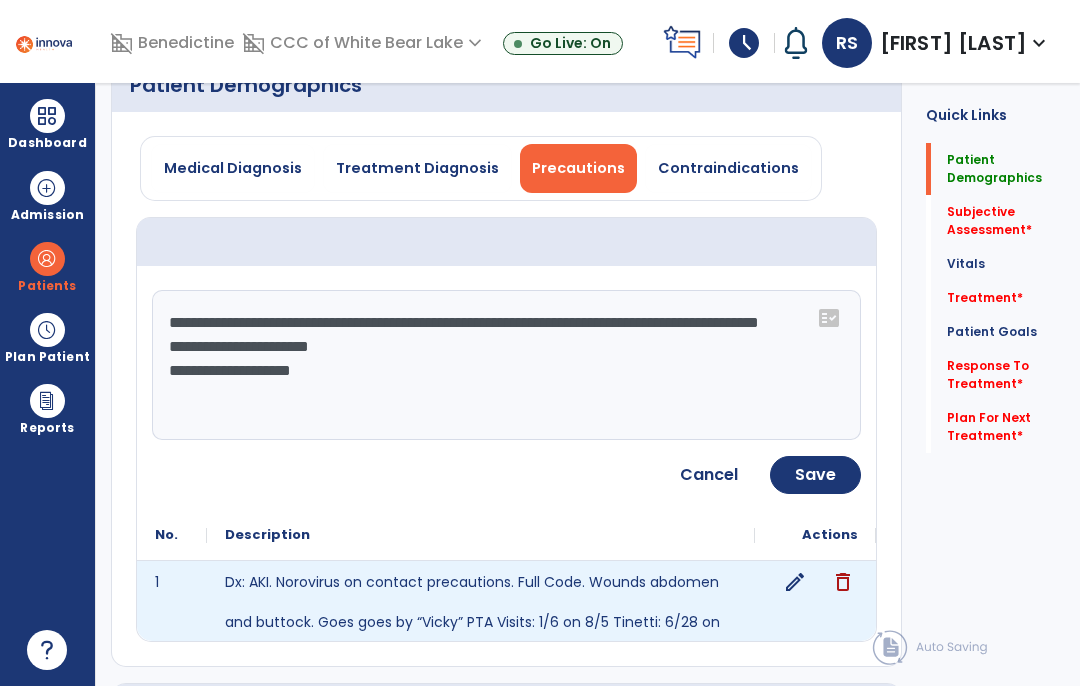 click on "Save" 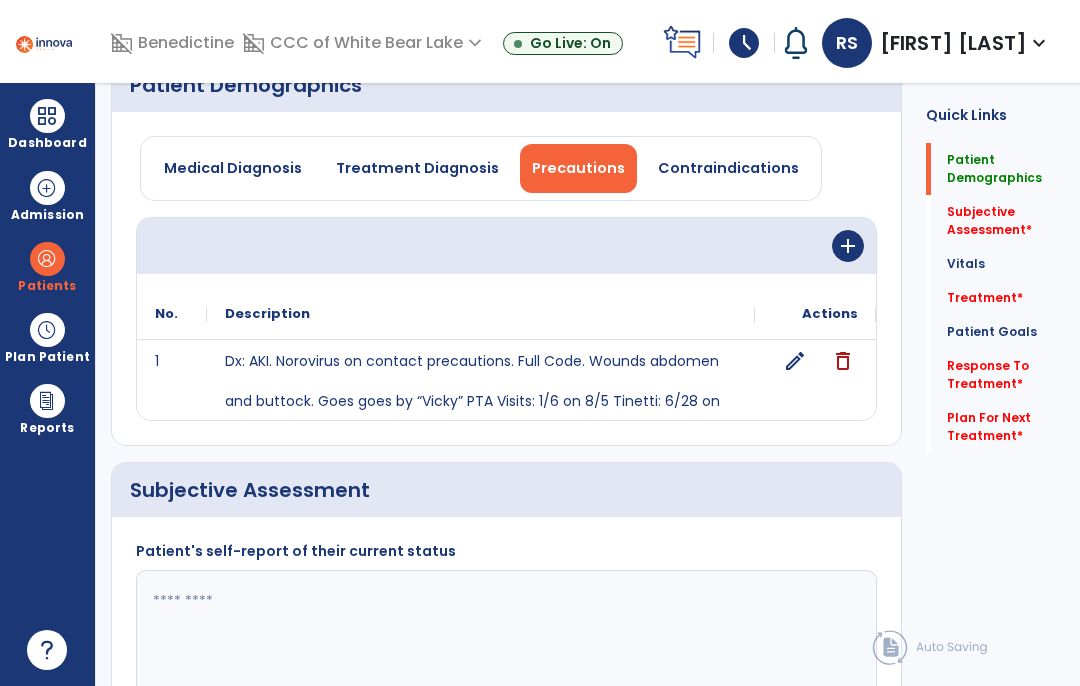 click 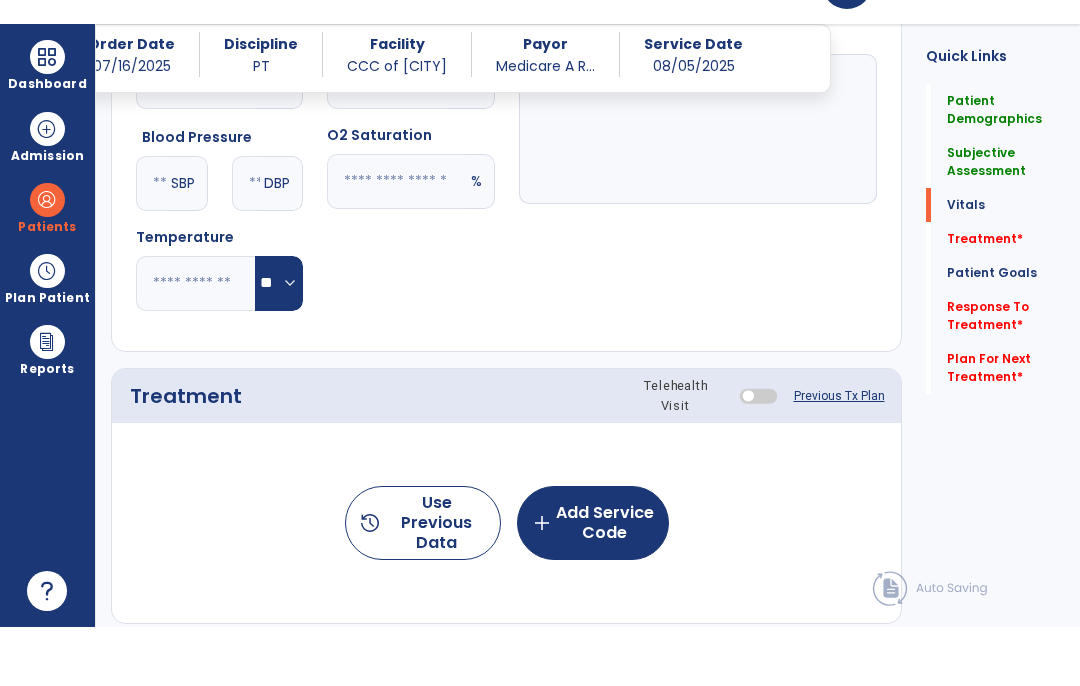 scroll, scrollTop: 953, scrollLeft: 0, axis: vertical 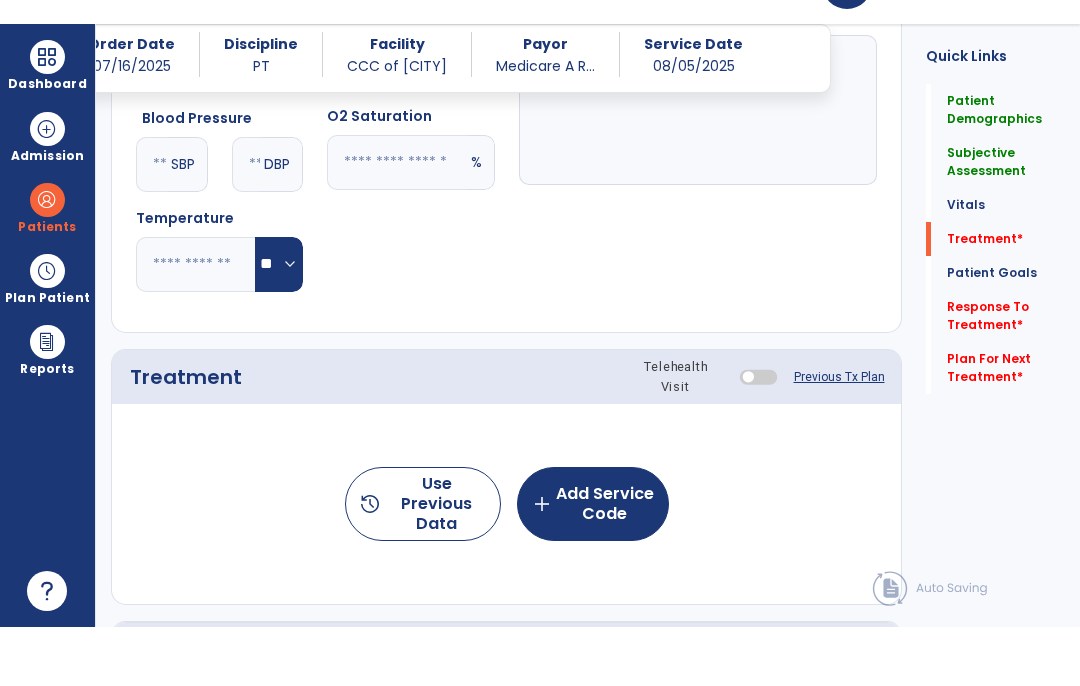 type on "**********" 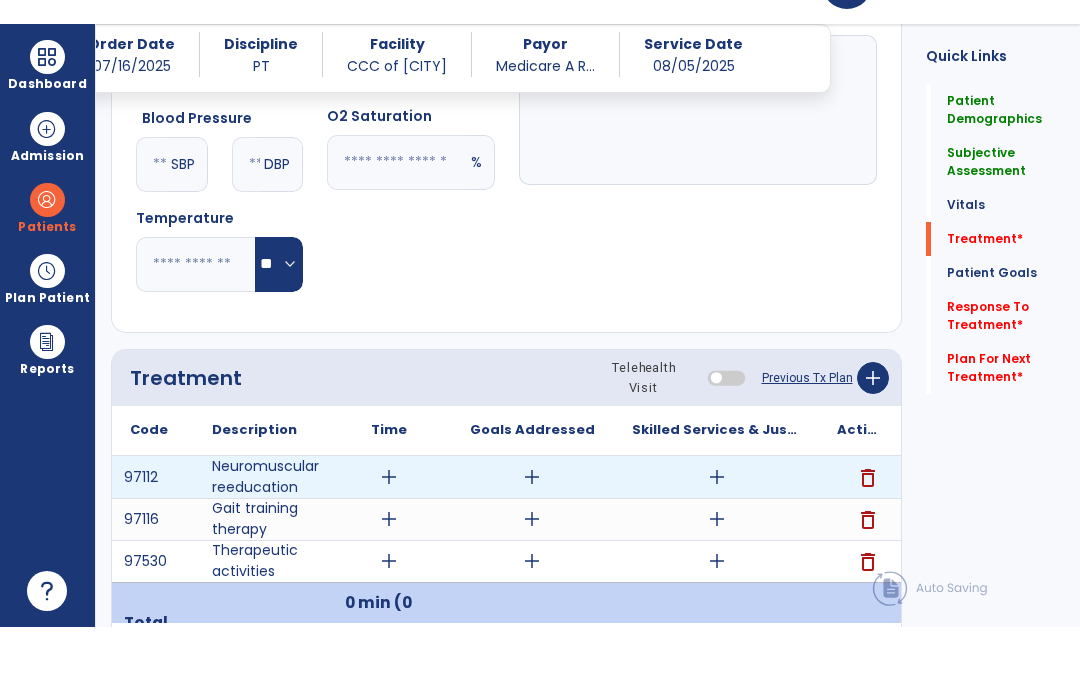 click on "delete" at bounding box center (868, 537) 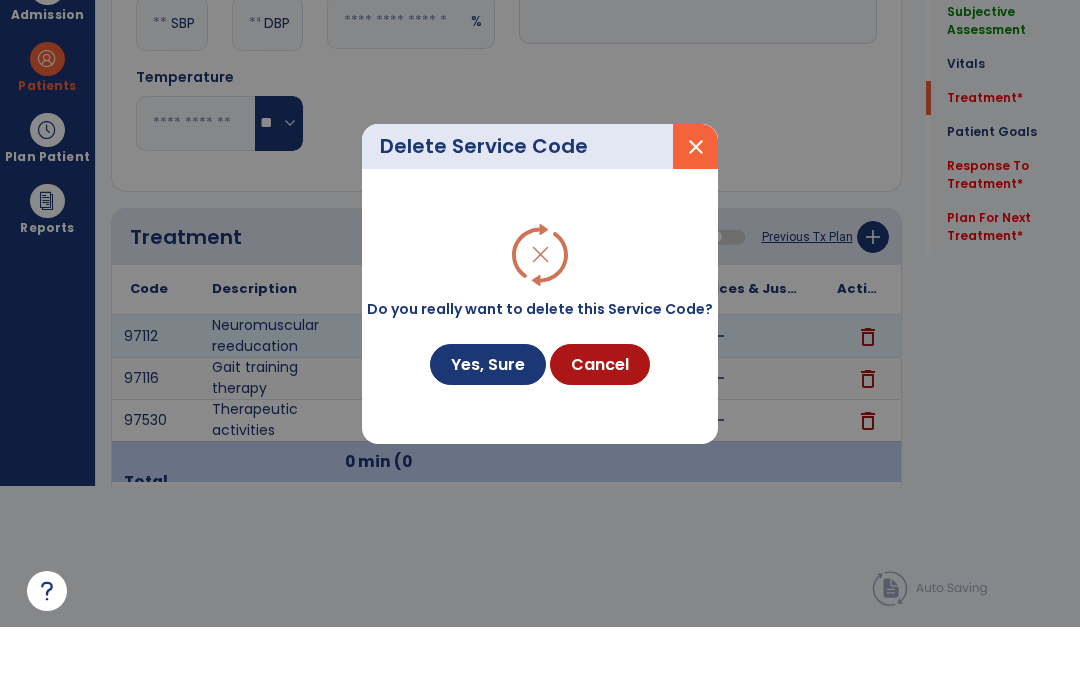 scroll, scrollTop: 0, scrollLeft: 0, axis: both 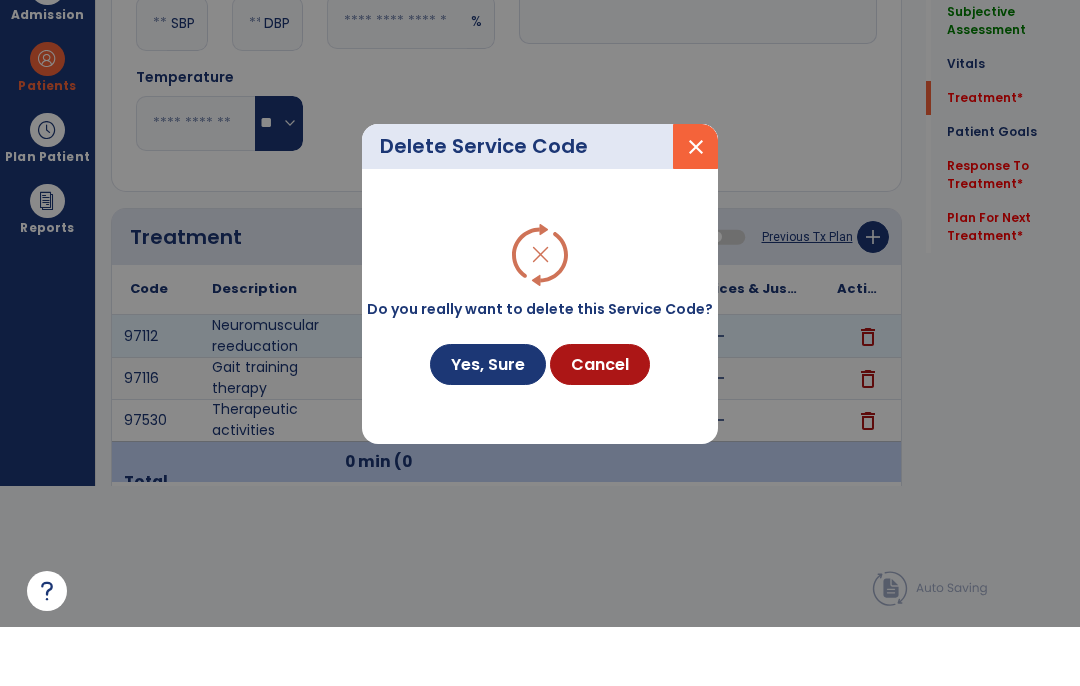 click on "Yes, Sure" at bounding box center [488, 423] 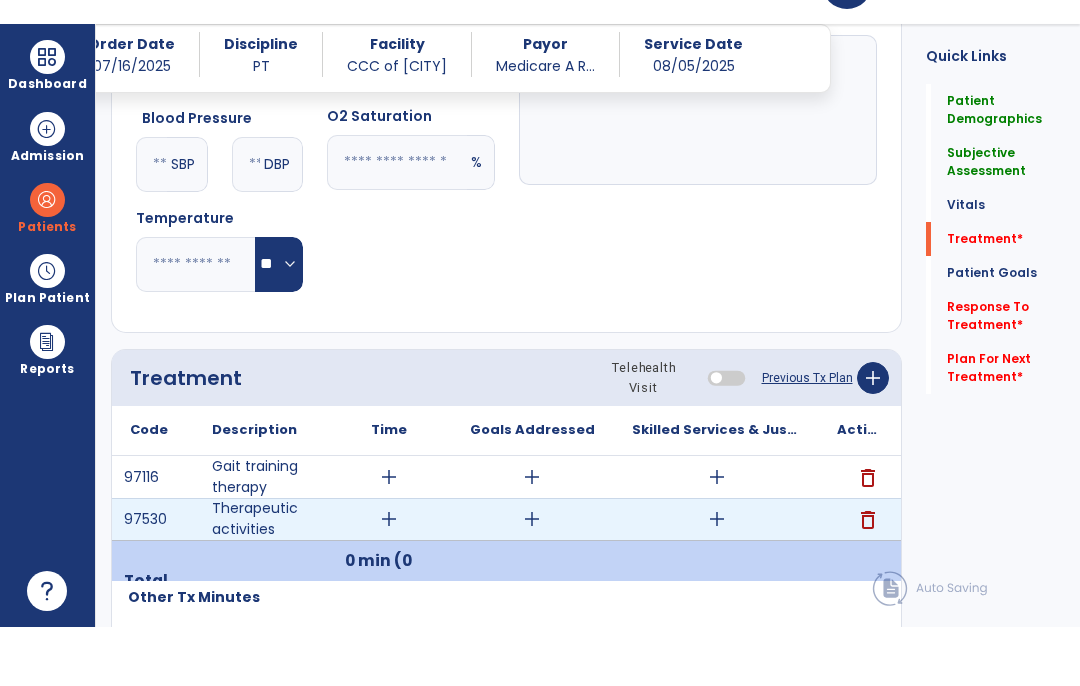click on "delete" at bounding box center (868, 579) 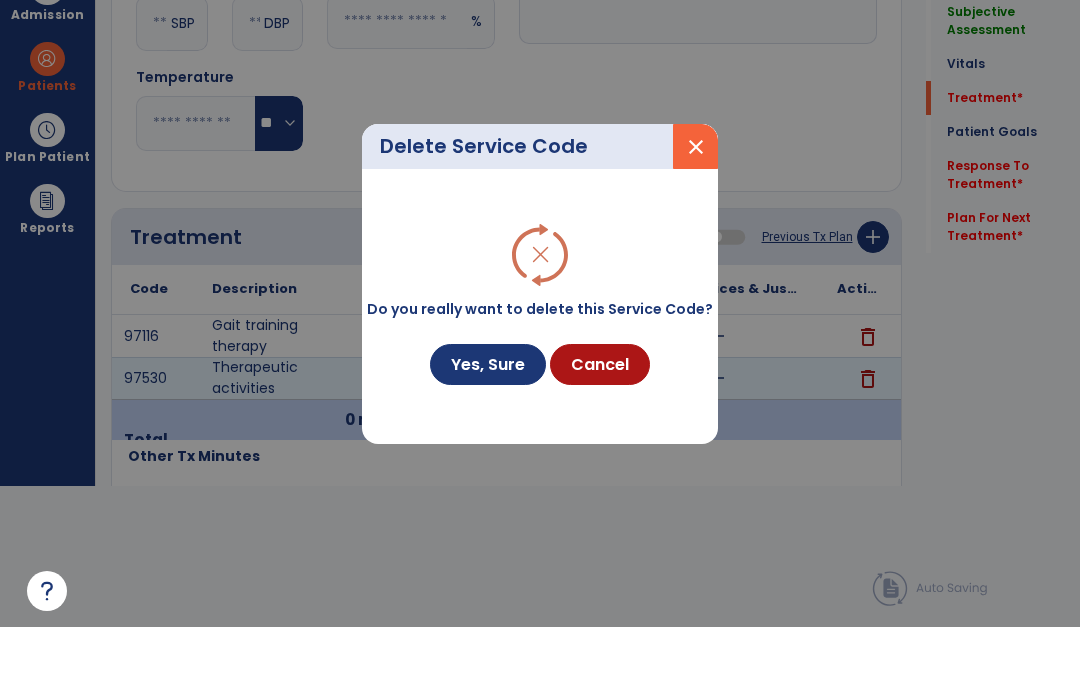 click on "Yes, Sure" at bounding box center (488, 423) 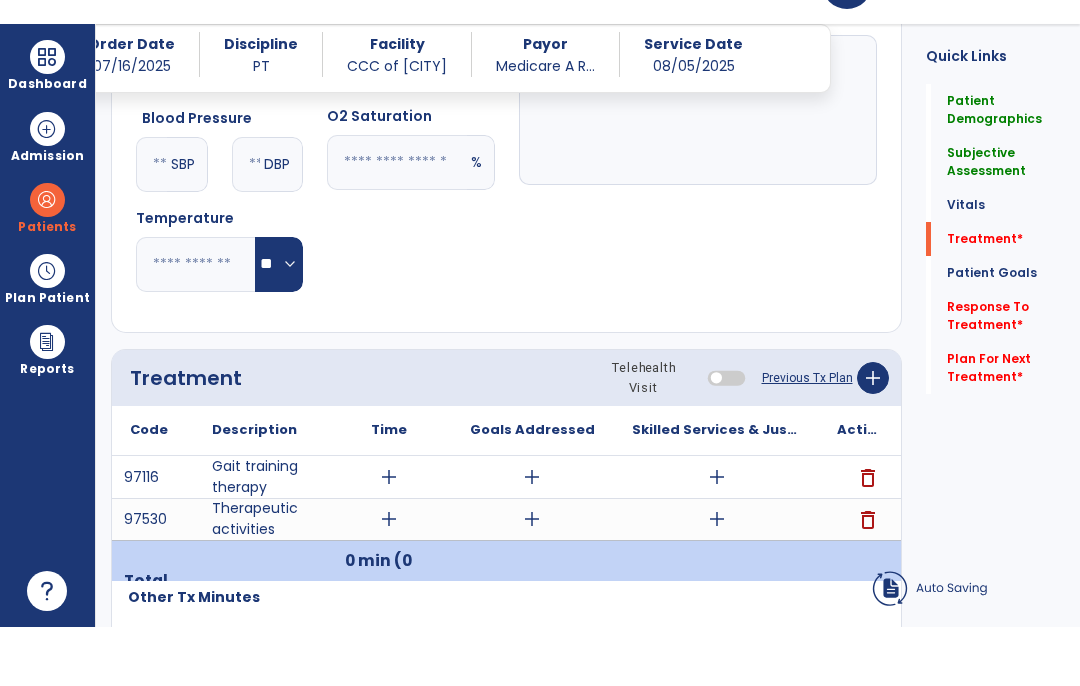 scroll, scrollTop: 82, scrollLeft: 0, axis: vertical 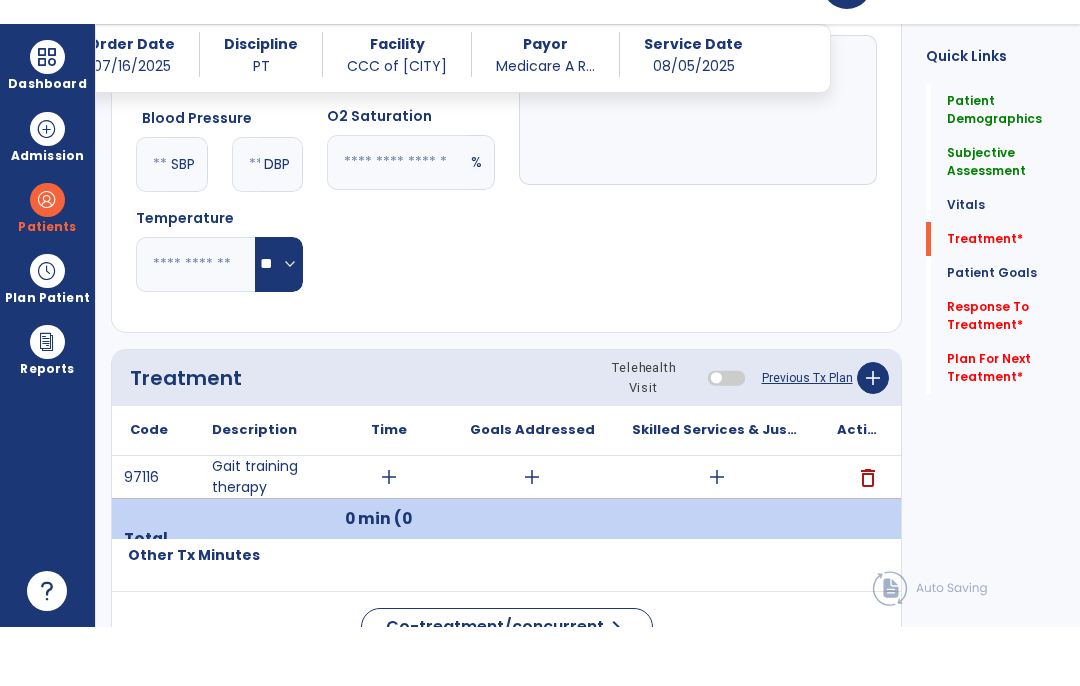 click on "add" 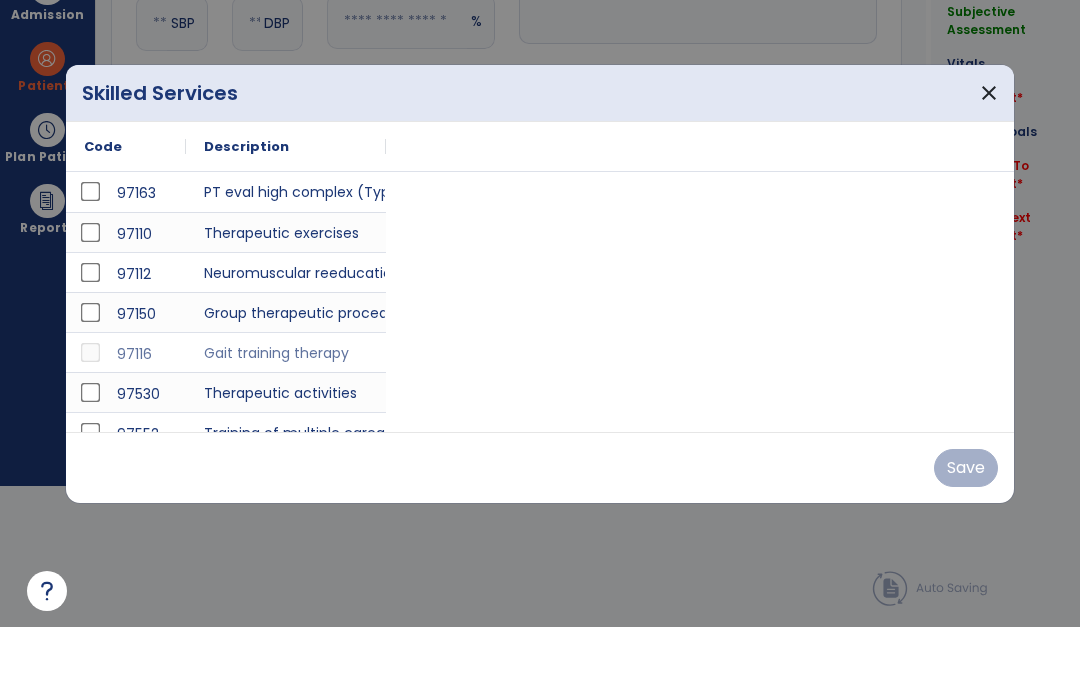 scroll, scrollTop: 0, scrollLeft: 0, axis: both 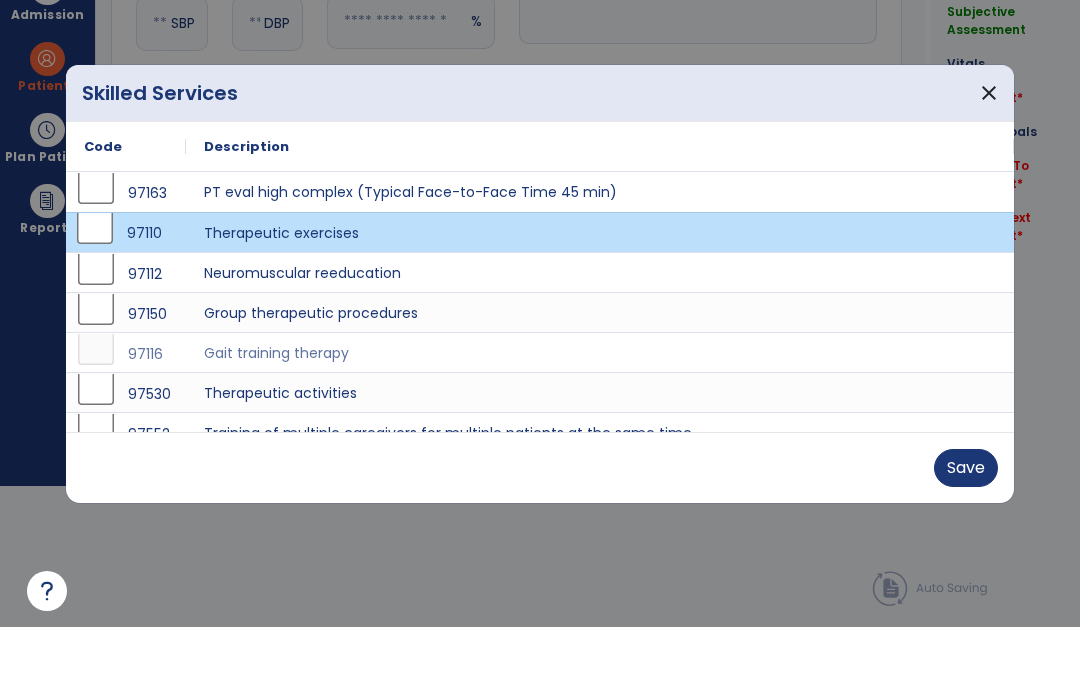 click on "Save" at bounding box center [966, 527] 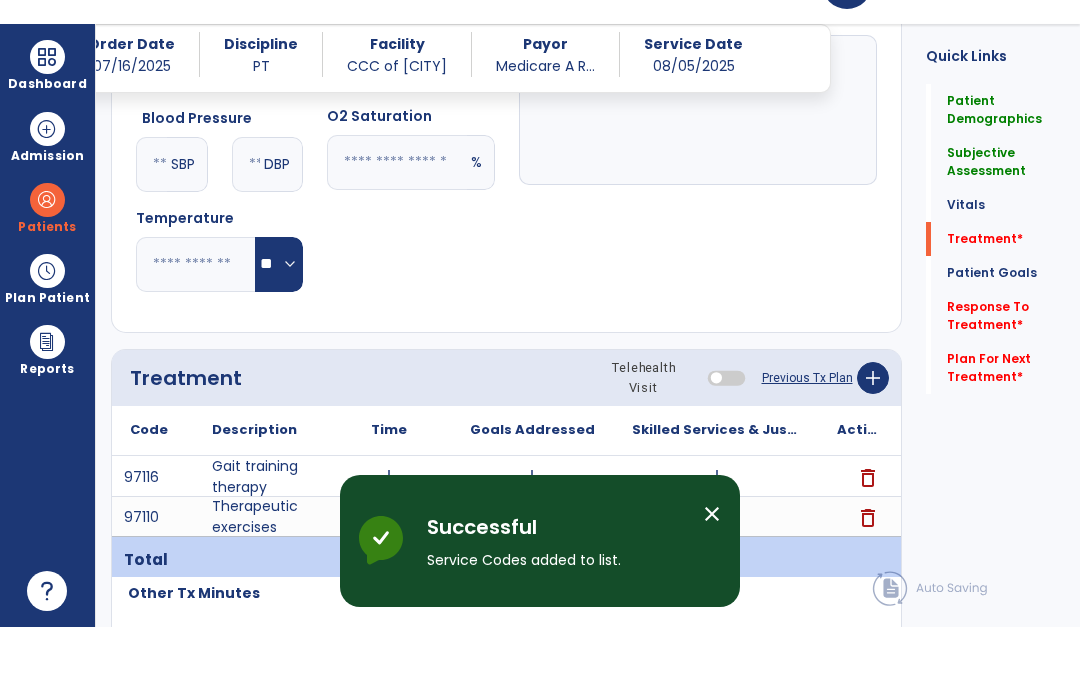 scroll, scrollTop: 82, scrollLeft: 0, axis: vertical 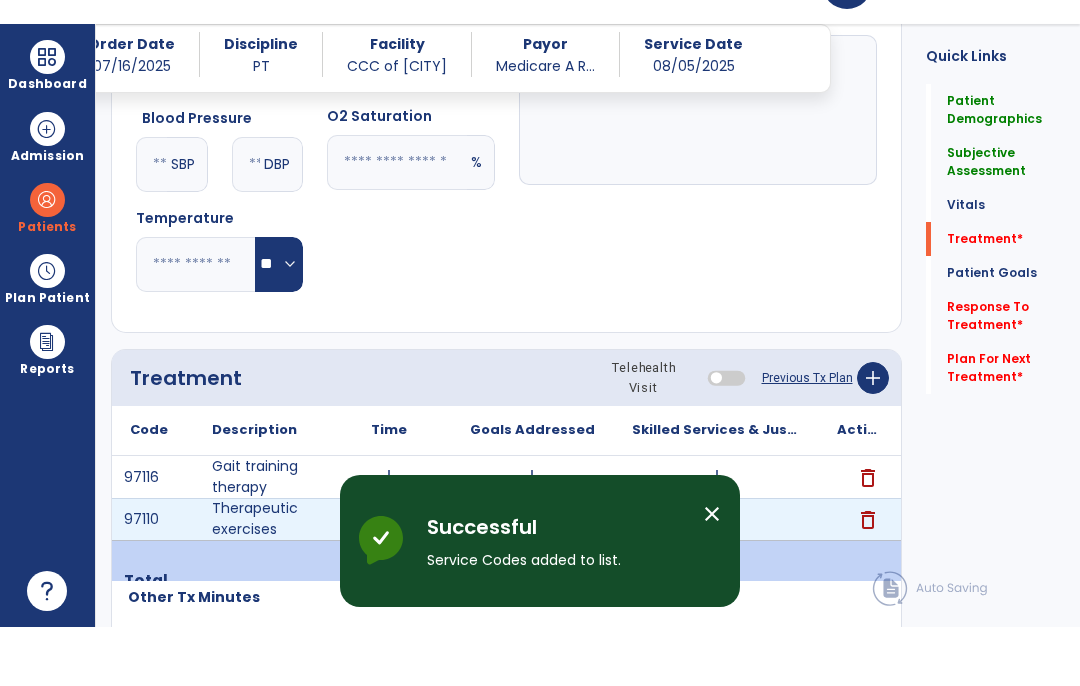 click on "add" at bounding box center [717, 578] 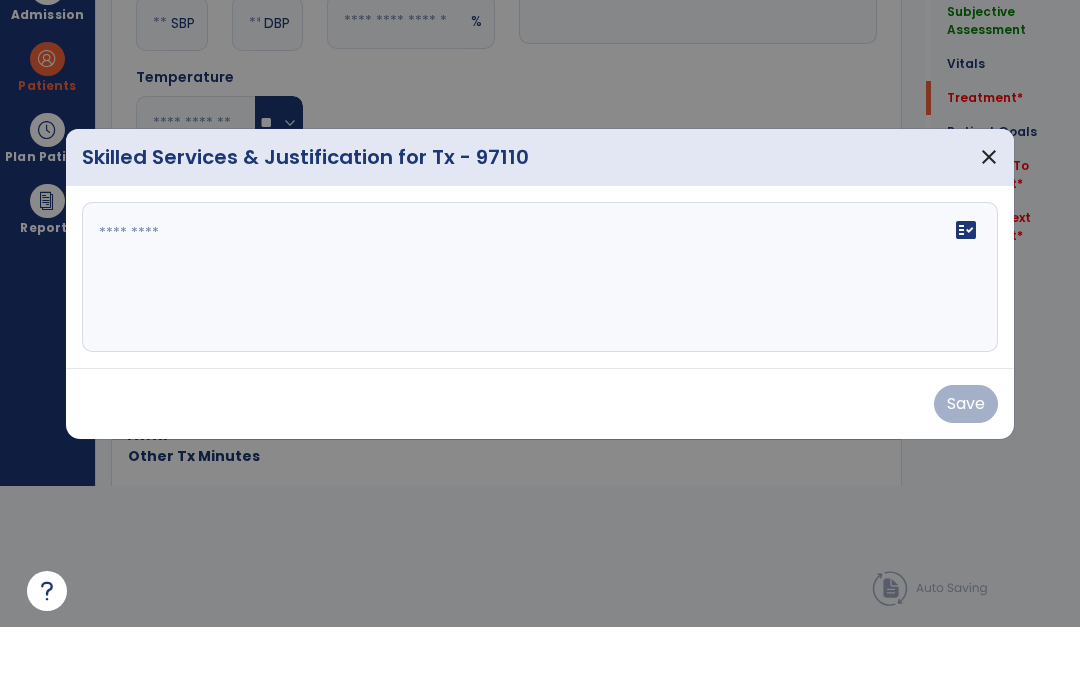 scroll, scrollTop: 0, scrollLeft: 0, axis: both 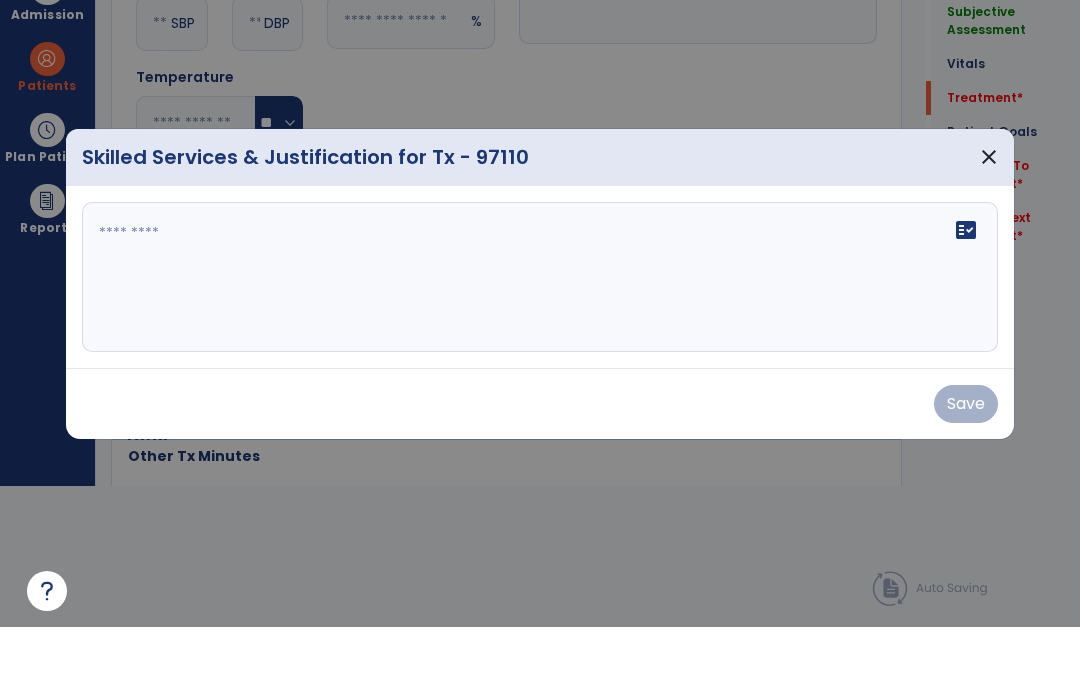 click at bounding box center [540, 336] 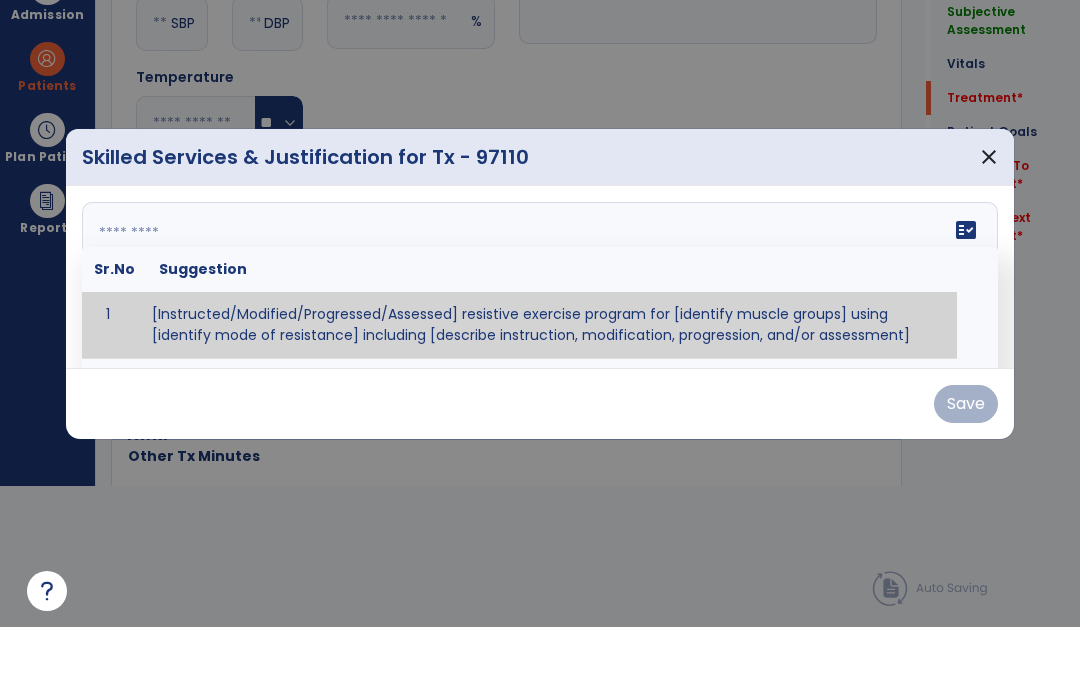 click at bounding box center [540, 336] 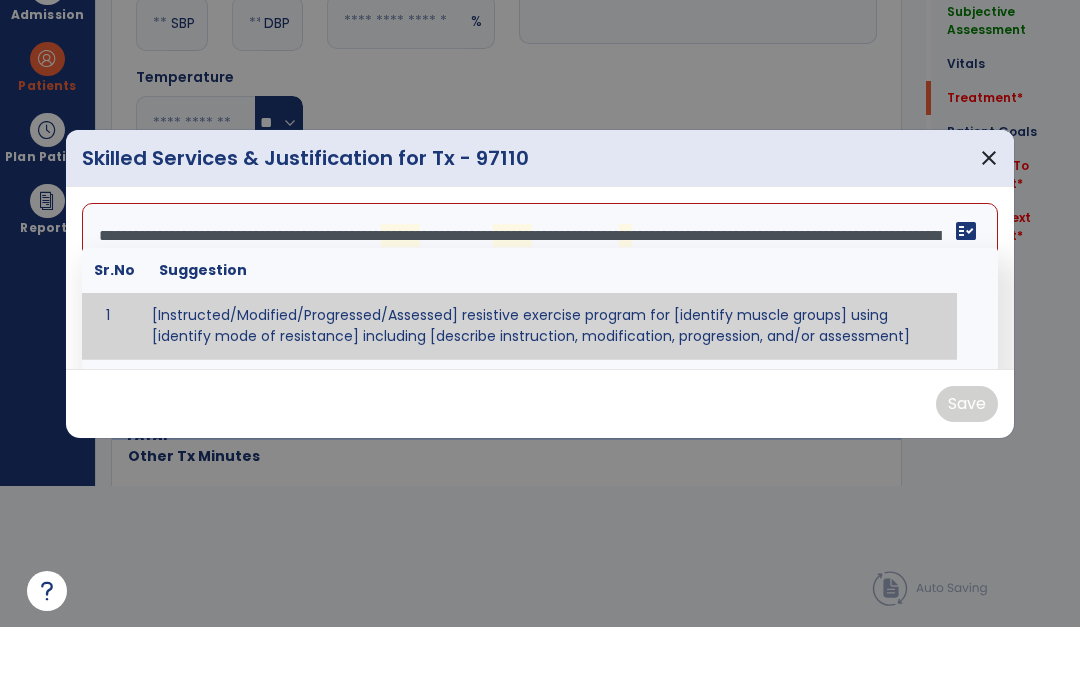 click on "**********" at bounding box center [540, 337] 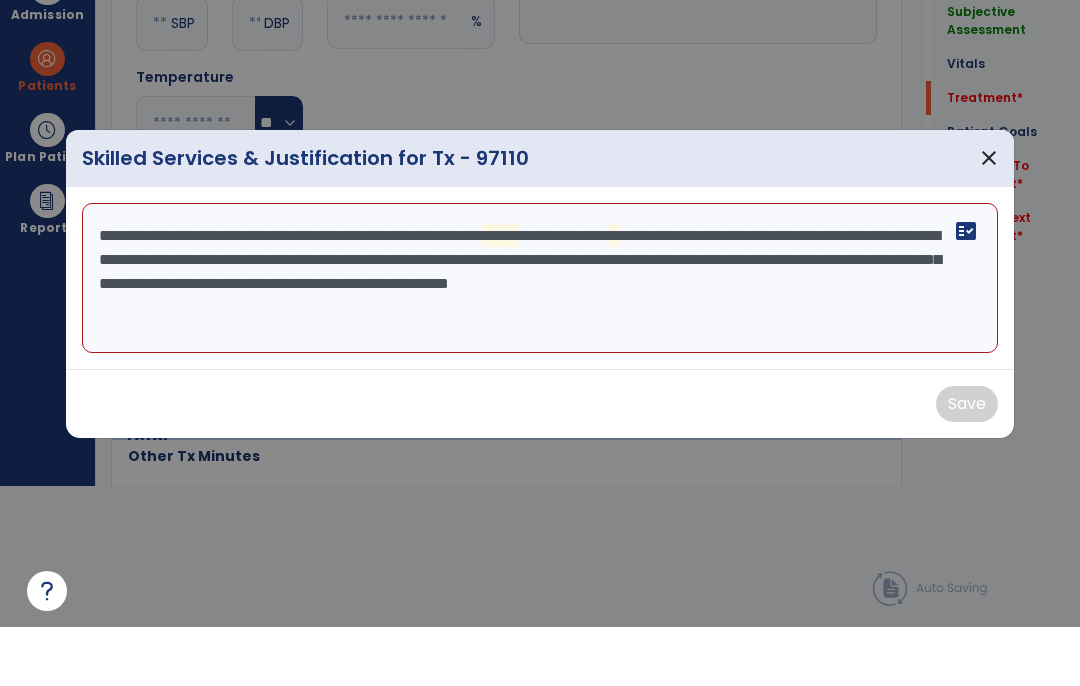 click on "**********" at bounding box center [540, 337] 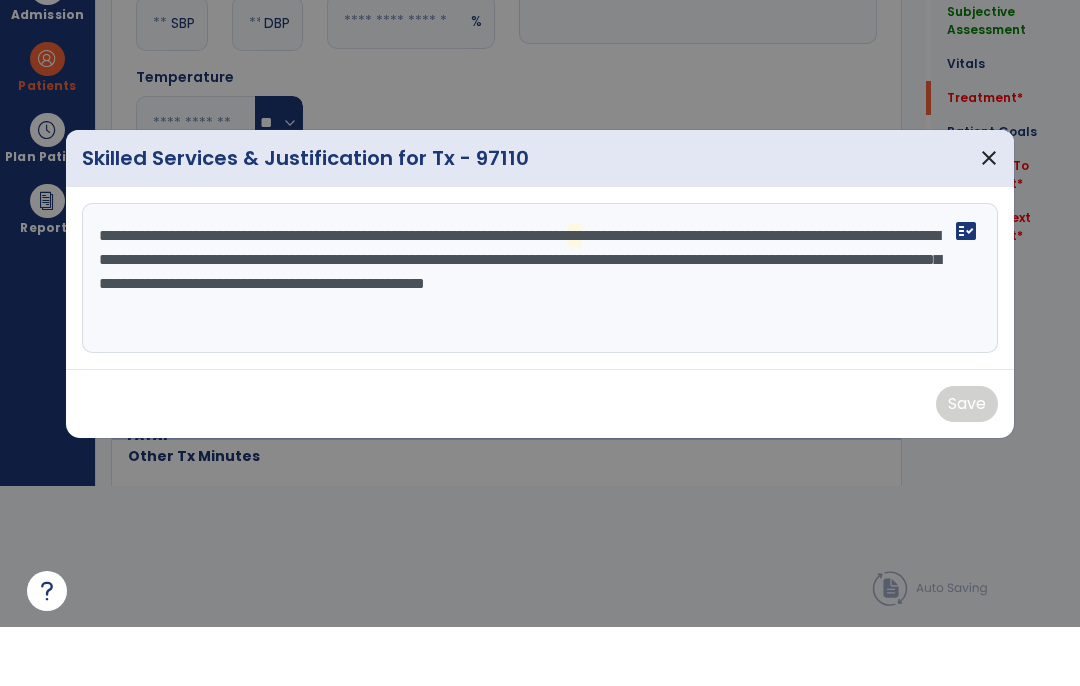 click on "**********" at bounding box center [540, 337] 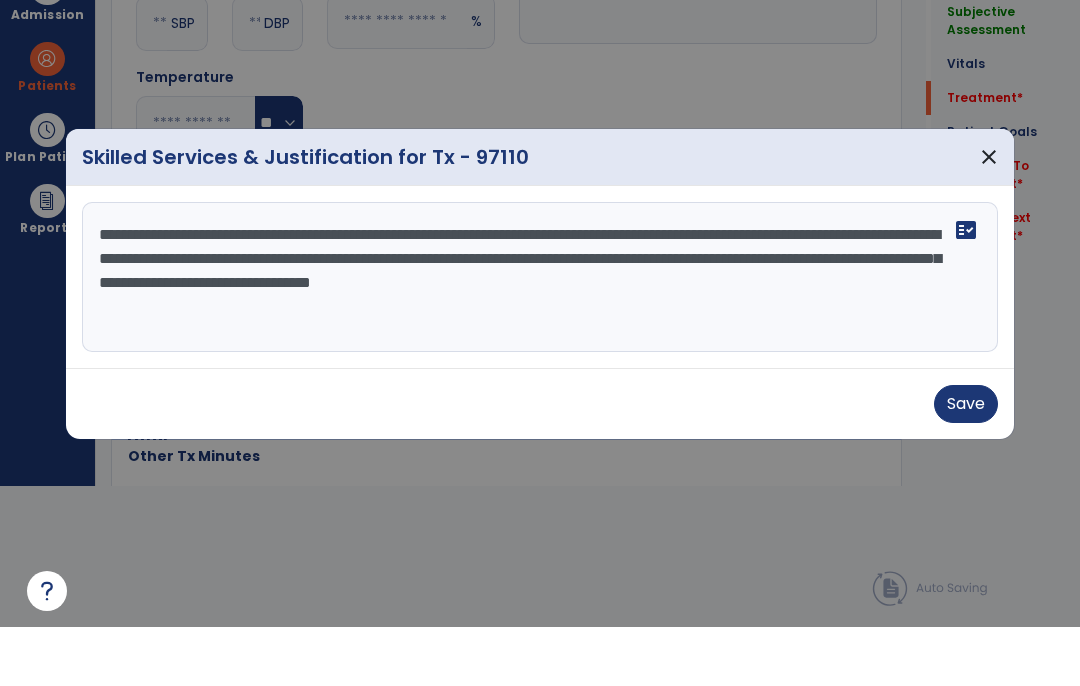 type on "**********" 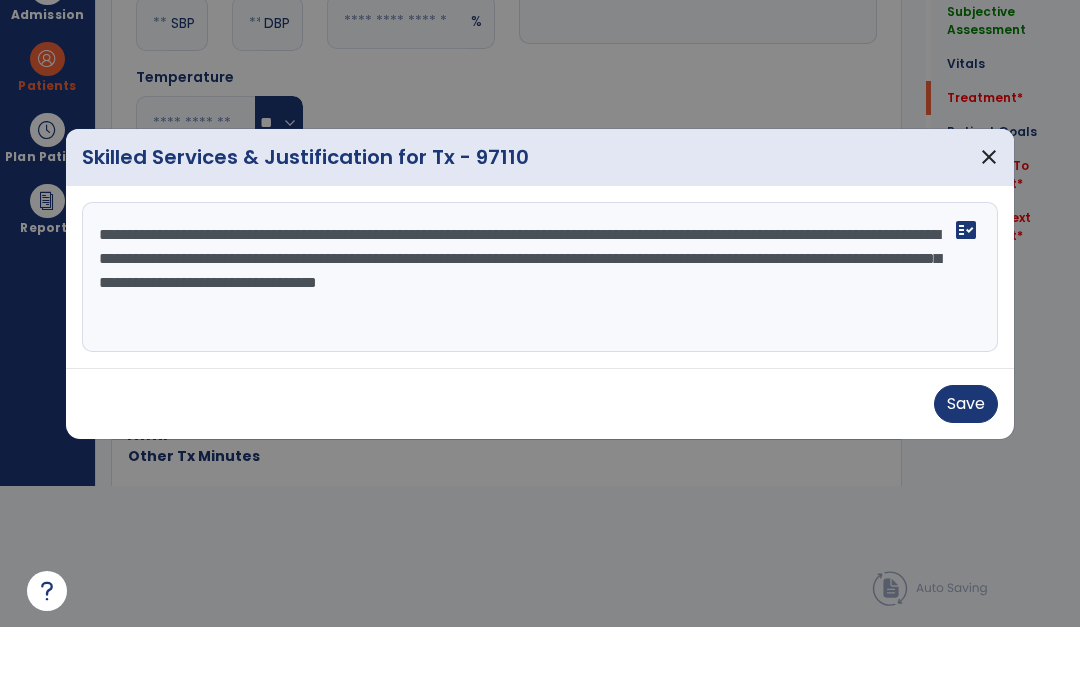 click on "Save" at bounding box center (966, 463) 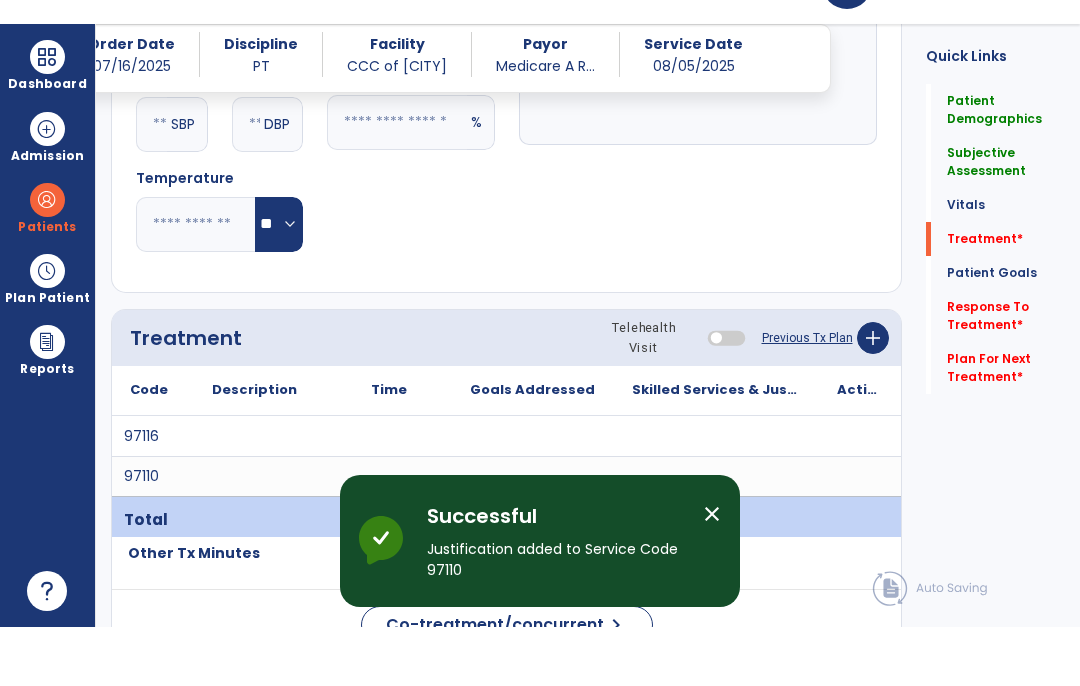 scroll, scrollTop: 82, scrollLeft: 0, axis: vertical 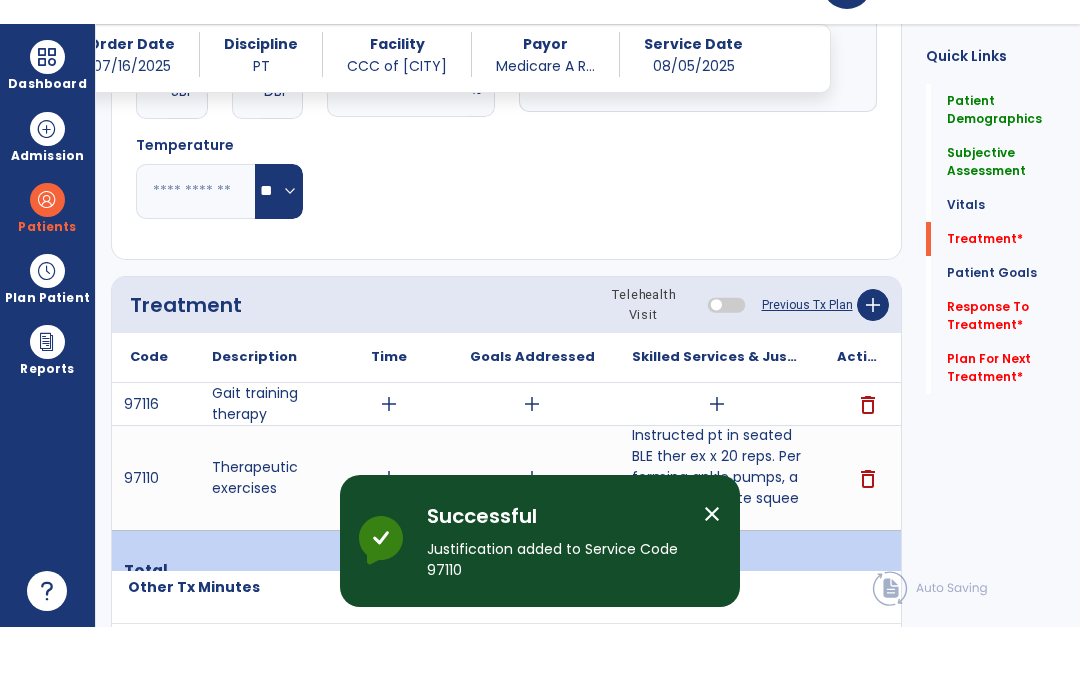 click on "add" at bounding box center [717, 463] 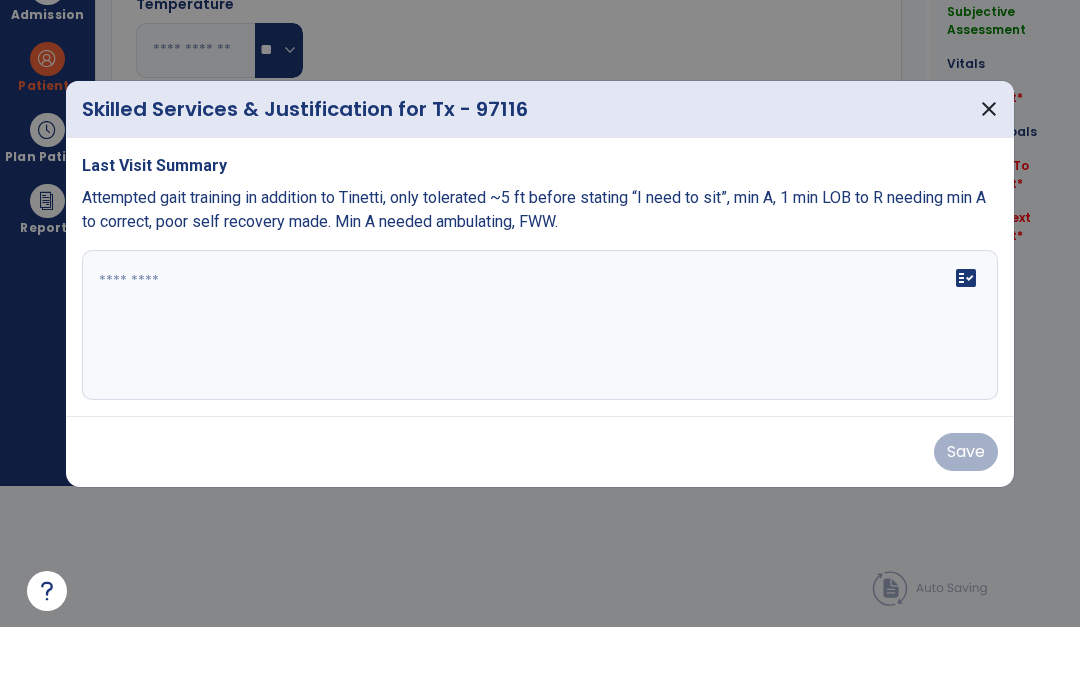 scroll, scrollTop: 0, scrollLeft: 0, axis: both 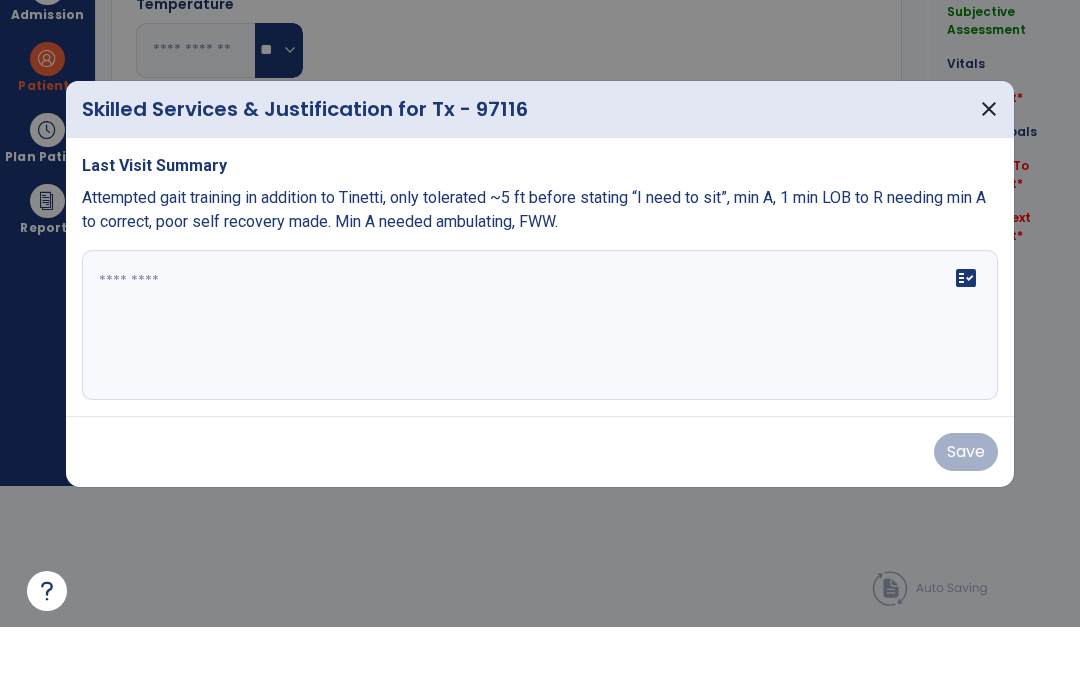 click at bounding box center [540, 384] 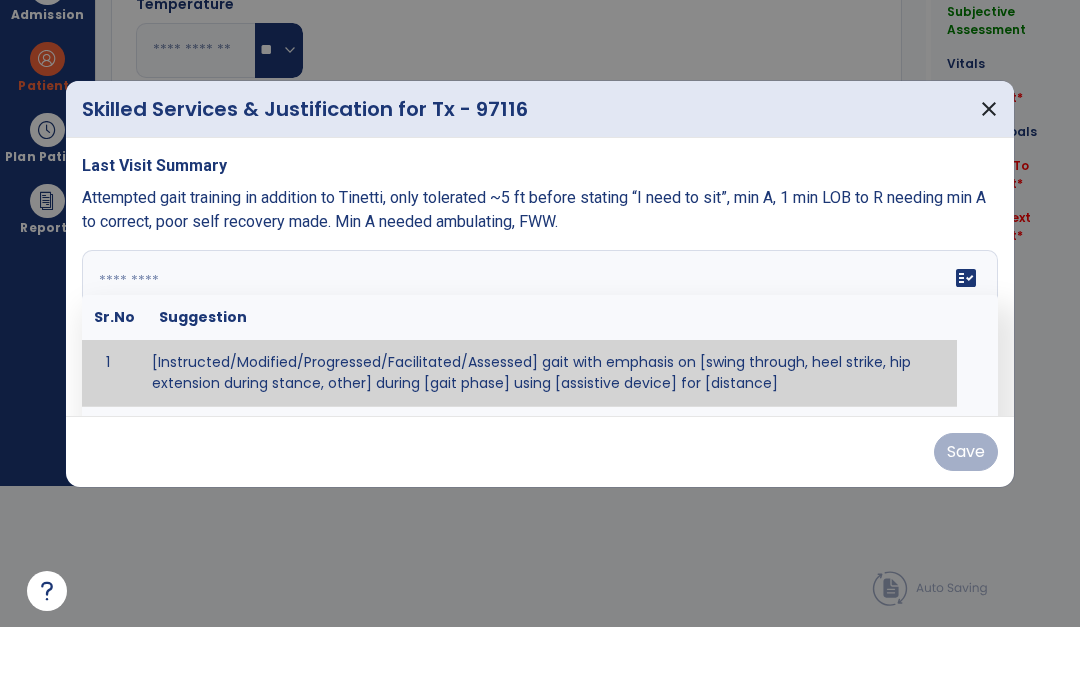 click at bounding box center [540, 384] 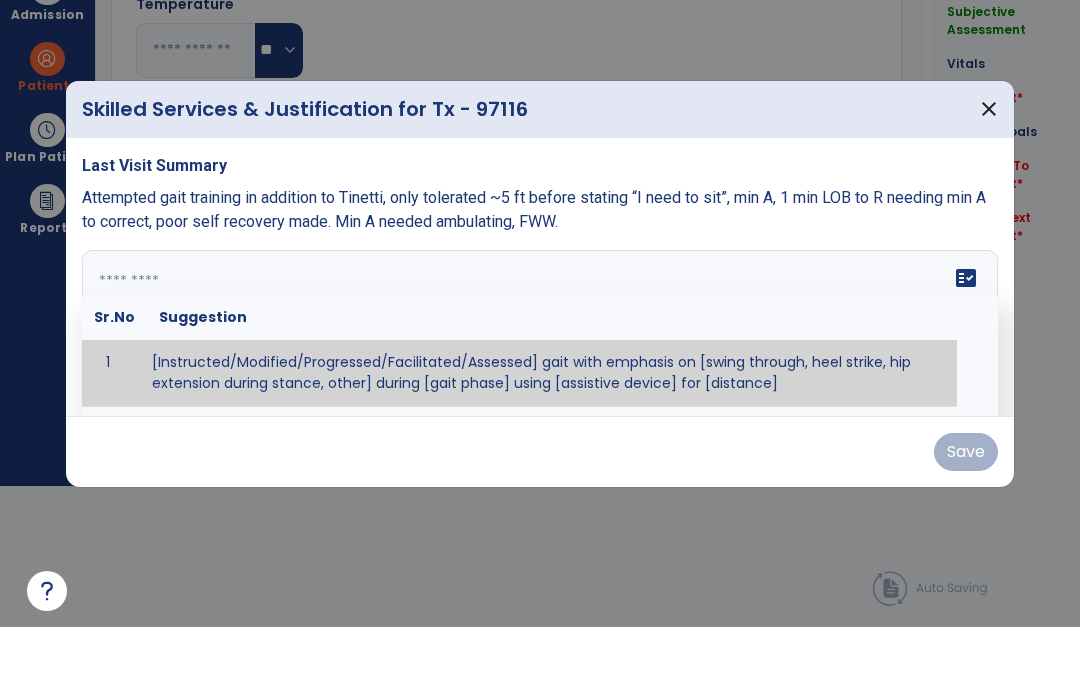 paste on "**********" 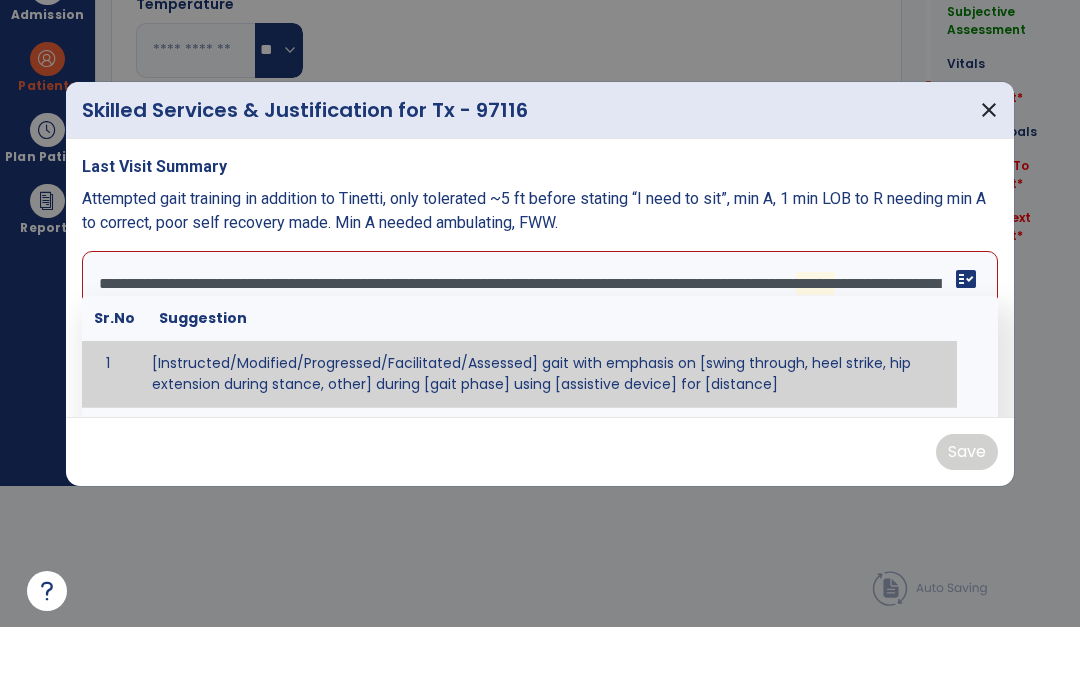 click on "**********" at bounding box center [540, 385] 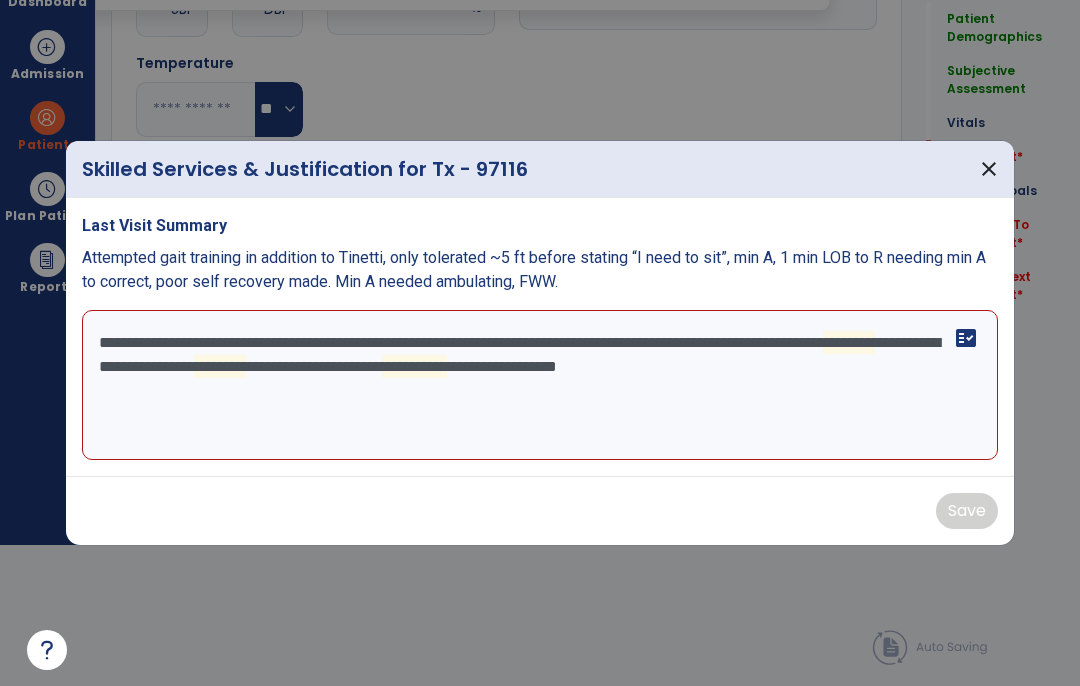 click on "**********" at bounding box center [540, 385] 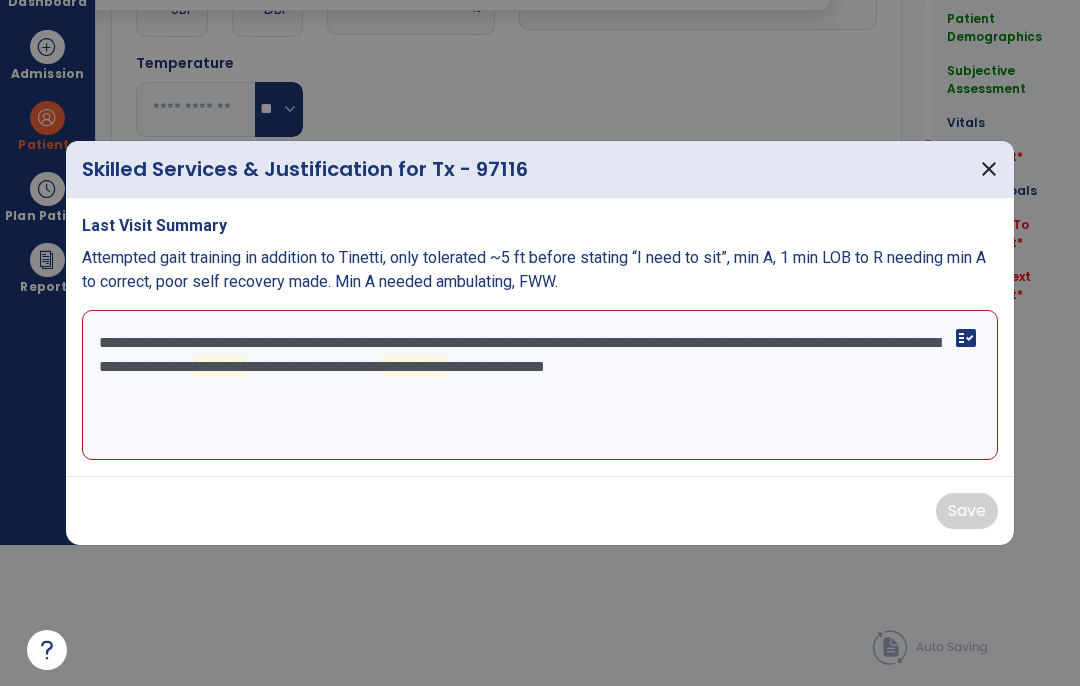 click on "**********" at bounding box center (540, 385) 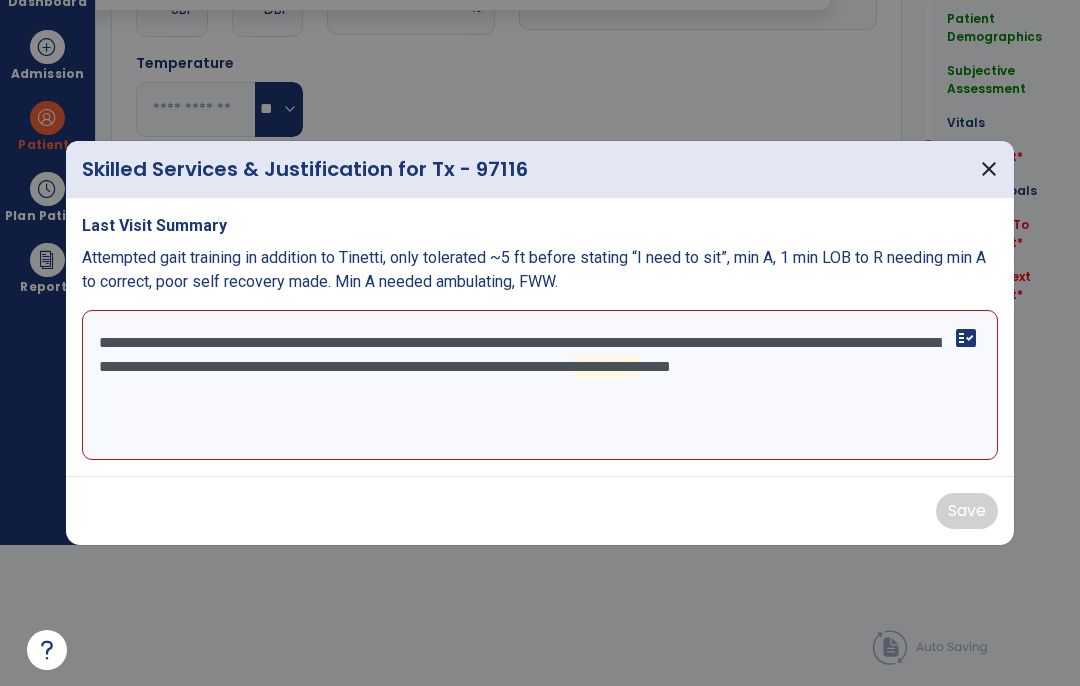 click on "**********" at bounding box center [540, 385] 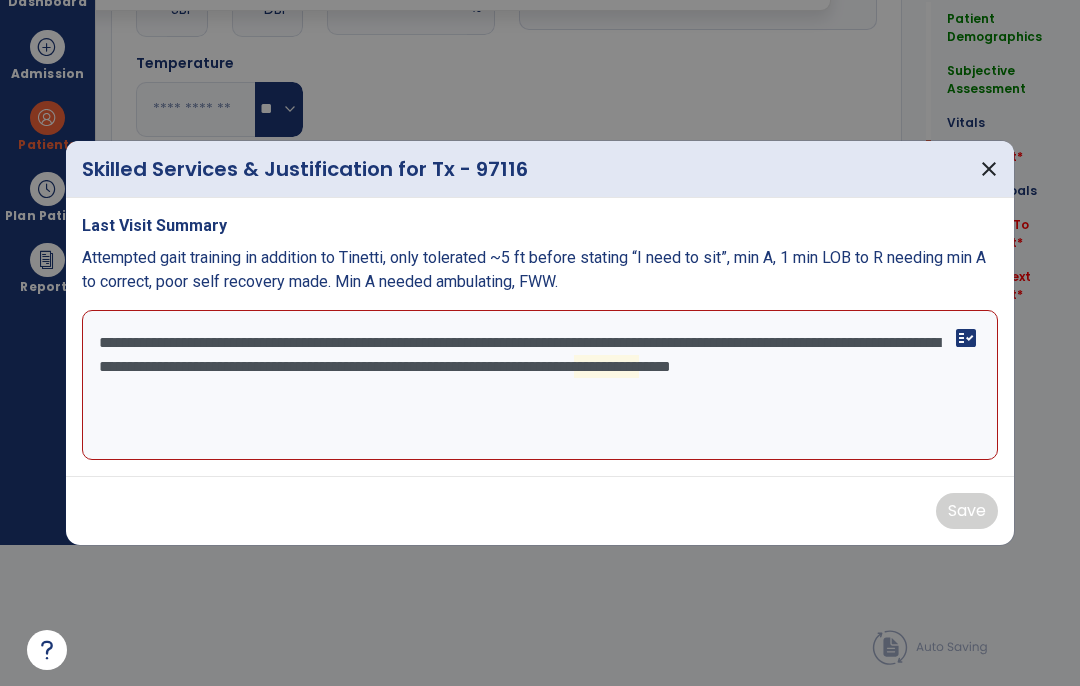 click on "**********" at bounding box center [540, 385] 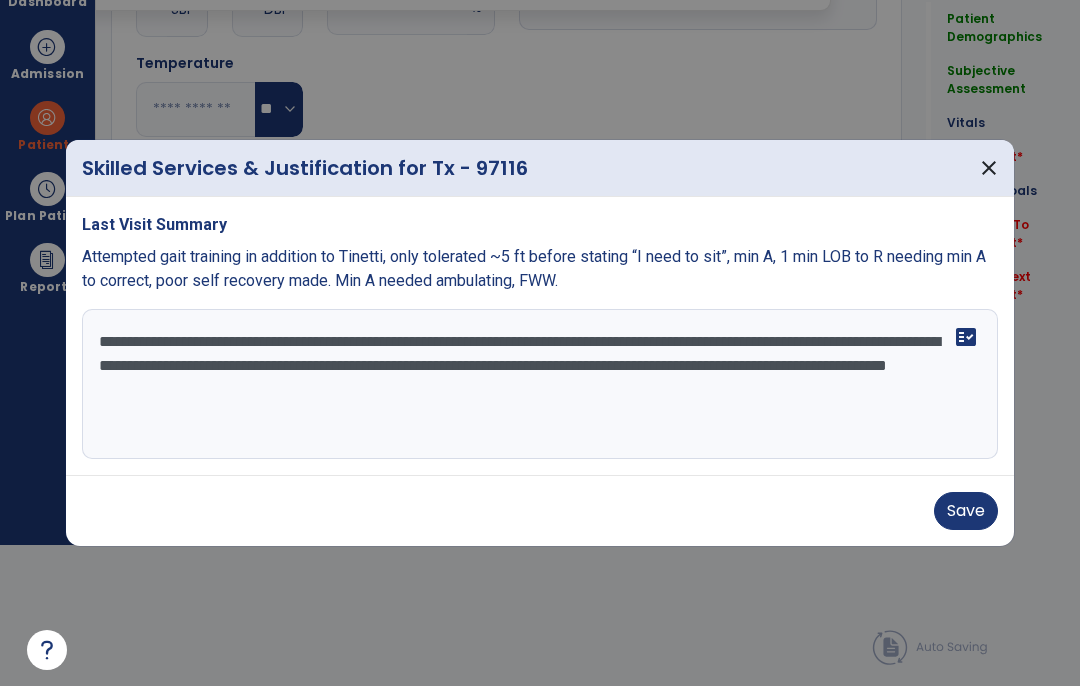 click on "**********" at bounding box center (540, 384) 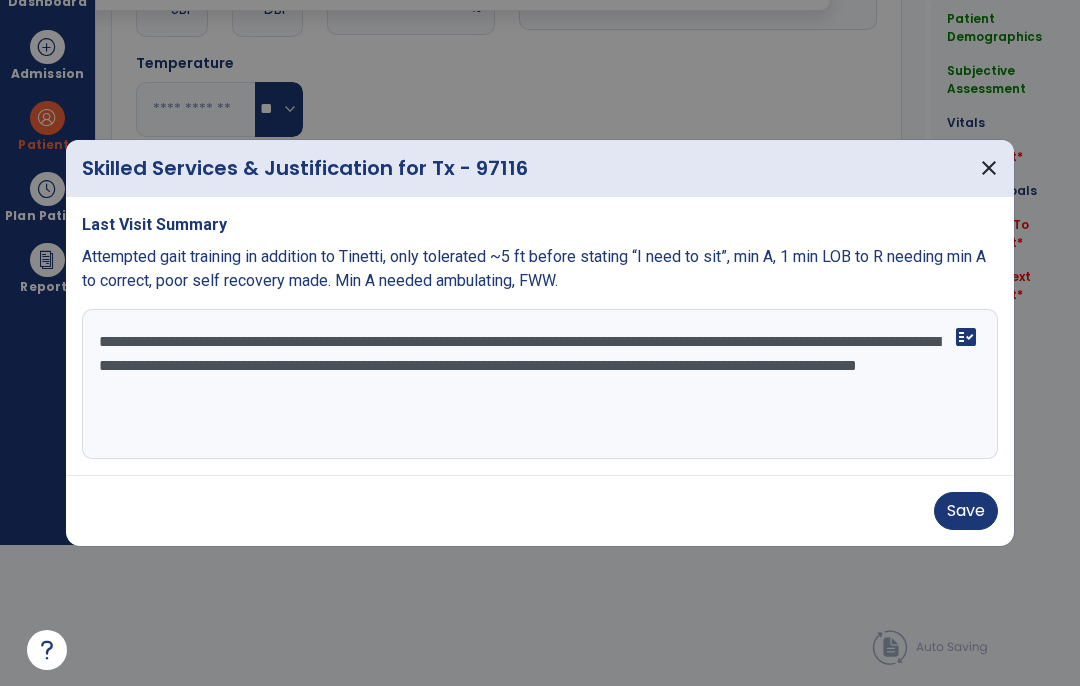 type on "**********" 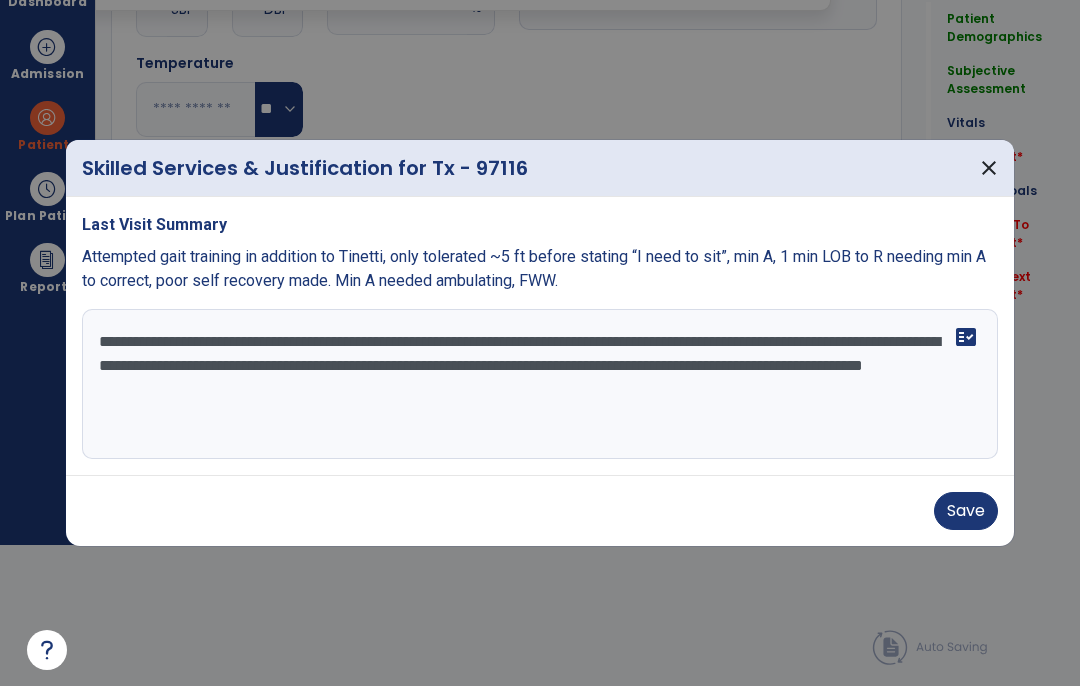 click on "Save" at bounding box center (966, 511) 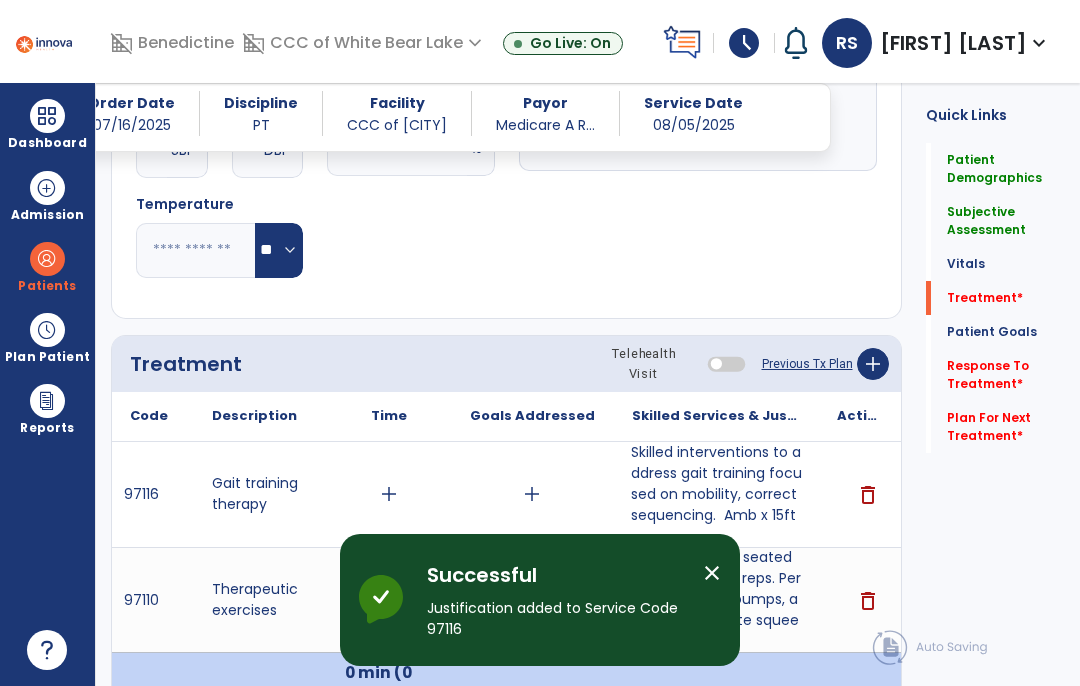 scroll, scrollTop: 82, scrollLeft: 0, axis: vertical 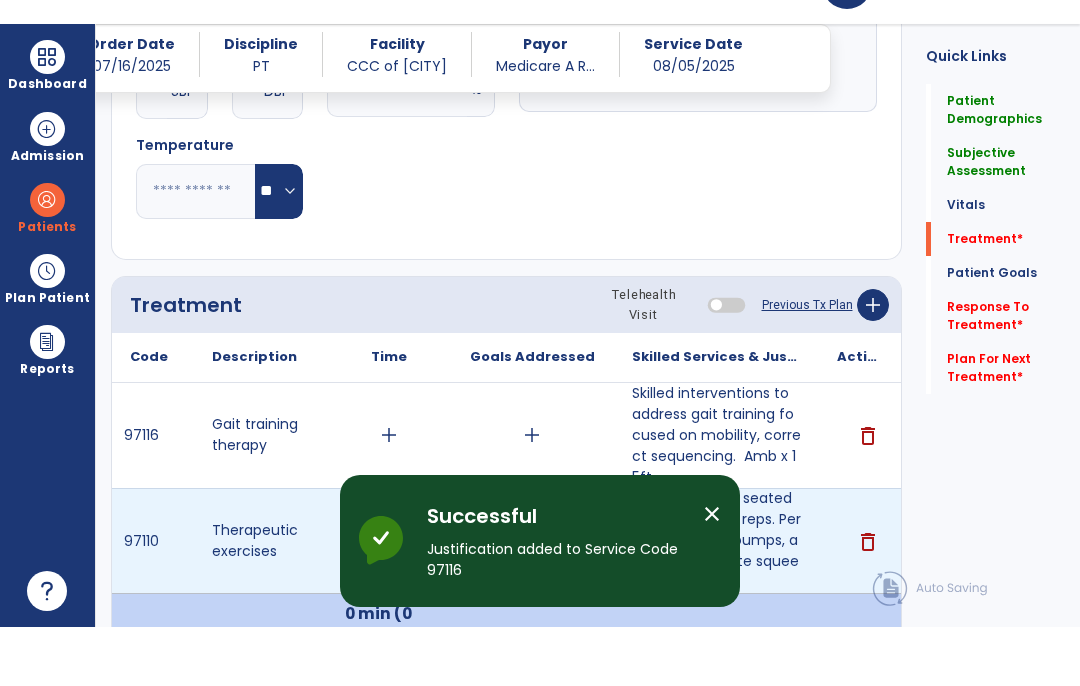 click on "add" at bounding box center [388, 600] 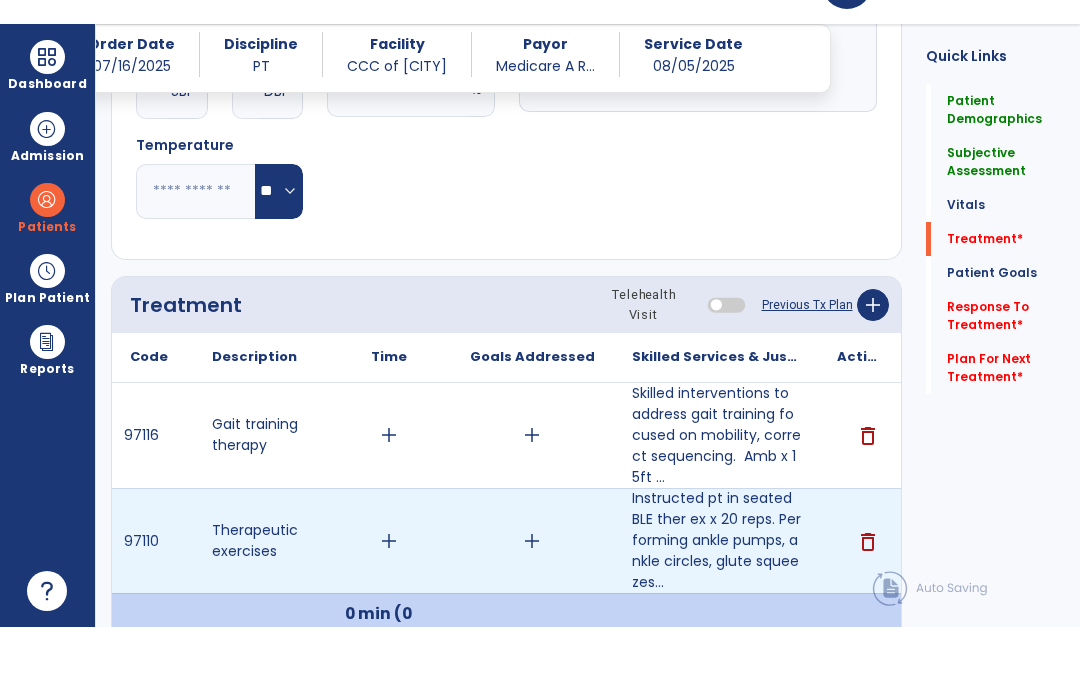 click on "add" at bounding box center [389, 600] 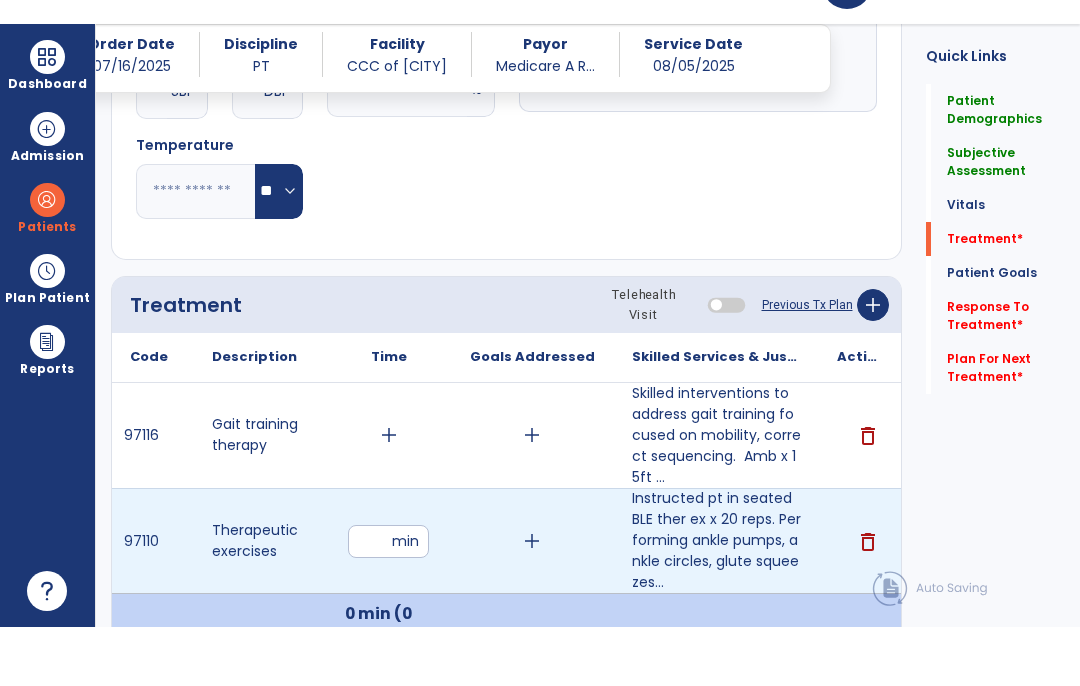 type on "**" 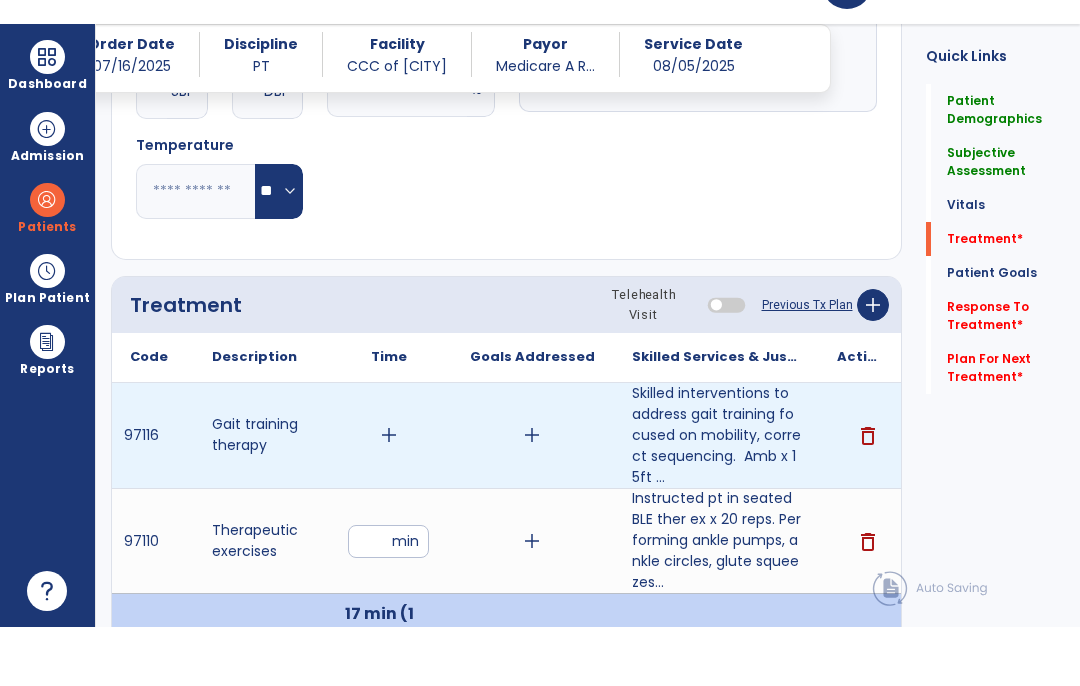 click on "add" at bounding box center (389, 494) 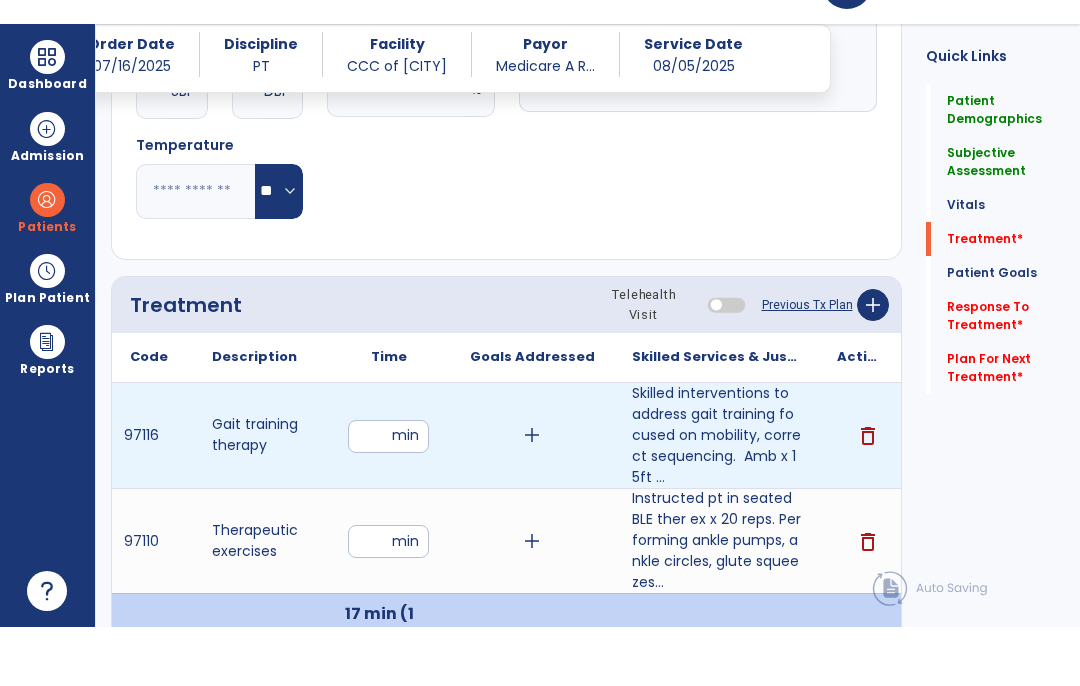 type on "**" 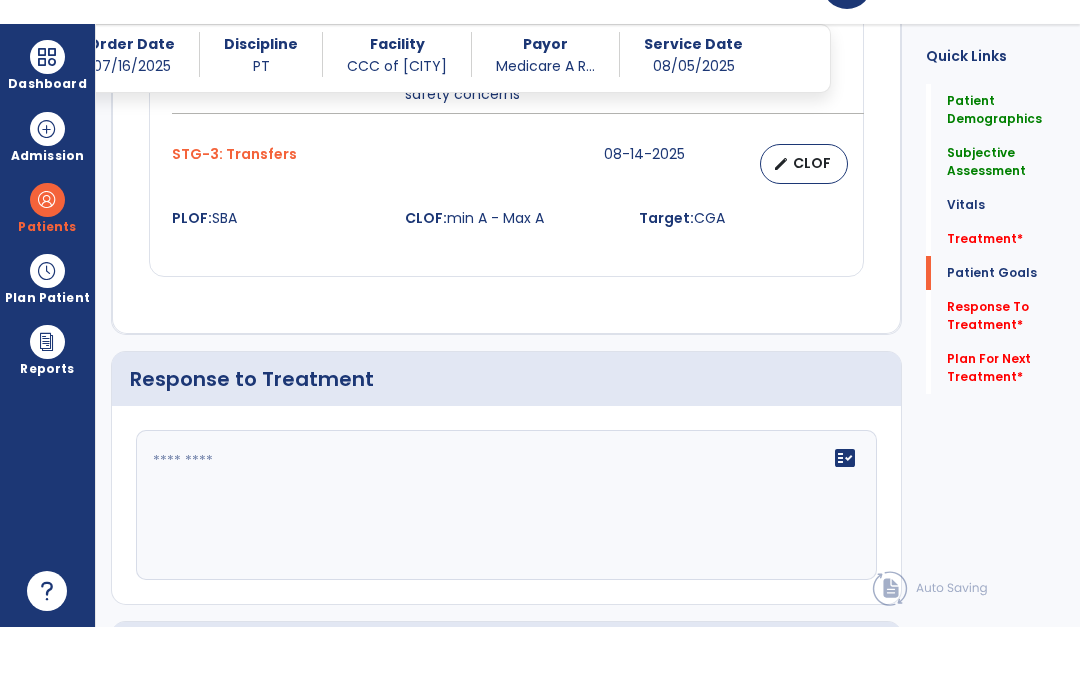 scroll, scrollTop: 2252, scrollLeft: 0, axis: vertical 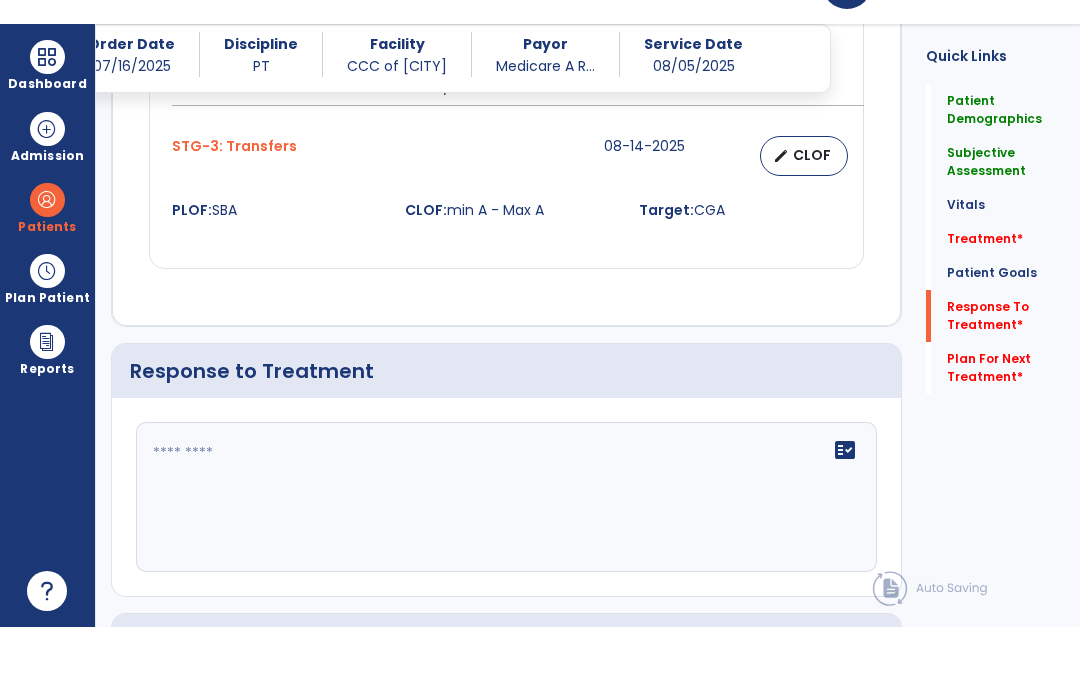 click on "fact_check" 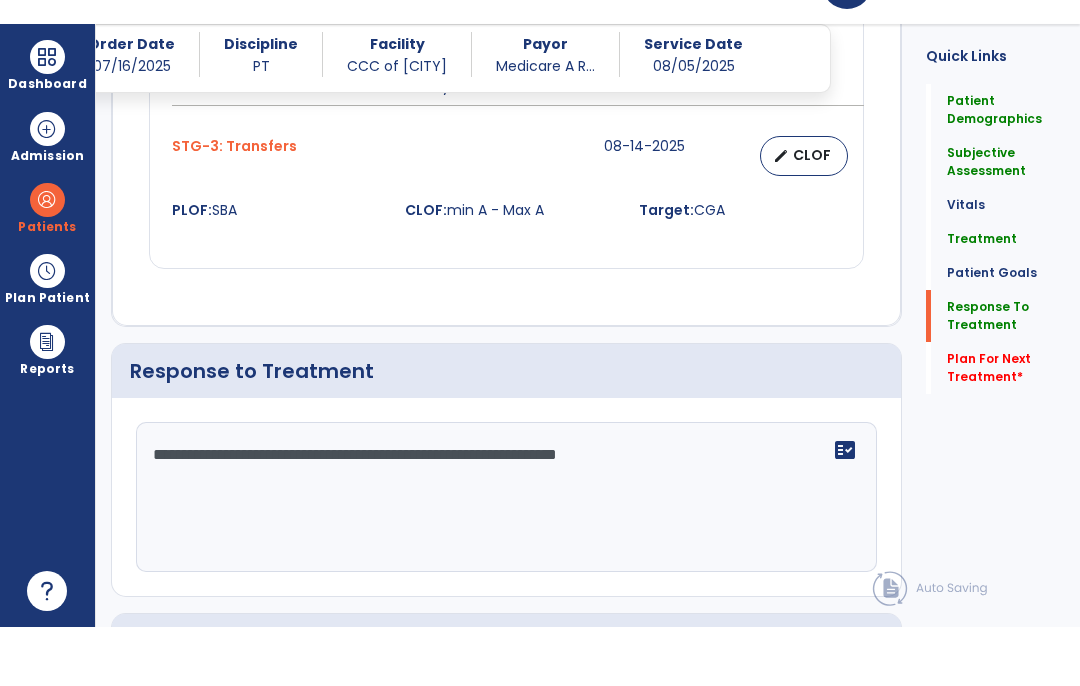 click on "**********" 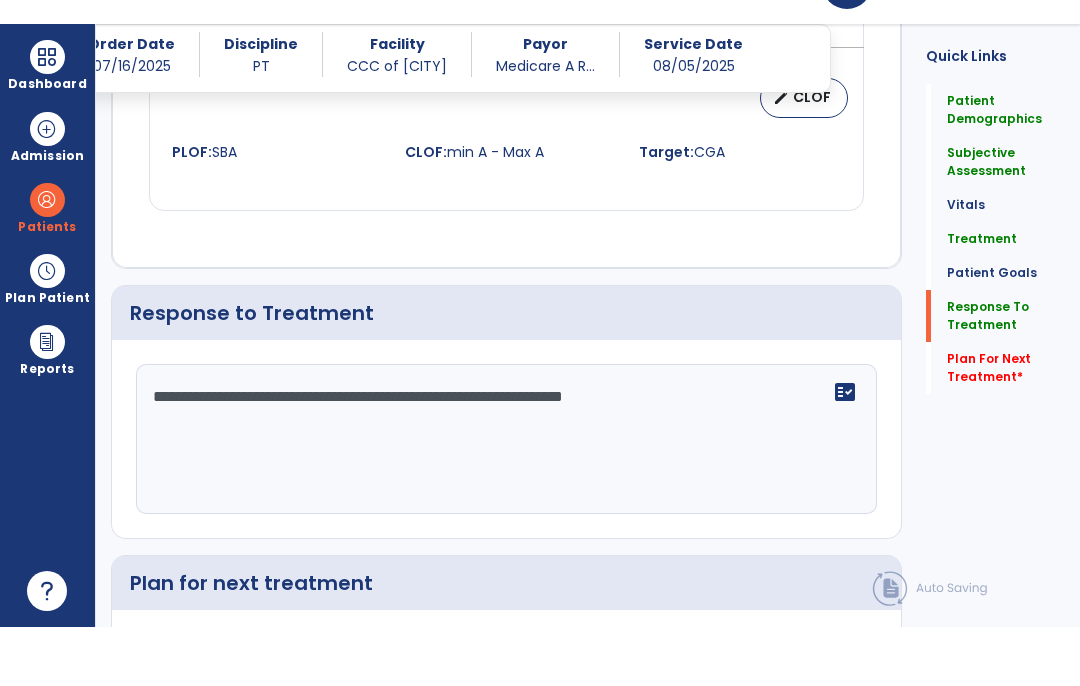scroll, scrollTop: 2462, scrollLeft: 0, axis: vertical 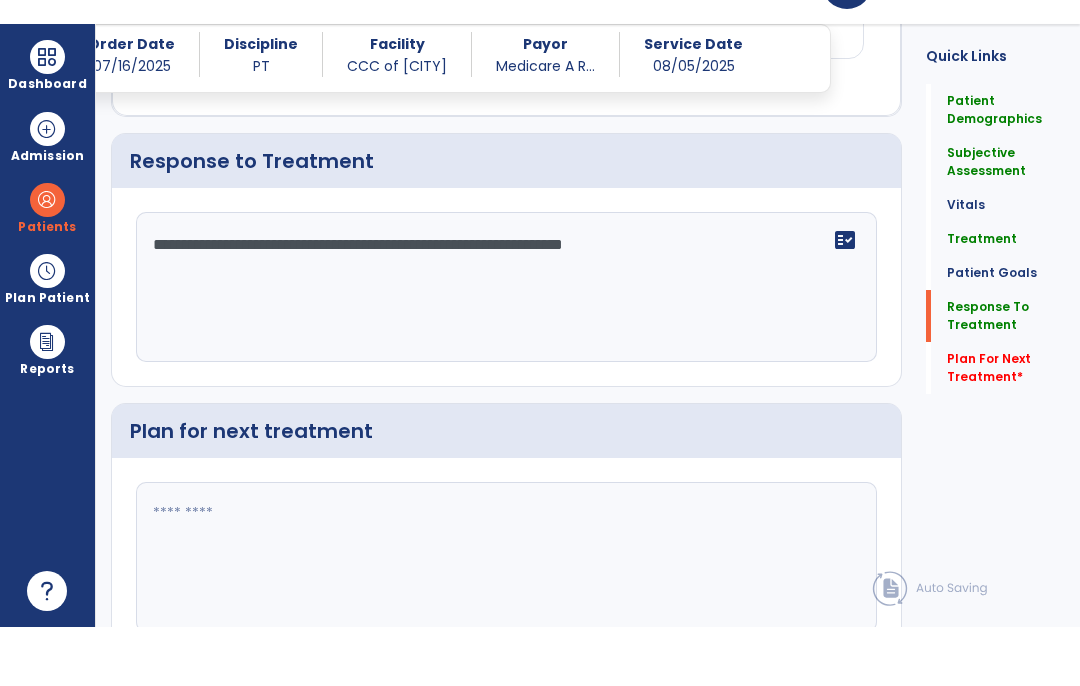 type on "**********" 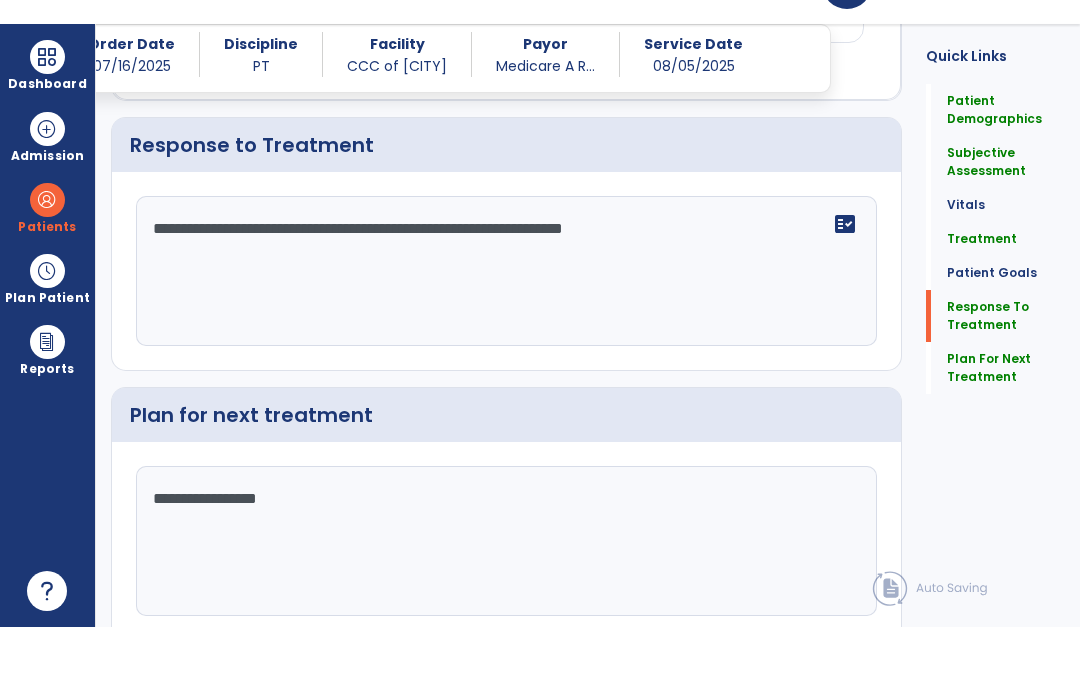 scroll, scrollTop: 2477, scrollLeft: 0, axis: vertical 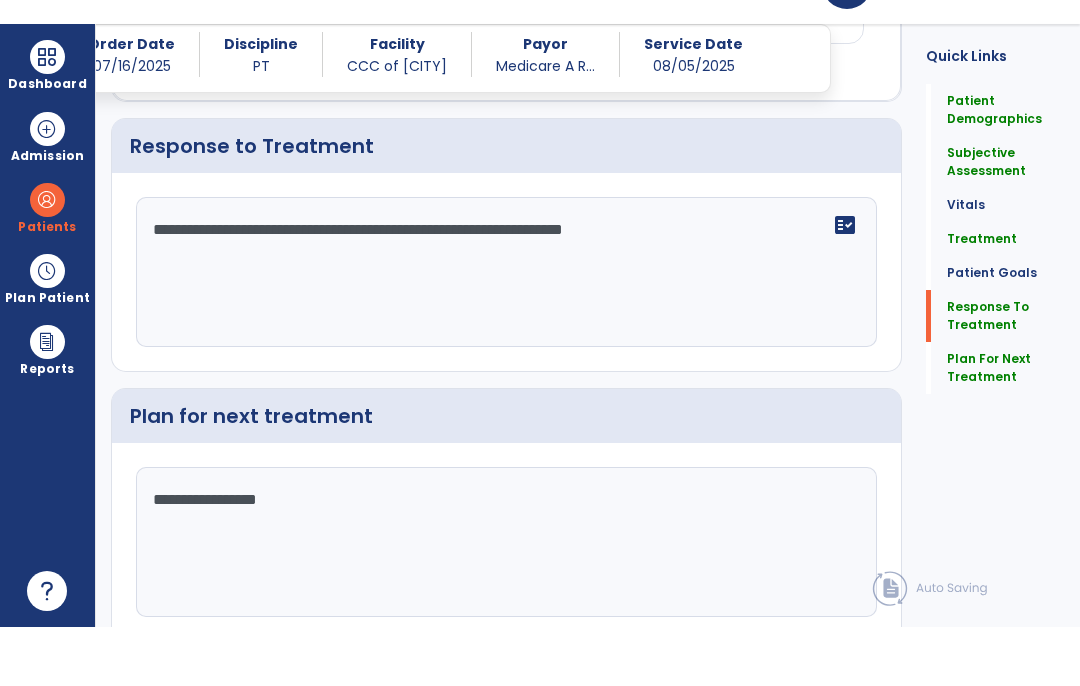 type on "**********" 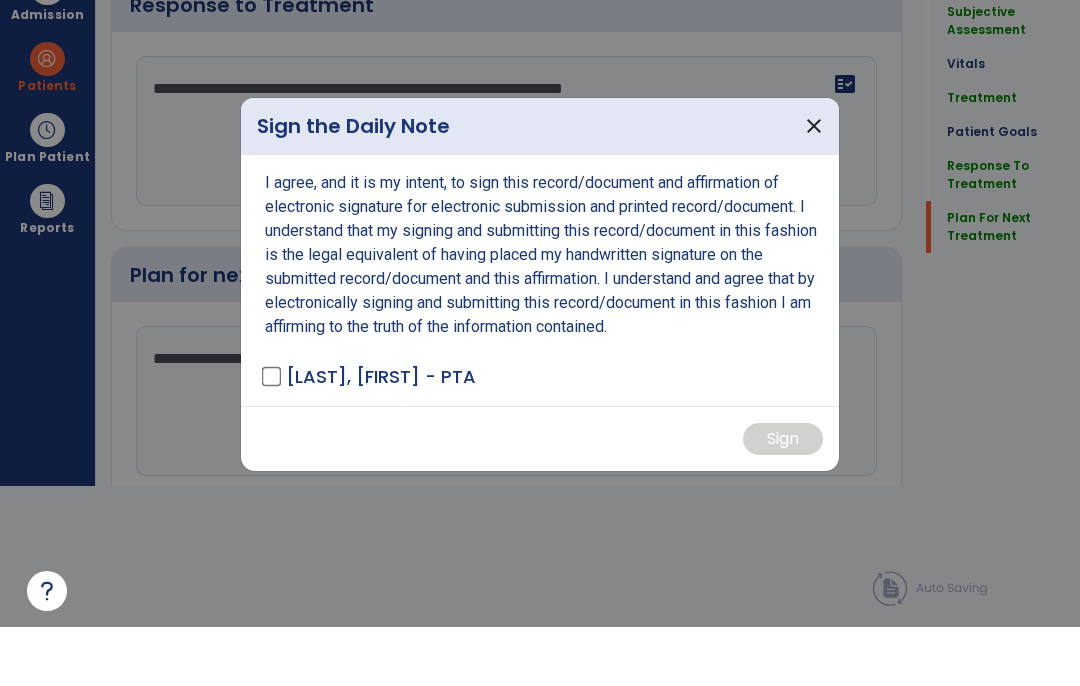 scroll, scrollTop: 0, scrollLeft: 0, axis: both 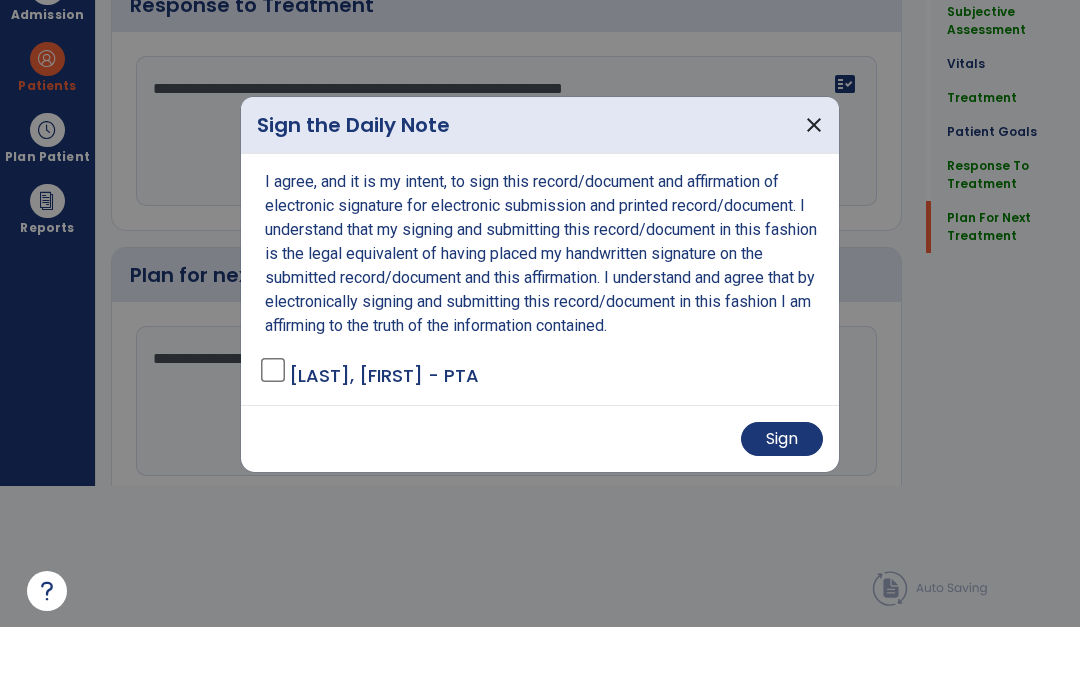 click on "Sign" at bounding box center (782, 498) 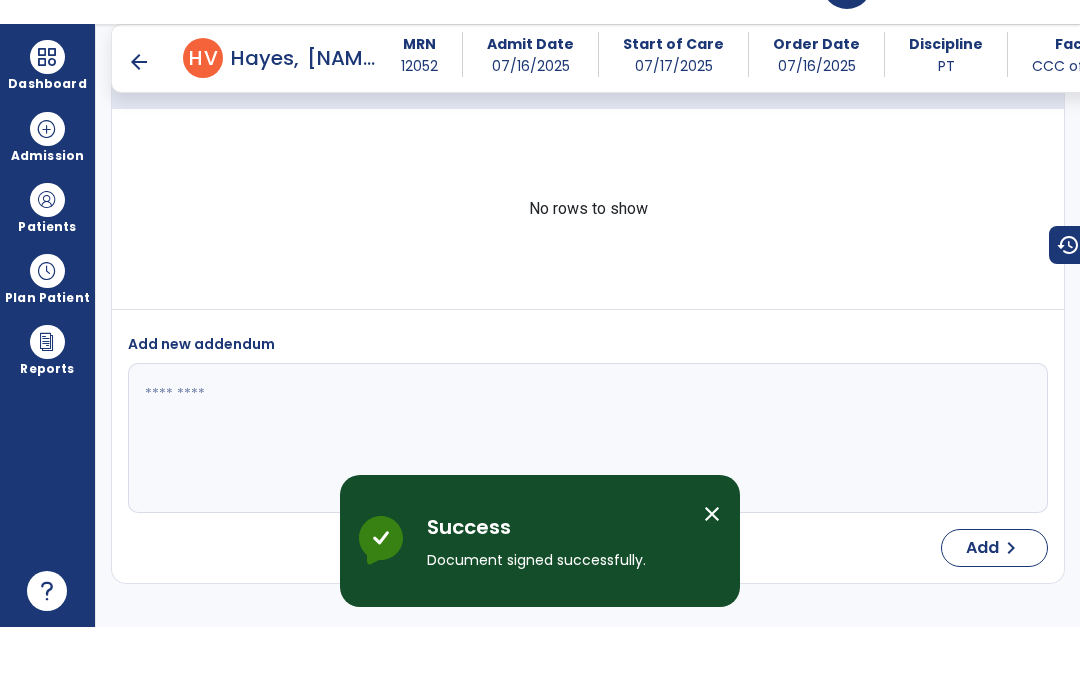 scroll, scrollTop: 82, scrollLeft: 0, axis: vertical 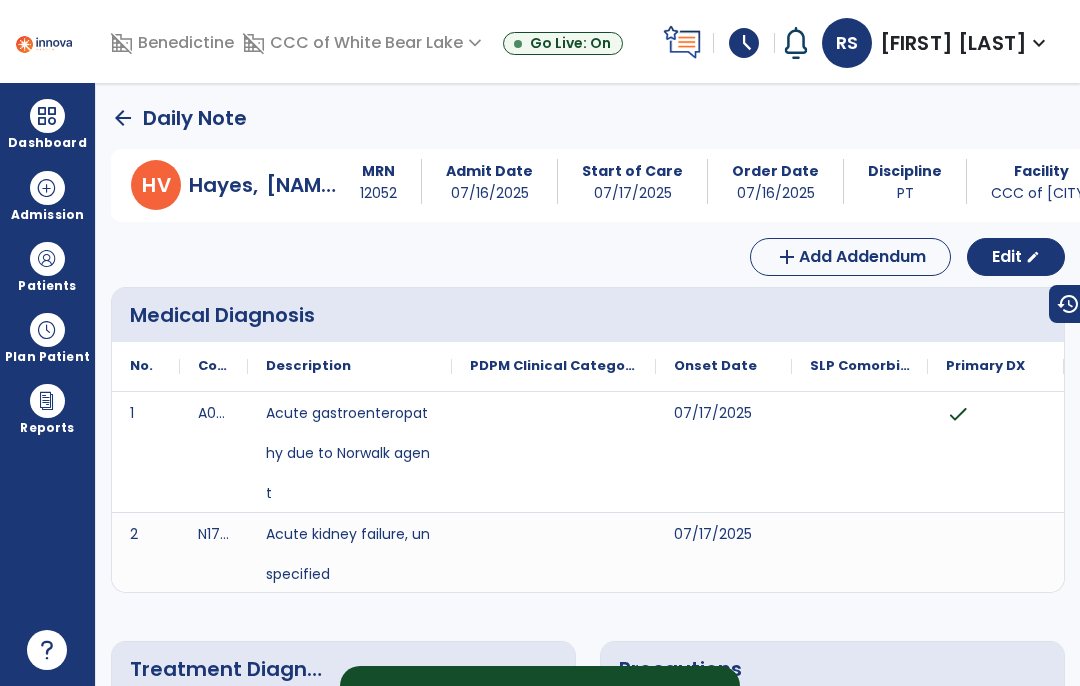 click on "arrow_back" 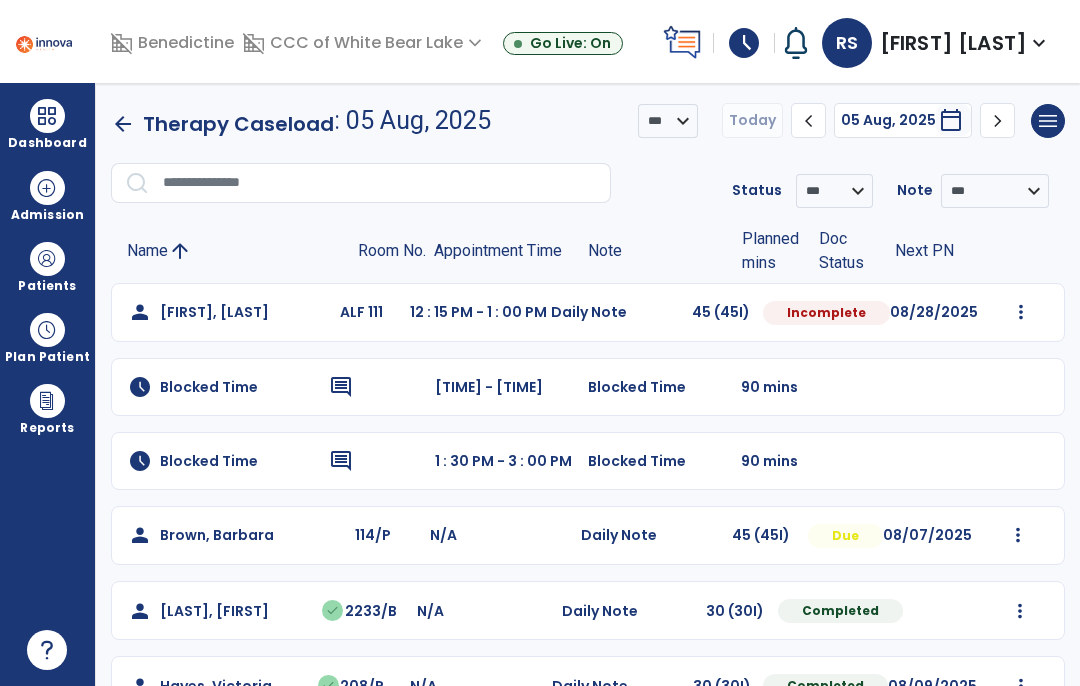 click on "arrow_back" 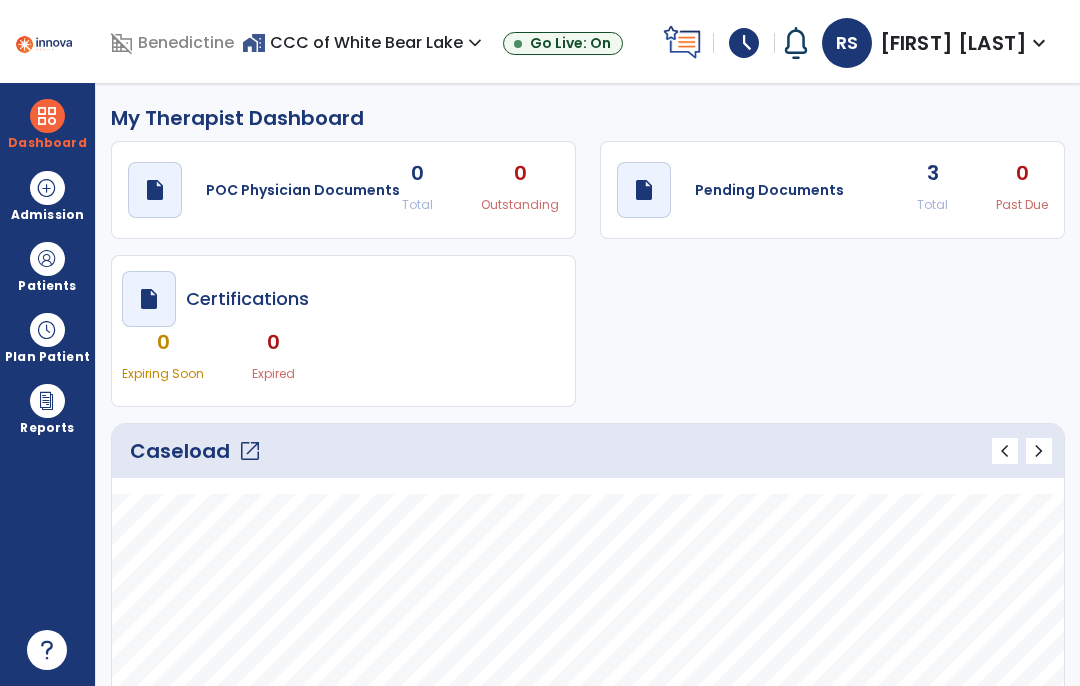 click on "open_in_new" 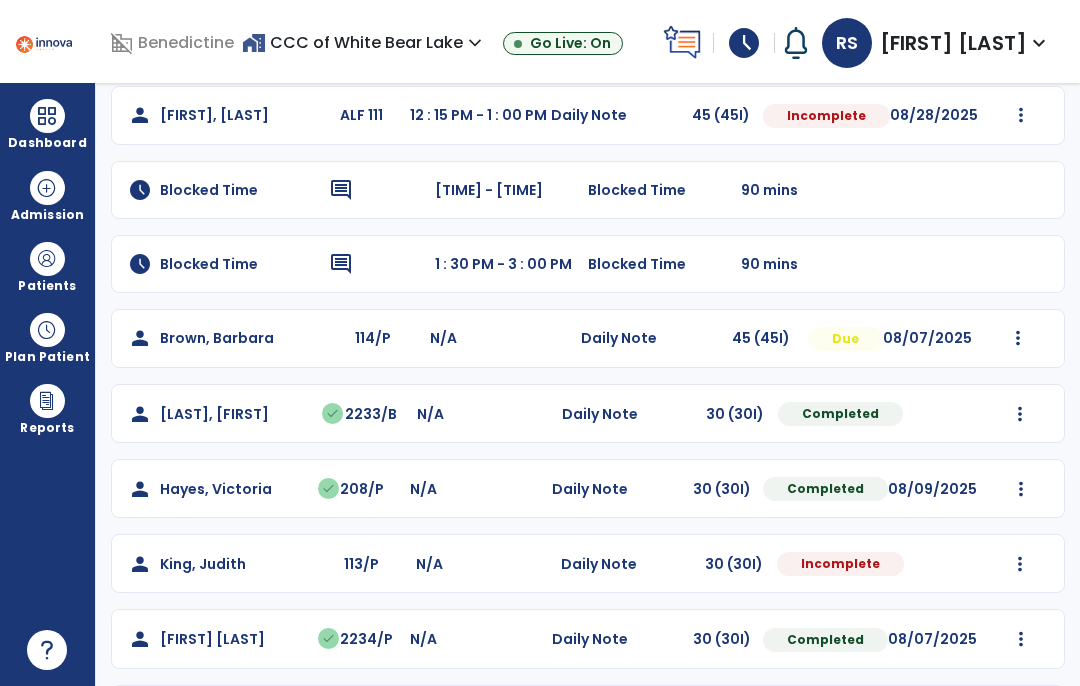 scroll, scrollTop: 197, scrollLeft: 0, axis: vertical 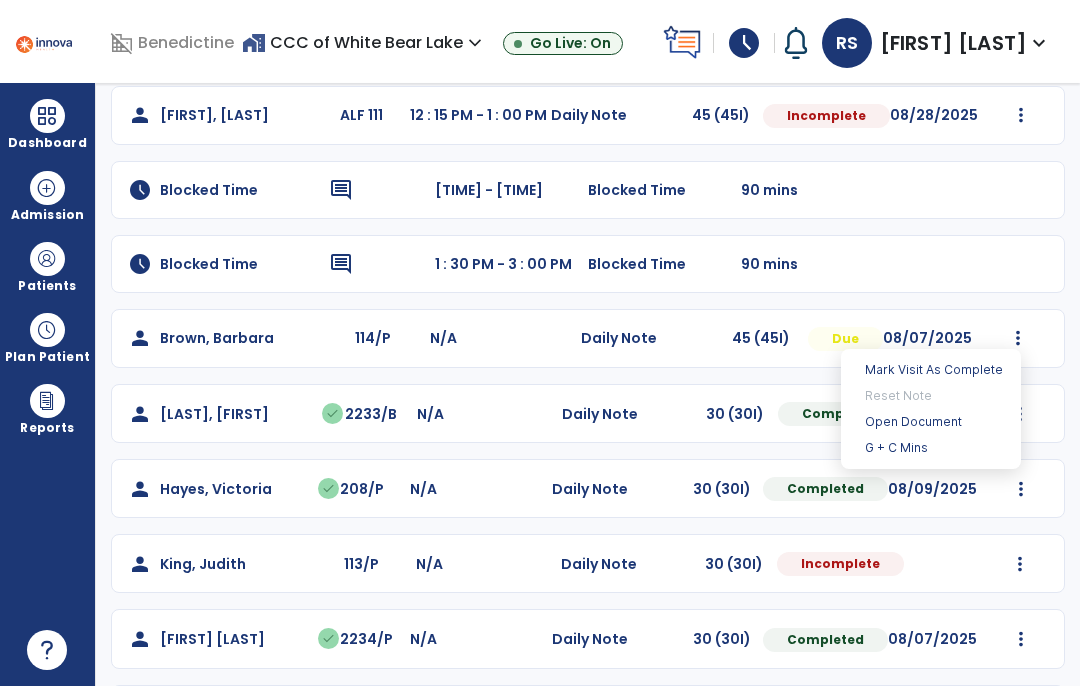 click on "Open Document" at bounding box center [931, 422] 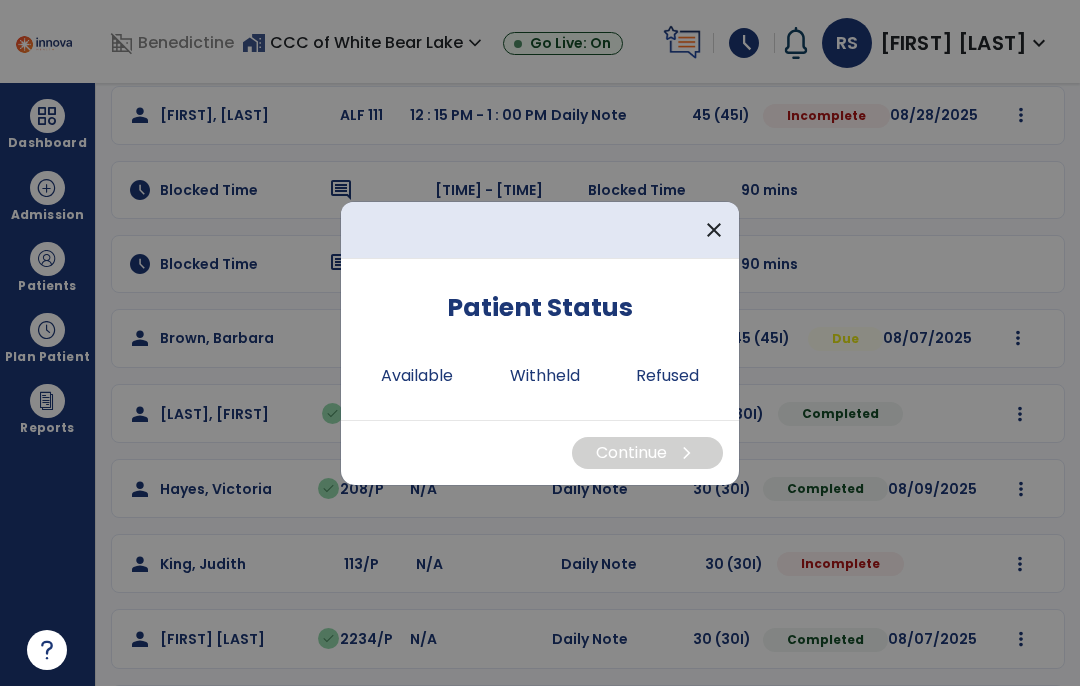 click on "Available" at bounding box center (417, 376) 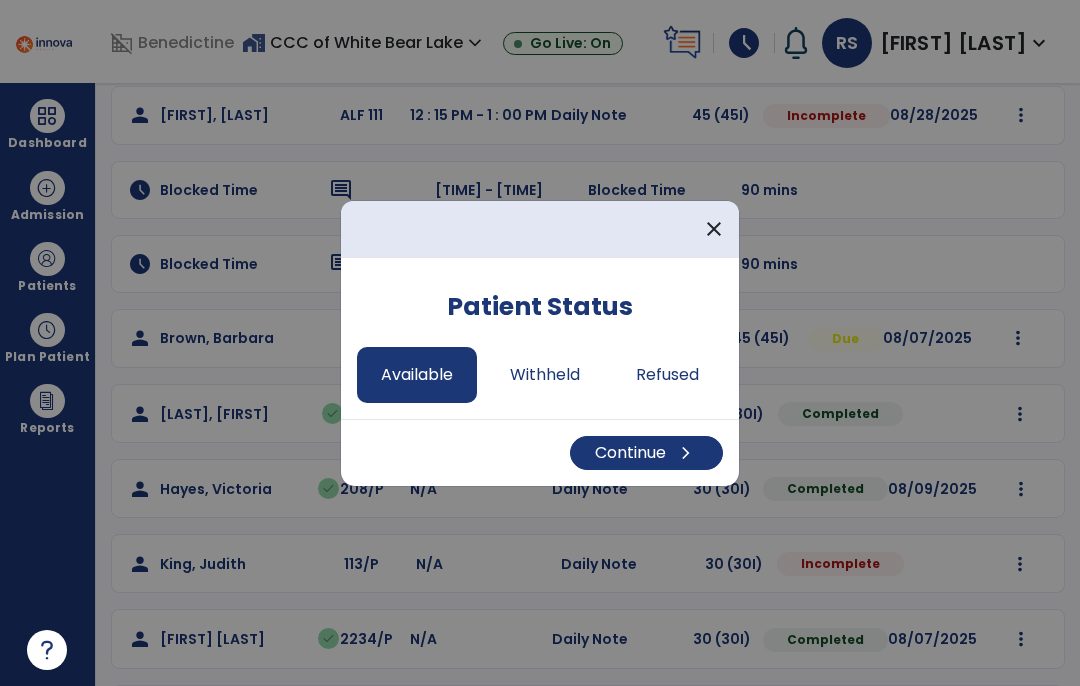 click on "Continue   chevron_right" at bounding box center (646, 453) 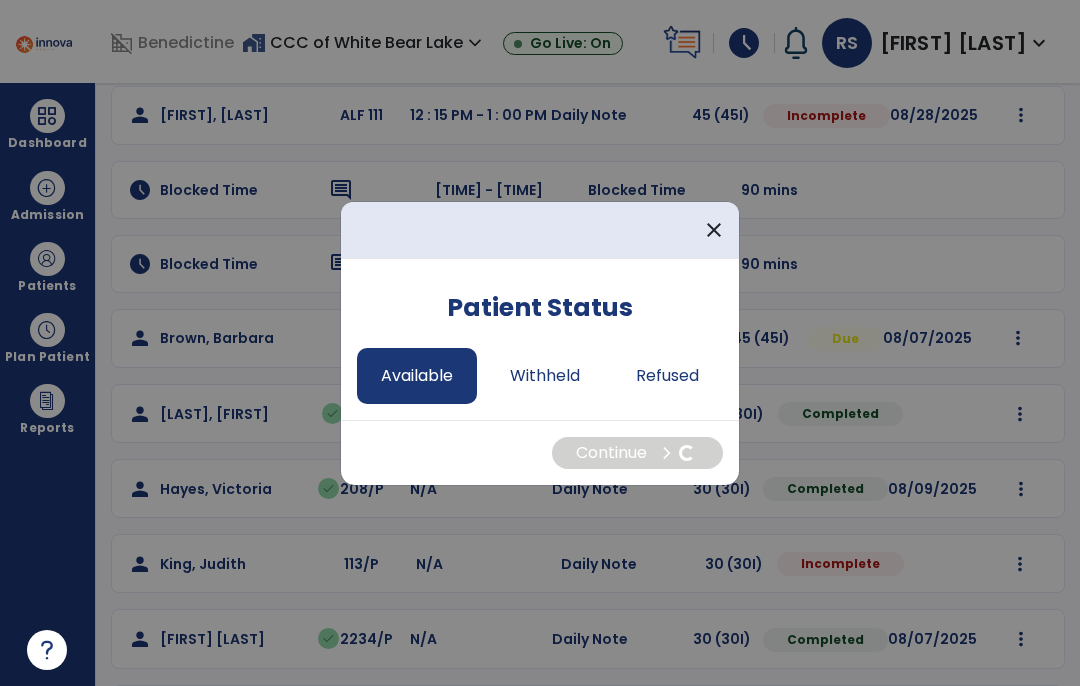 select on "*" 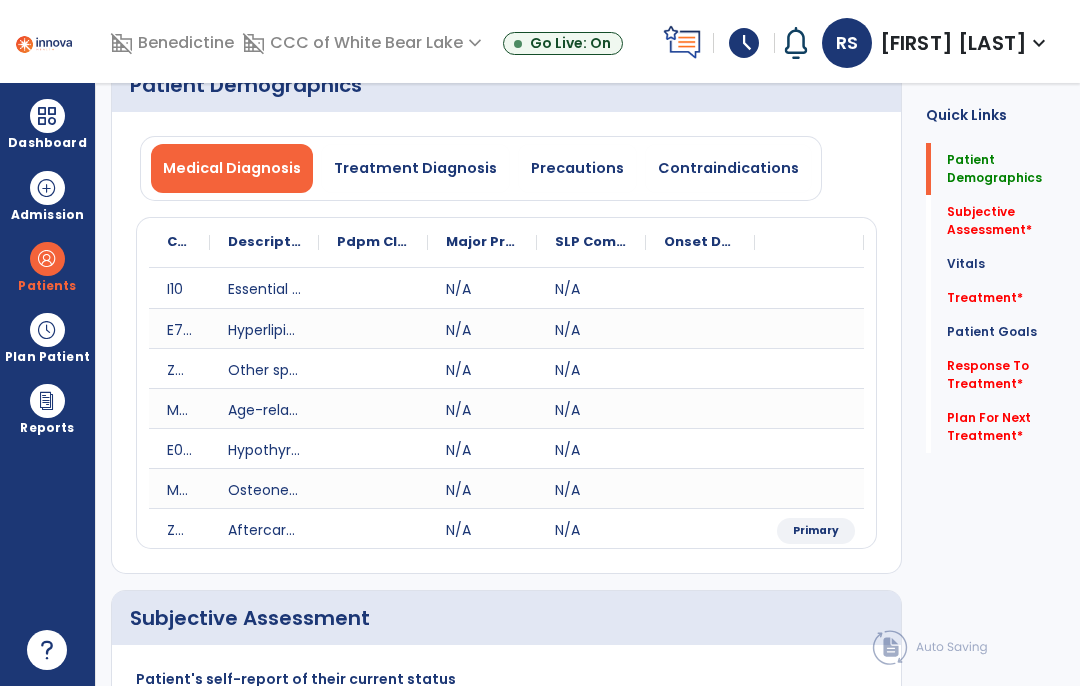 click on "Precautions" at bounding box center [577, 168] 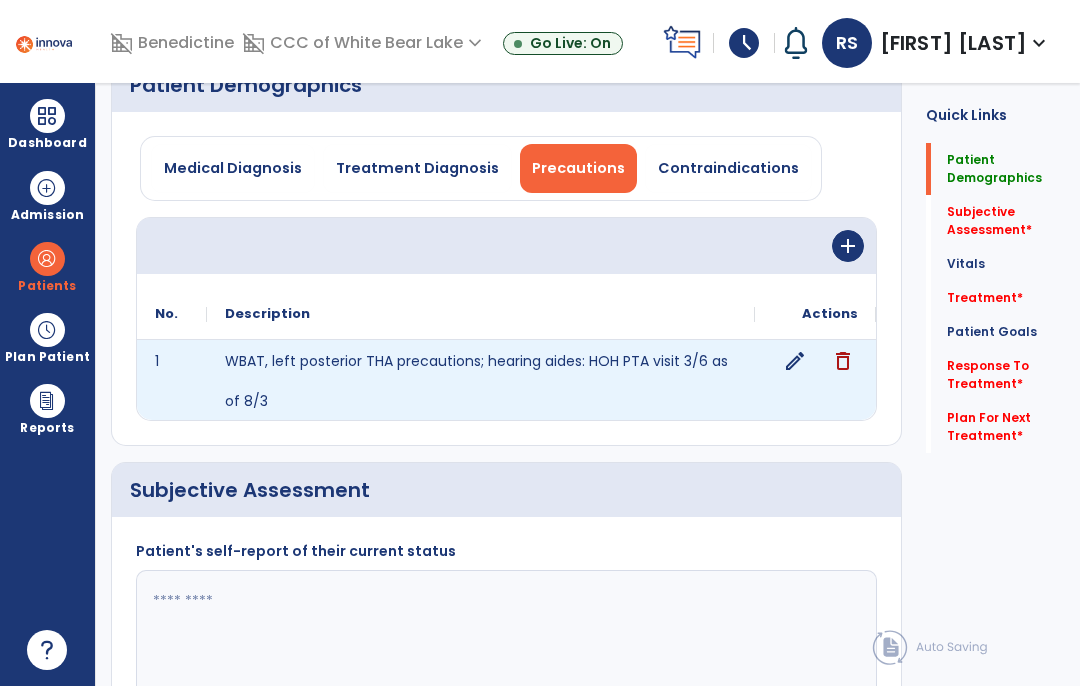 click on "edit" 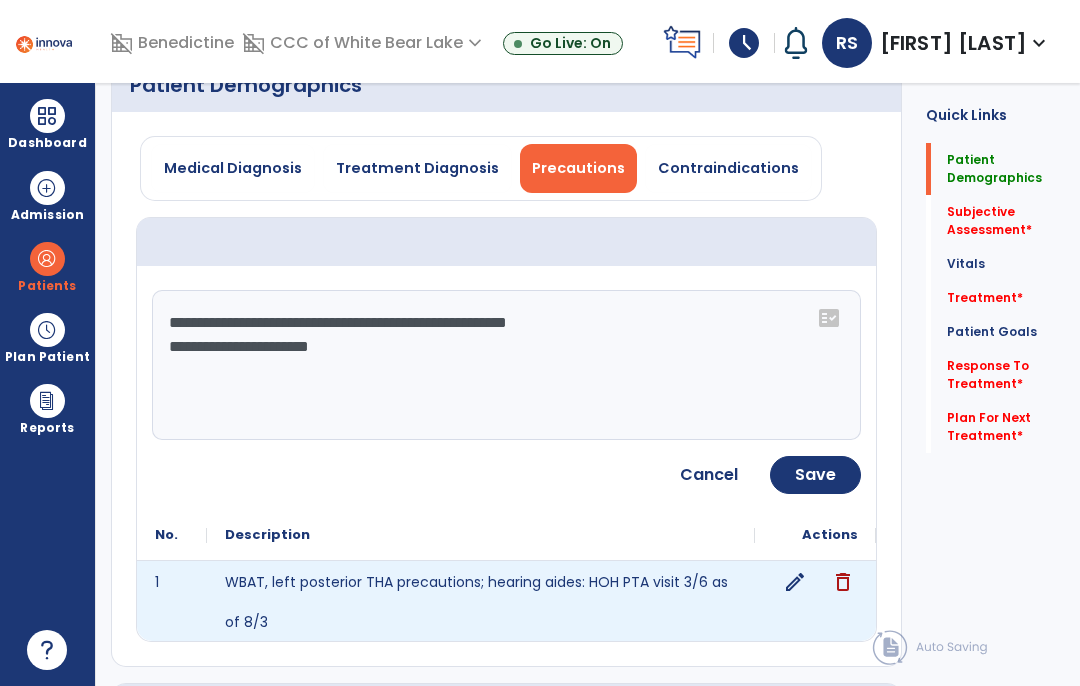 click on "**********" 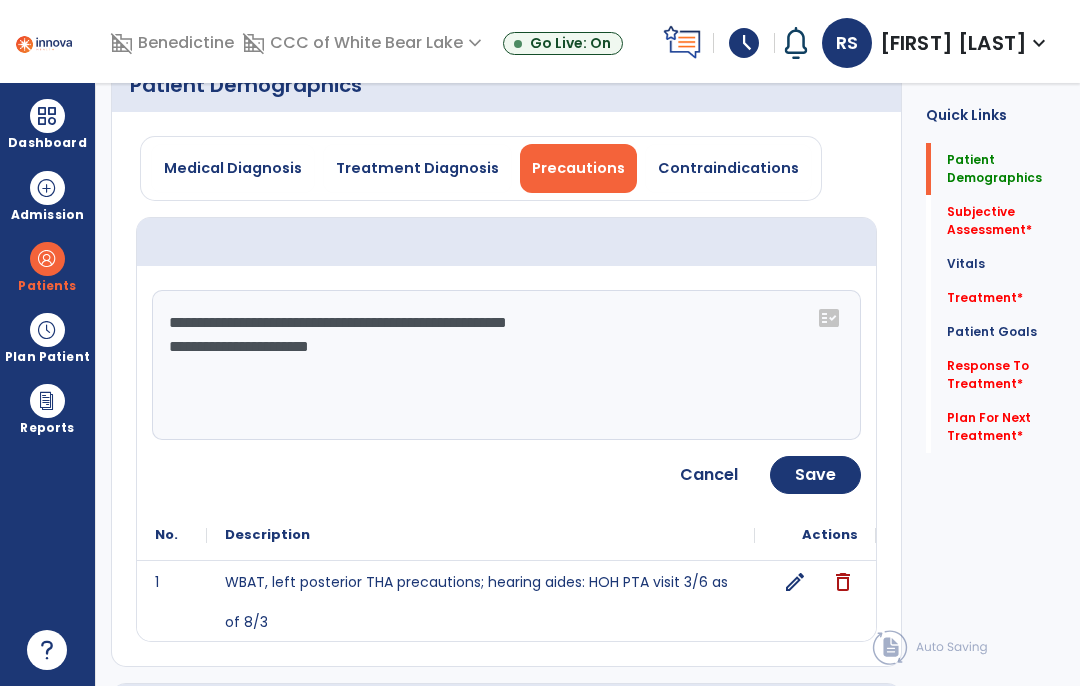 click on "**********" 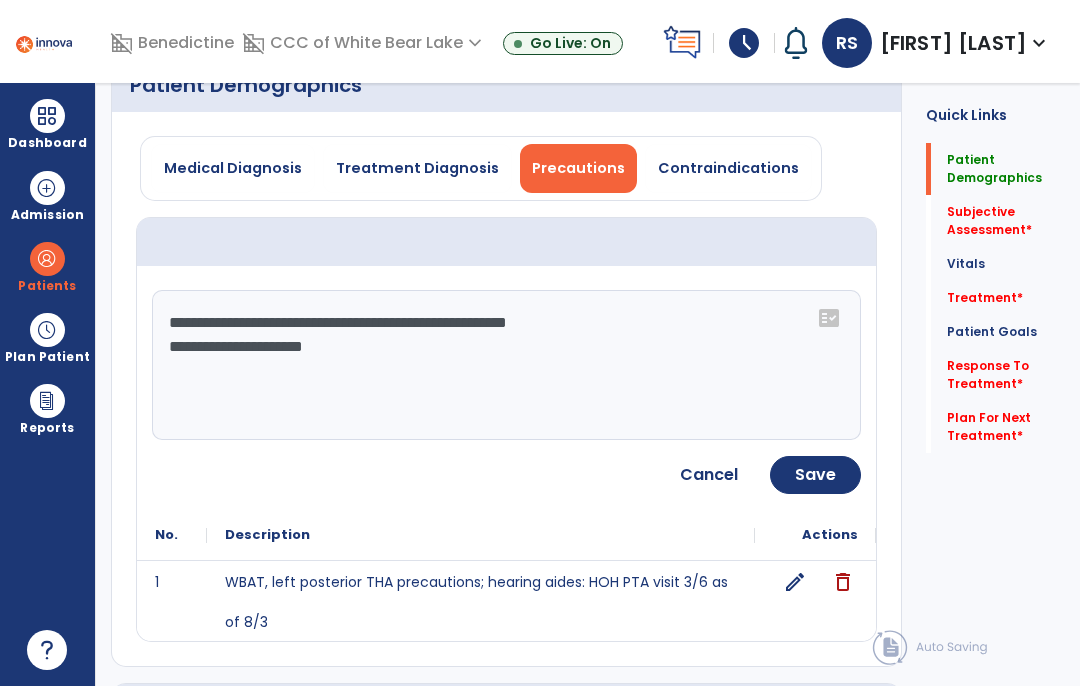 type on "**********" 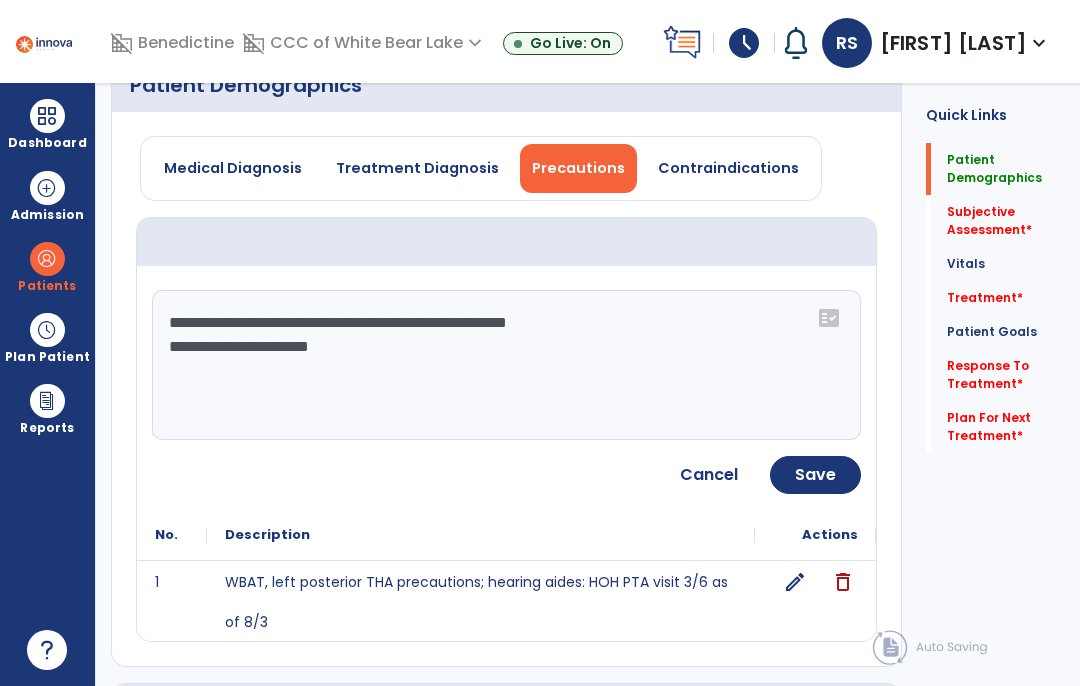click on "Save" 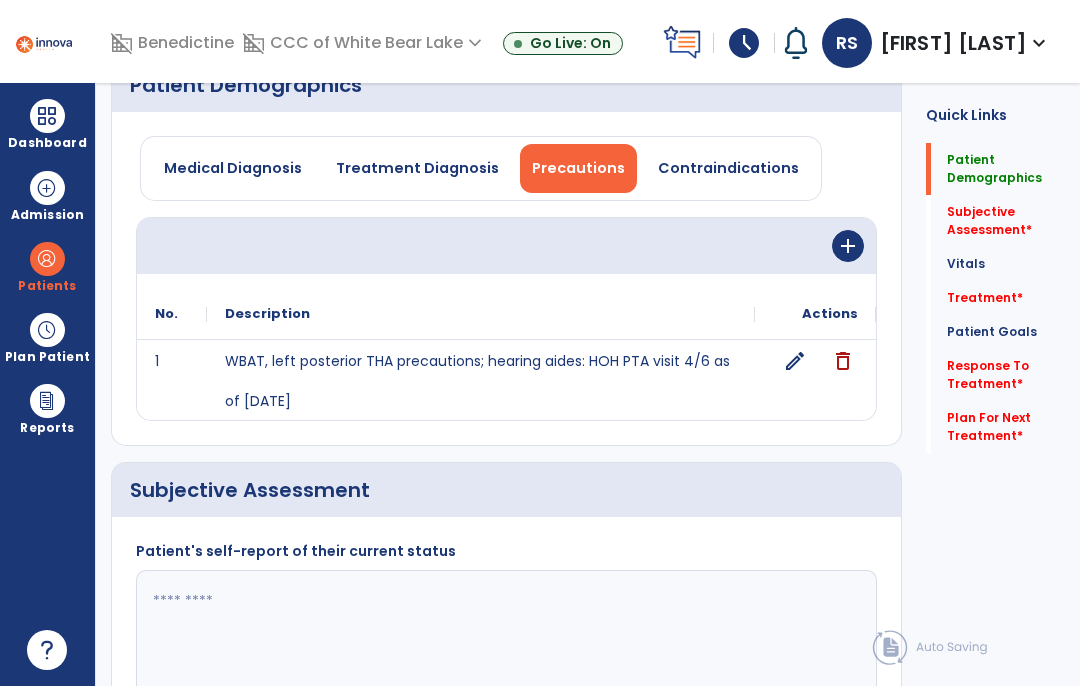 click on "schedule" at bounding box center [744, 43] 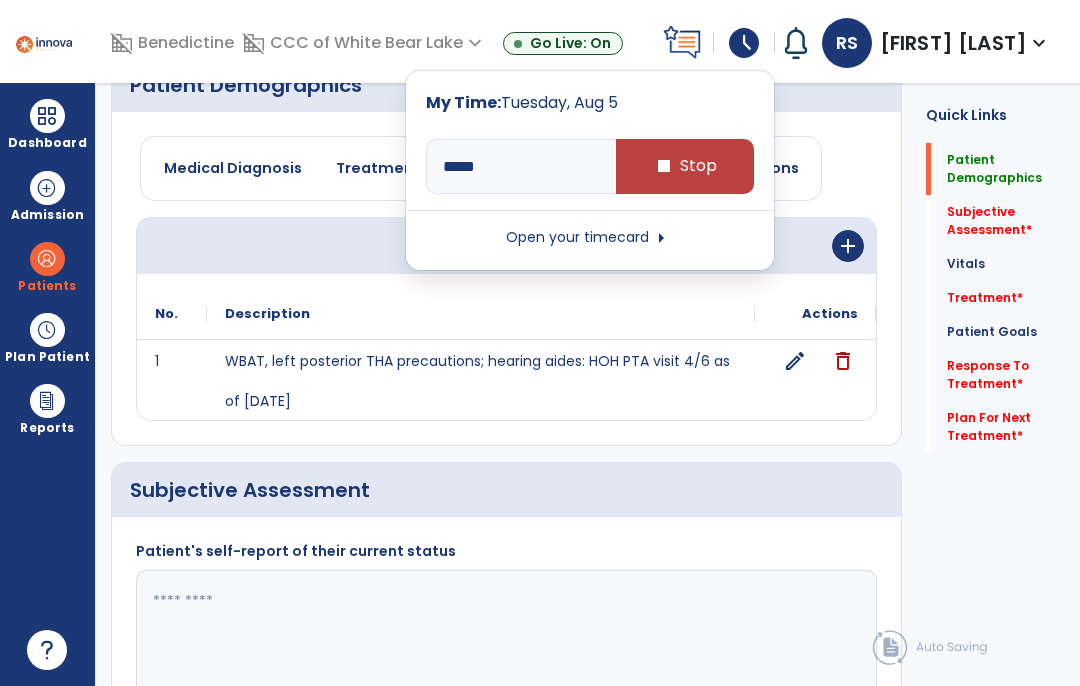 click on "stop" at bounding box center [664, 166] 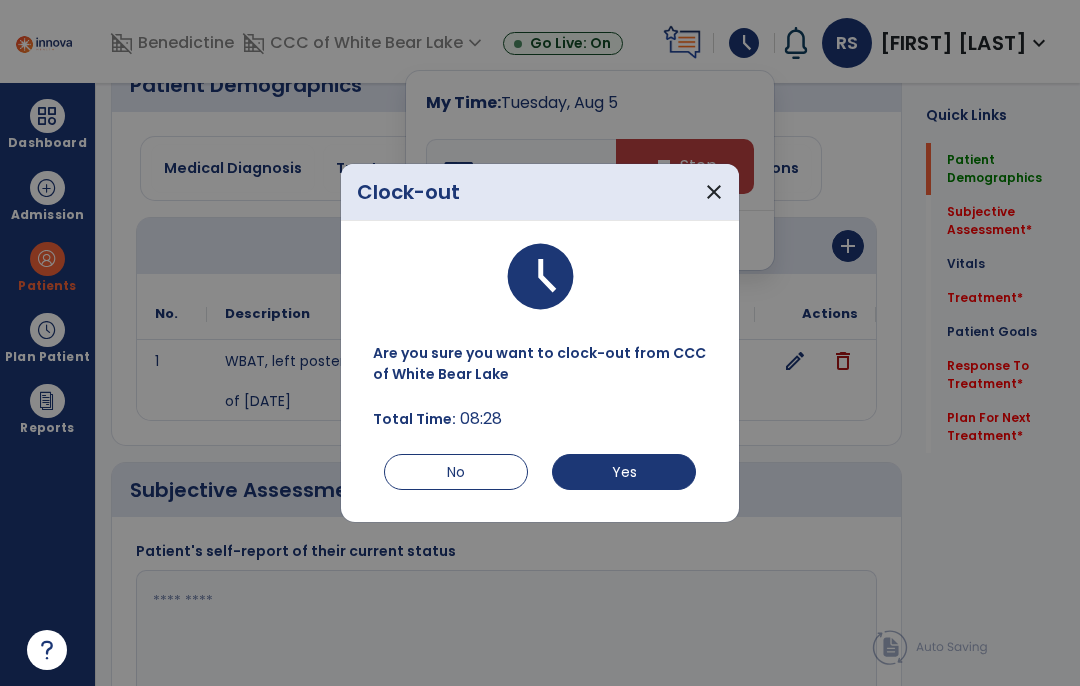 click on "Yes" at bounding box center [624, 472] 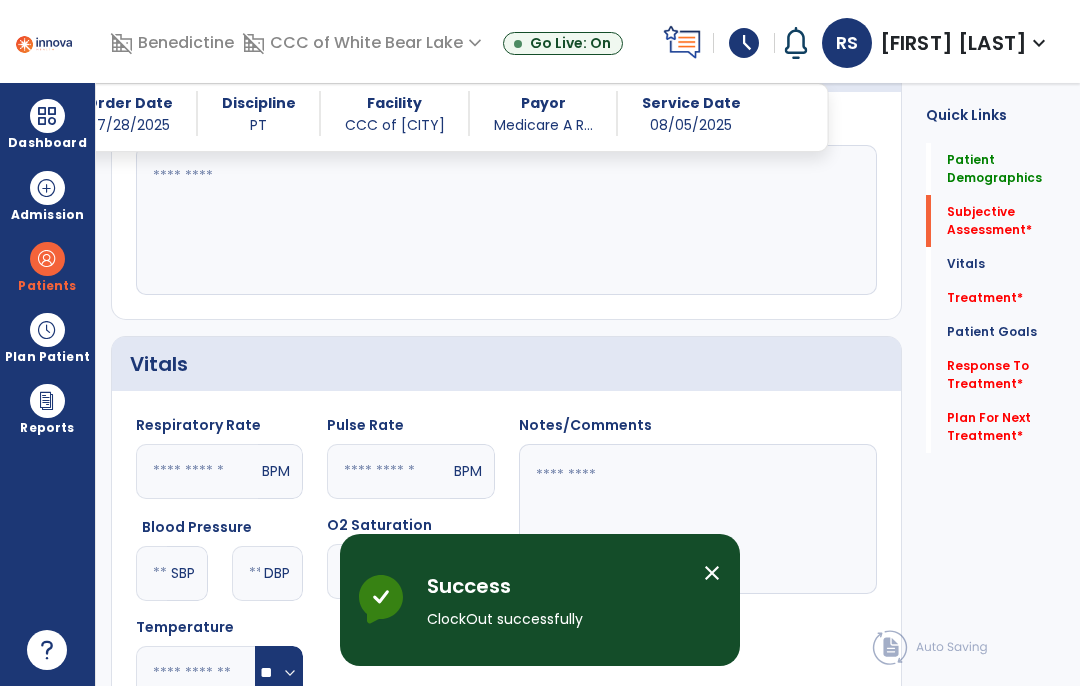 scroll, scrollTop: 539, scrollLeft: 0, axis: vertical 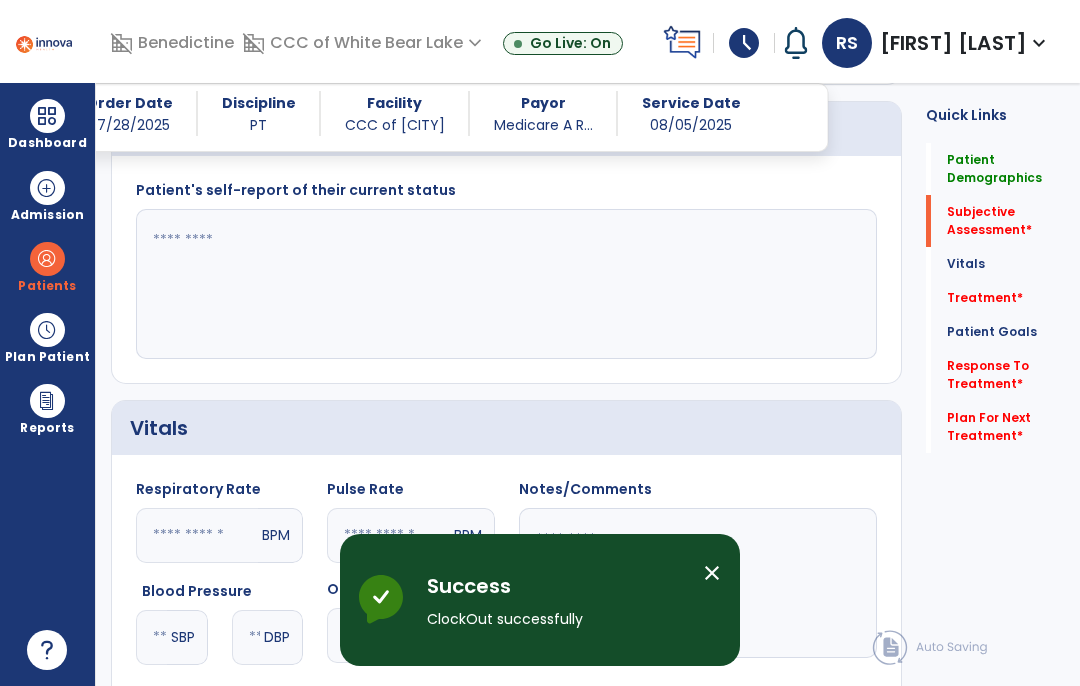 click 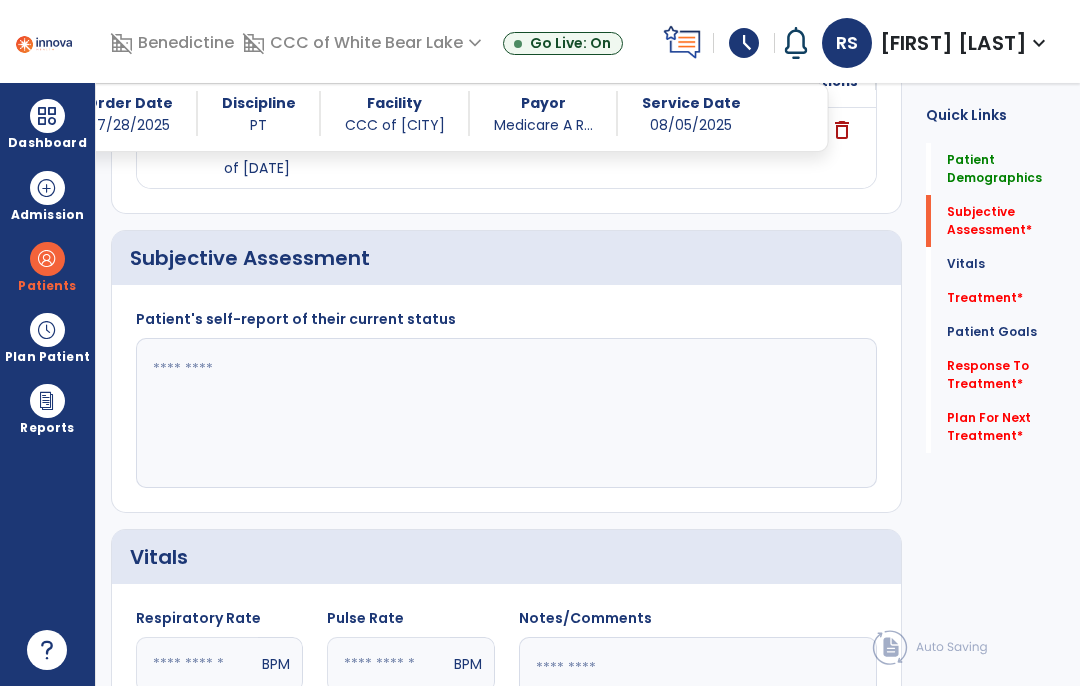 scroll, scrollTop: 419, scrollLeft: 0, axis: vertical 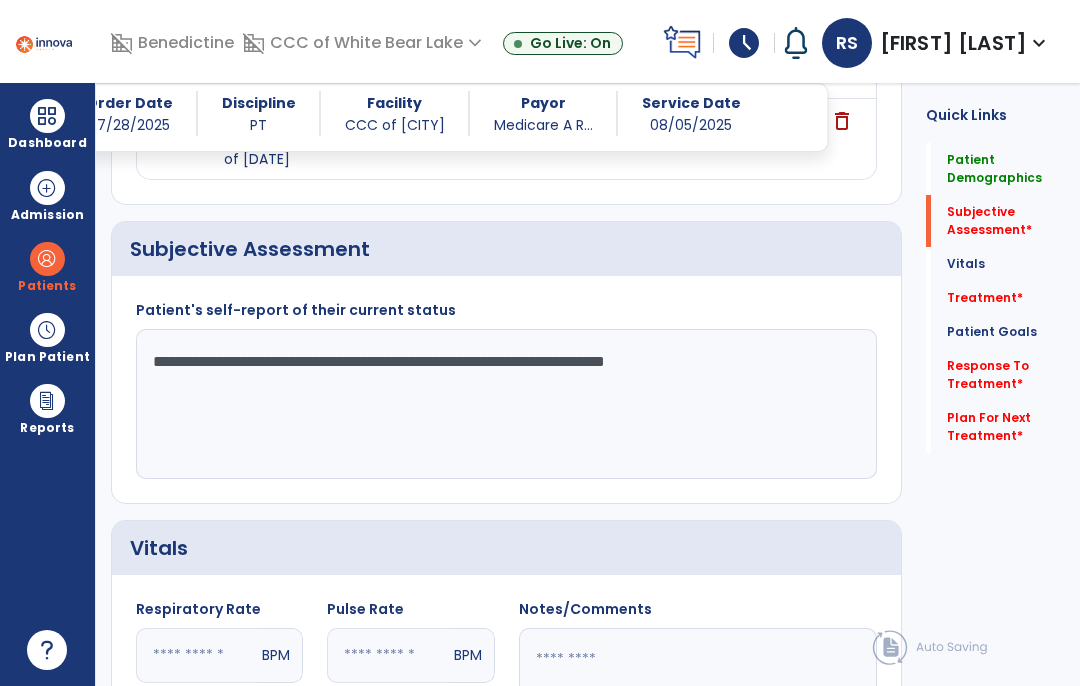 click on "**********" 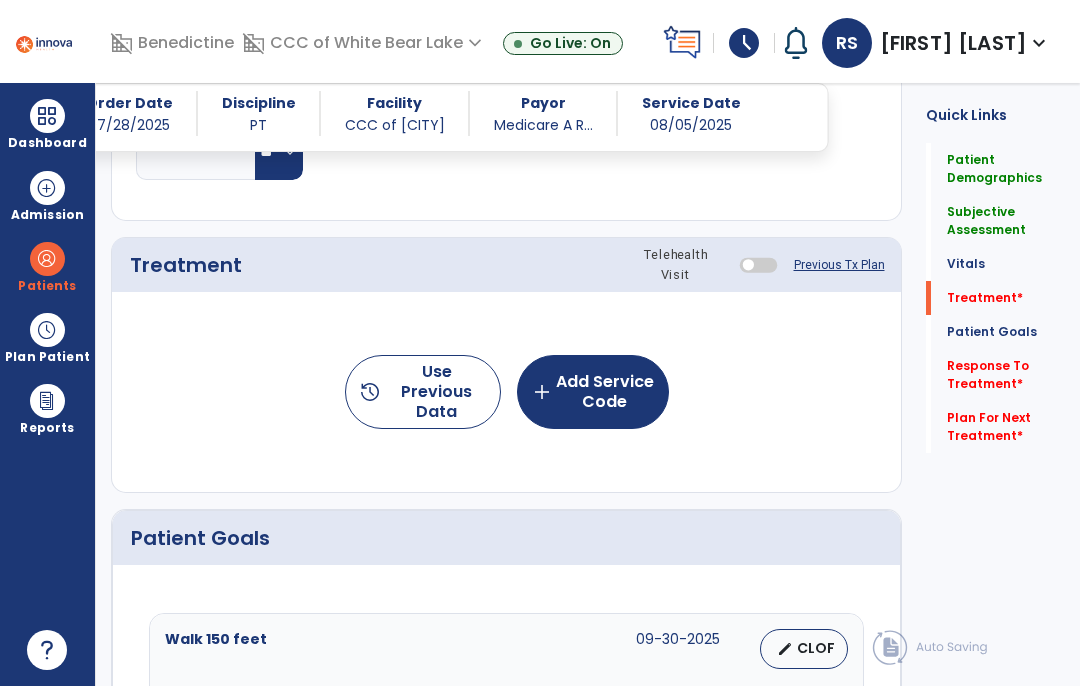 scroll, scrollTop: 1125, scrollLeft: 0, axis: vertical 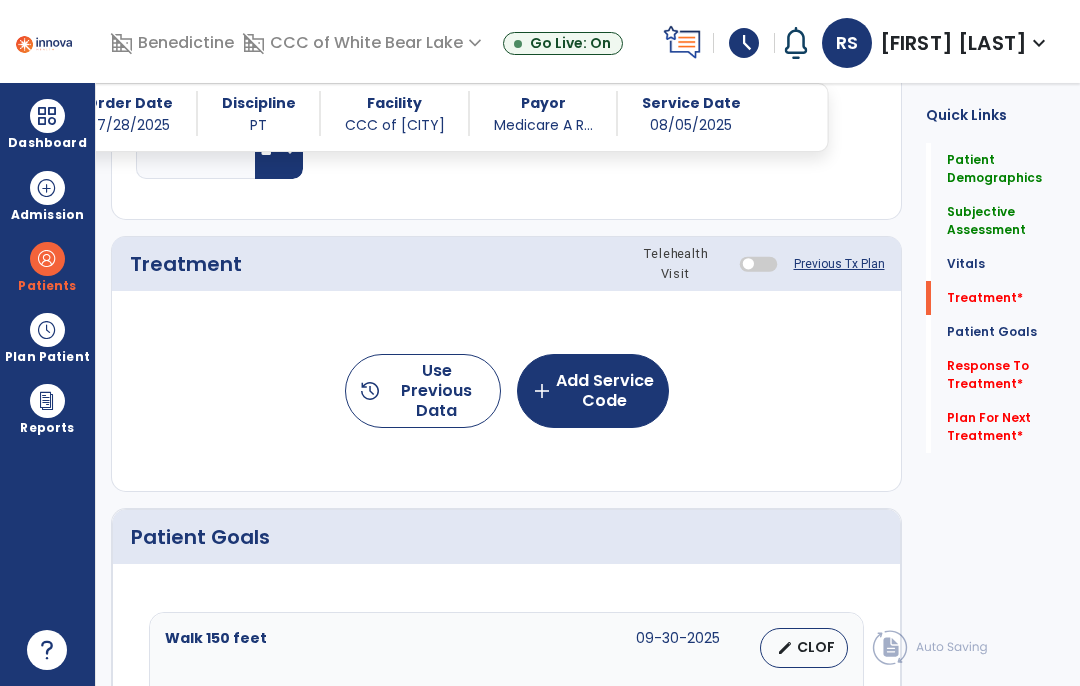 type on "**********" 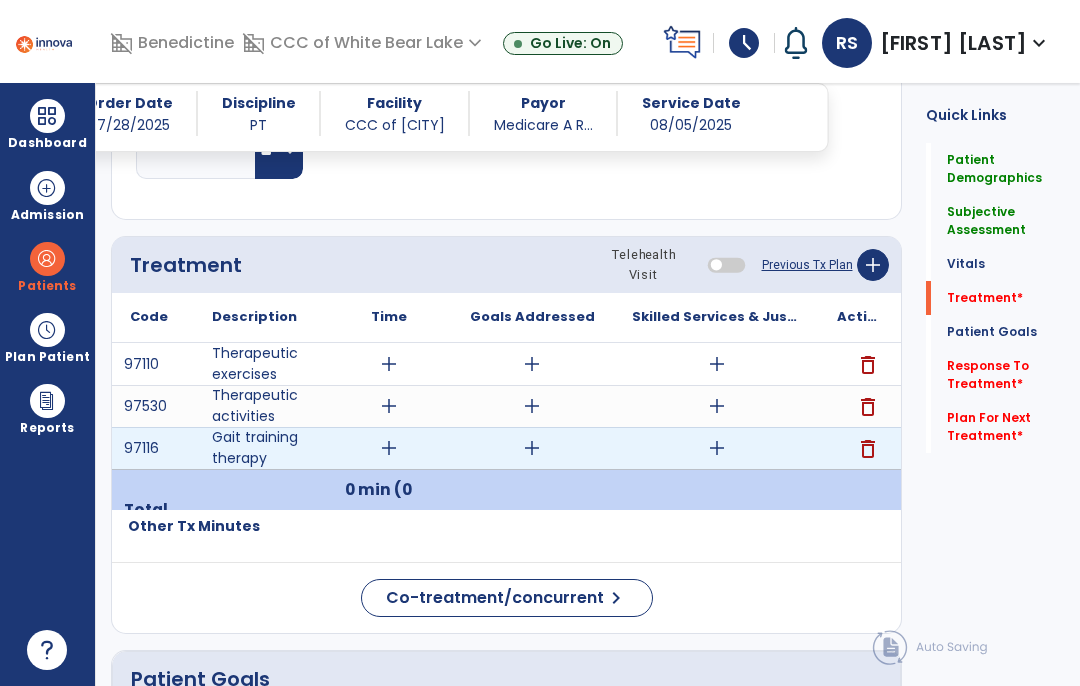 click on "add" at bounding box center (717, 448) 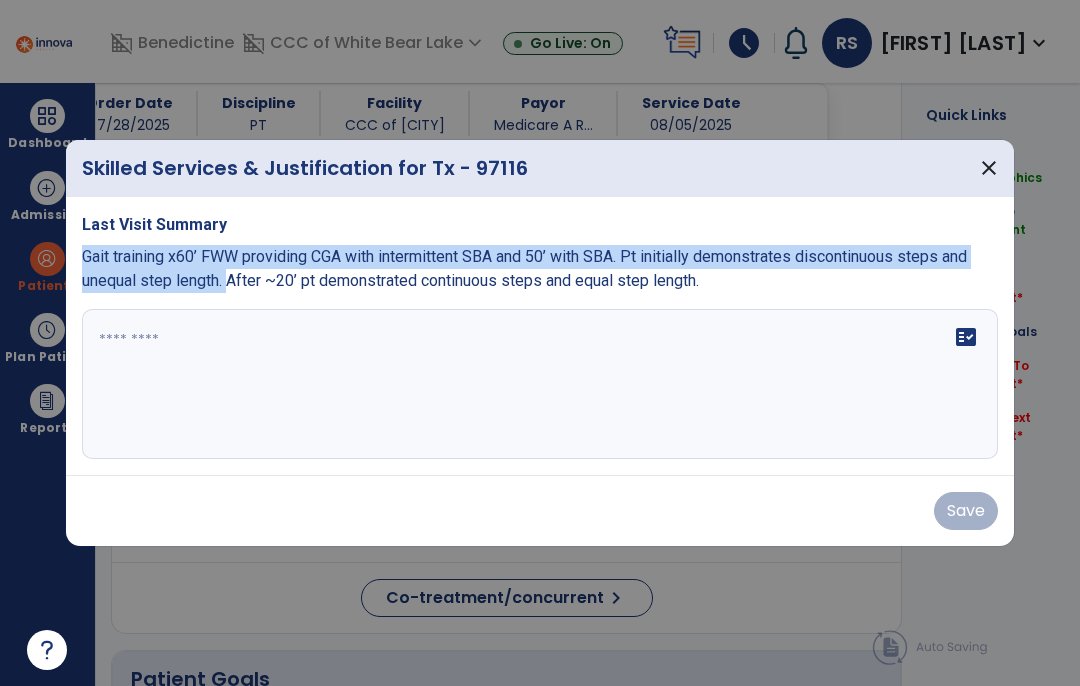 click on "fact_check" at bounding box center (540, 384) 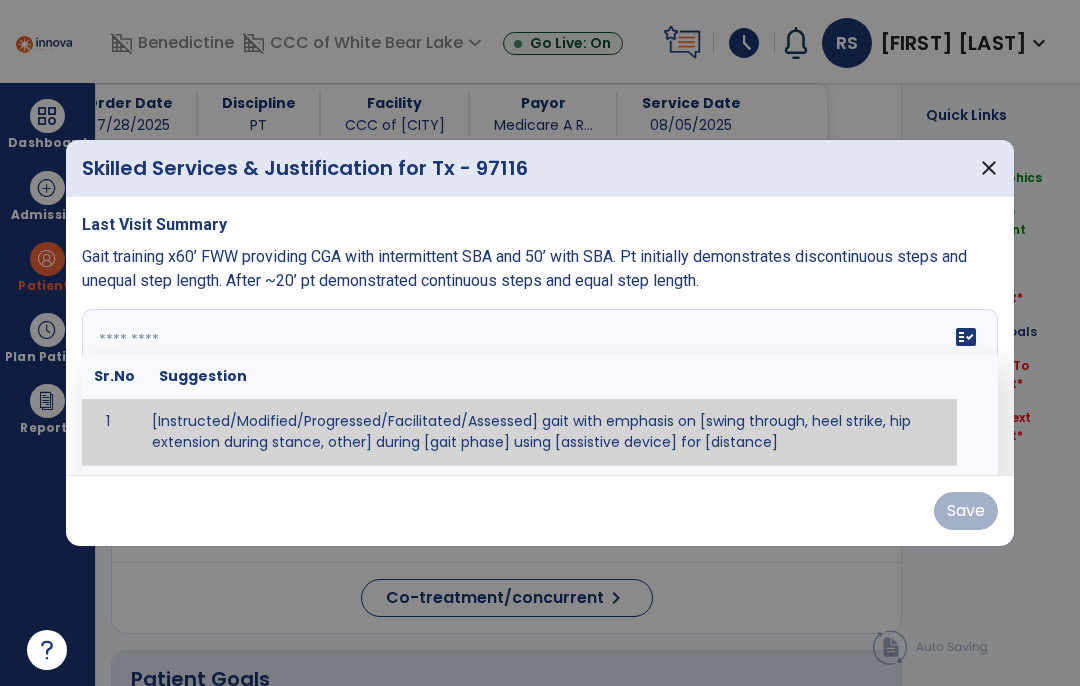 click at bounding box center [540, 384] 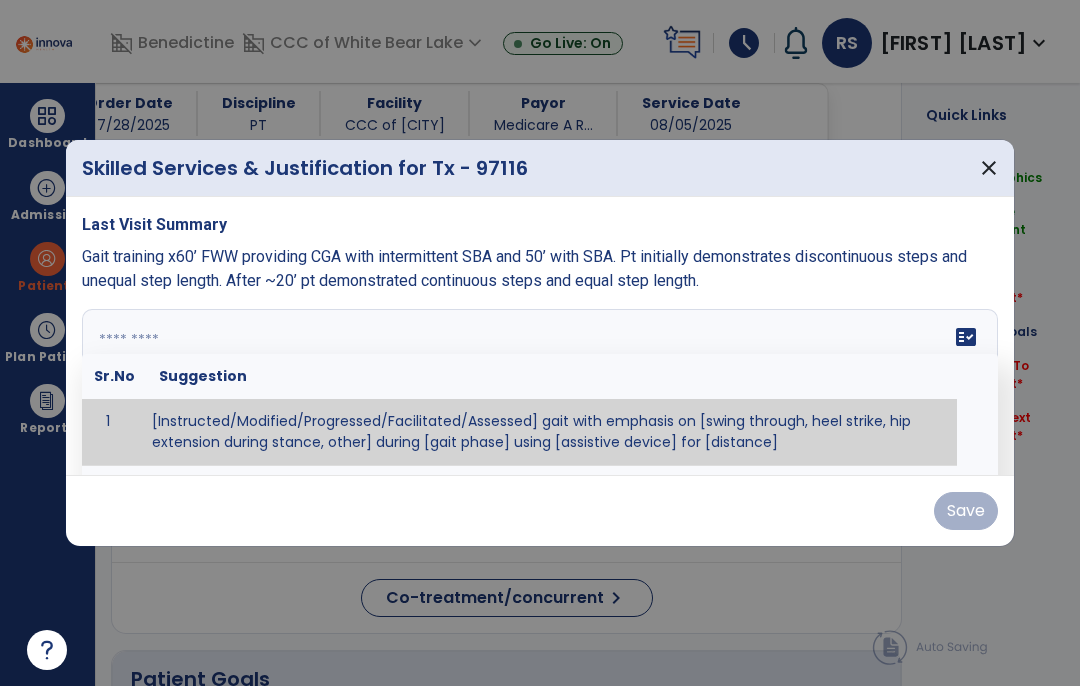 click at bounding box center [540, 384] 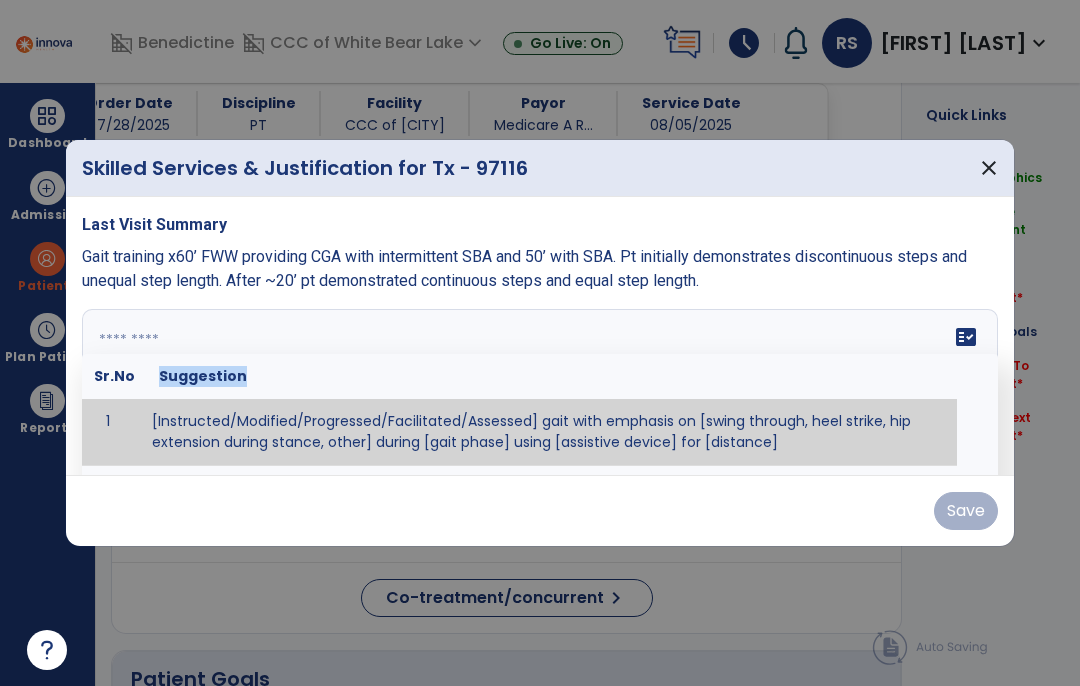 click at bounding box center (540, 384) 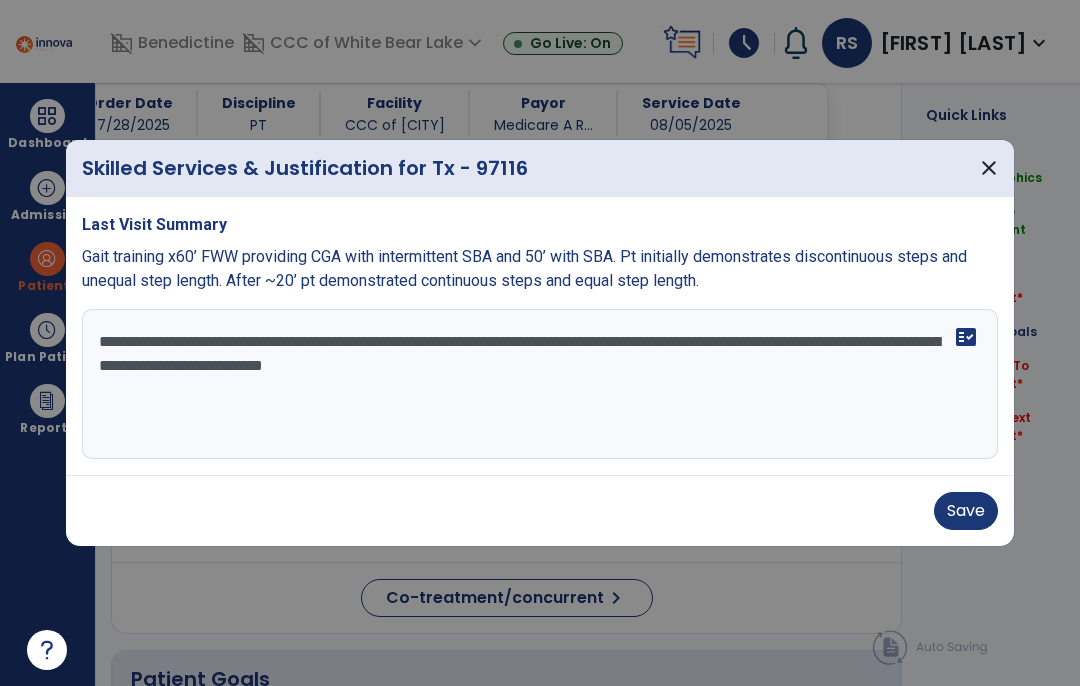 type on "**********" 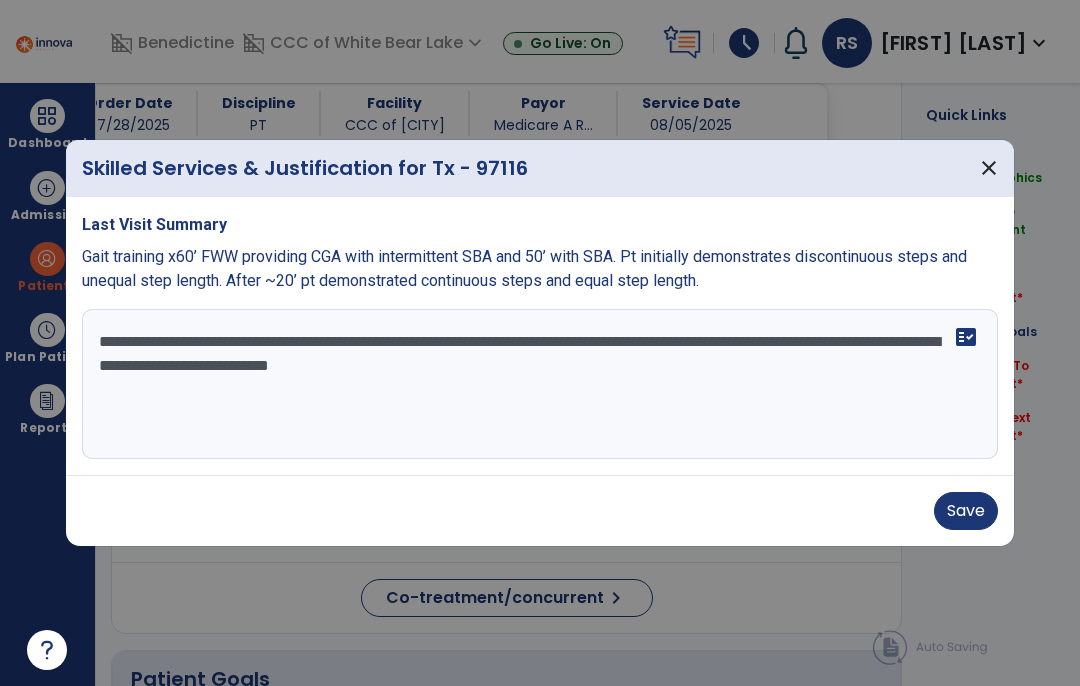 click on "Save" at bounding box center [966, 511] 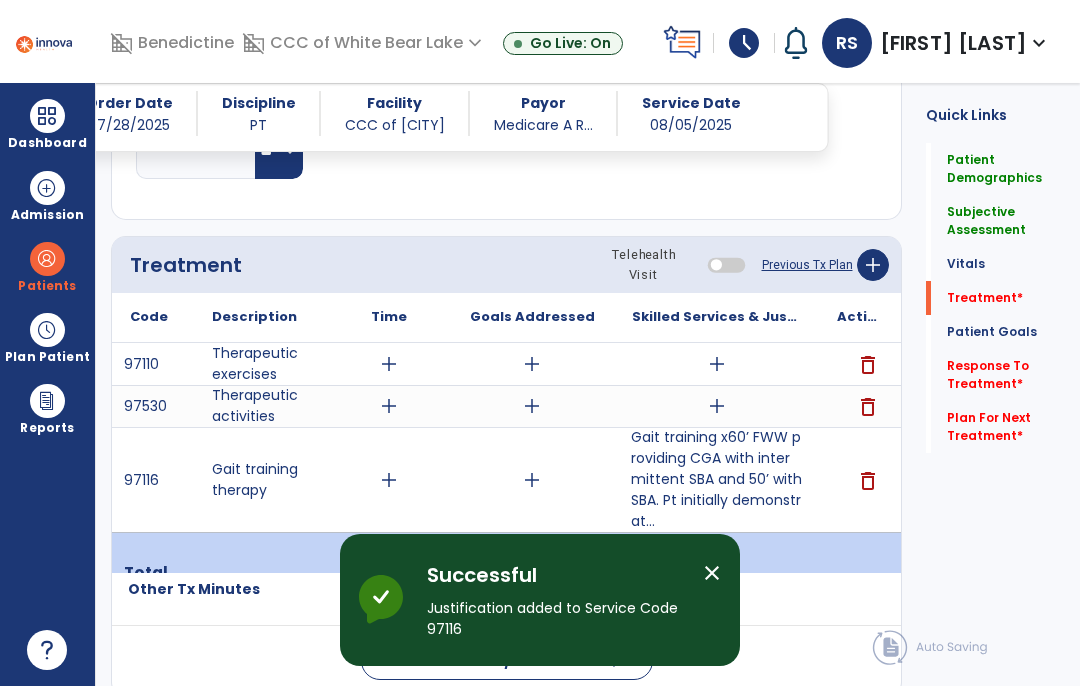 click on "add" at bounding box center (717, 406) 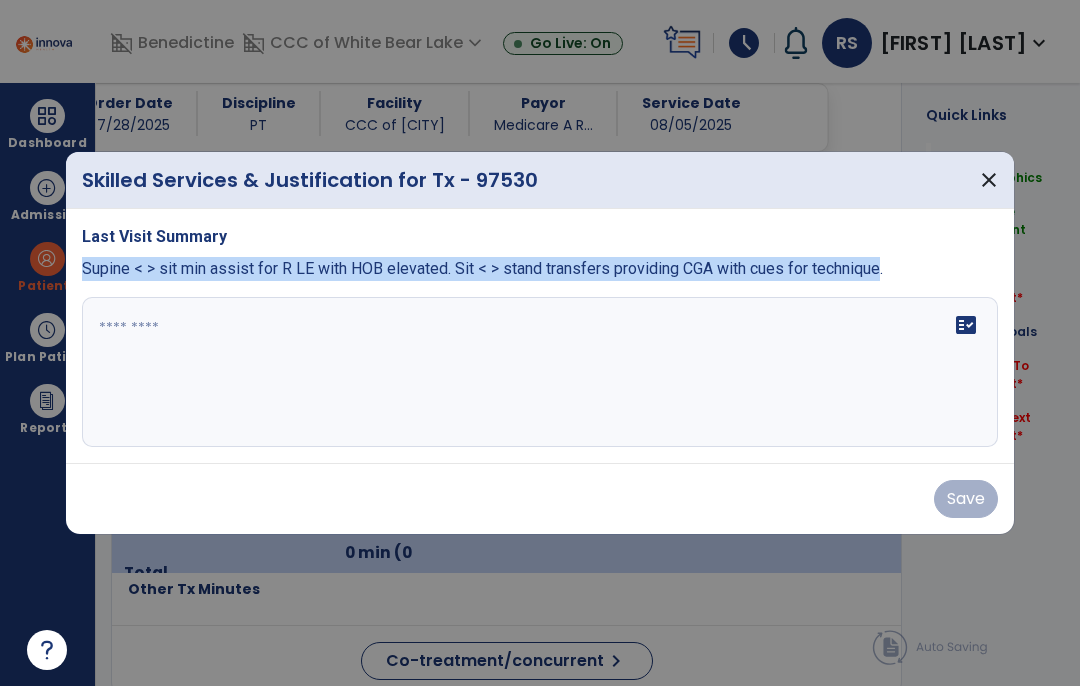 click at bounding box center [540, 372] 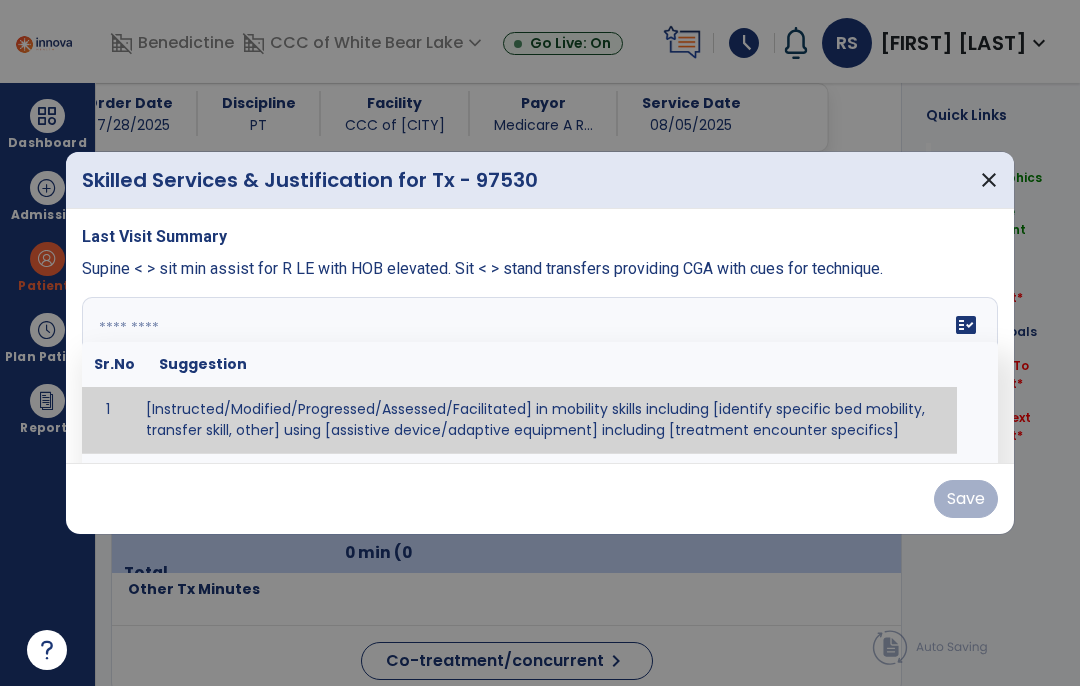 click at bounding box center (540, 372) 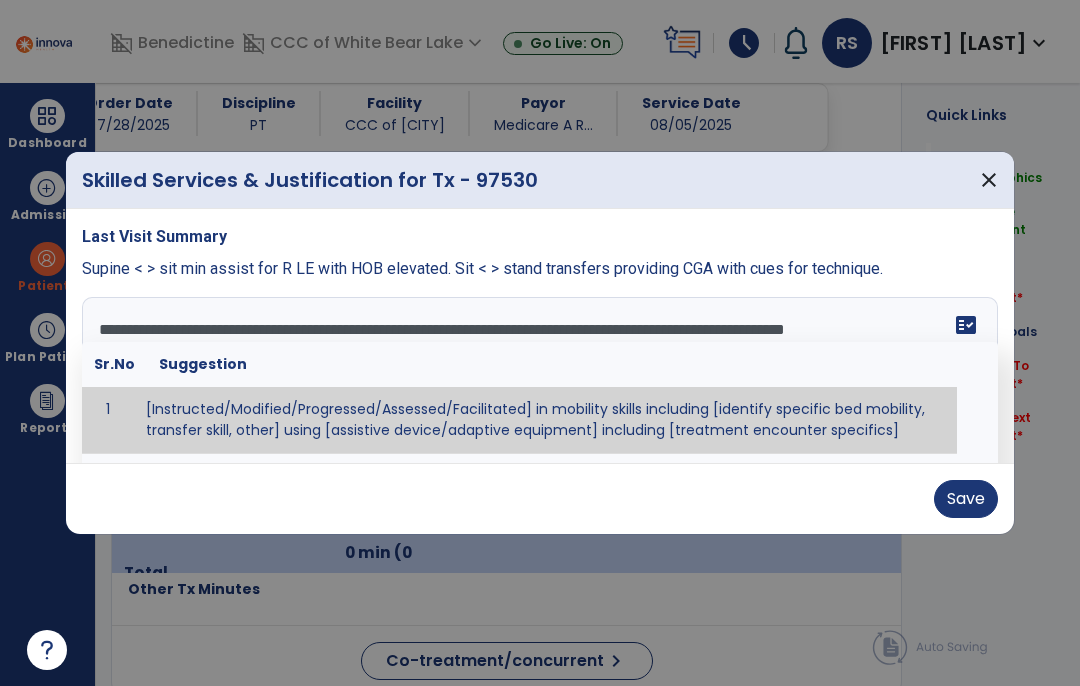 click on "Save" at bounding box center [966, 499] 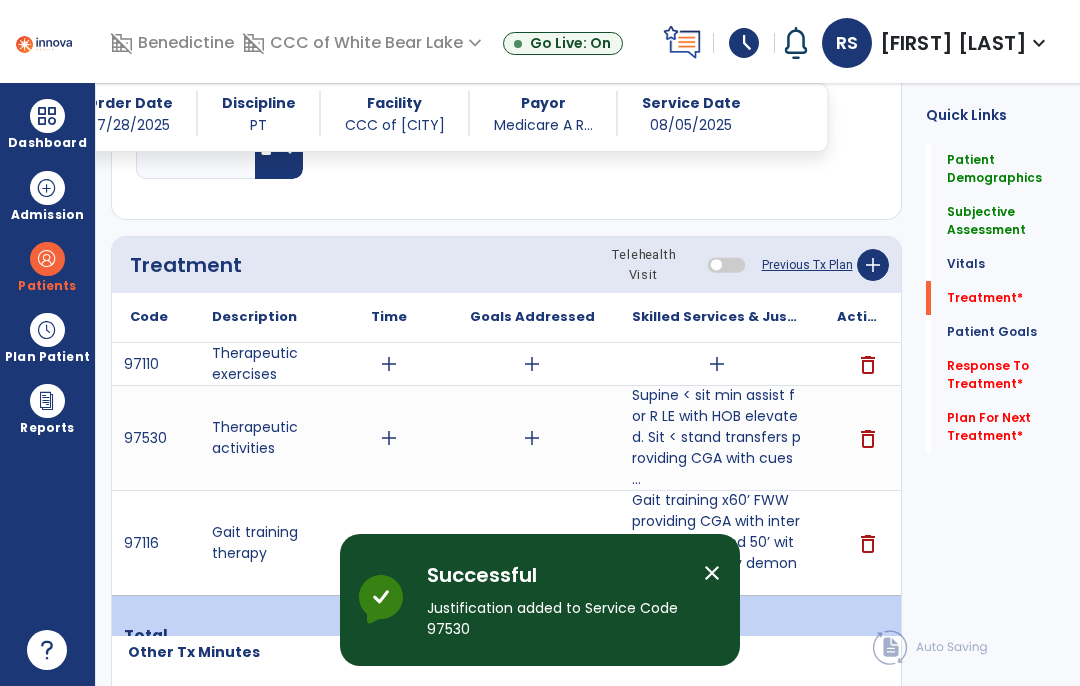 click on "add" at bounding box center [716, 364] 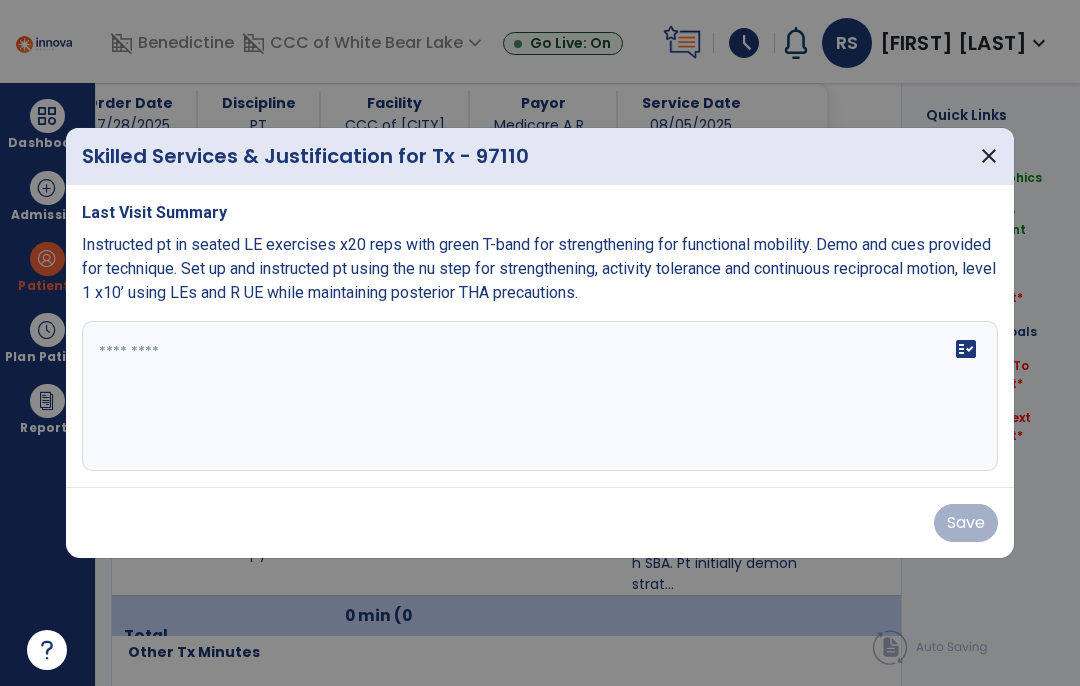 click on "fact_check" at bounding box center [540, 396] 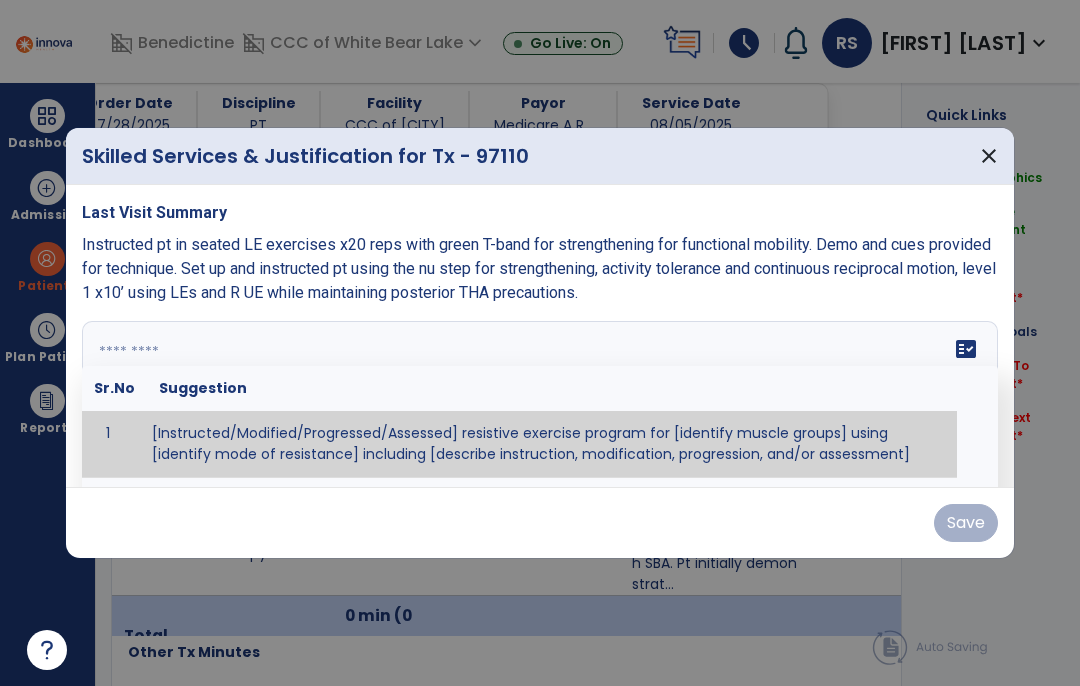 click at bounding box center [540, 396] 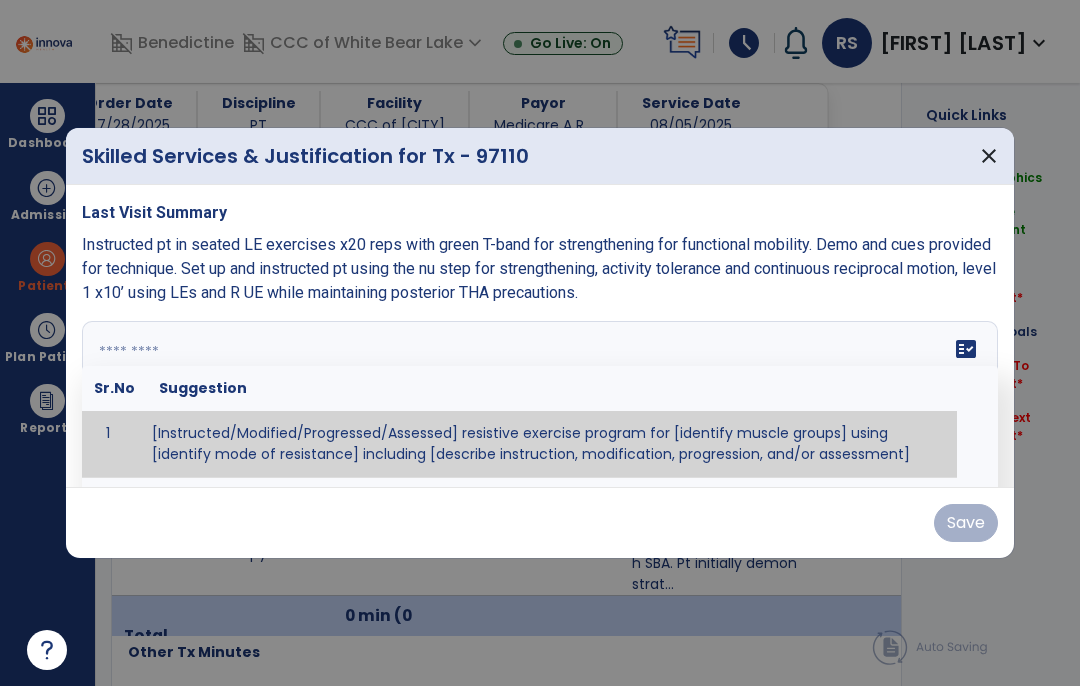 click at bounding box center (540, 396) 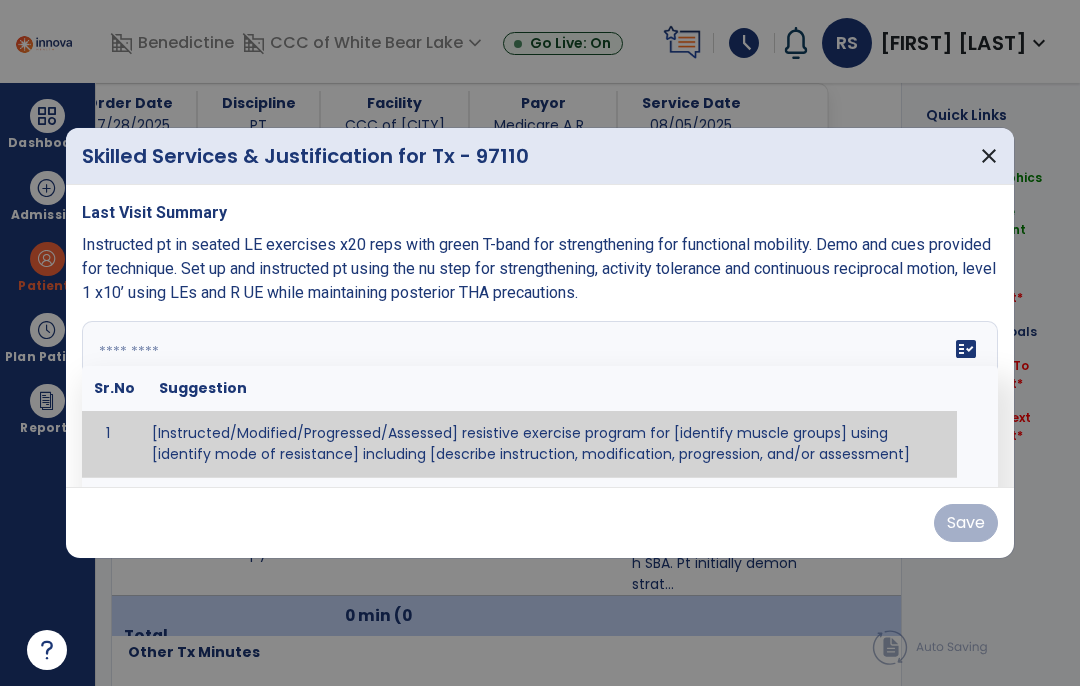 paste on "**********" 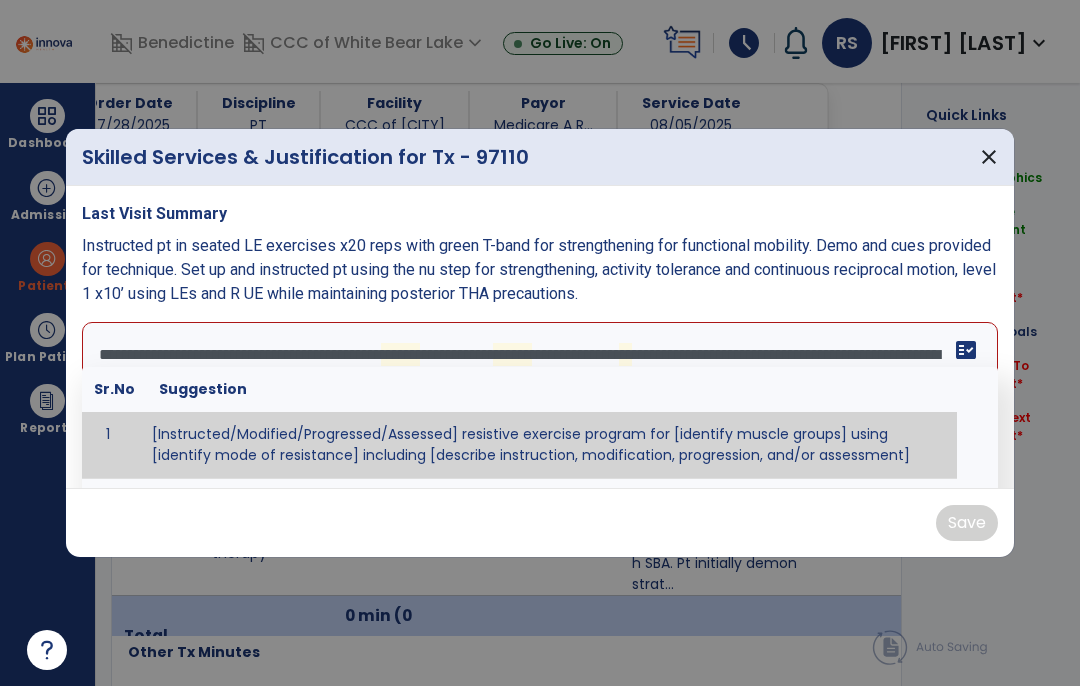 click on "**********" at bounding box center (540, 397) 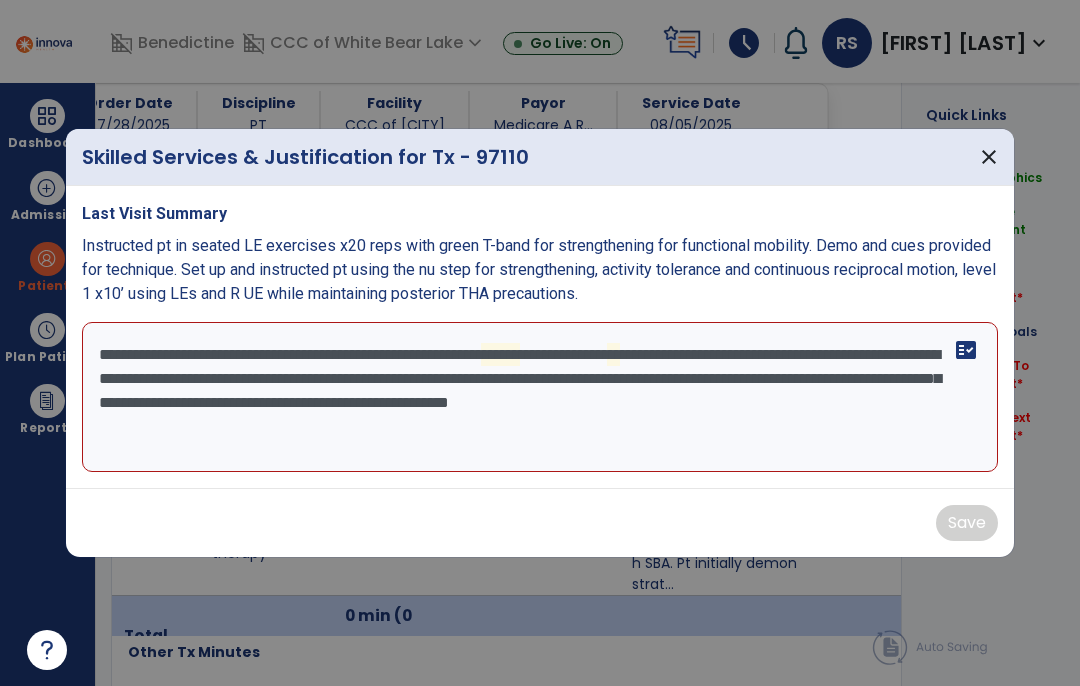 click on "**********" at bounding box center [540, 397] 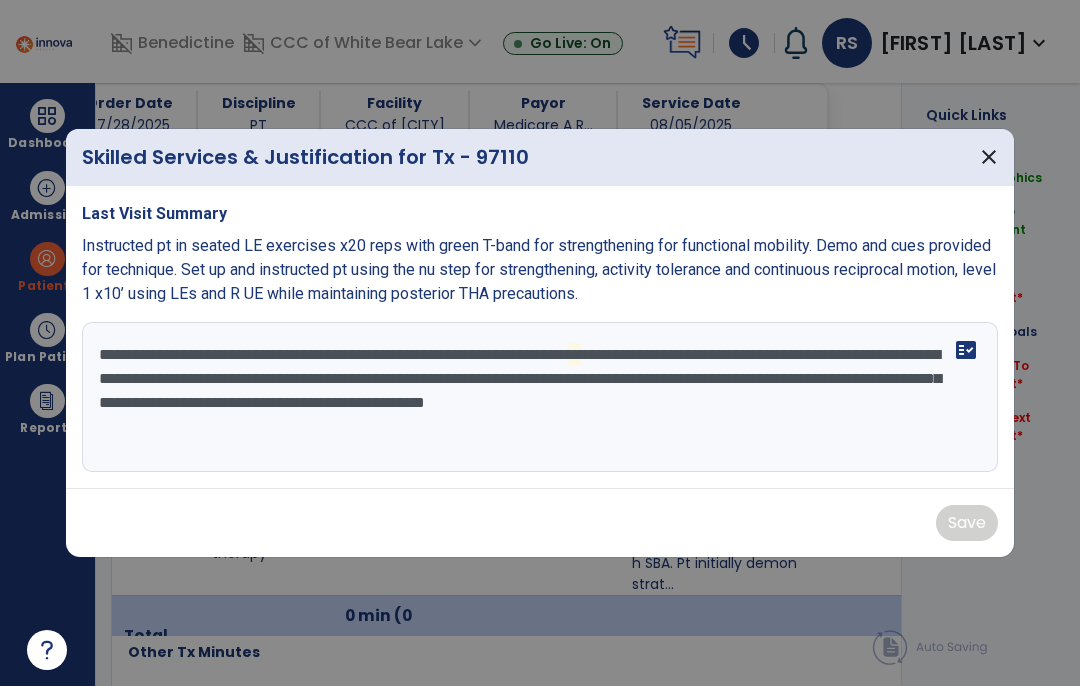 click on "**********" at bounding box center [540, 397] 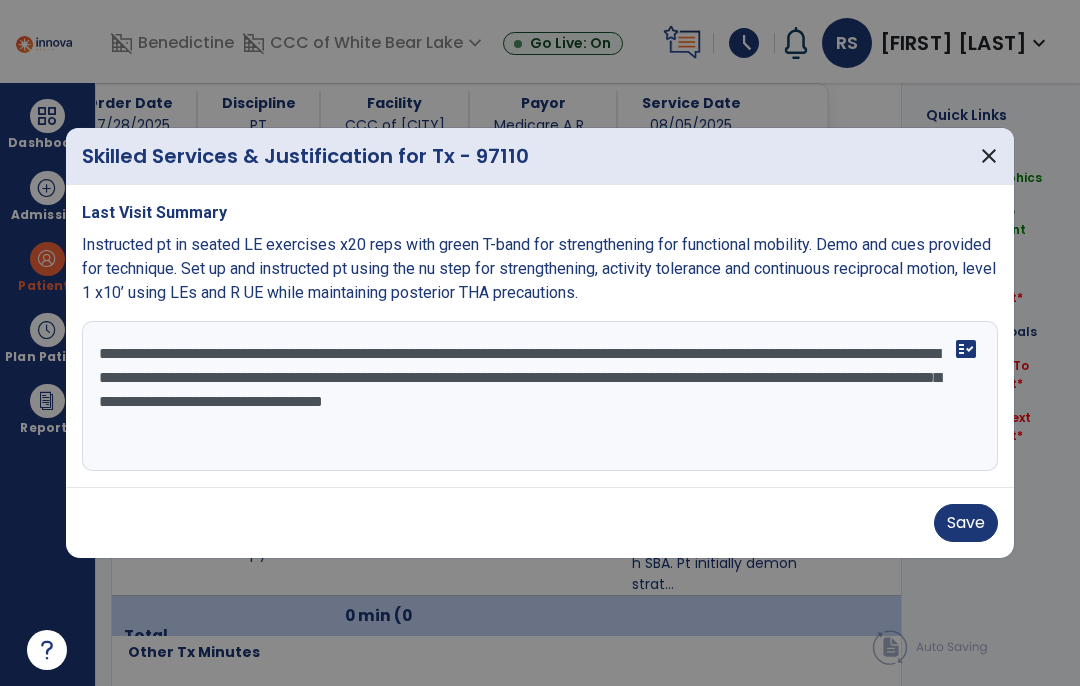 type on "**********" 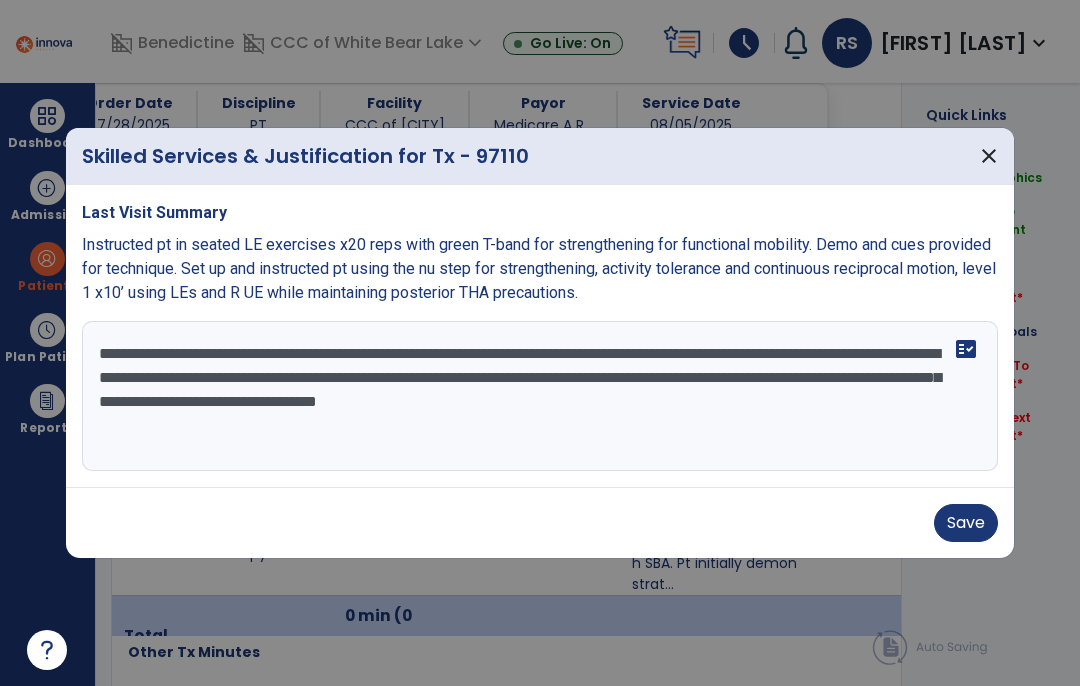 click on "Save" at bounding box center (966, 523) 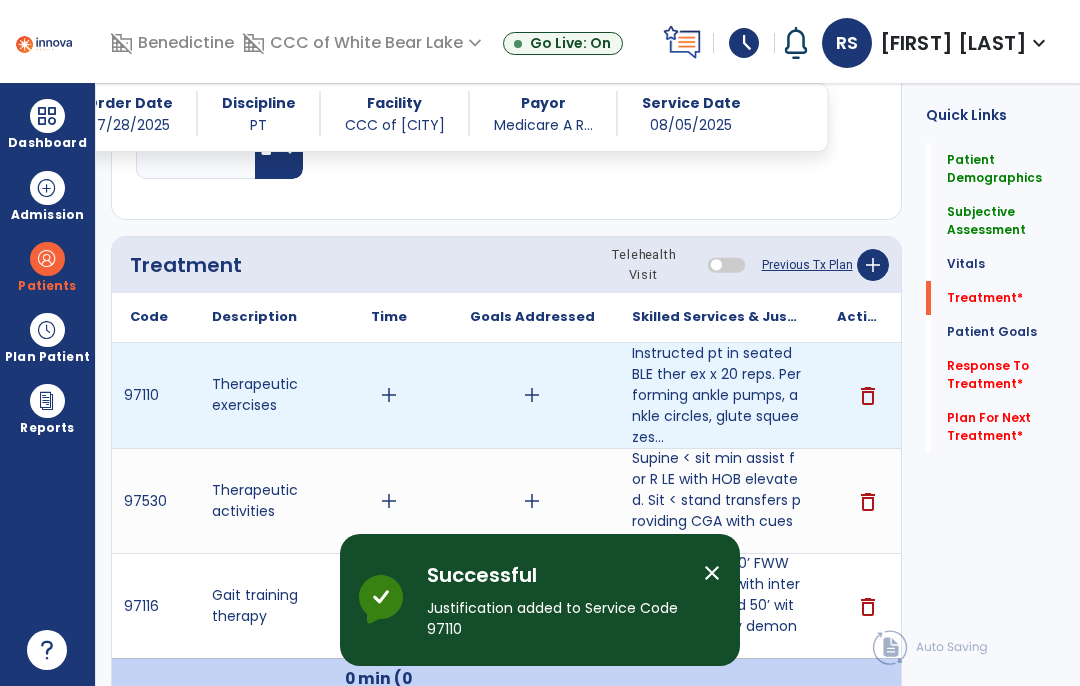 click on "add" at bounding box center [388, 395] 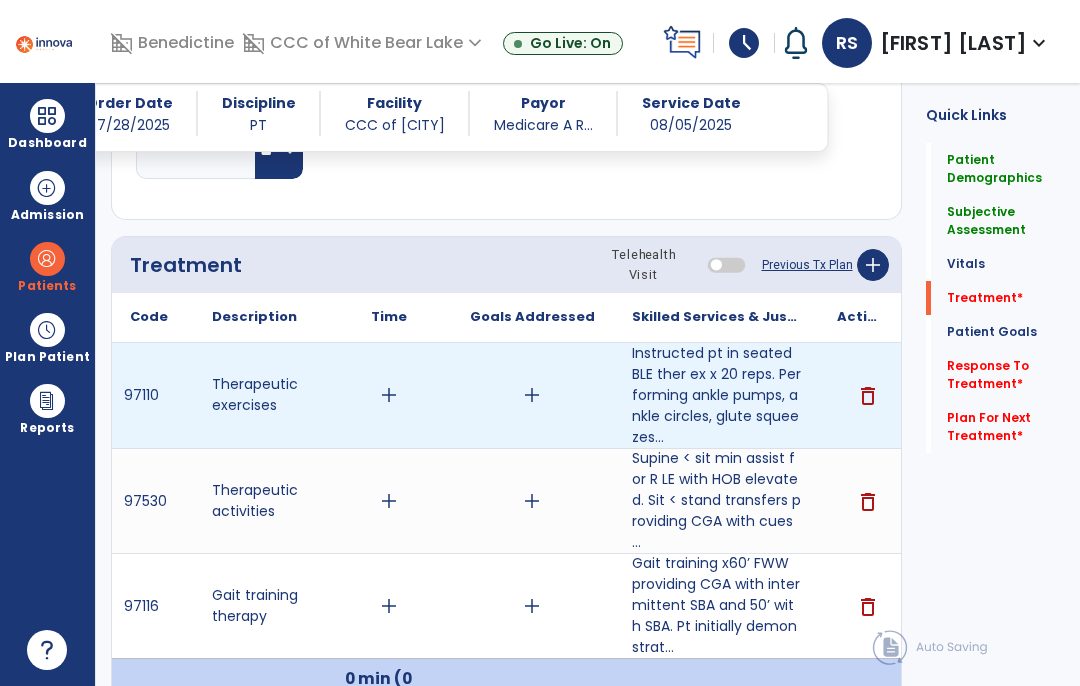 click on "add" at bounding box center (388, 395) 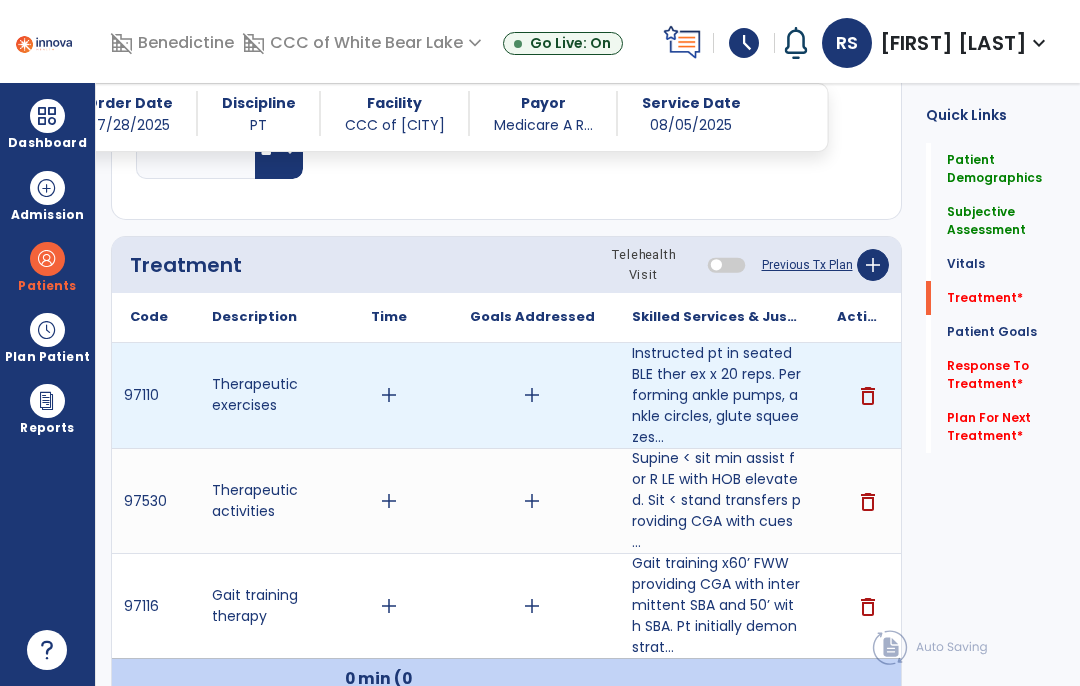 click on "add" at bounding box center [389, 395] 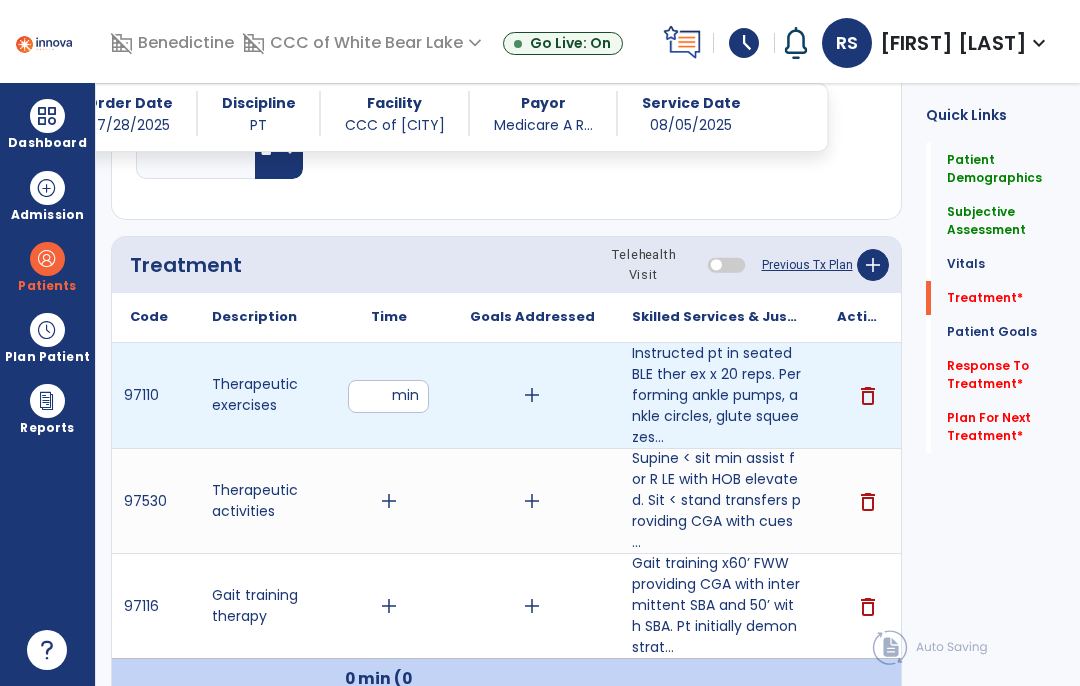 type on "**" 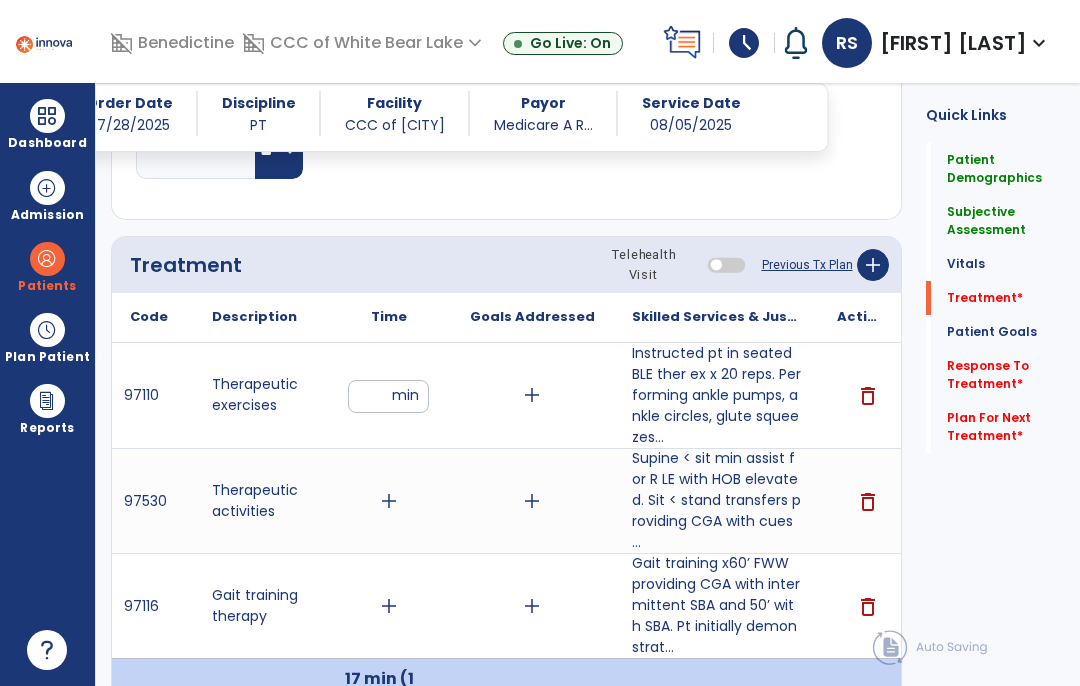 click on "add" at bounding box center (389, 501) 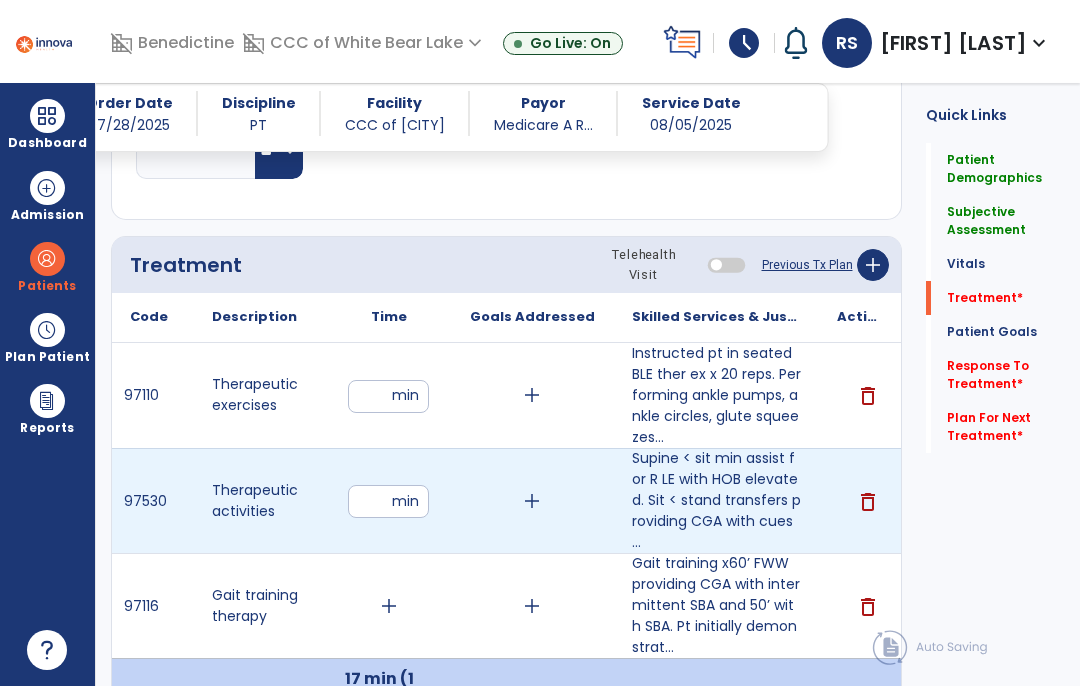 type on "**" 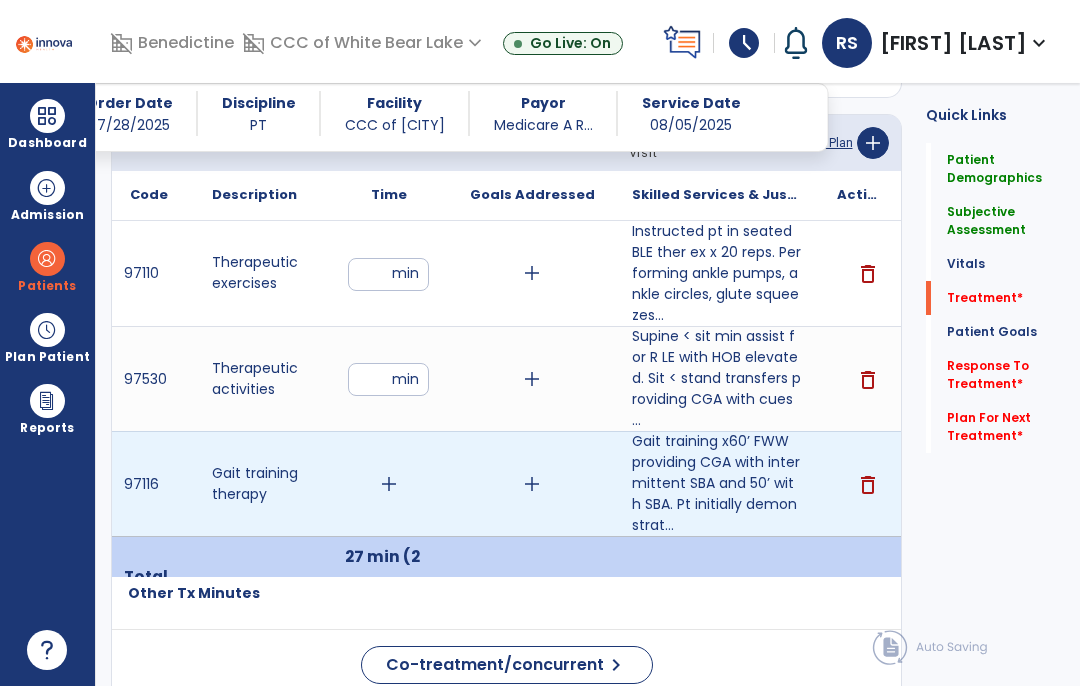 click on "add" at bounding box center (389, 484) 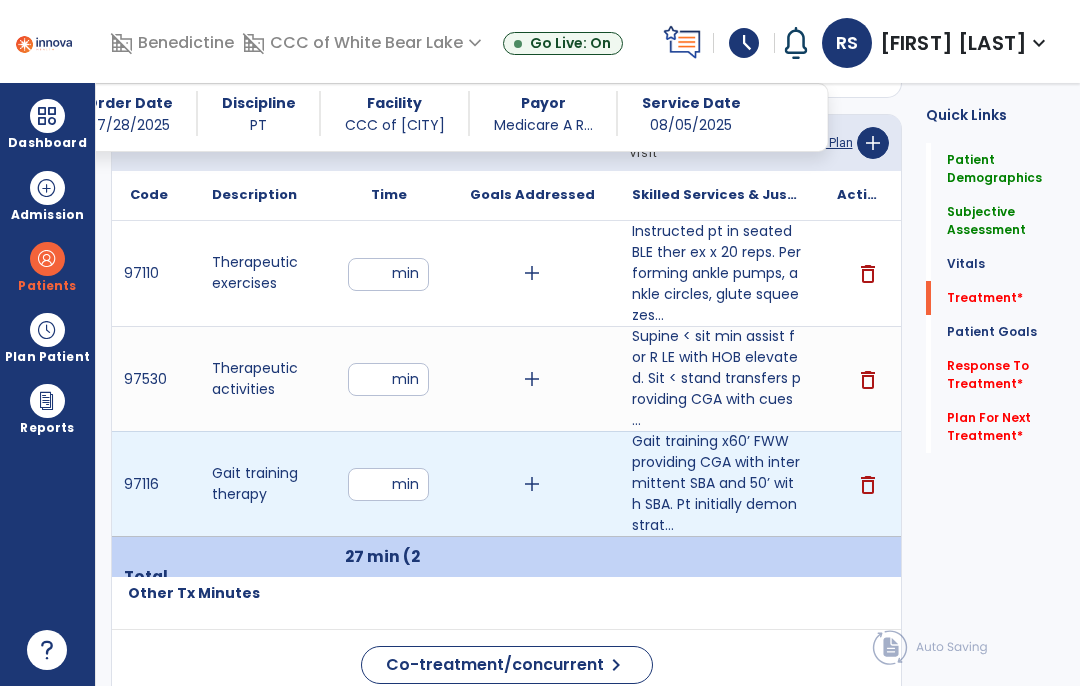 type on "**" 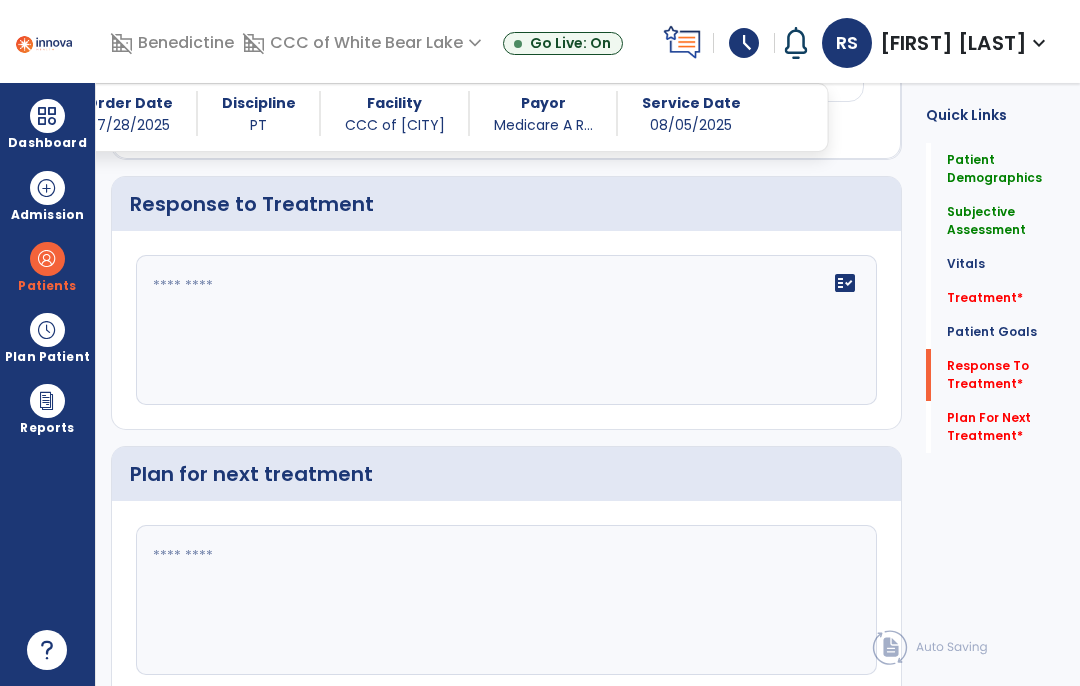 scroll, scrollTop: 2498, scrollLeft: 0, axis: vertical 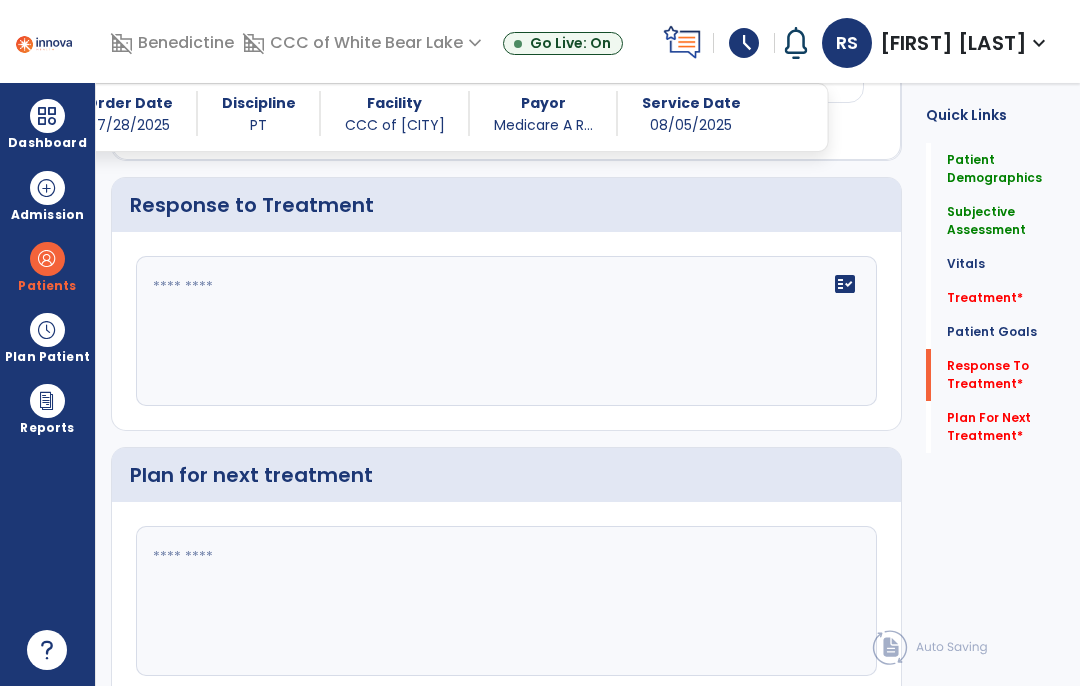 click on "fact_check" 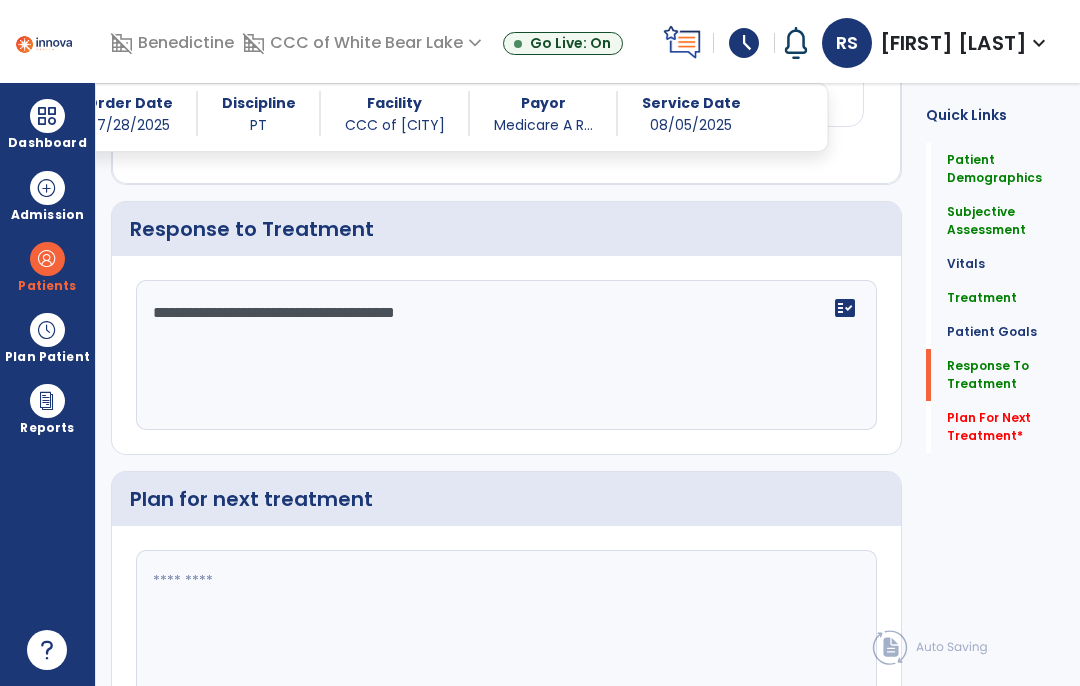 scroll, scrollTop: 2478, scrollLeft: 0, axis: vertical 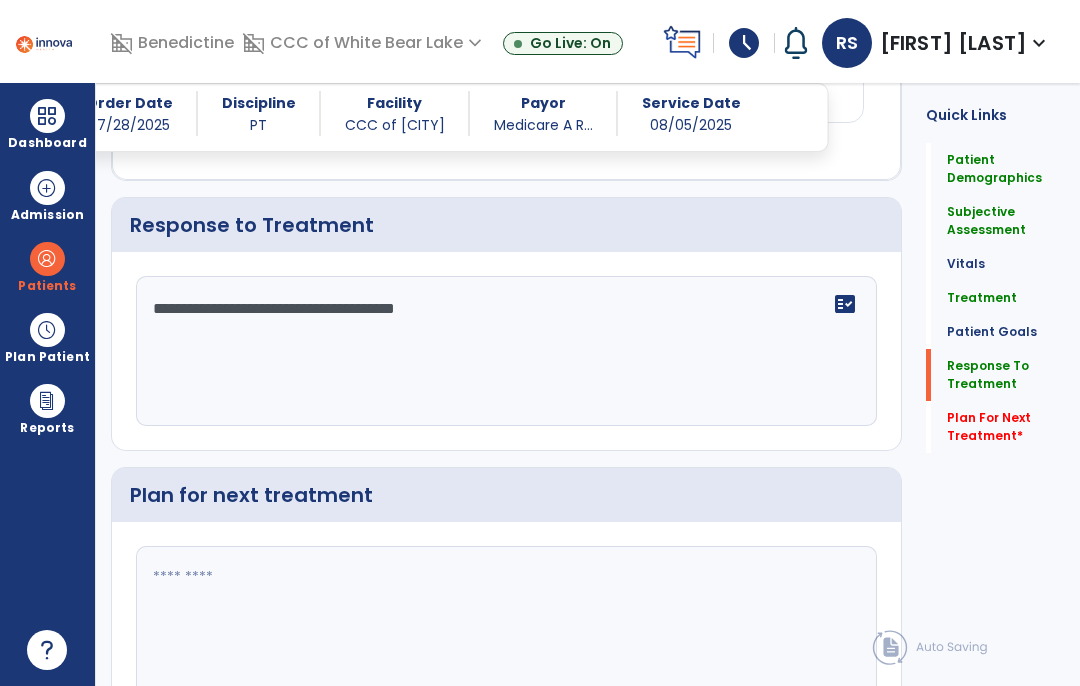 type on "**********" 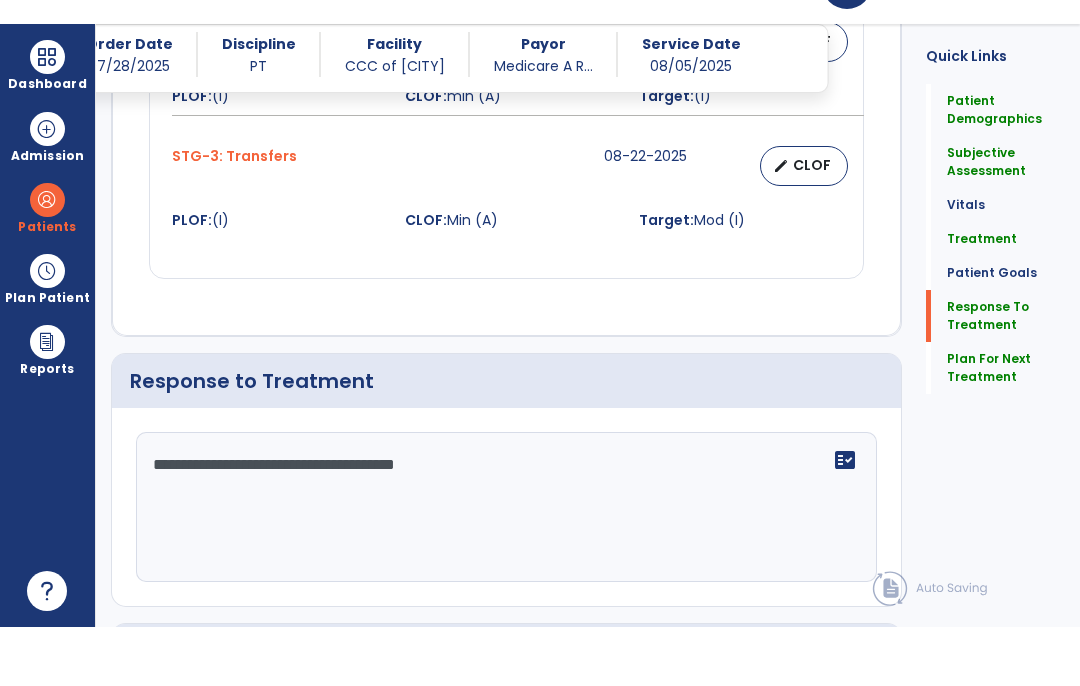 scroll, scrollTop: 2498, scrollLeft: 0, axis: vertical 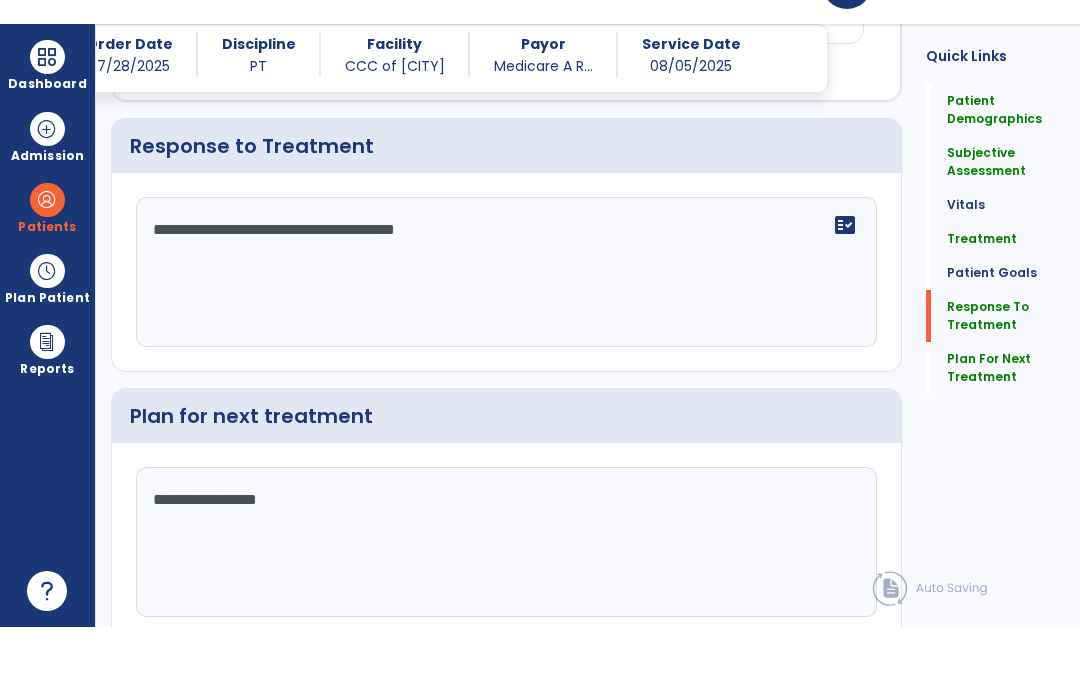 type on "**********" 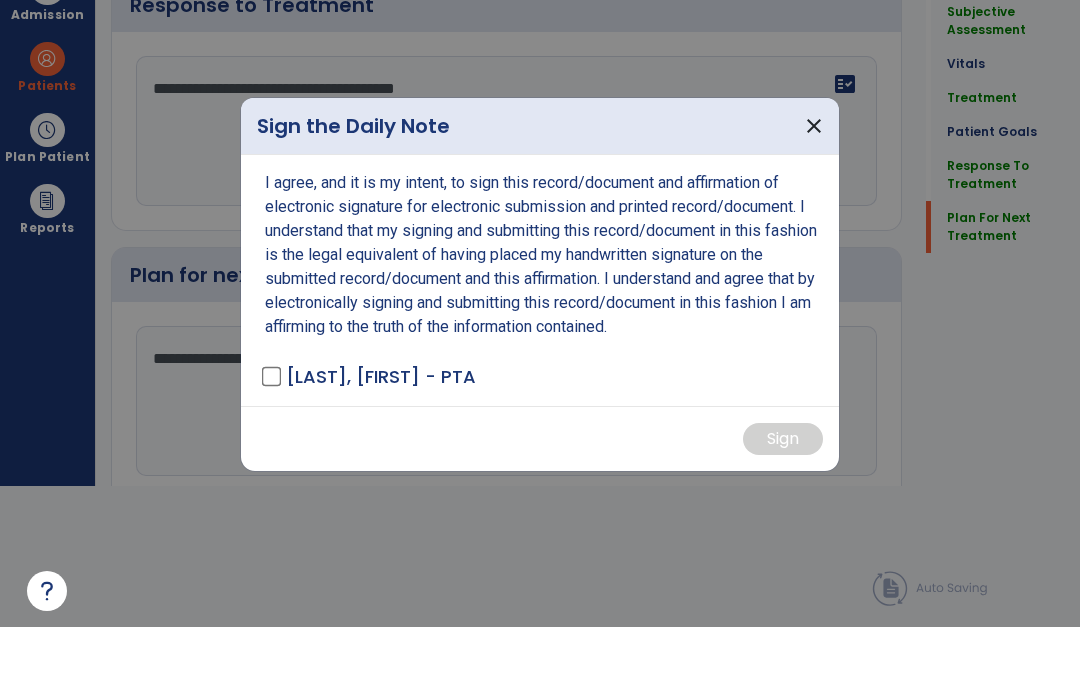 scroll, scrollTop: 0, scrollLeft: 0, axis: both 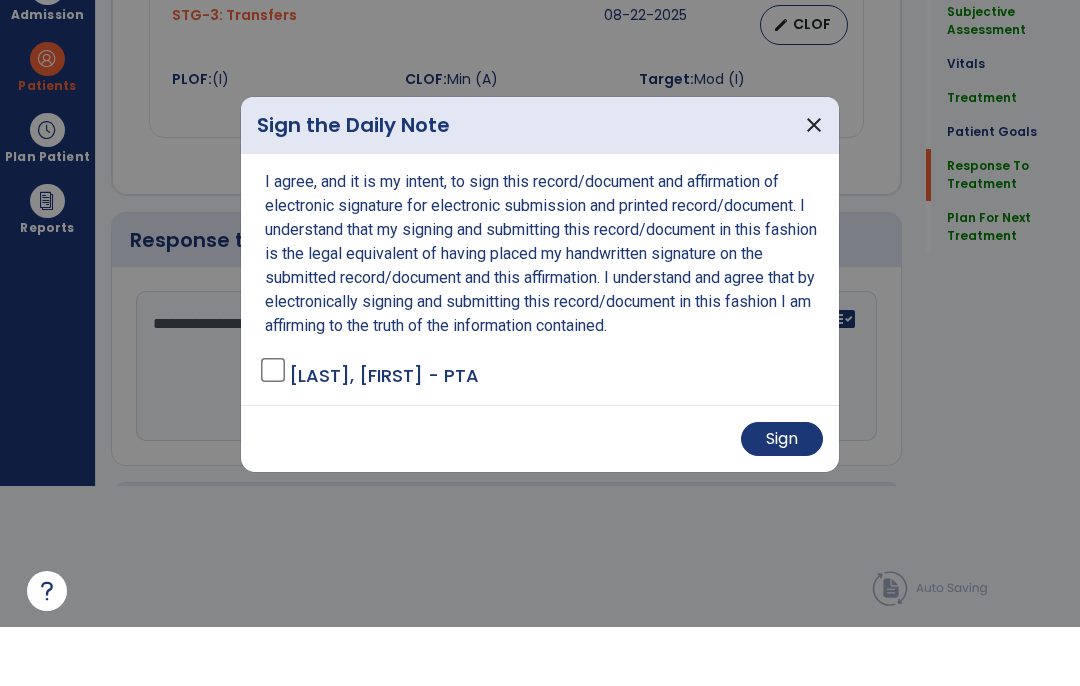 click on "Sign" at bounding box center (782, 498) 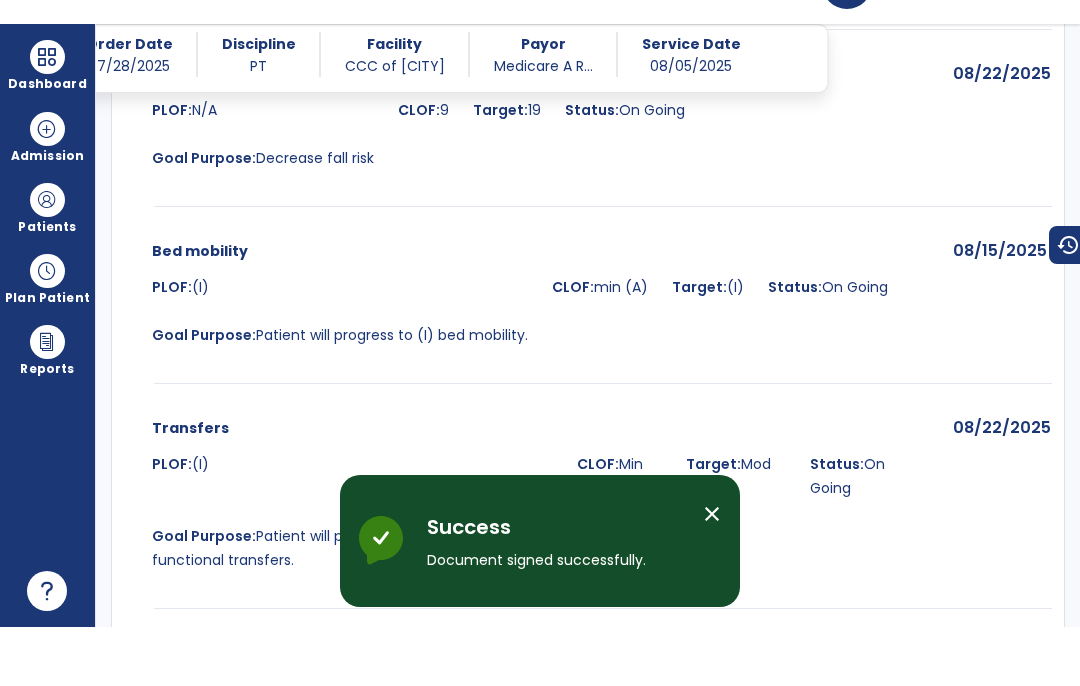 scroll, scrollTop: 82, scrollLeft: 0, axis: vertical 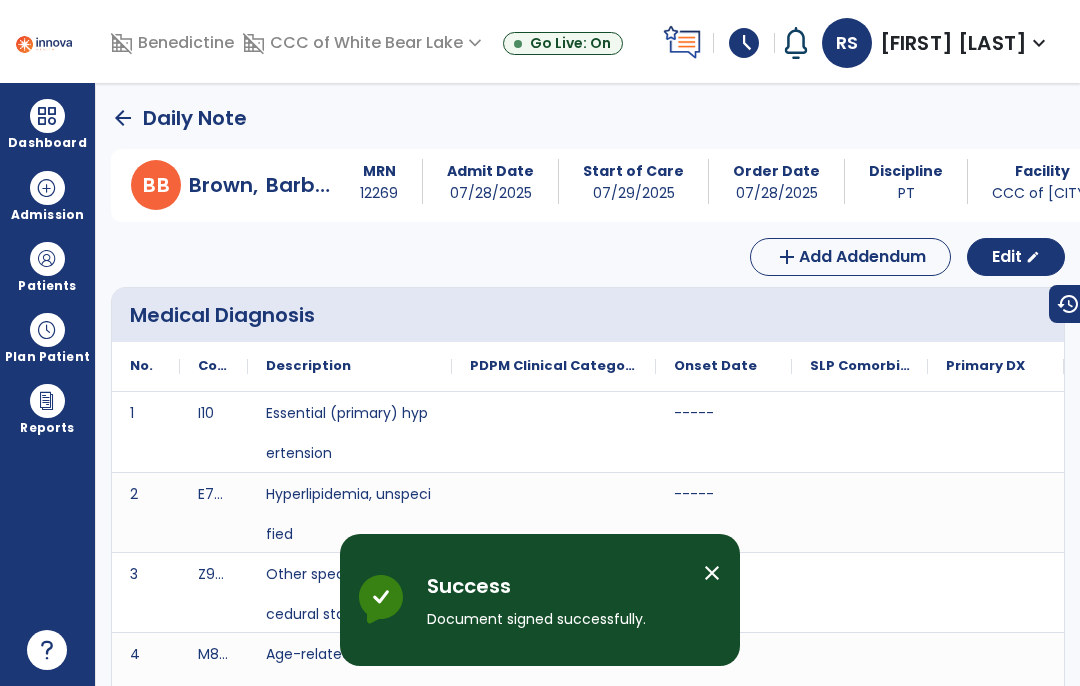 click on "arrow_back" 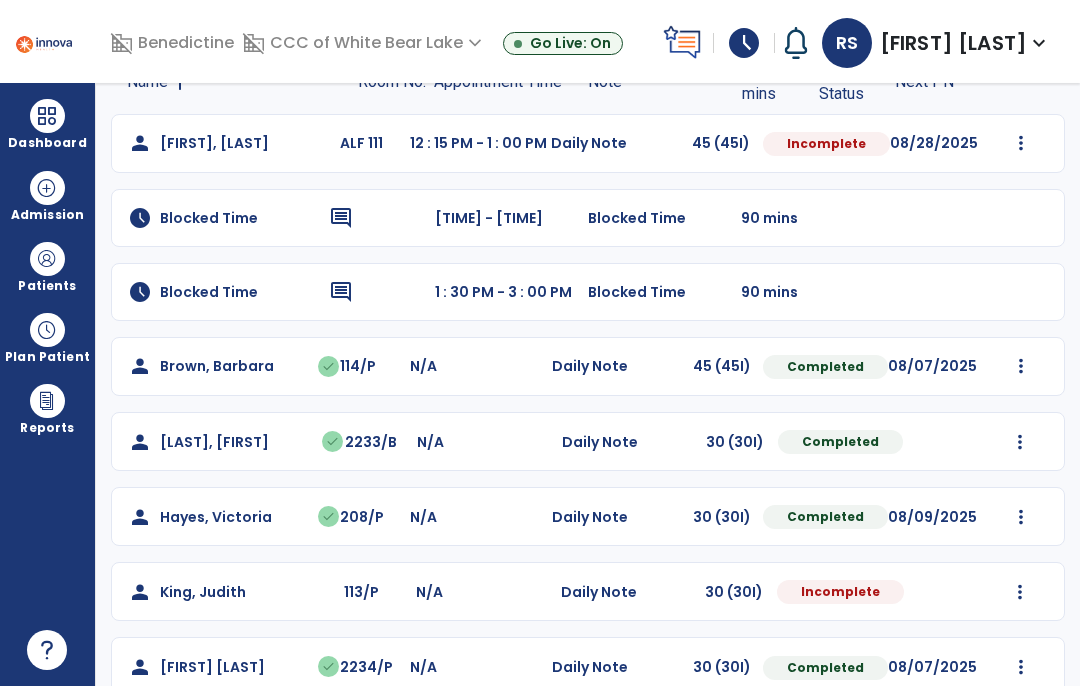scroll, scrollTop: 166, scrollLeft: 0, axis: vertical 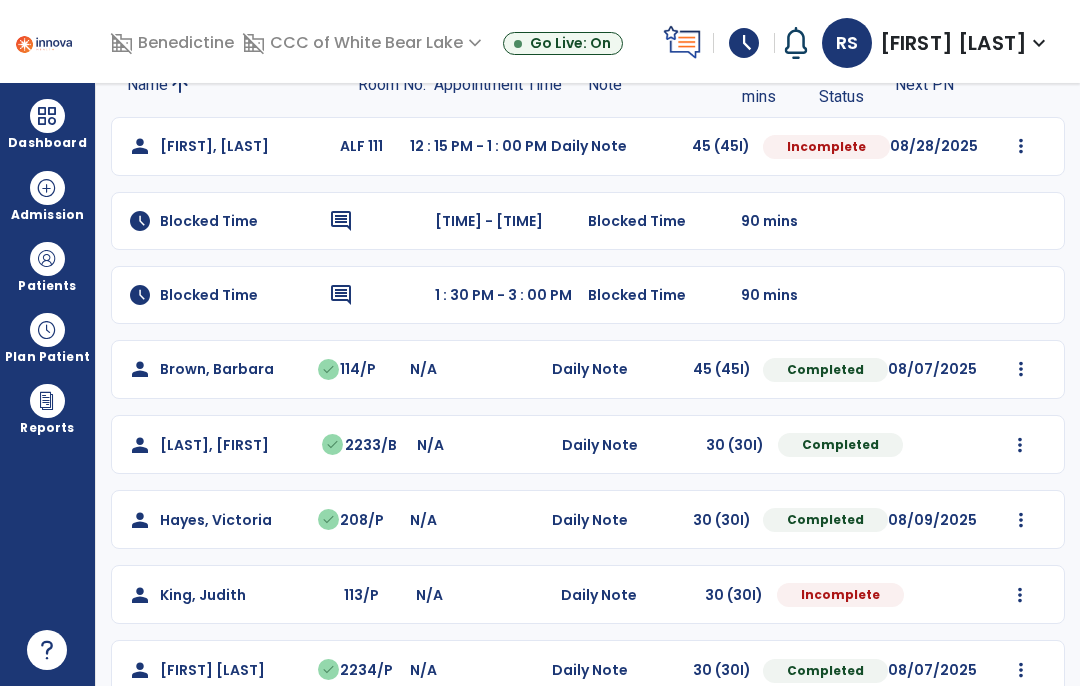 click on "Mark Visit As Complete Reset Note Open Document G + C Mins" 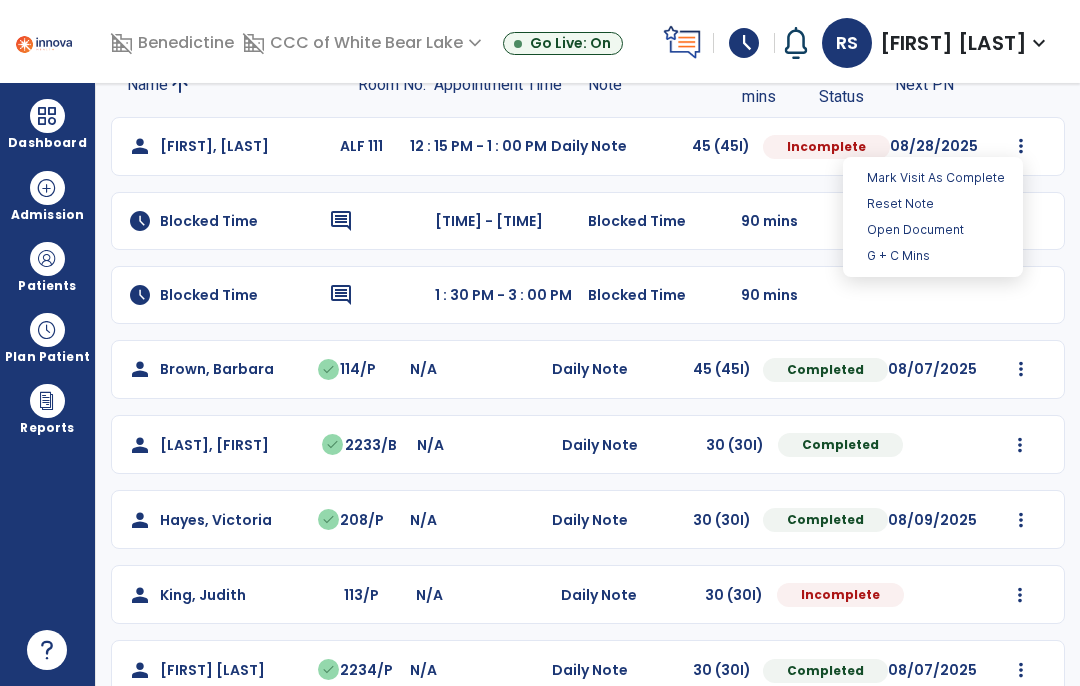 click on "Open Document" at bounding box center (933, 230) 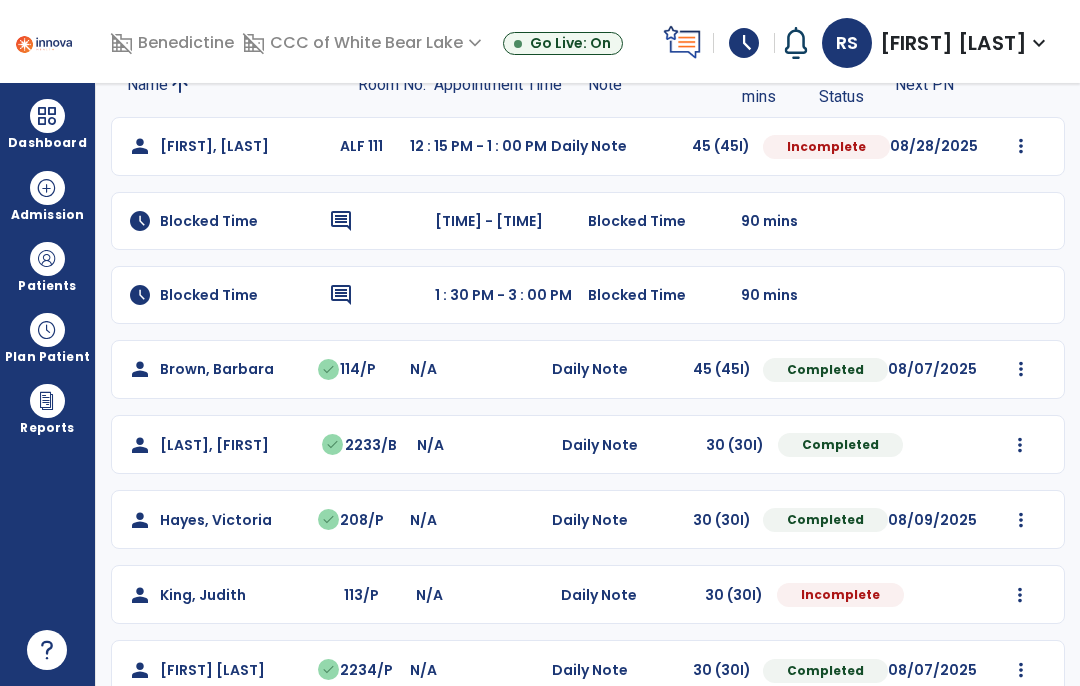 select on "*" 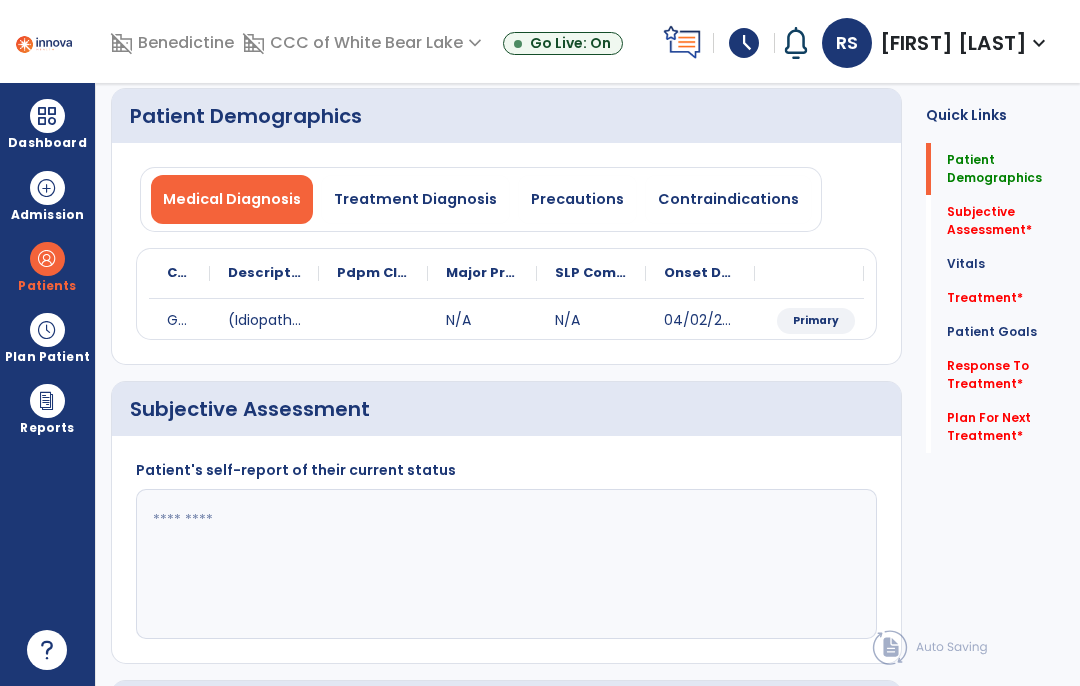 click on "Precautions" at bounding box center [577, 199] 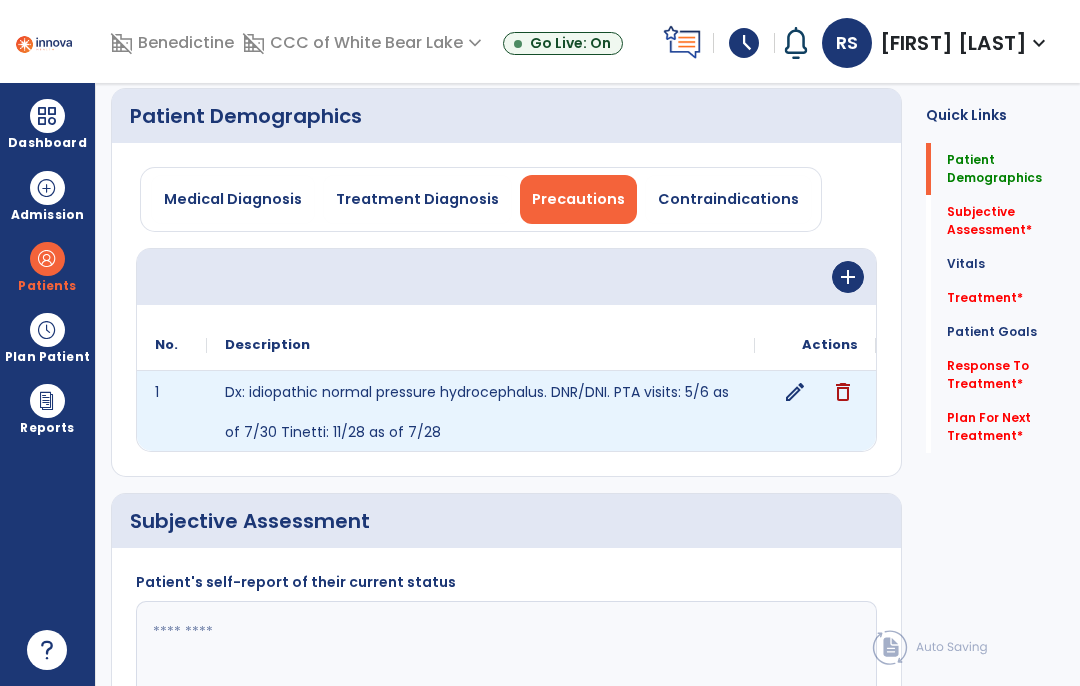 click on "edit" 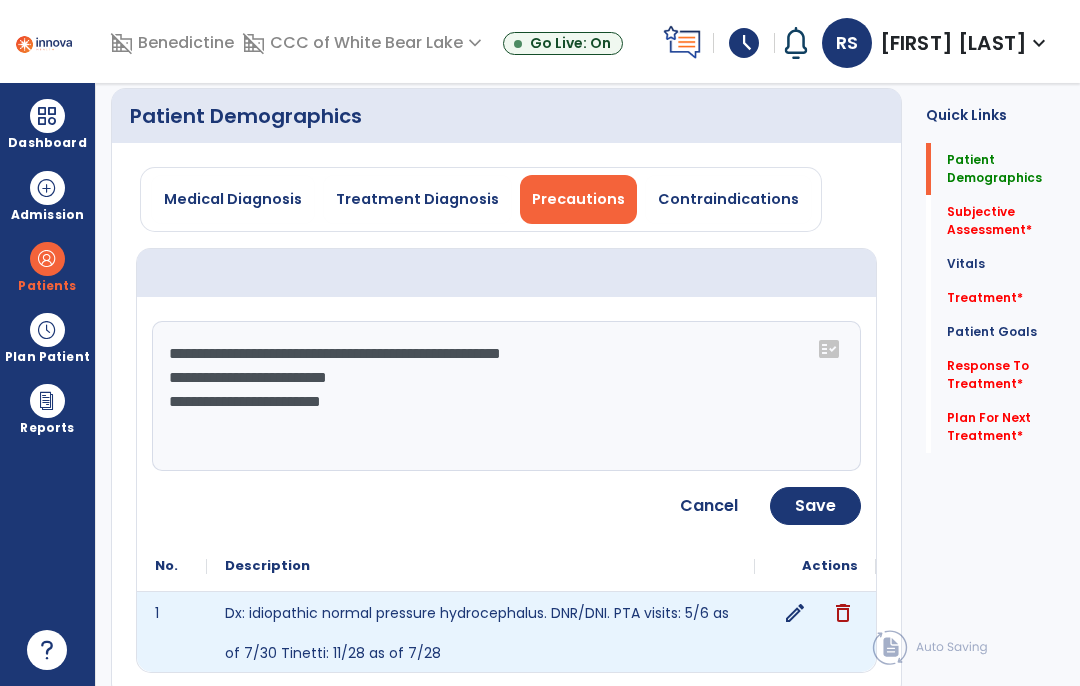click on "**********" 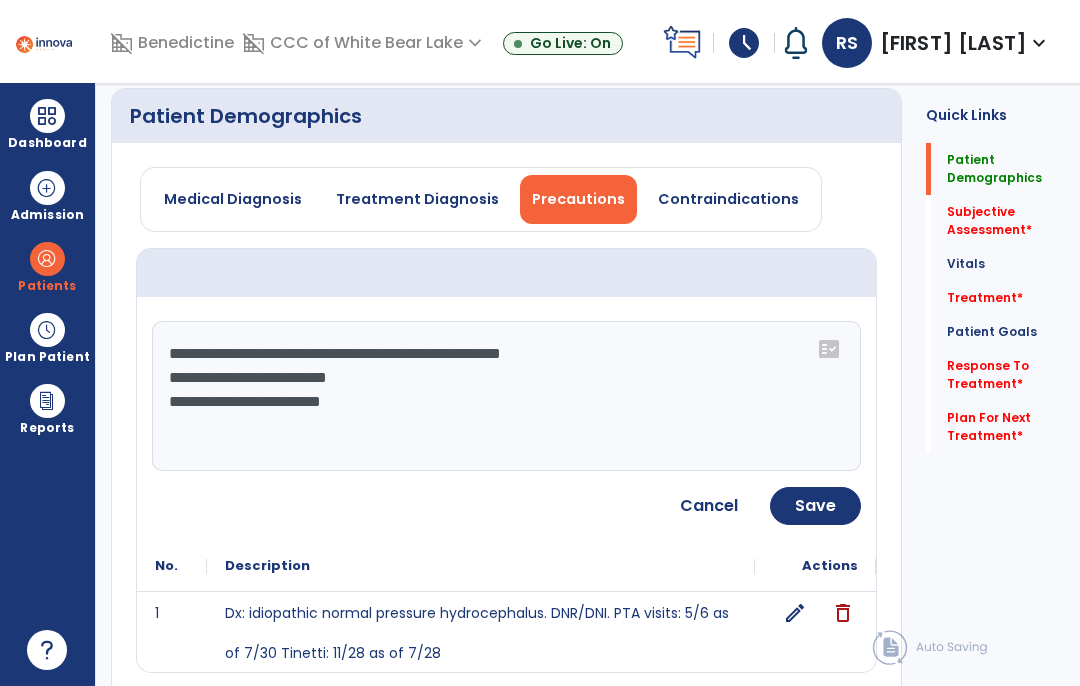 click on "**********" 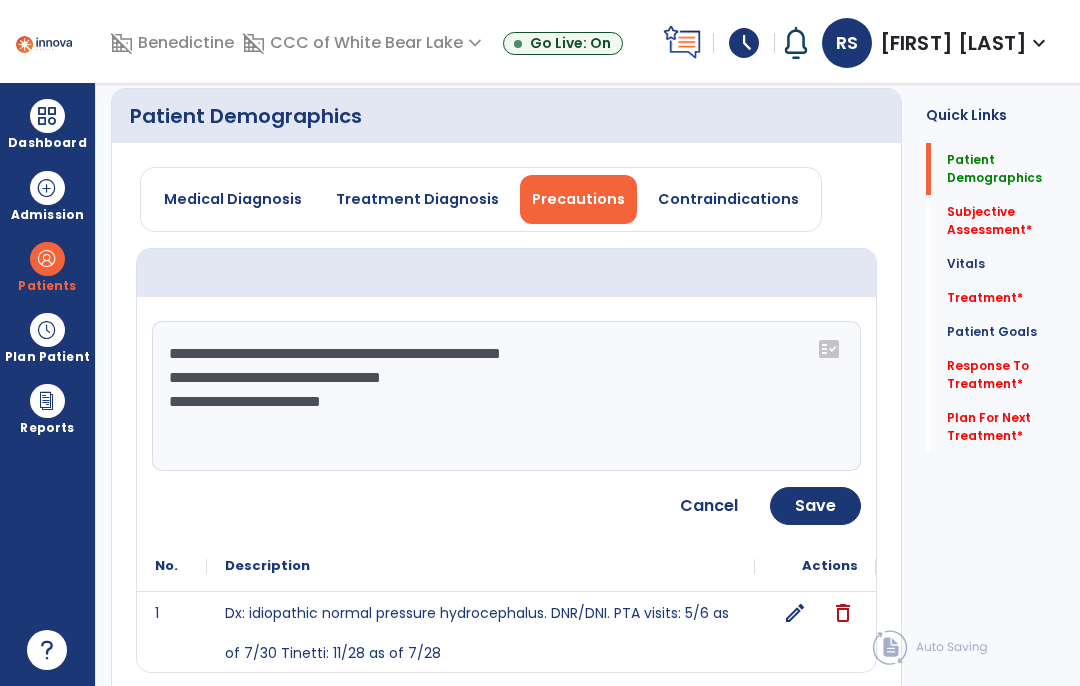 type on "**********" 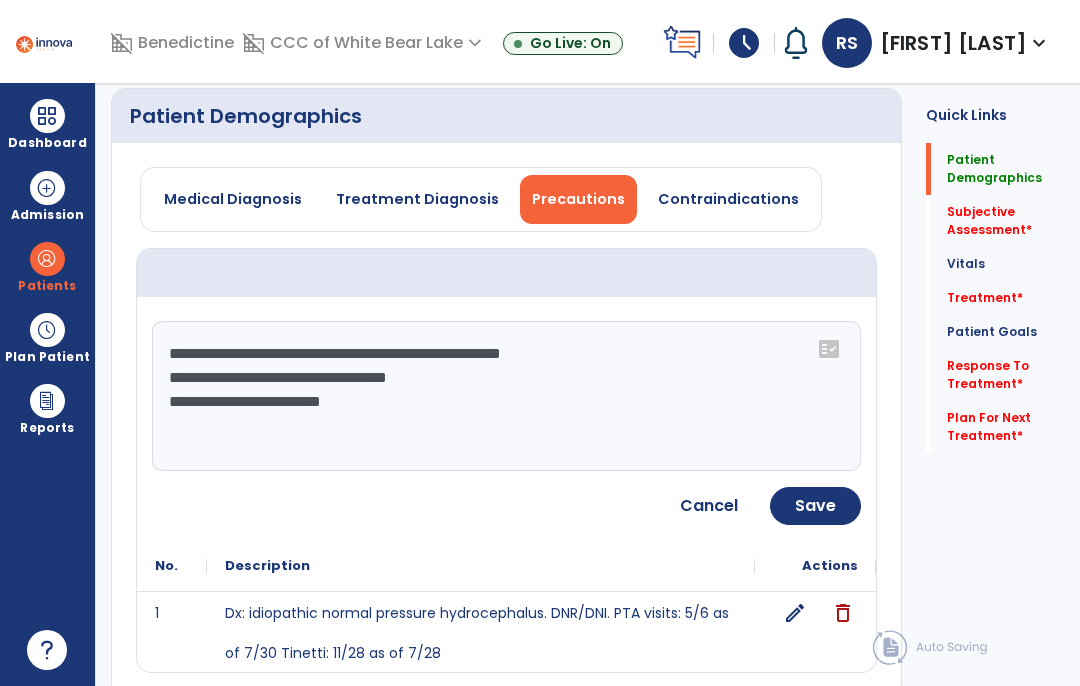 click on "Save" 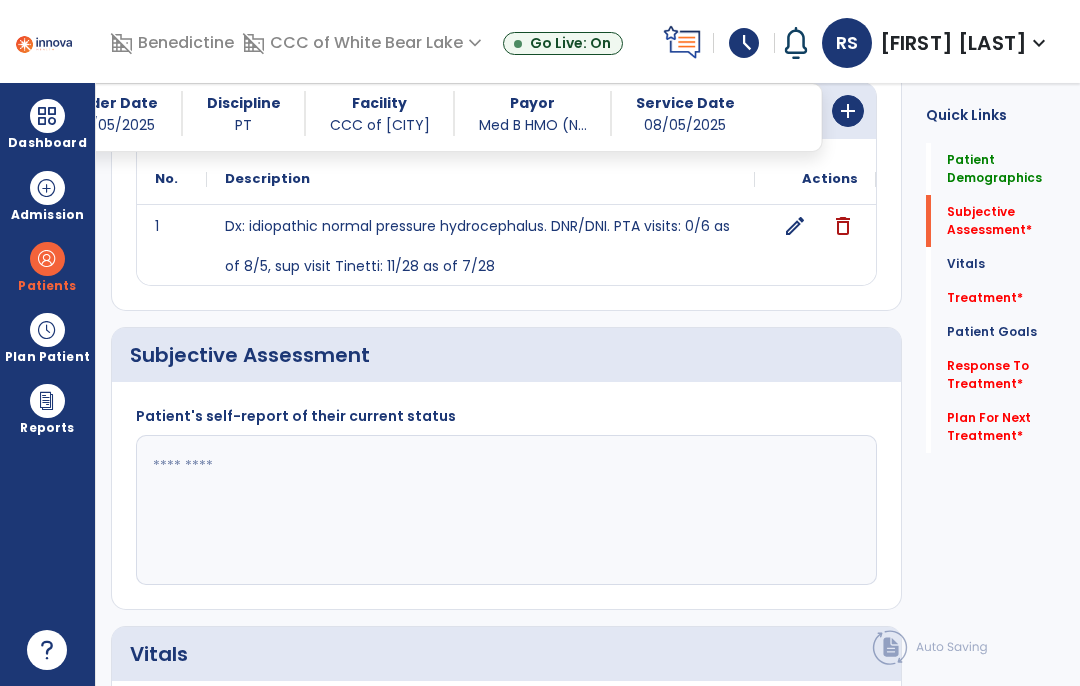 scroll, scrollTop: 354, scrollLeft: 0, axis: vertical 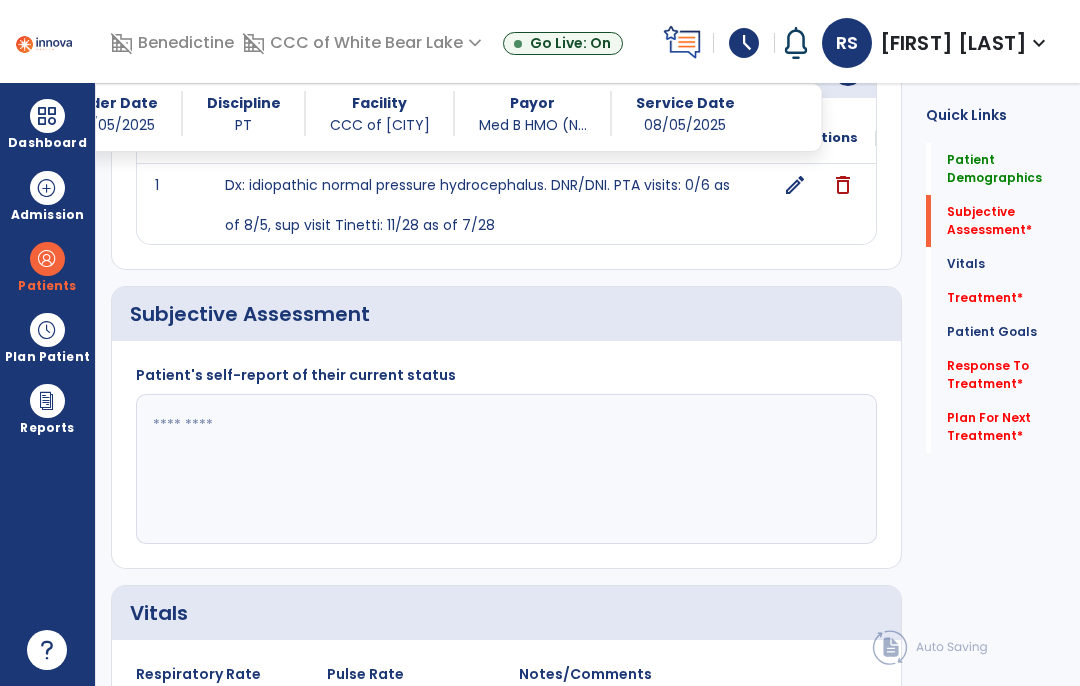 click 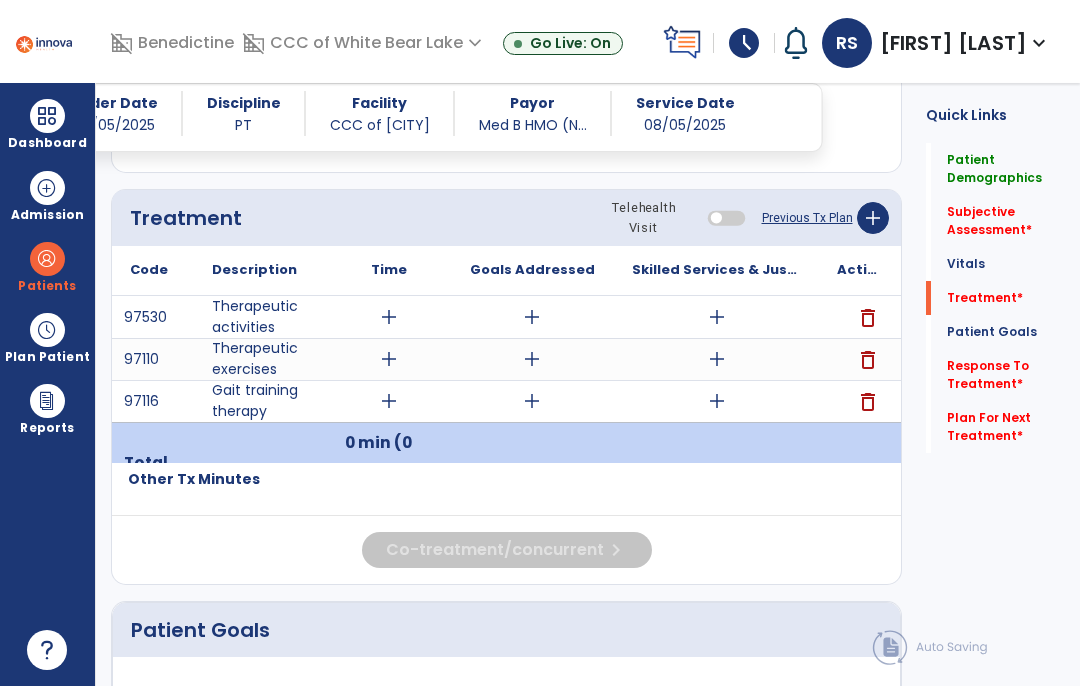 scroll, scrollTop: 1201, scrollLeft: 0, axis: vertical 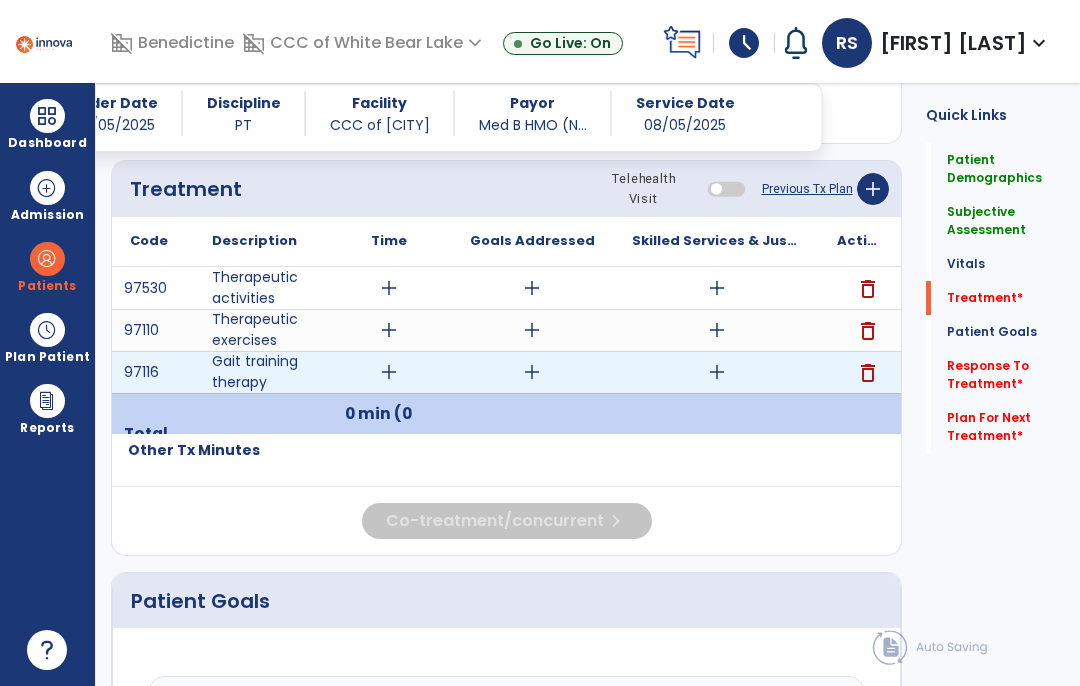 type on "**********" 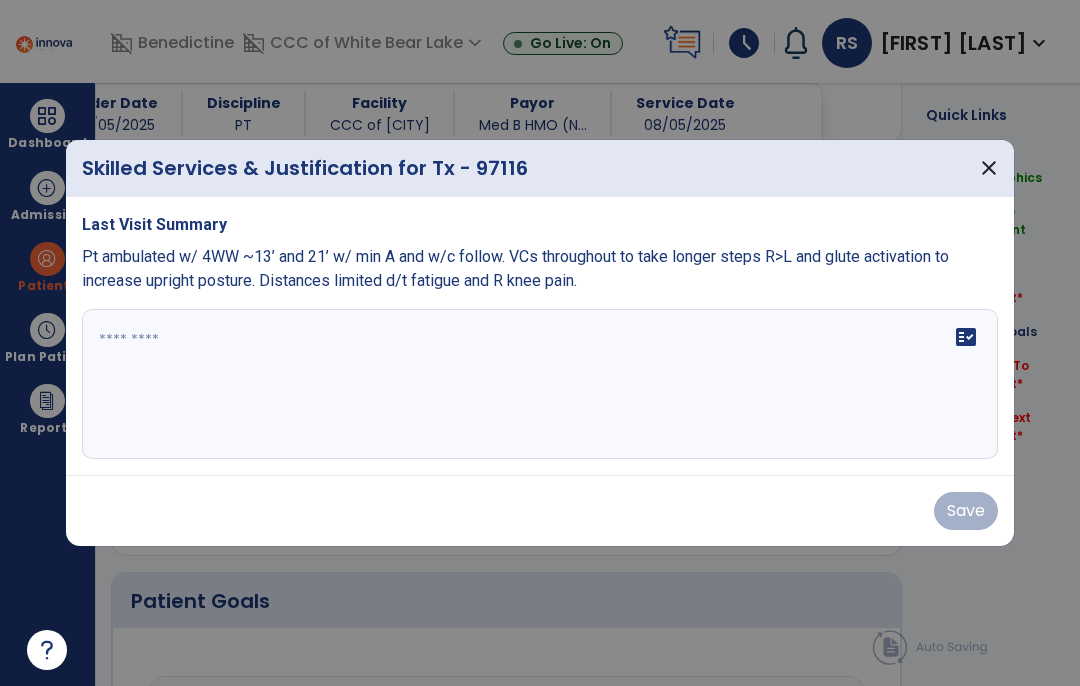click at bounding box center [540, 343] 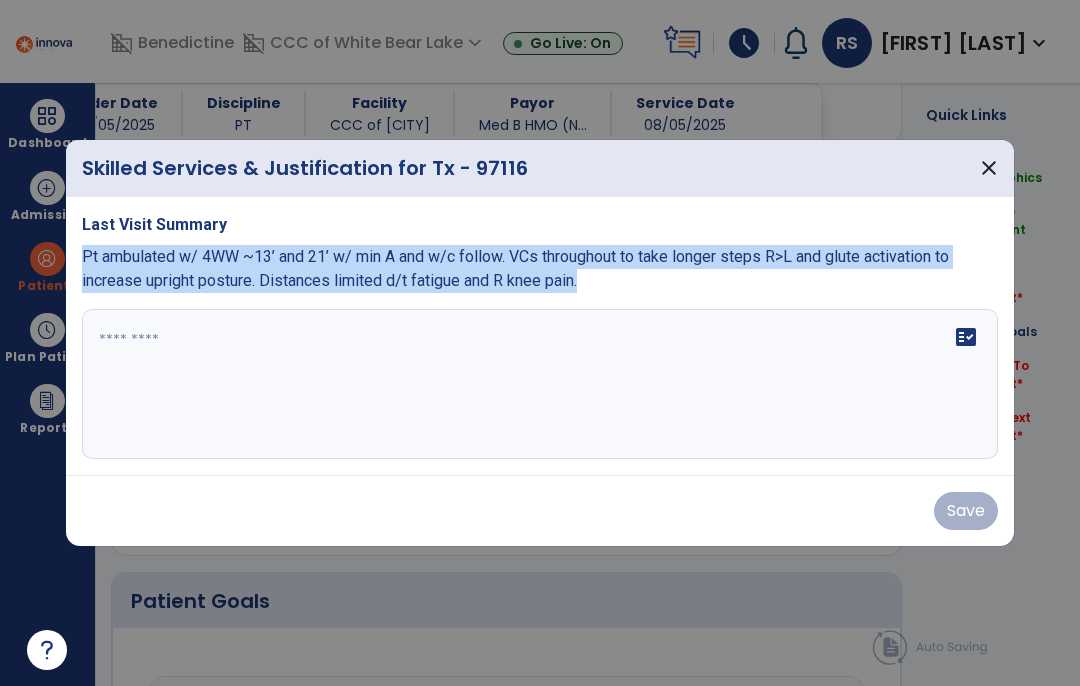 copy on "Pt ambulated w/ 4WW ~13’ and 21’ w/ min A and w/c follow. VCs throughout to take longer steps R>L and glute activation to increase upright posture. Distances limited d/t fatigue and R knee pain." 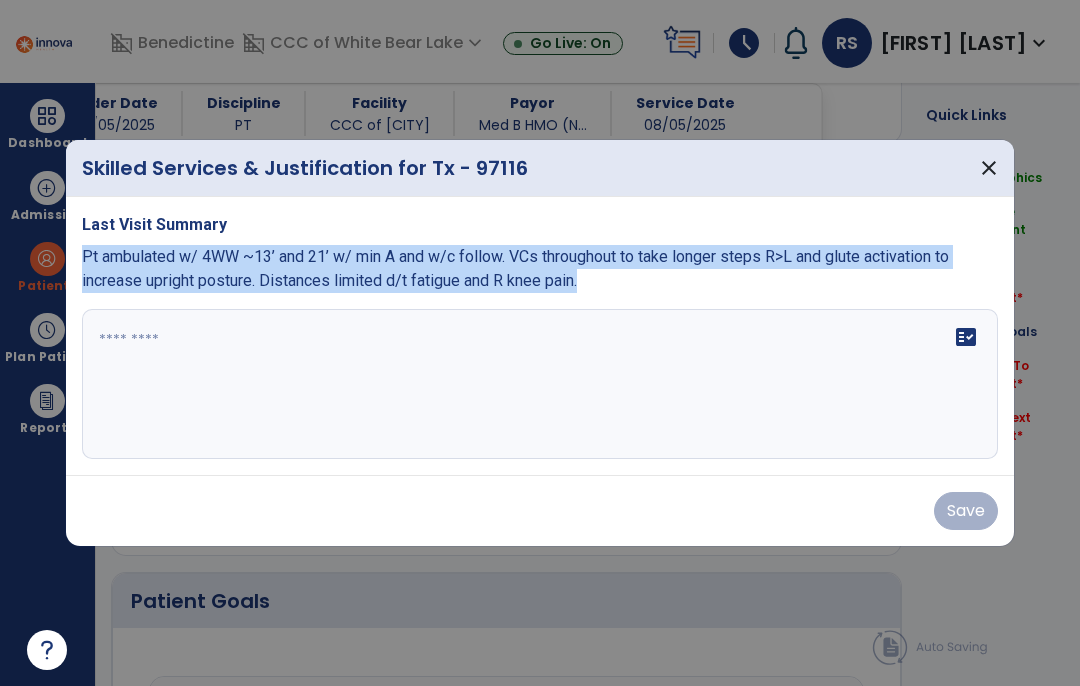click on "fact_check" at bounding box center [540, 384] 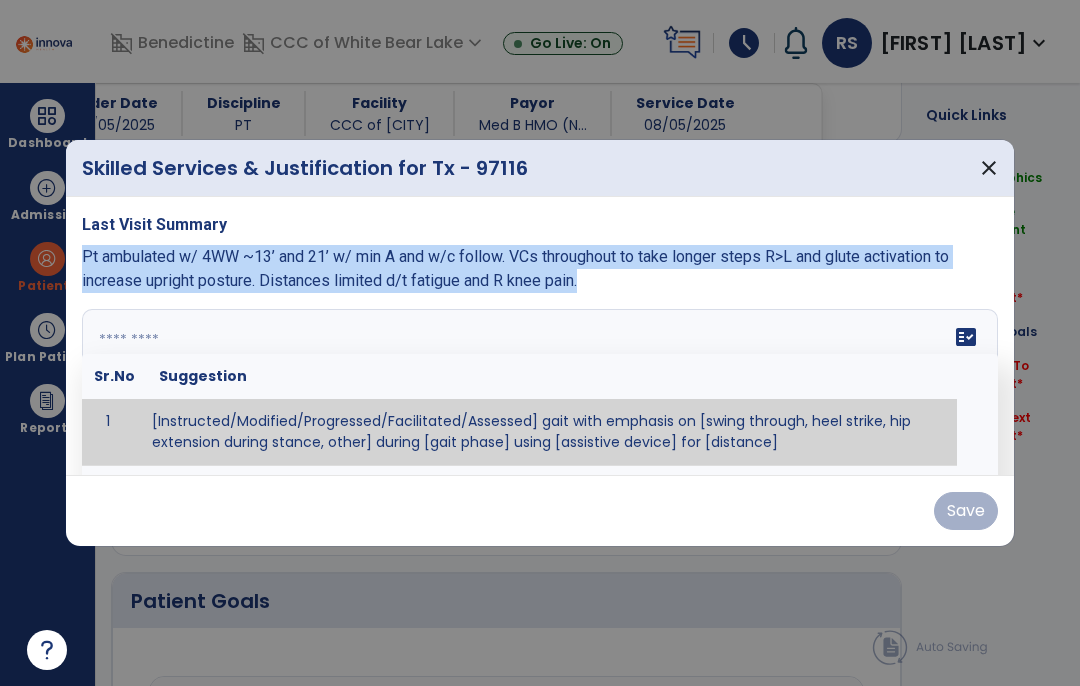 click at bounding box center (540, 384) 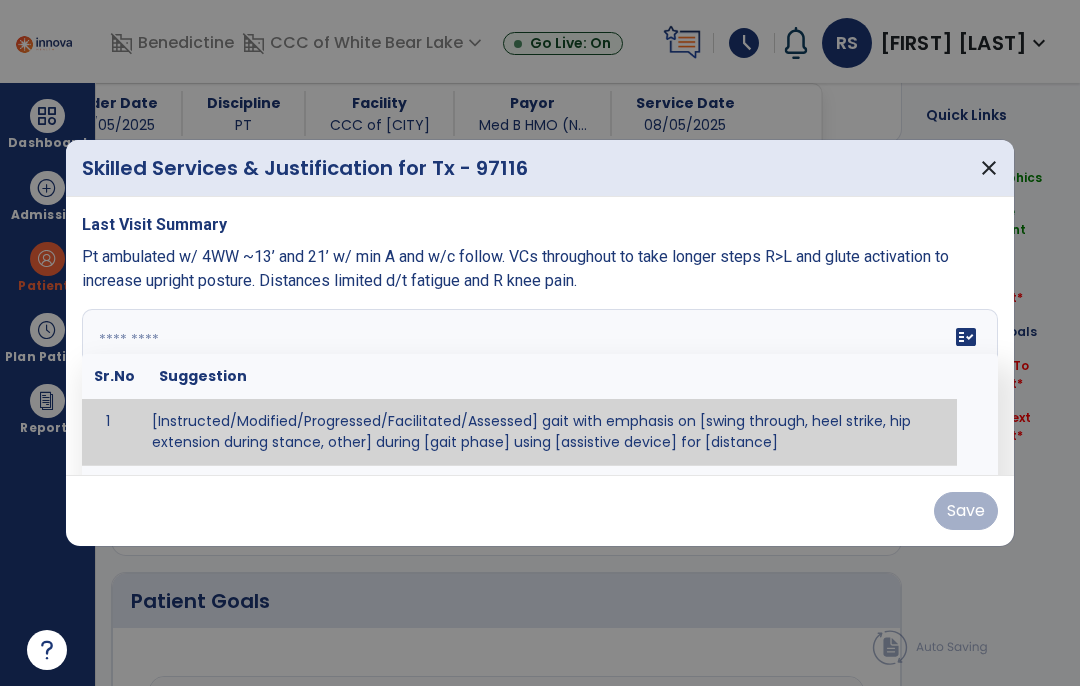 click at bounding box center (540, 384) 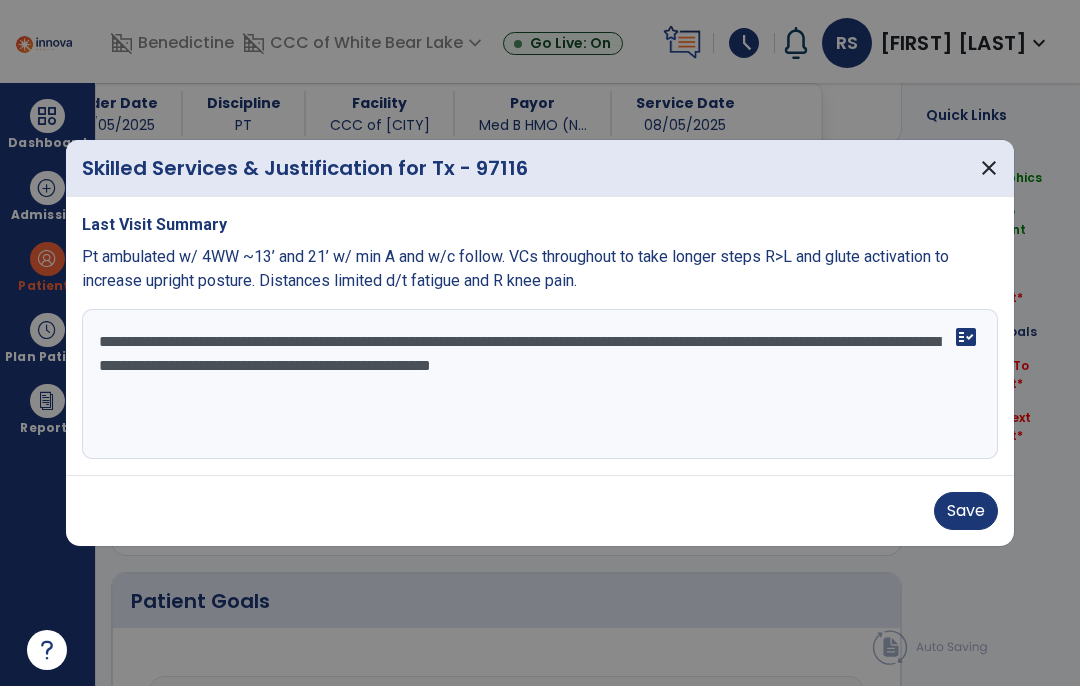 click on "**********" at bounding box center [540, 384] 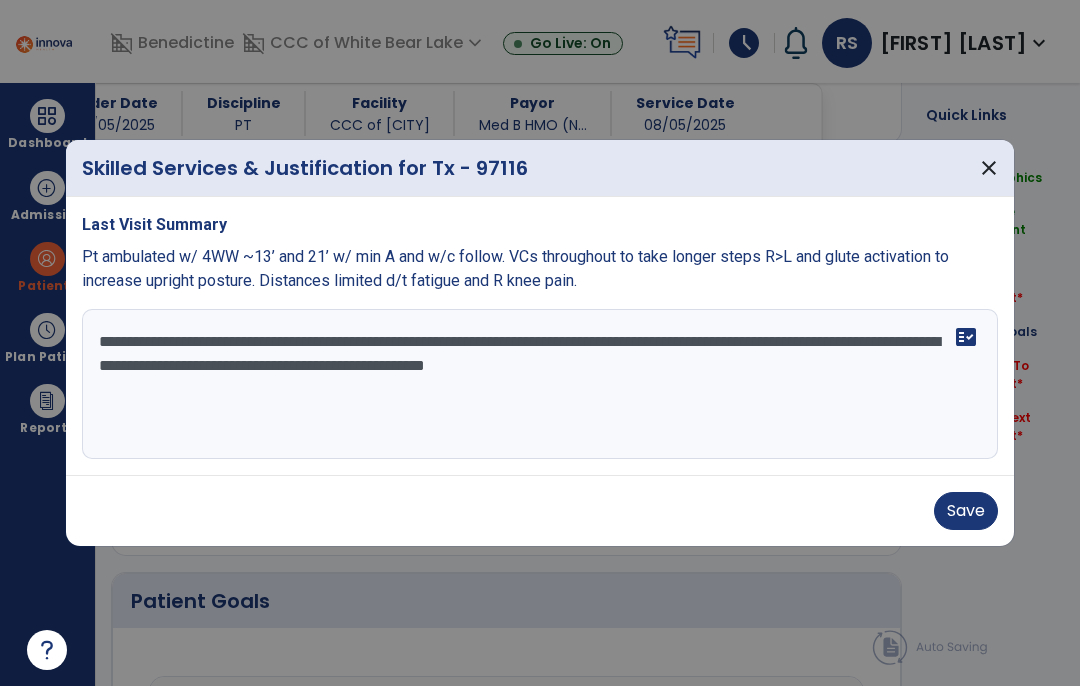 click on "**********" at bounding box center [540, 384] 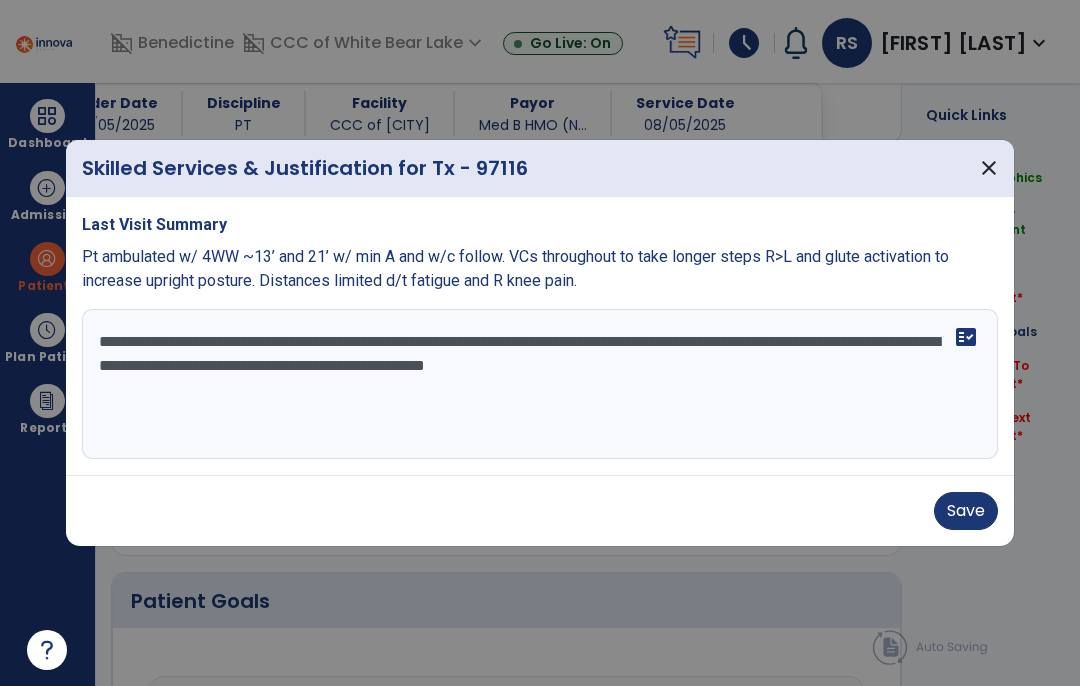 click on "**********" at bounding box center [540, 384] 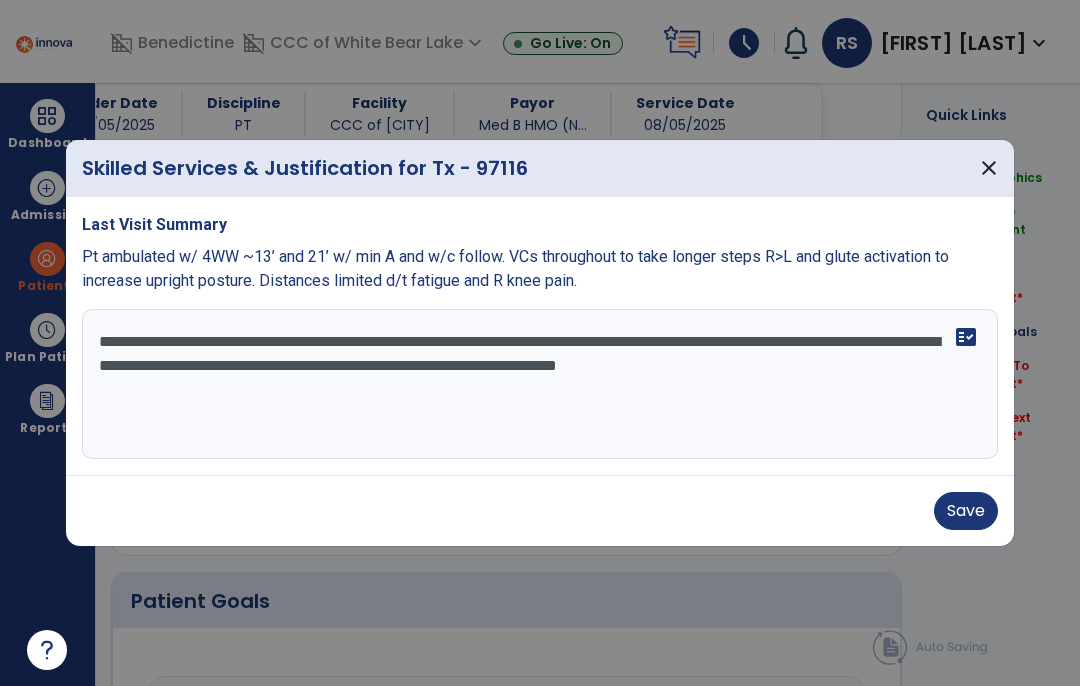 click on "**********" at bounding box center (540, 384) 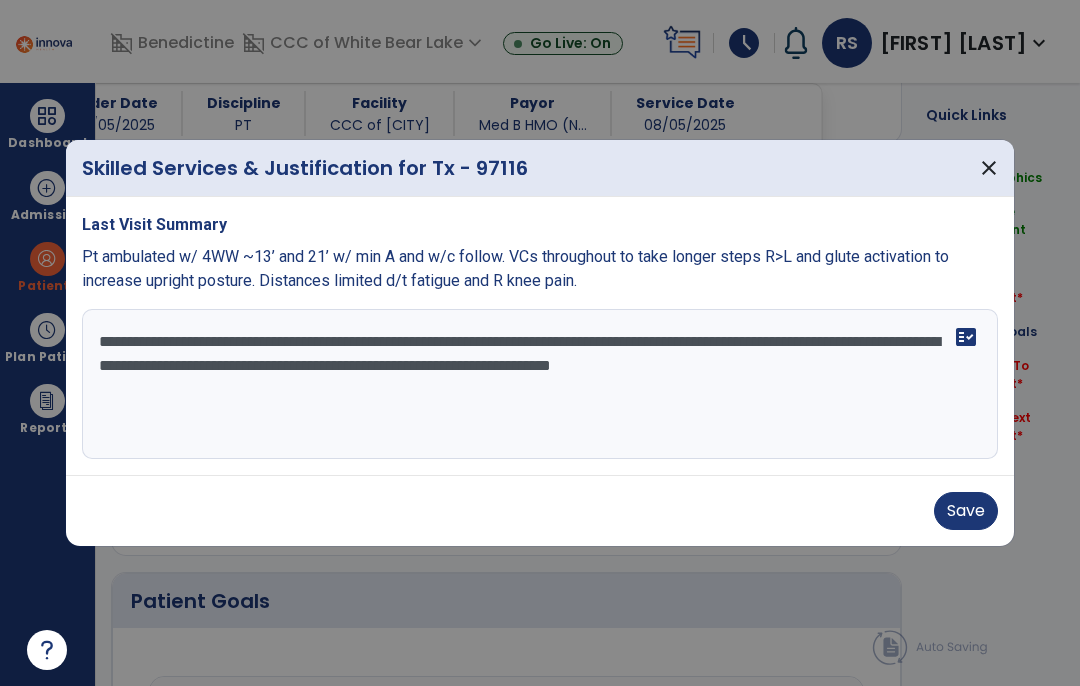 click on "**********" at bounding box center (540, 384) 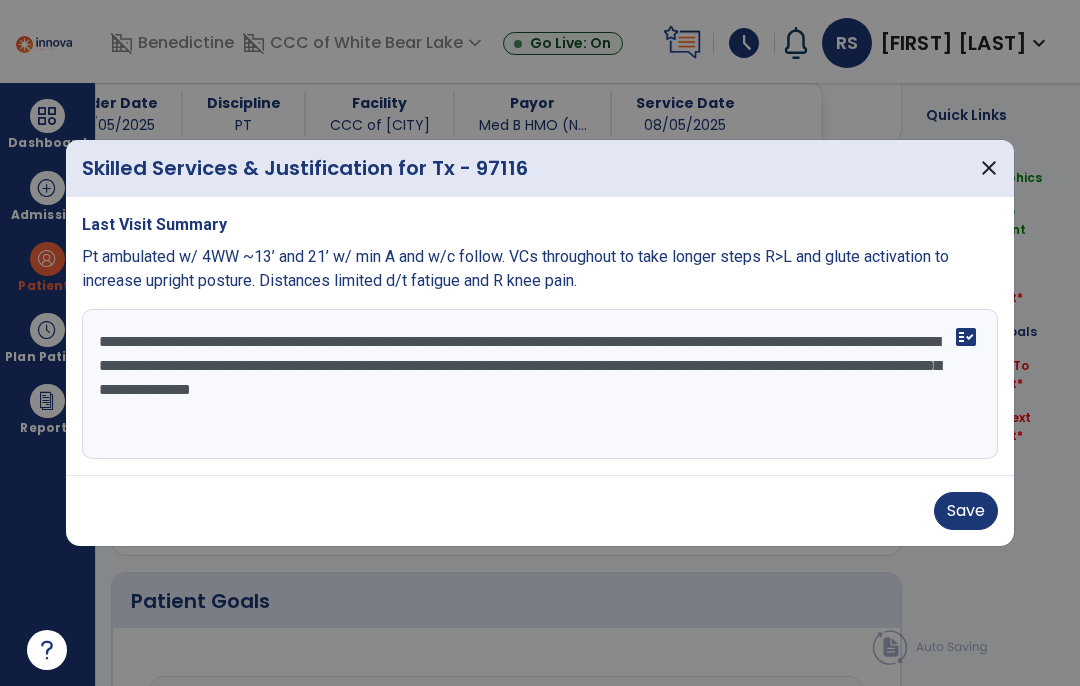 click on "**********" at bounding box center (540, 384) 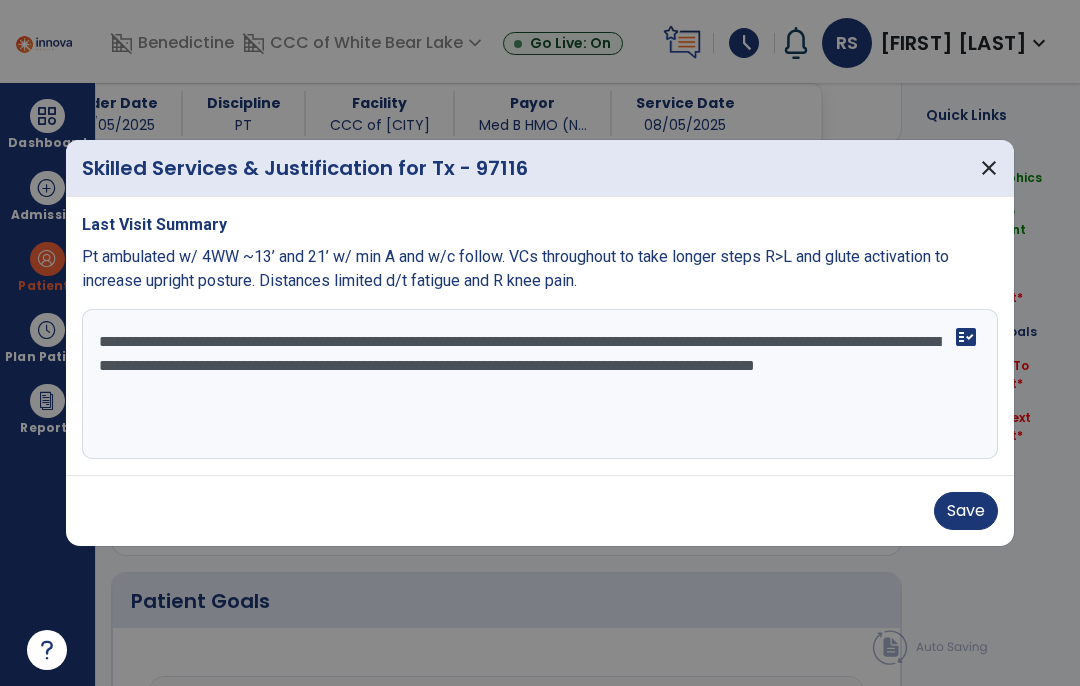 type on "**********" 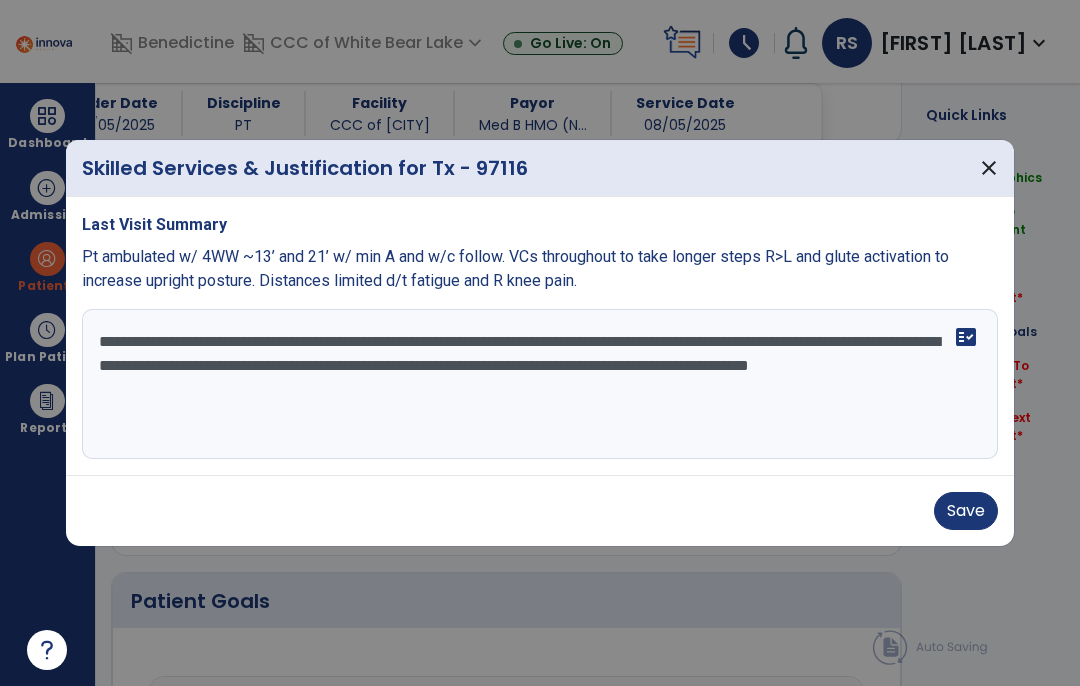 click on "Save" at bounding box center (966, 511) 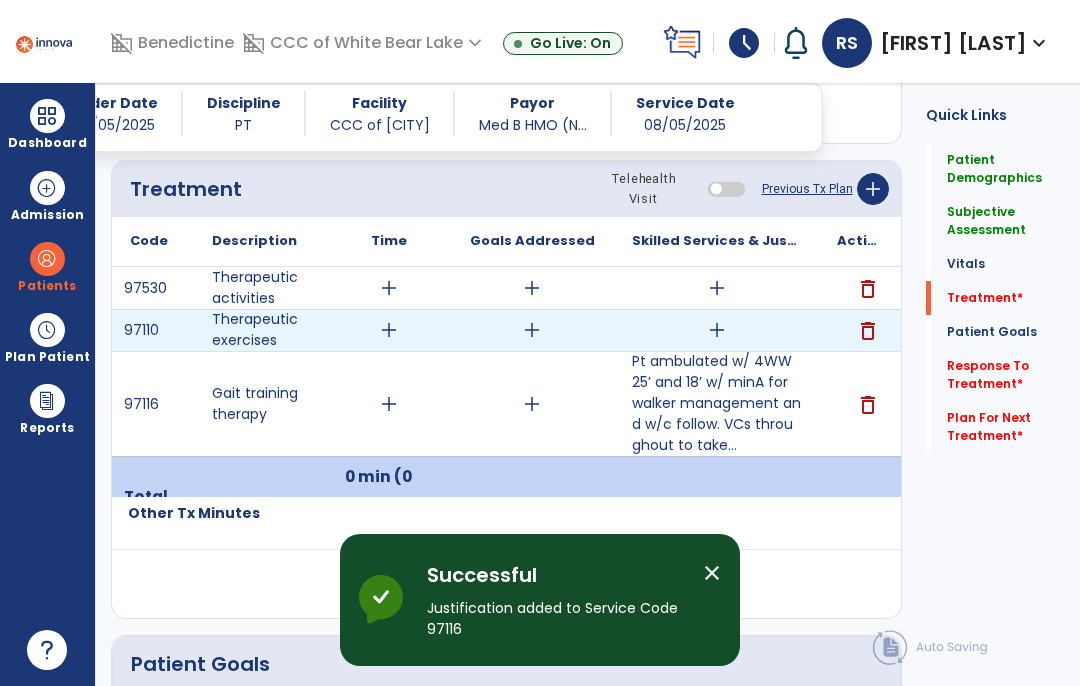 click on "add" at bounding box center [717, 330] 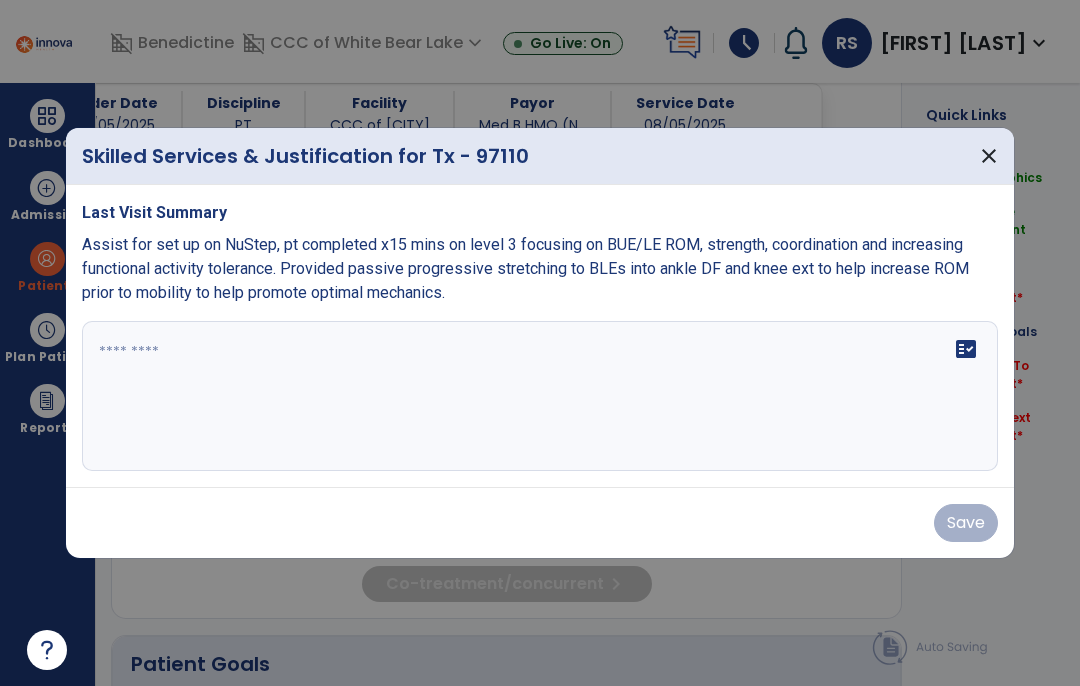 click on "Assist for set up on NuStep, pt completed x15 mins on level 3 focusing on BUE/LE ROM, strength,  coordination and increasing functional activity tolerance. Provided passive progressive stretching to BLEs into ankle DF and knee ext to help increase ROM prior to mobility to help promote optimal mechanics." at bounding box center (525, 268) 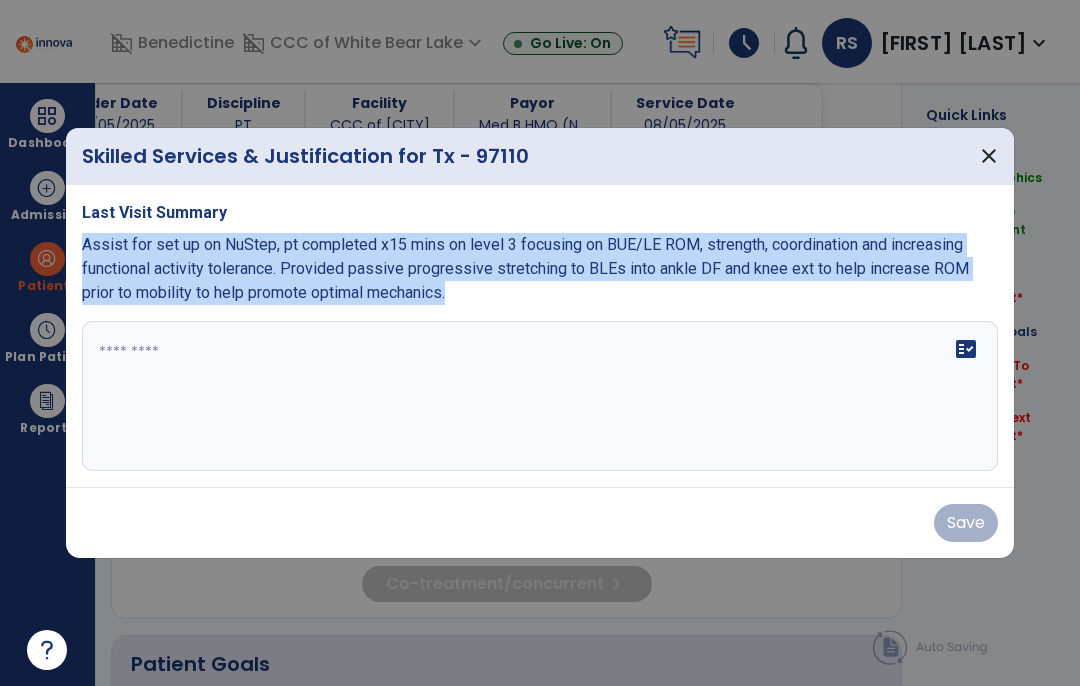 copy on "Assist for set up on NuStep, pt completed x15 mins on level 3 focusing on BUE/LE ROM, strength,  coordination and increasing functional activity tolerance. Provided passive progressive stretching to BLEs into ankle DF and knee ext to help increase ROM prior to mobility to help promote optimal mechanics." 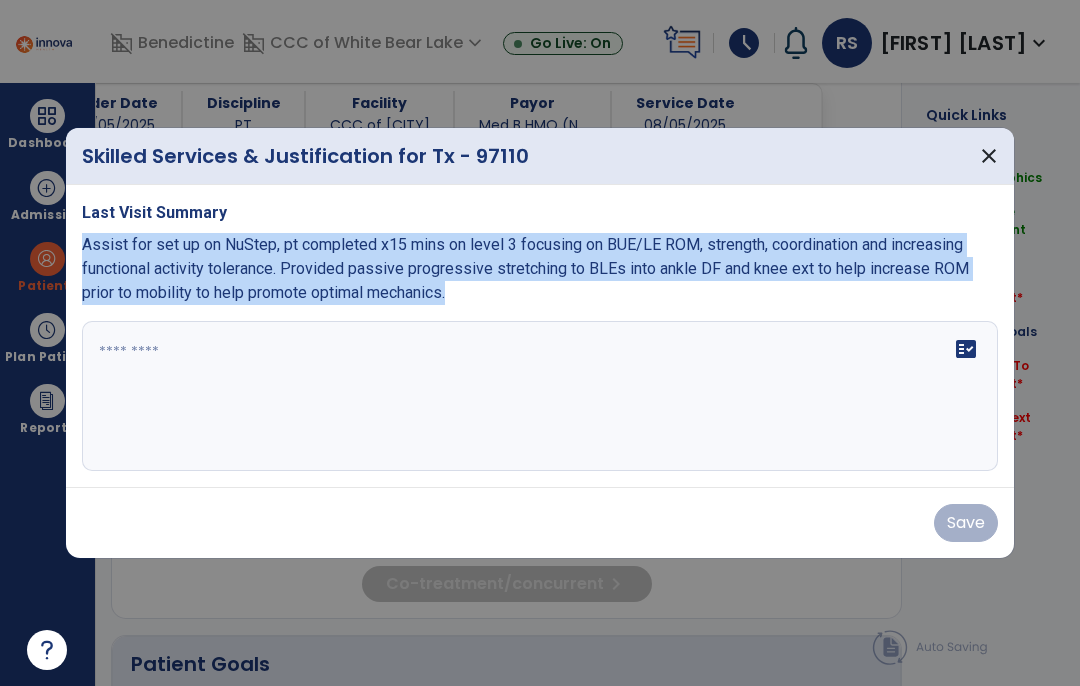click on "fact_check" at bounding box center (540, 396) 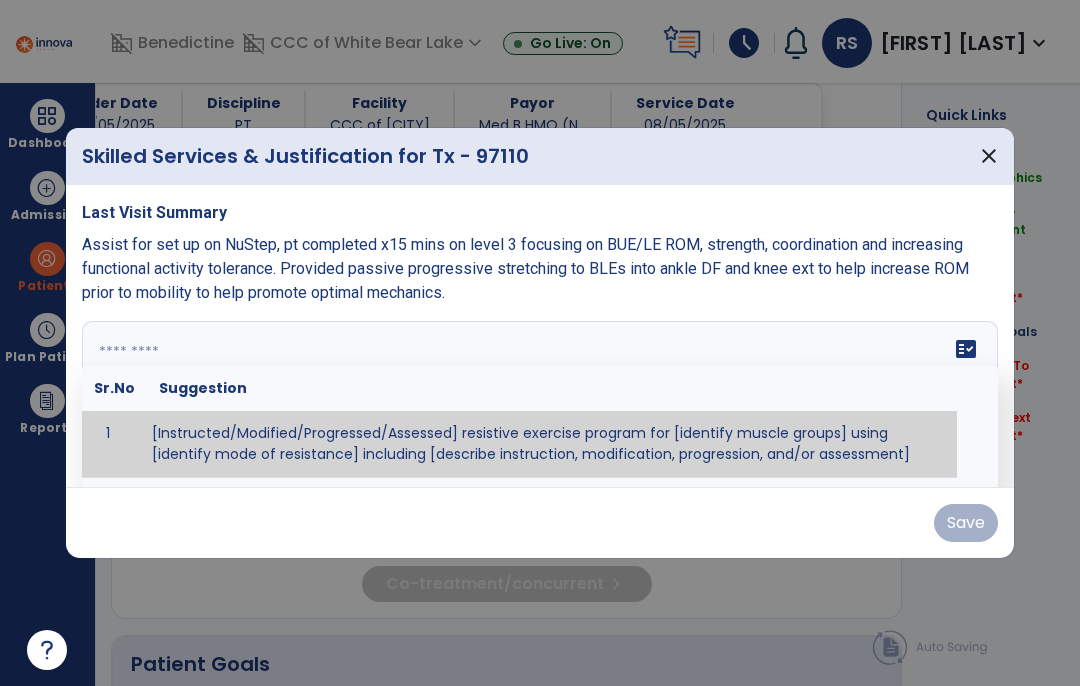 click at bounding box center [540, 396] 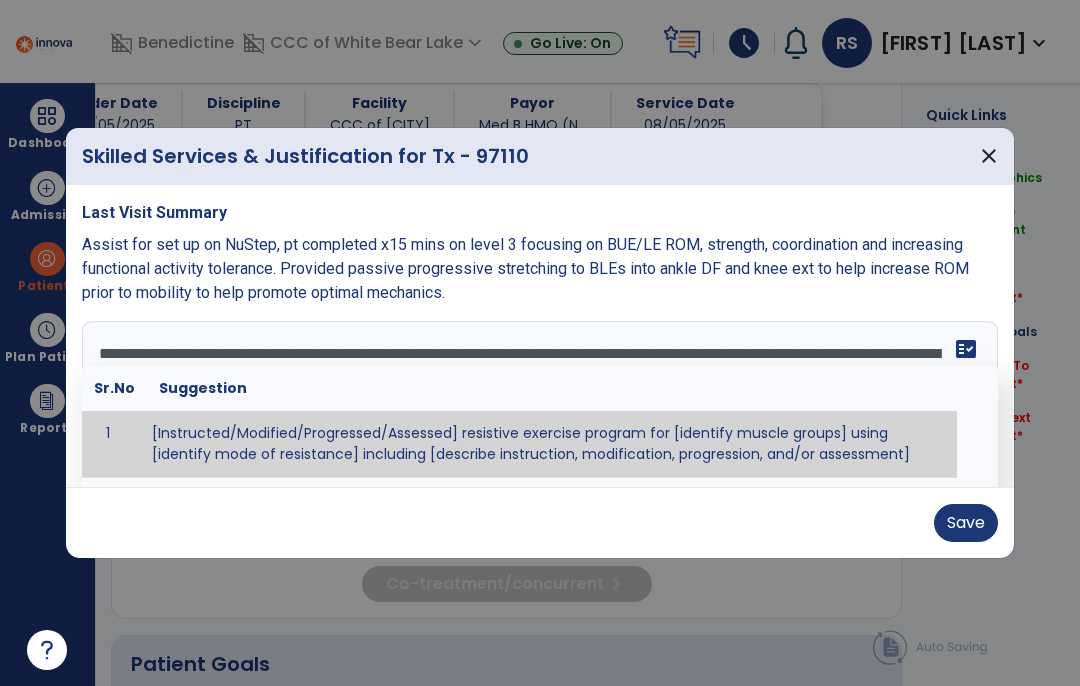 type on "**********" 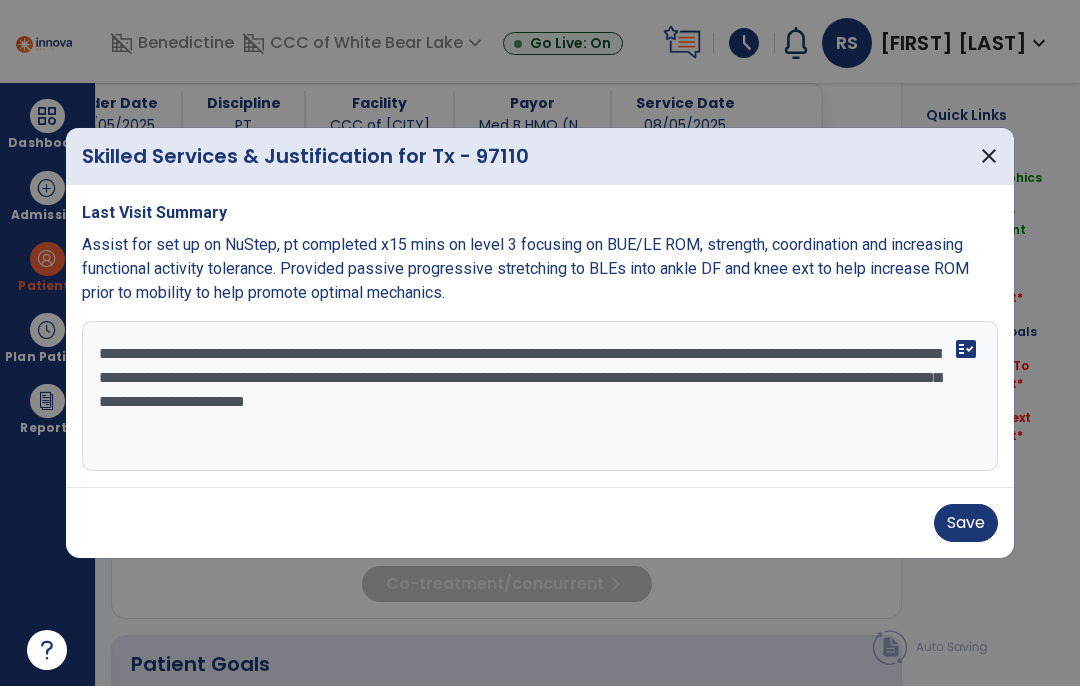 click on "Save" at bounding box center (966, 523) 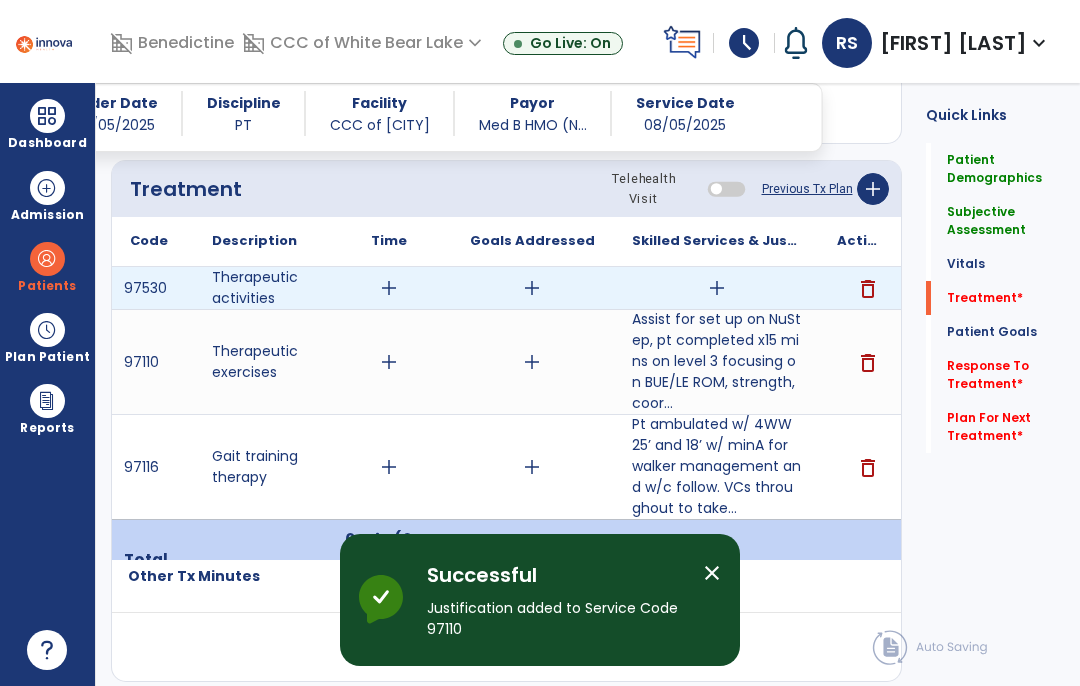 click on "delete" at bounding box center (868, 289) 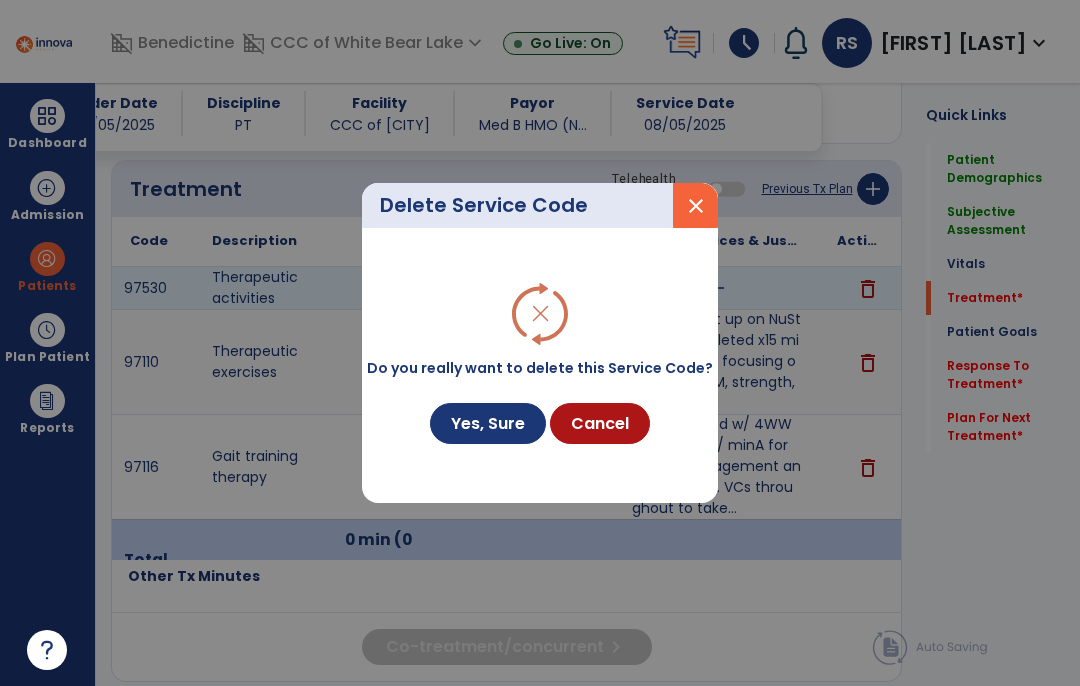 click on "Yes, Sure" at bounding box center [488, 423] 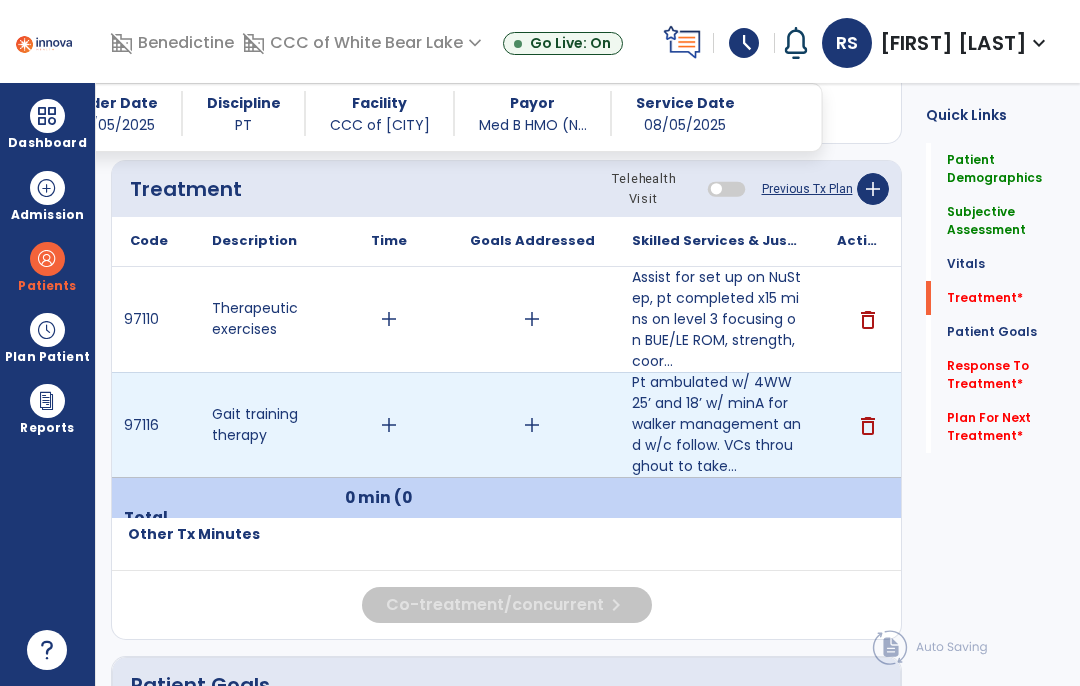 click on "add" at bounding box center (388, 425) 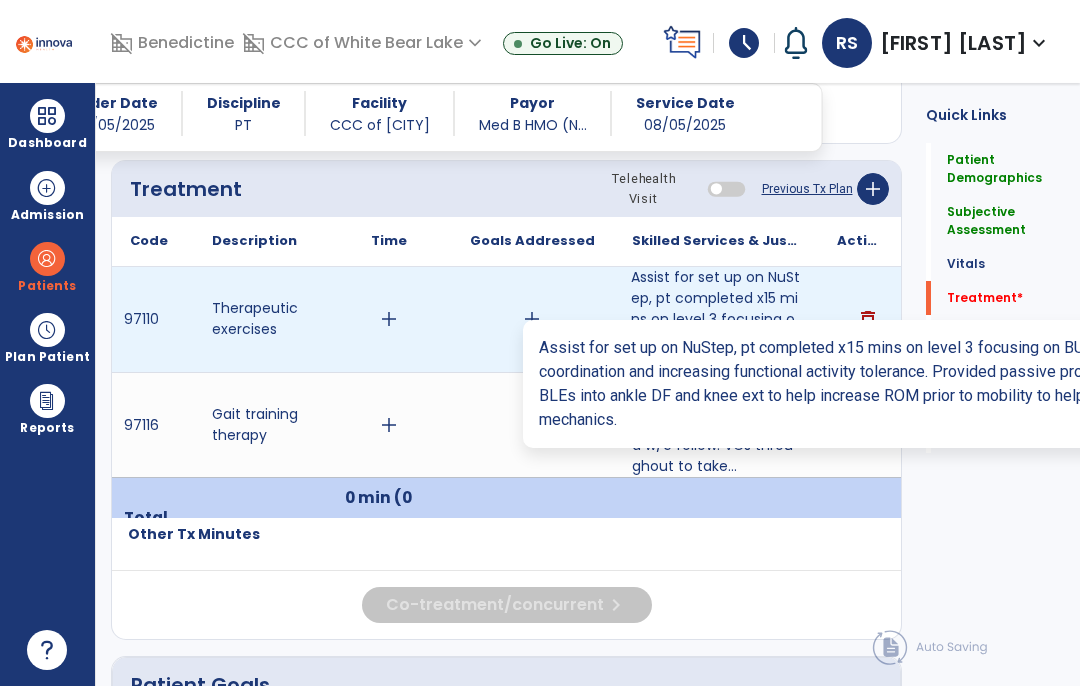 click on "Assist for set up on NuStep, pt completed x15 mins on level 3 focusing on BUE/LE ROM, strength, coor..." at bounding box center [716, 319] 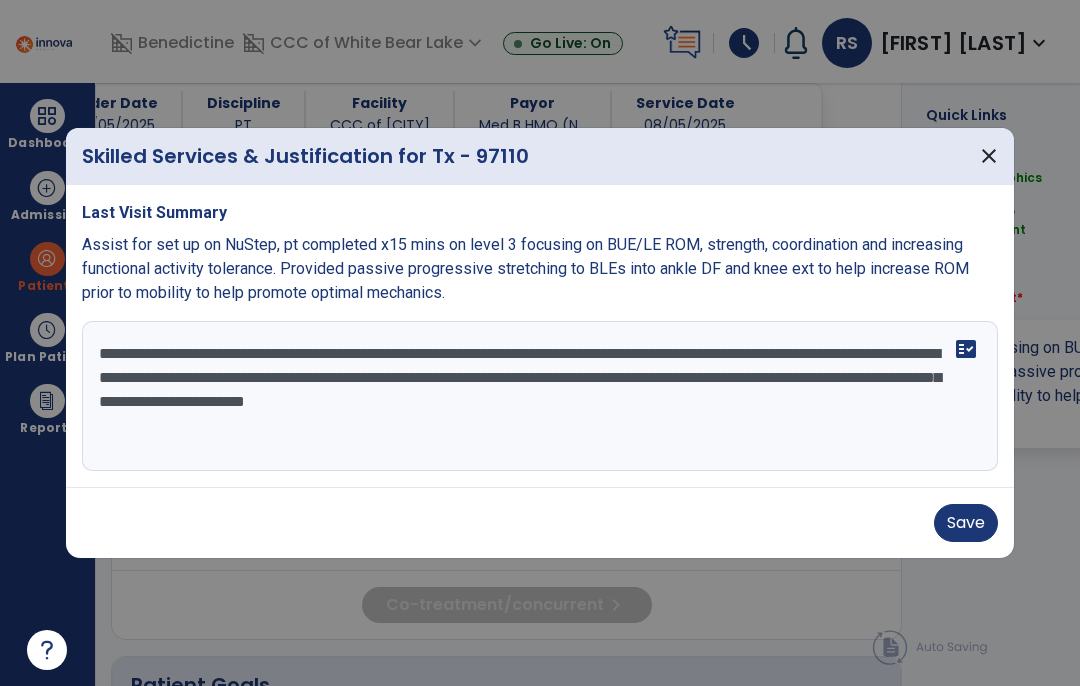 click on "**********" at bounding box center [540, 396] 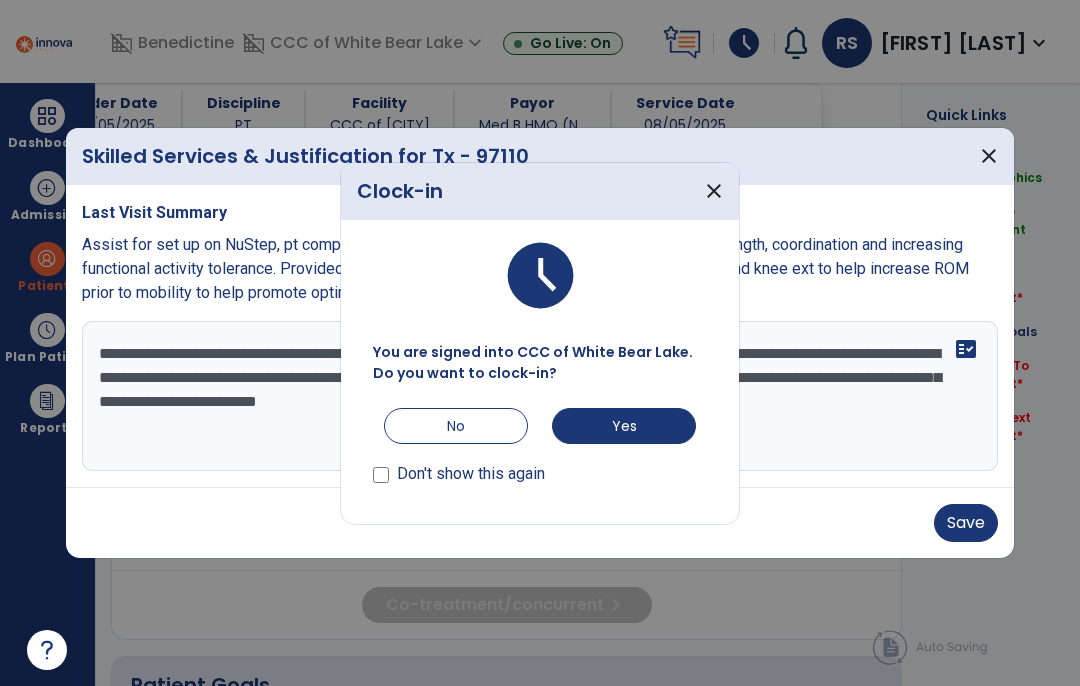 click on "close" at bounding box center [714, 191] 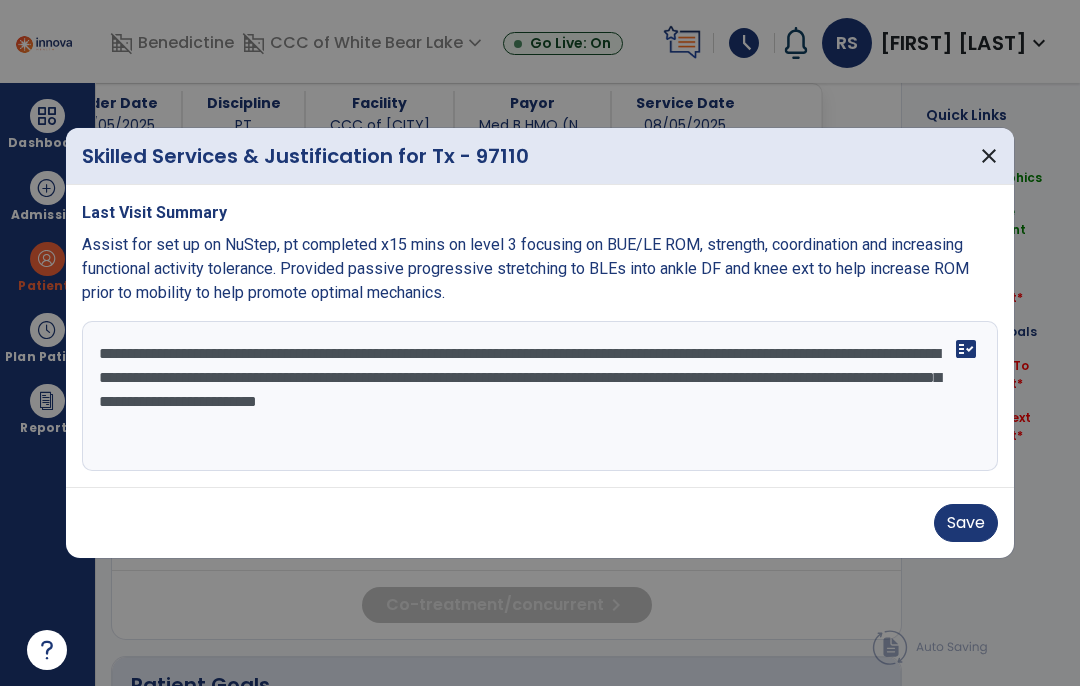 click on "**********" at bounding box center (540, 396) 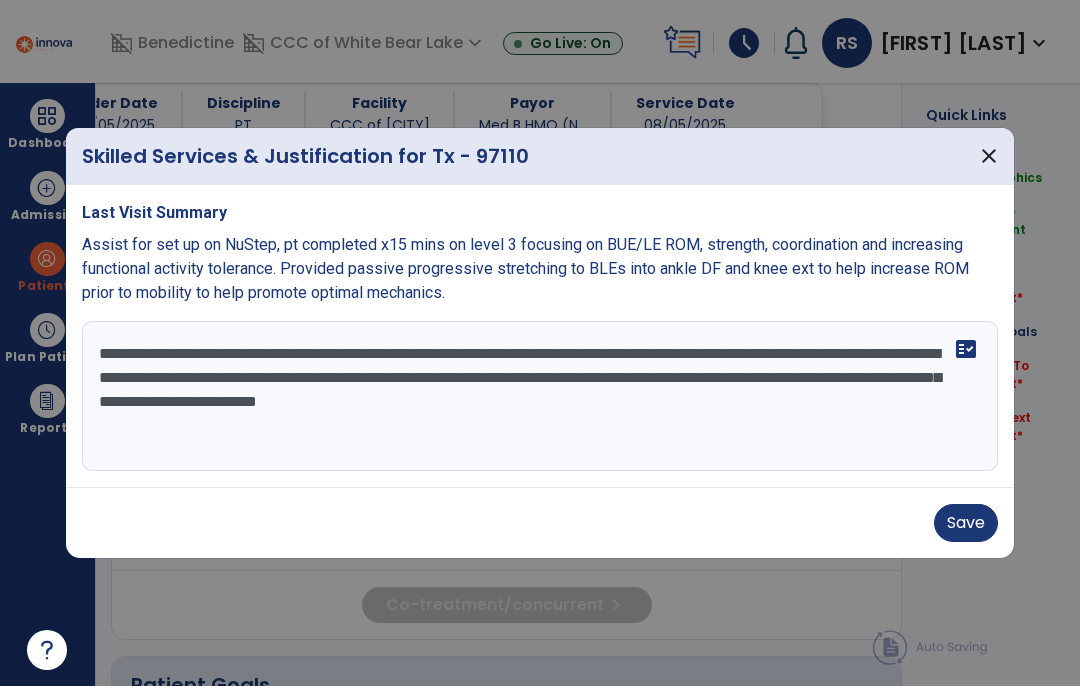click on "**********" at bounding box center [540, 396] 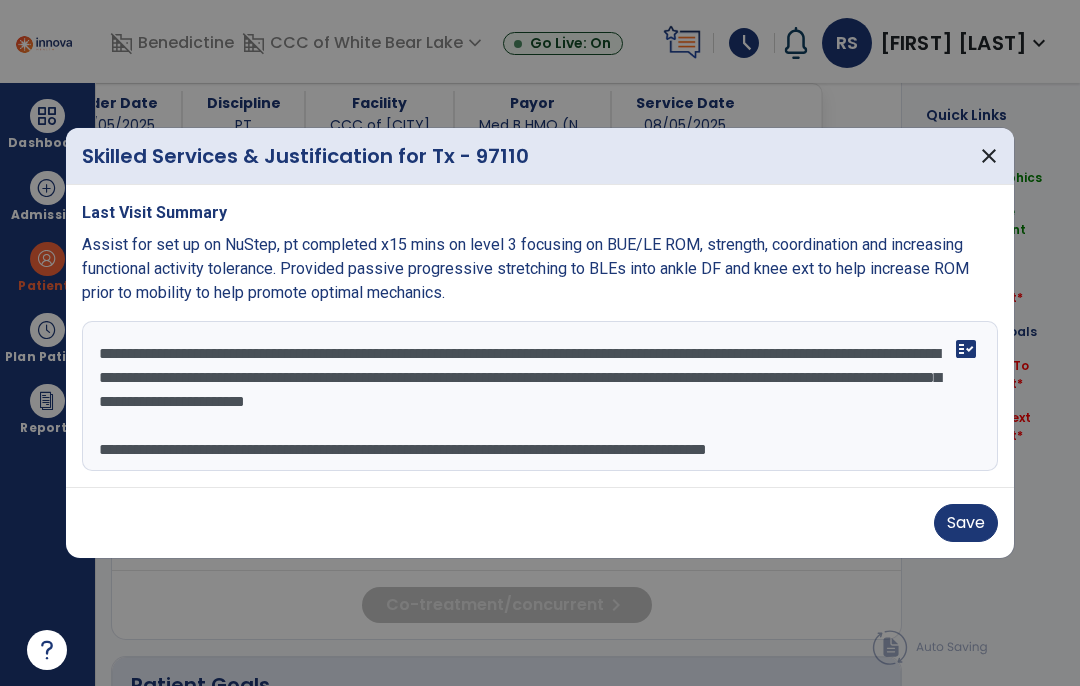 click on "Save" at bounding box center [966, 523] 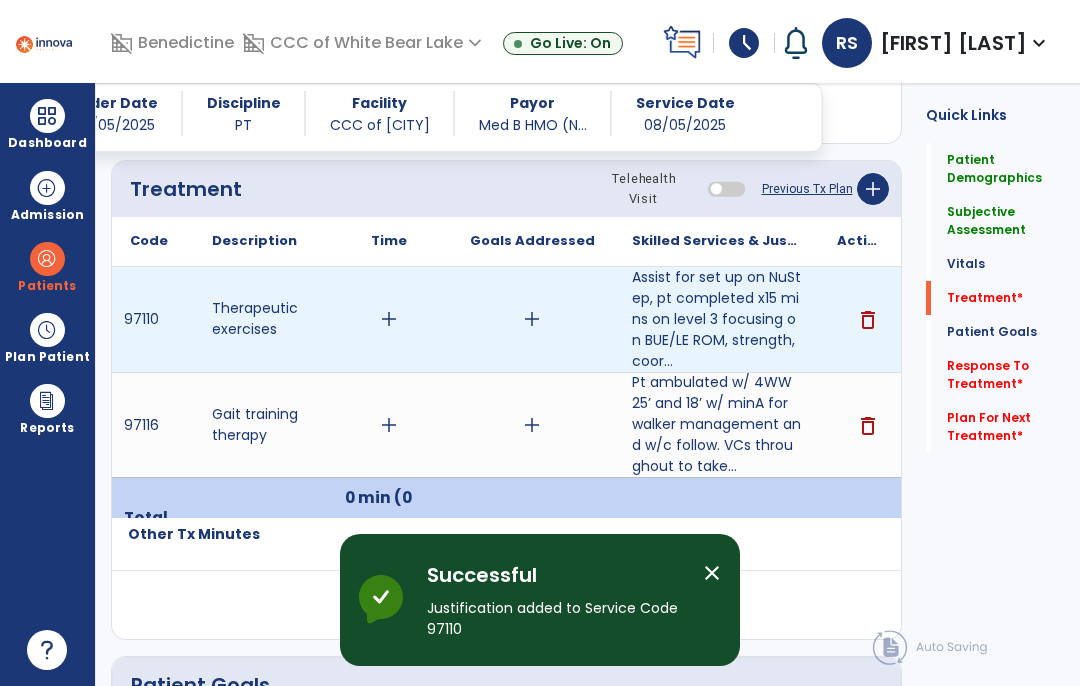 click on "add" at bounding box center (388, 319) 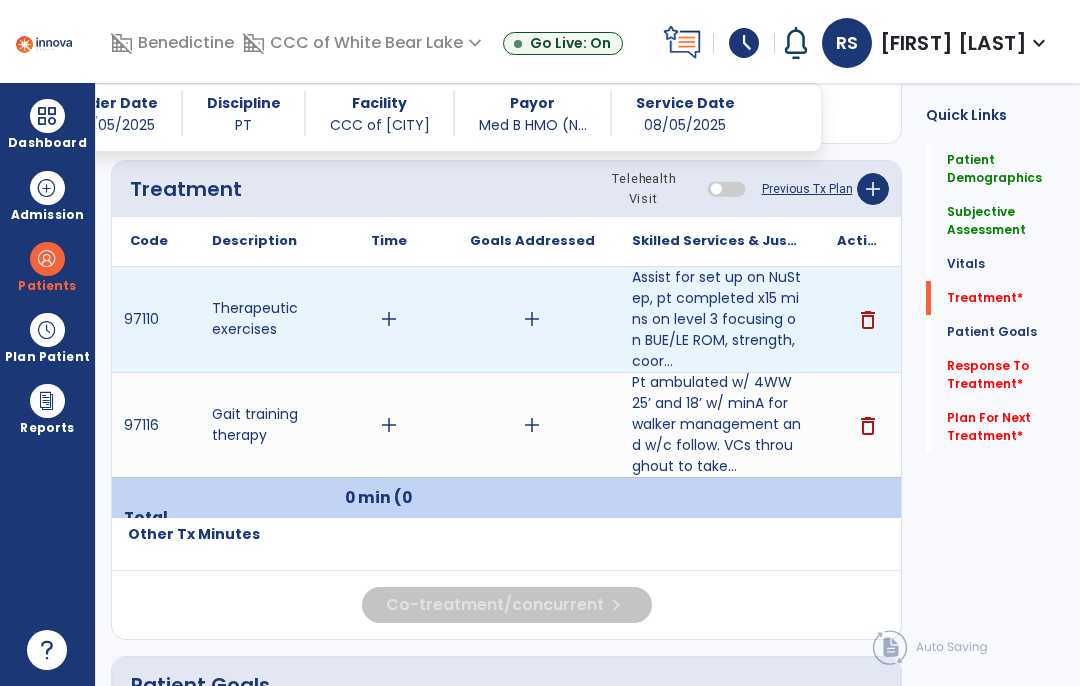 click on "add" at bounding box center (389, 319) 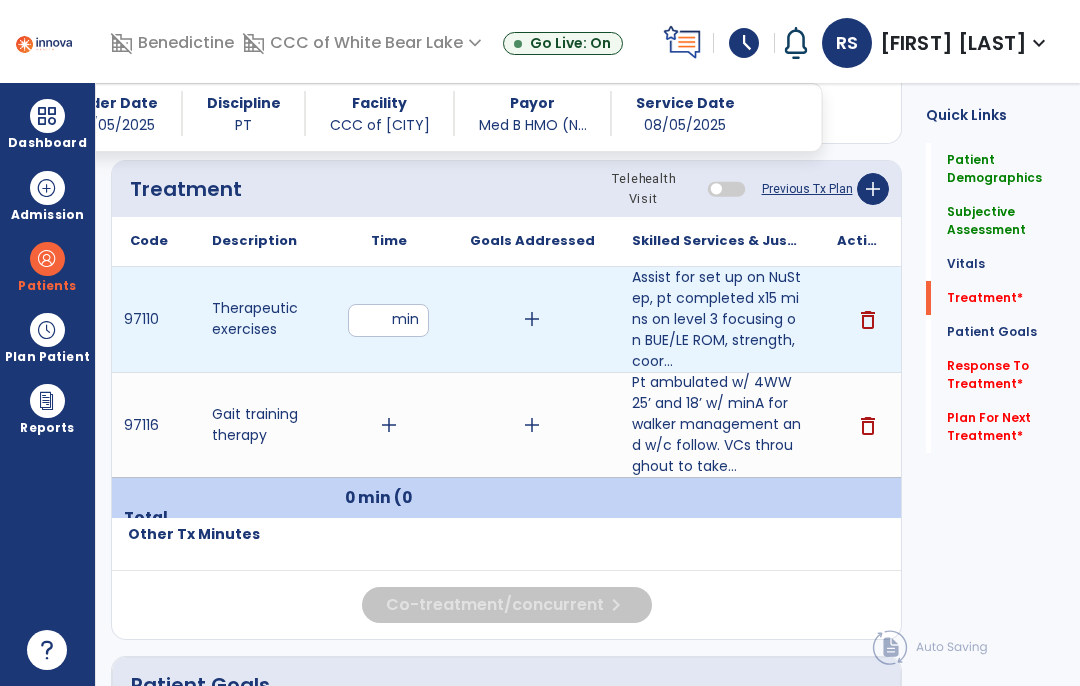 type on "**" 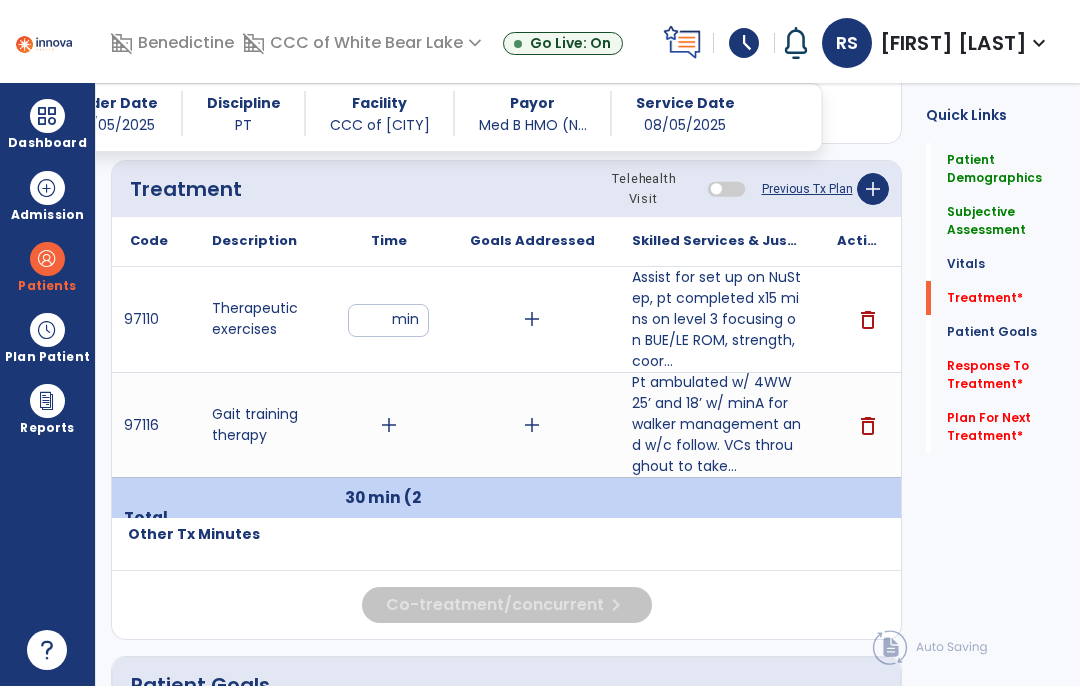 click on "add" at bounding box center (389, 425) 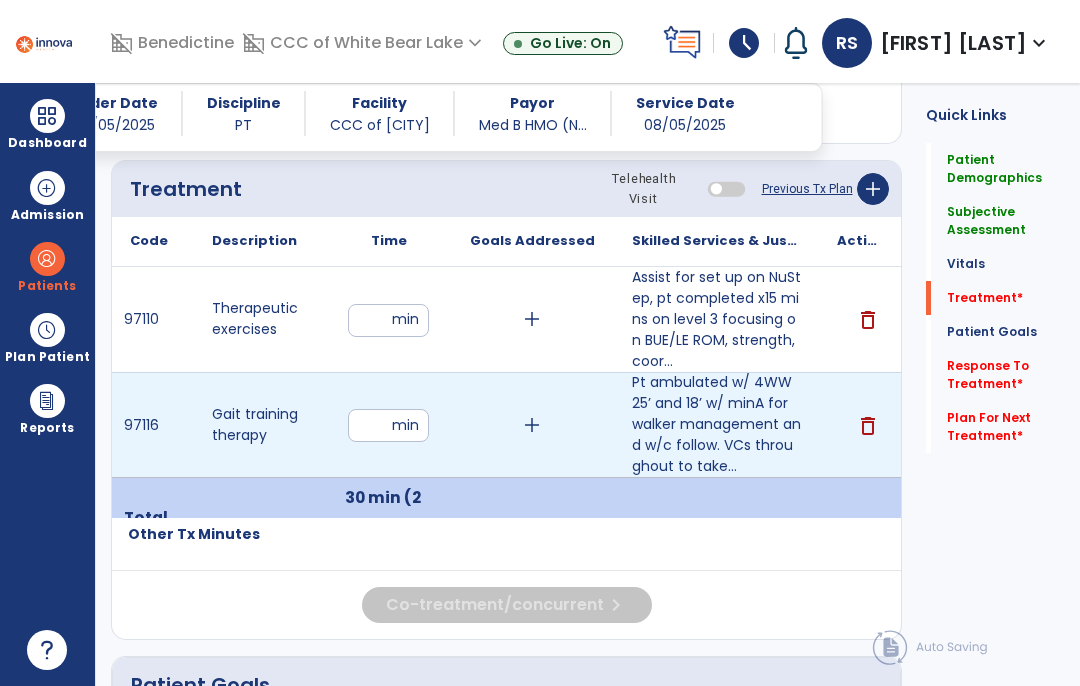 type on "**" 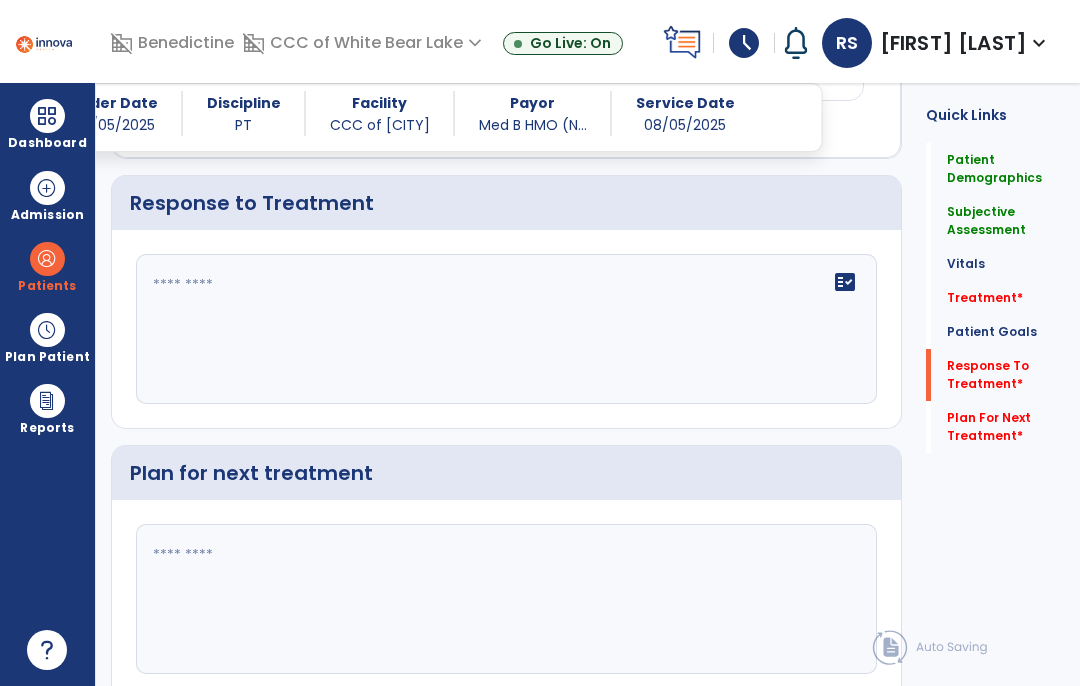 scroll, scrollTop: 2454, scrollLeft: 0, axis: vertical 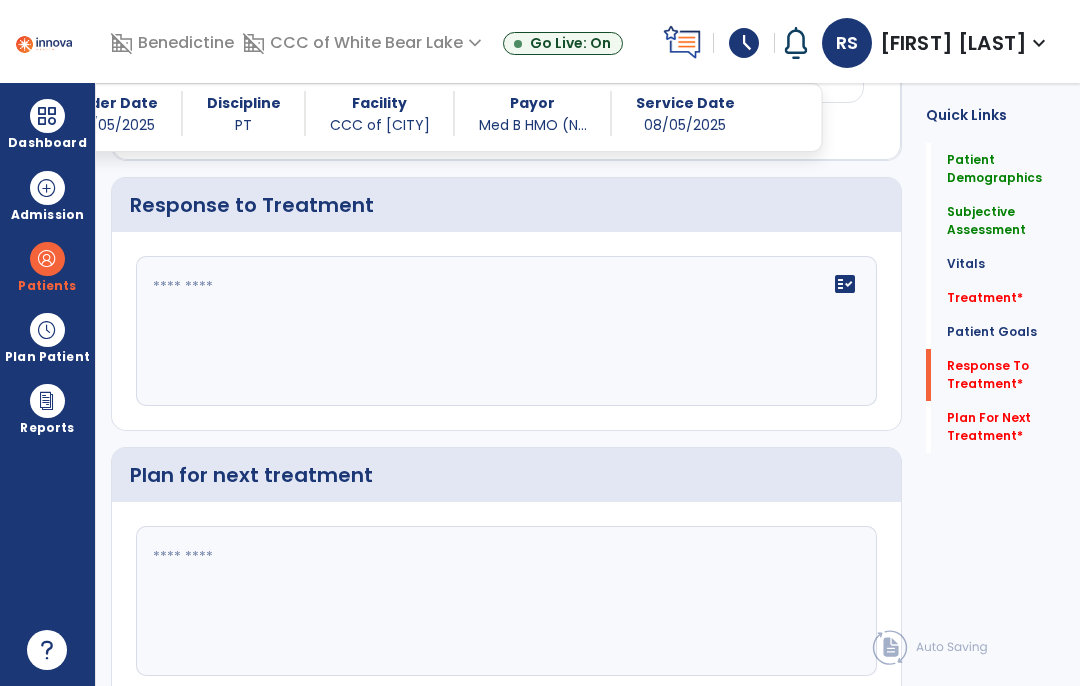 click on "fact_check" 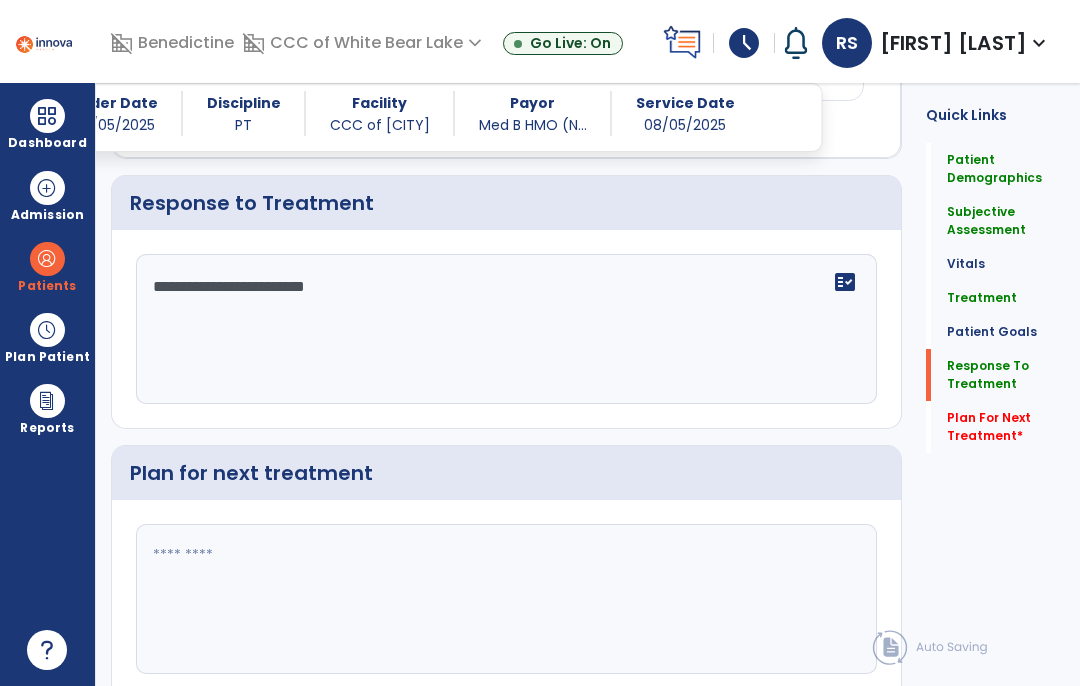 scroll, scrollTop: 2454, scrollLeft: 0, axis: vertical 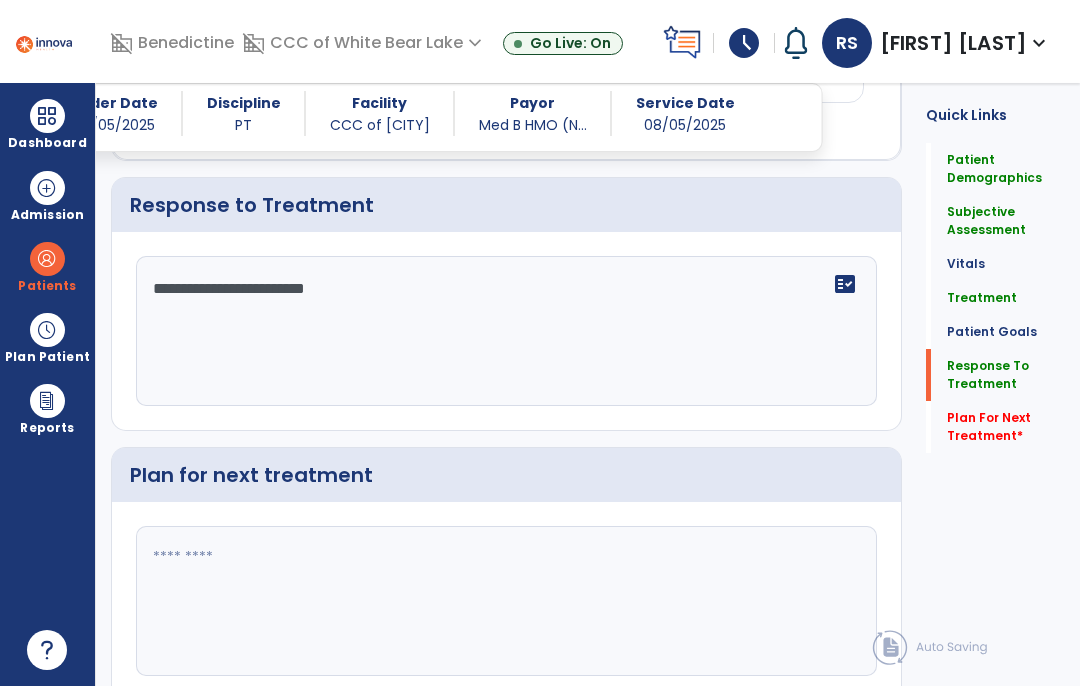 type on "**********" 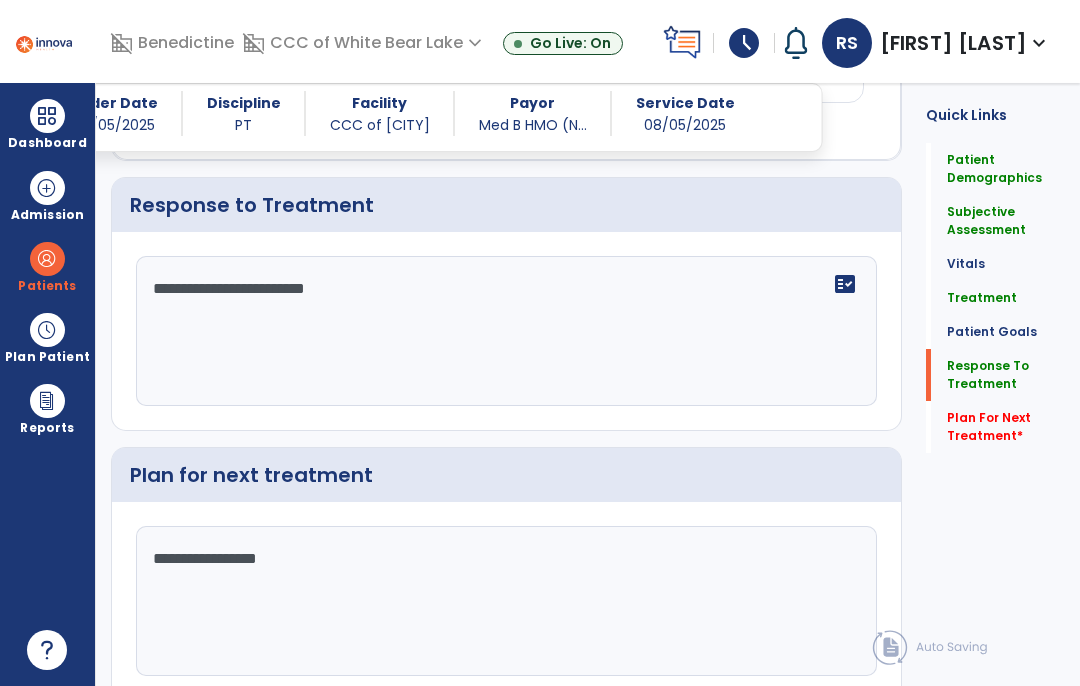 click on "**********" 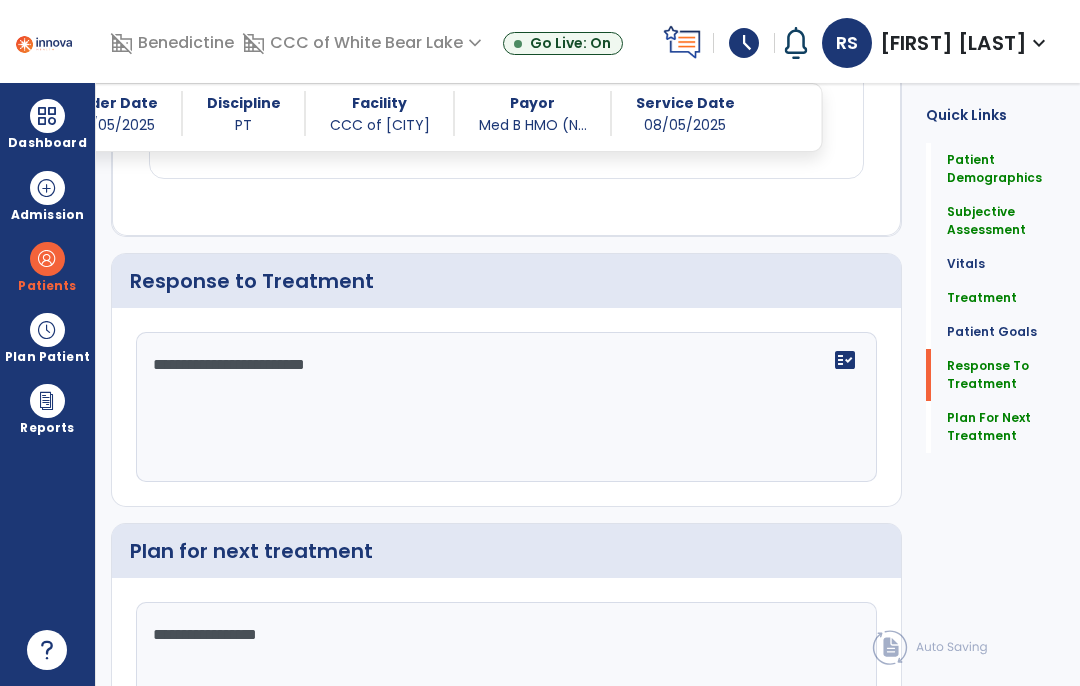 scroll, scrollTop: 2378, scrollLeft: 0, axis: vertical 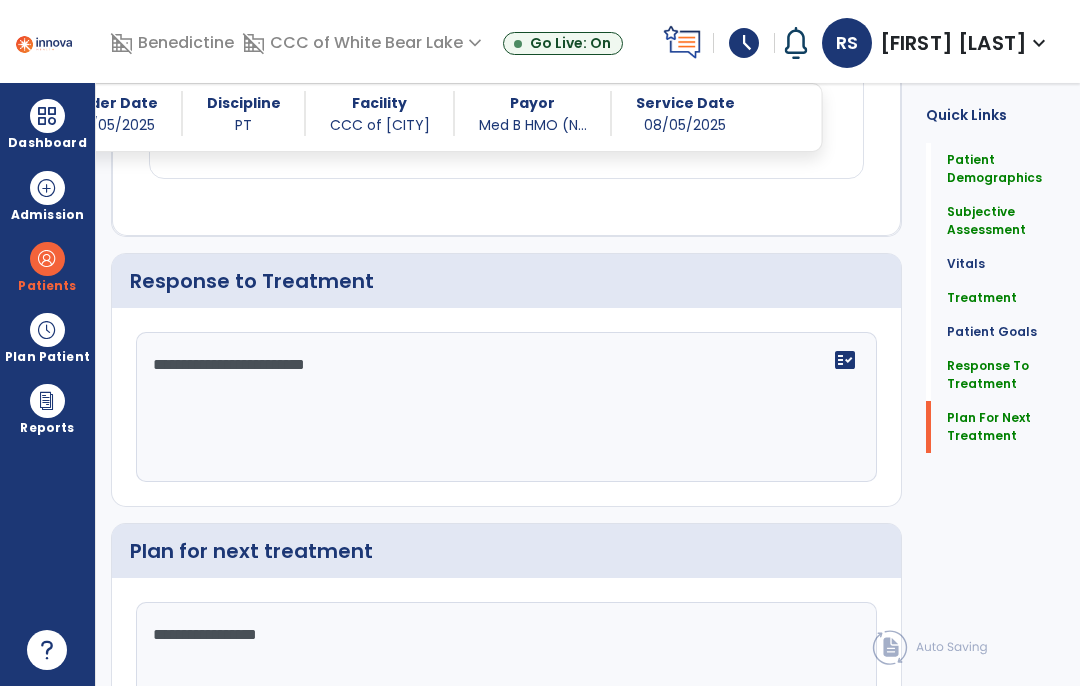type on "**********" 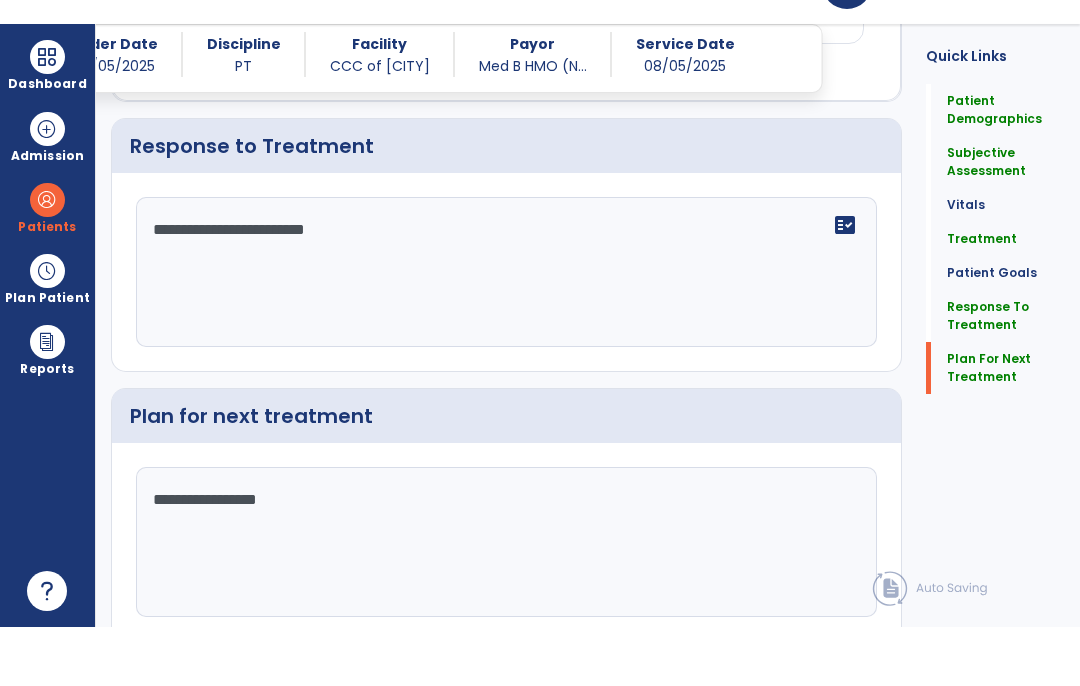 click on "Sign Doc" 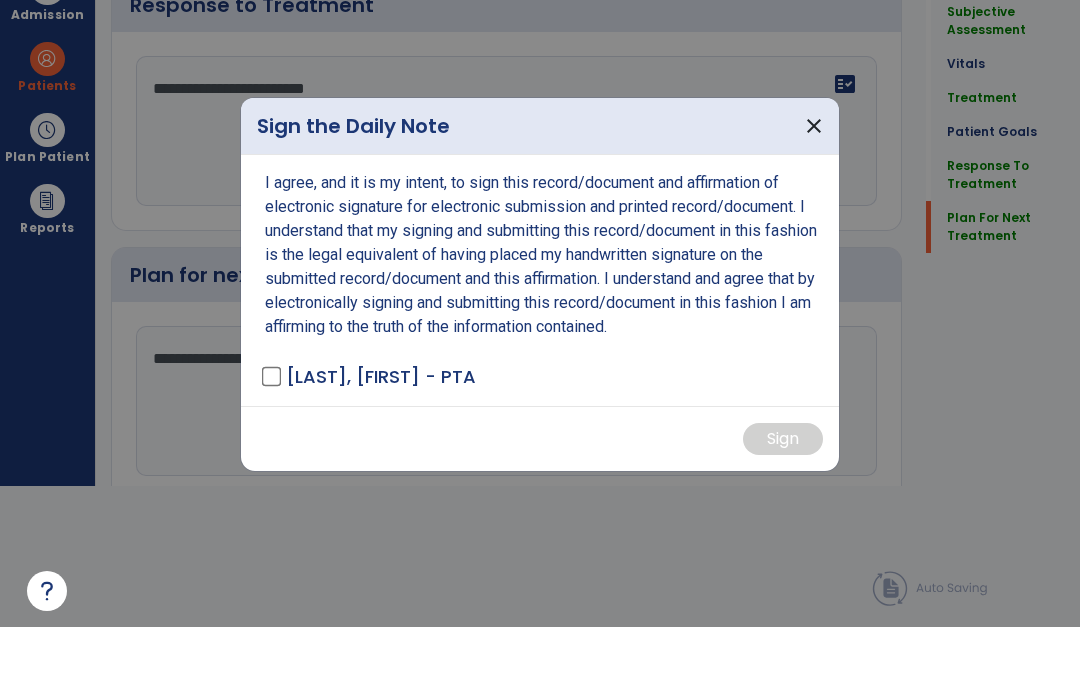 scroll, scrollTop: 0, scrollLeft: 0, axis: both 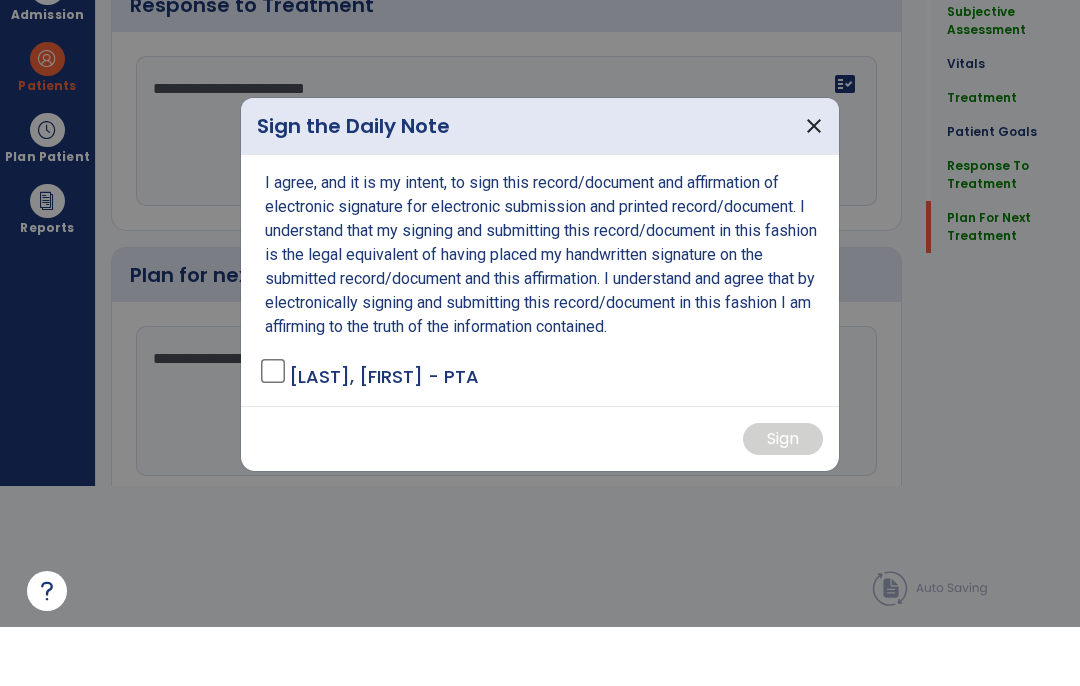 click on "I agree, and it is my intent, to sign this record/document and affirmation of electronic signature for electronic submission and printed record/document. I understand that my signing and submitting this record/document in this fashion is the legal equivalent of having placed my handwritten signature on the submitted record/document and this affirmation. I understand and agree that by electronically signing and submitting this record/document in this fashion I am affirming to the truth of the information contained. [LAST], [FIRST]  - PTA" at bounding box center (540, 339) 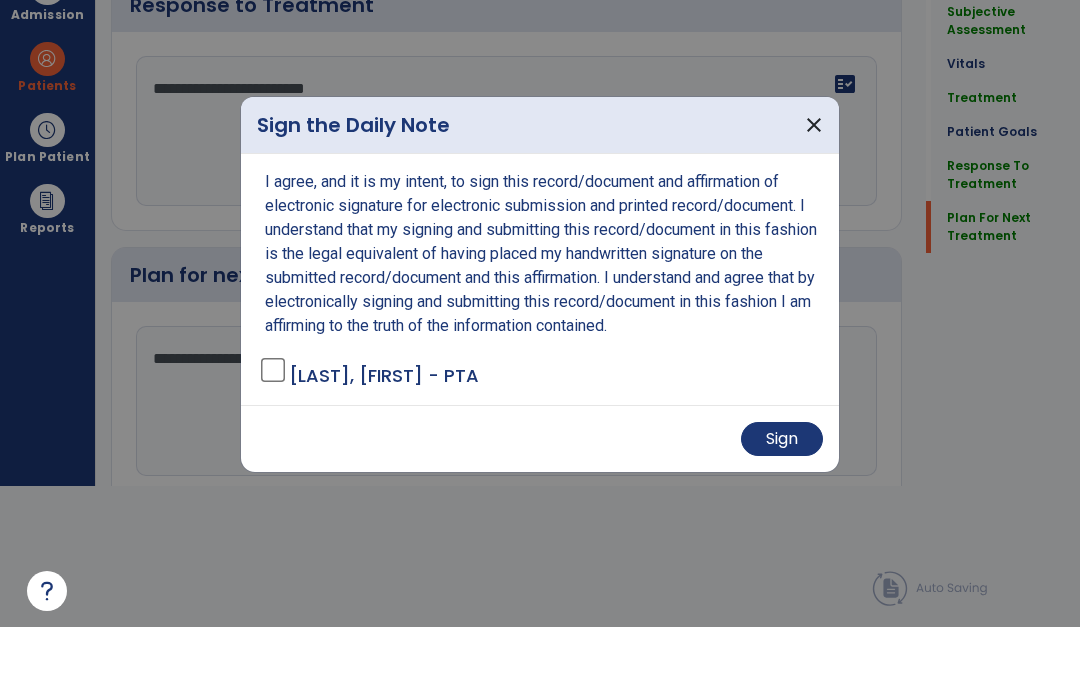 click on "Sign" at bounding box center [782, 498] 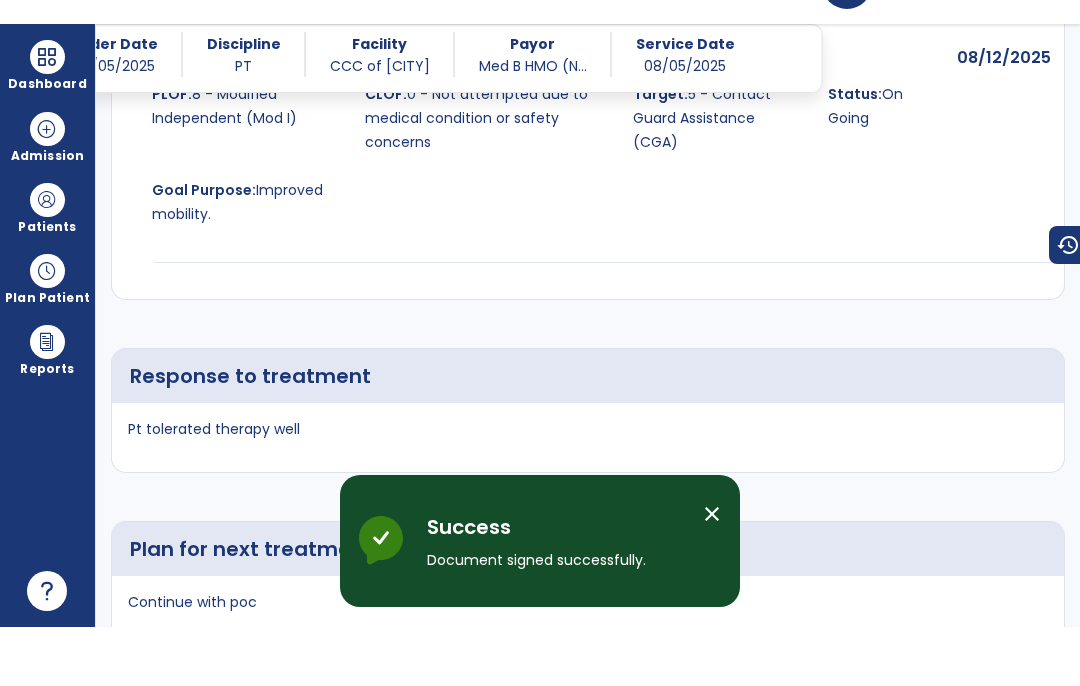 scroll, scrollTop: 82, scrollLeft: 0, axis: vertical 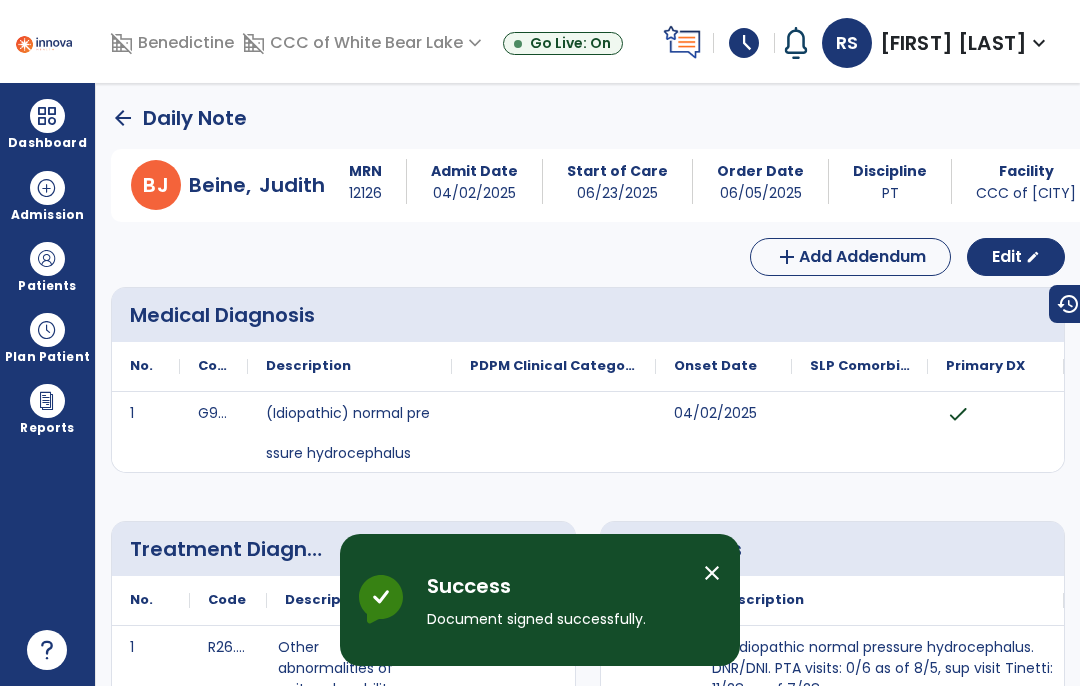 click on "arrow_back" 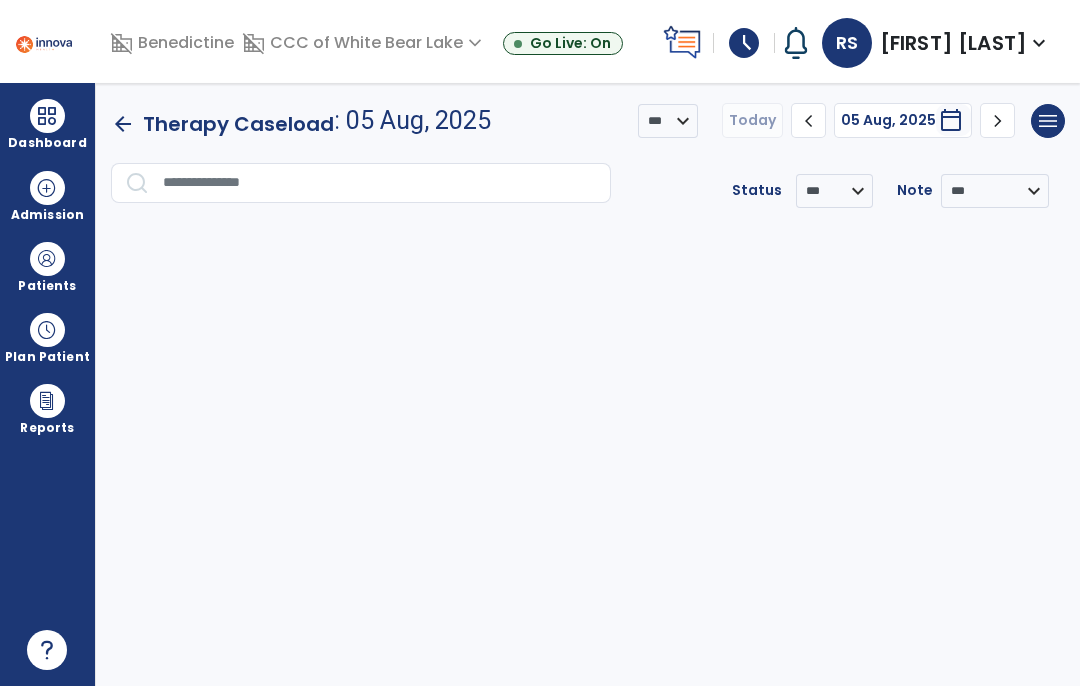 click on "arrow_back" 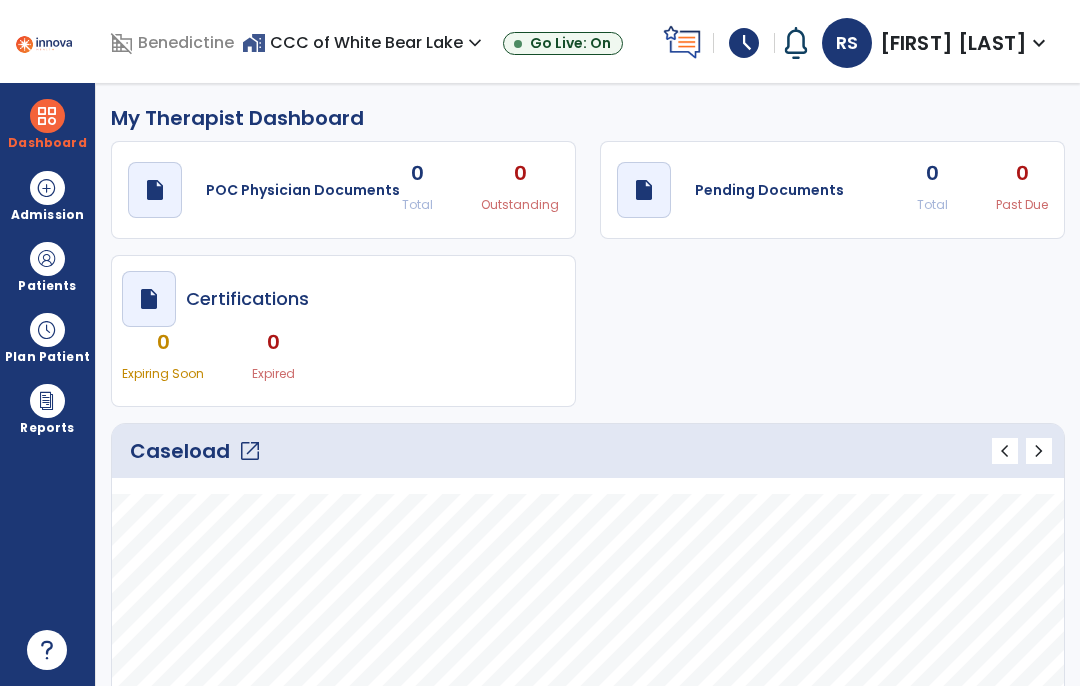 click on "open_in_new" 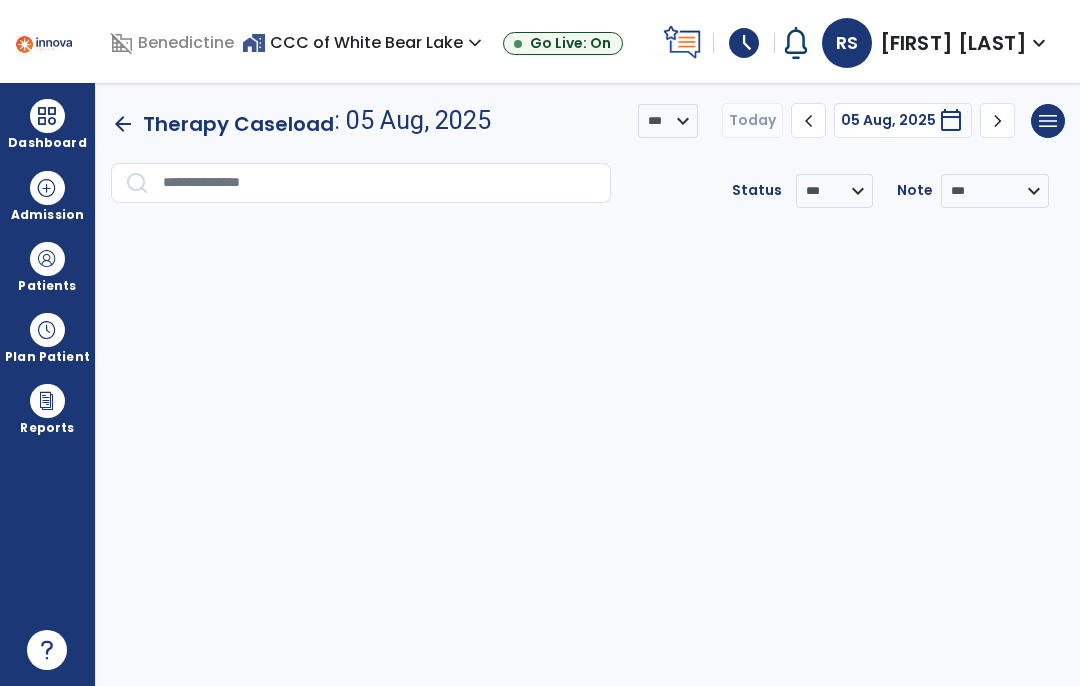 click on "schedule" at bounding box center [744, 43] 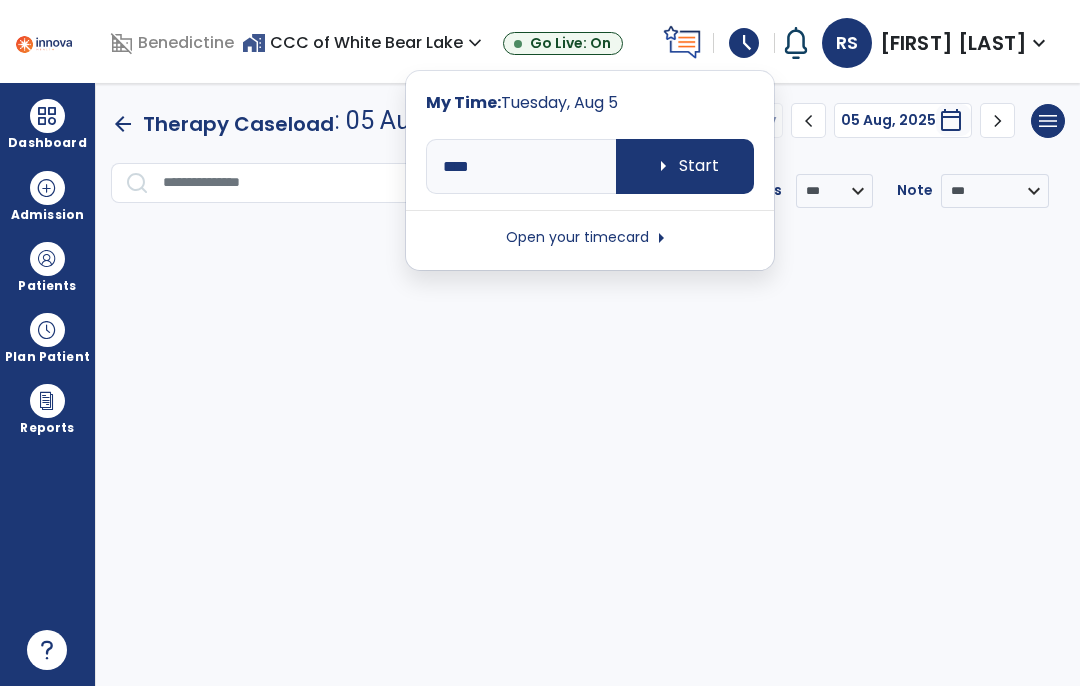 click on "Open your timecard  arrow_right" at bounding box center [590, 238] 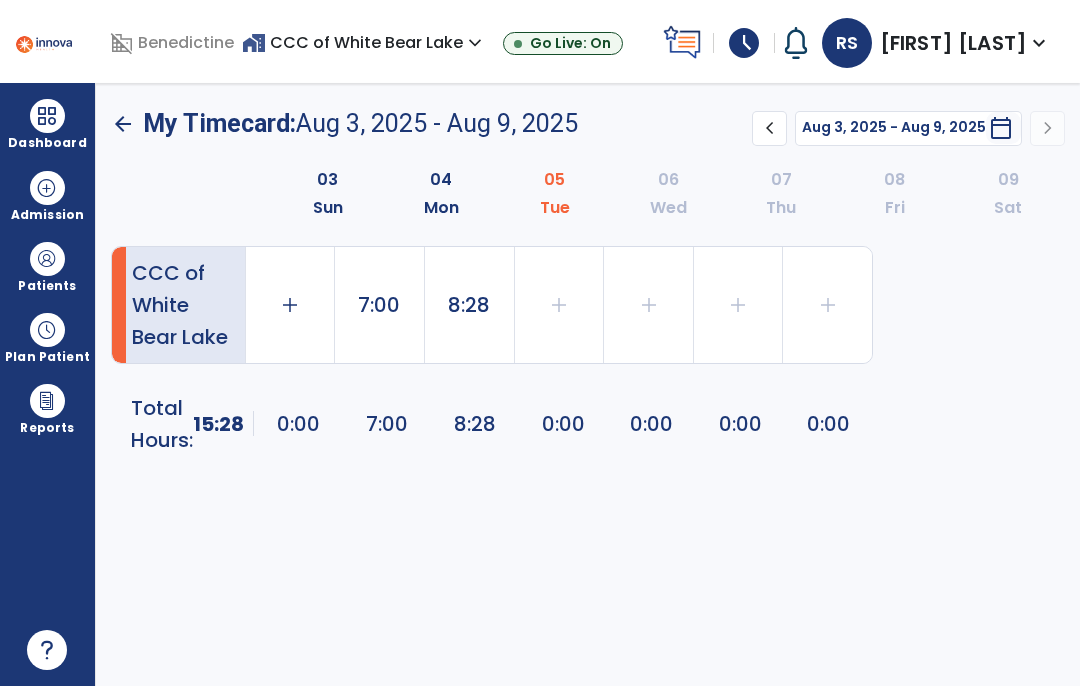 click on "8:28" 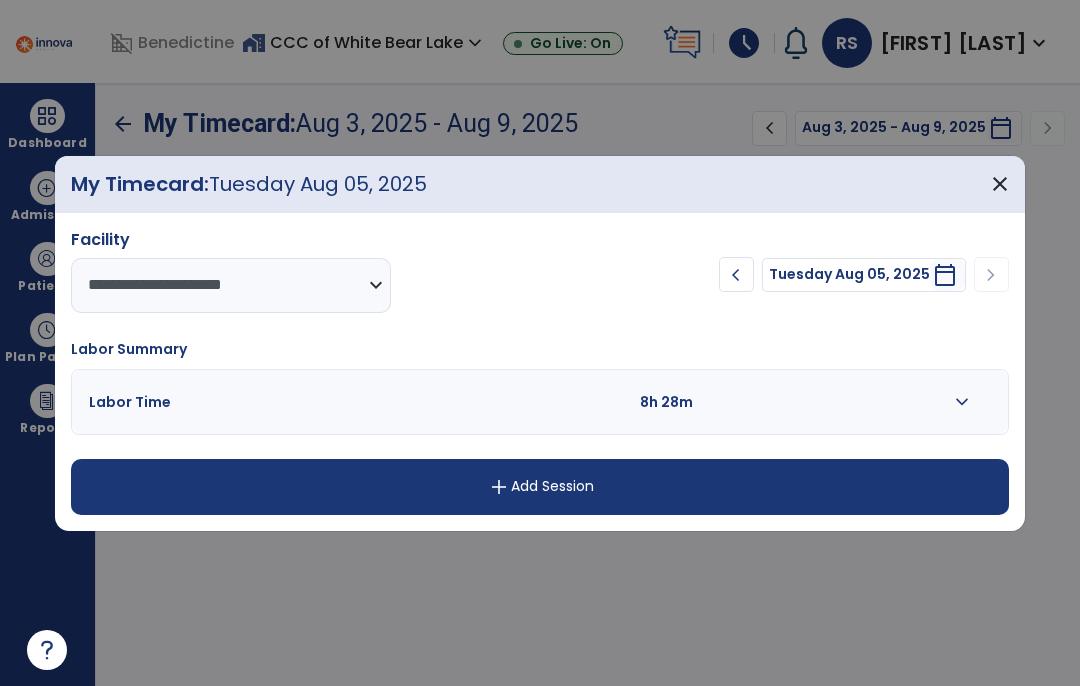 click on "8h 28m" at bounding box center (675, 402) 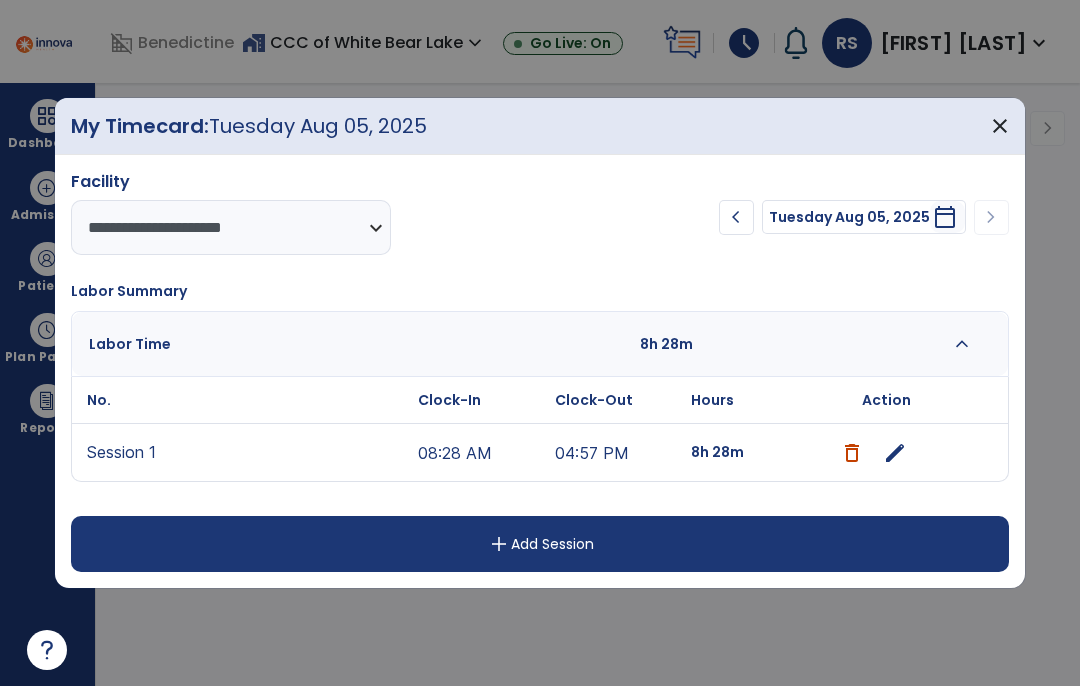 click on "edit" at bounding box center (895, 453) 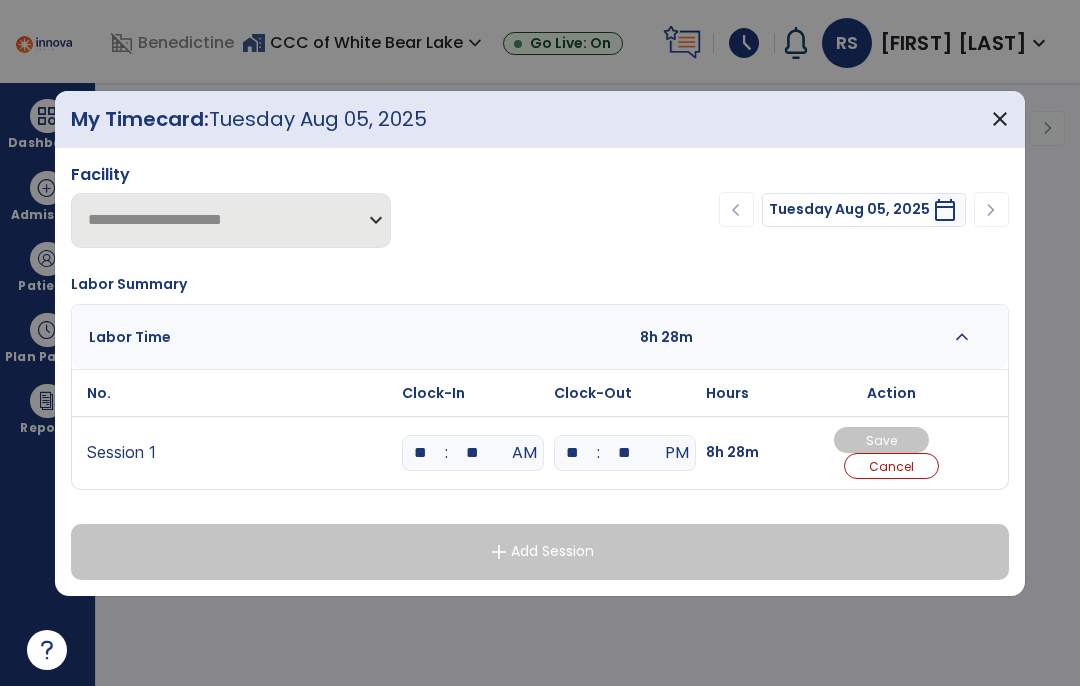 click on "**" at bounding box center (473, 453) 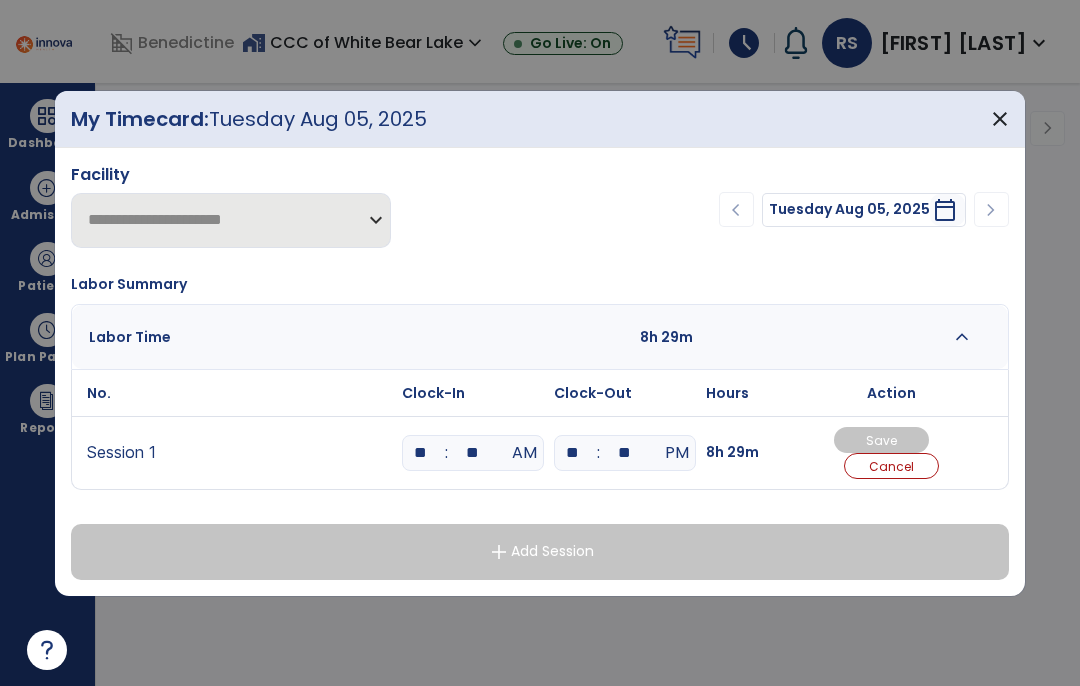 type on "*" 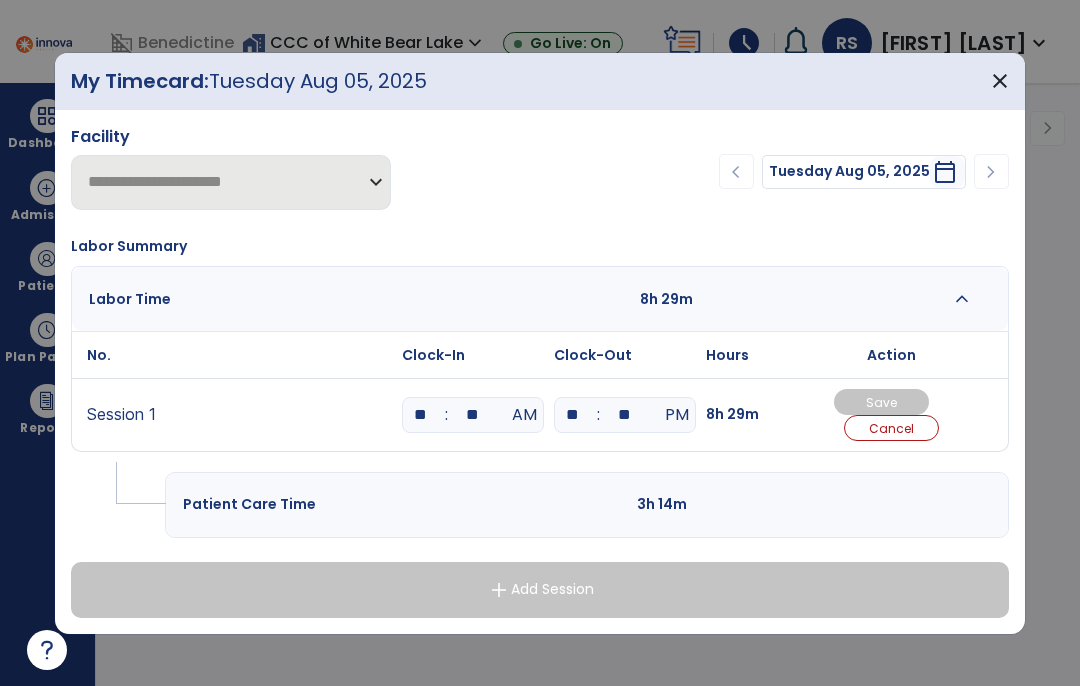 type on "**" 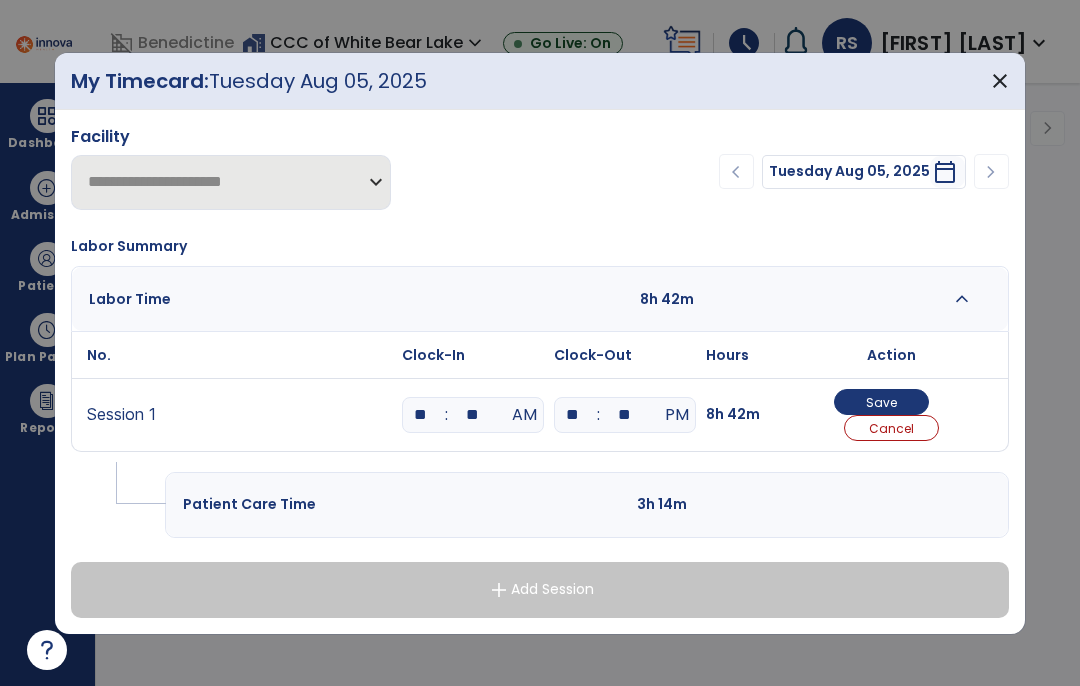 type on "*" 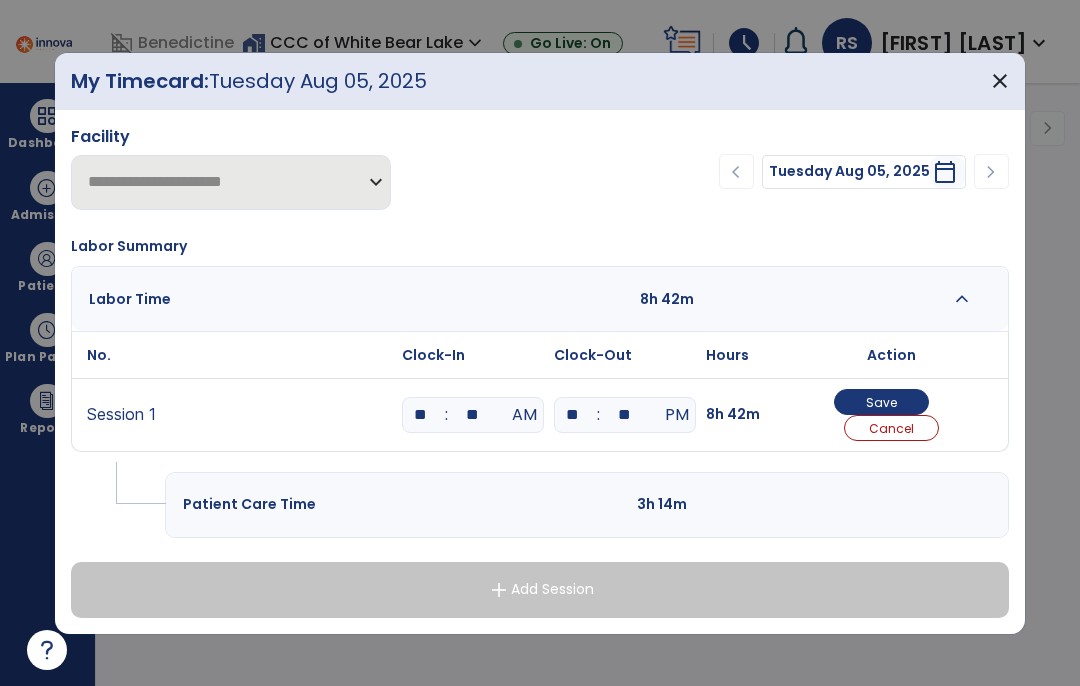 type on "**" 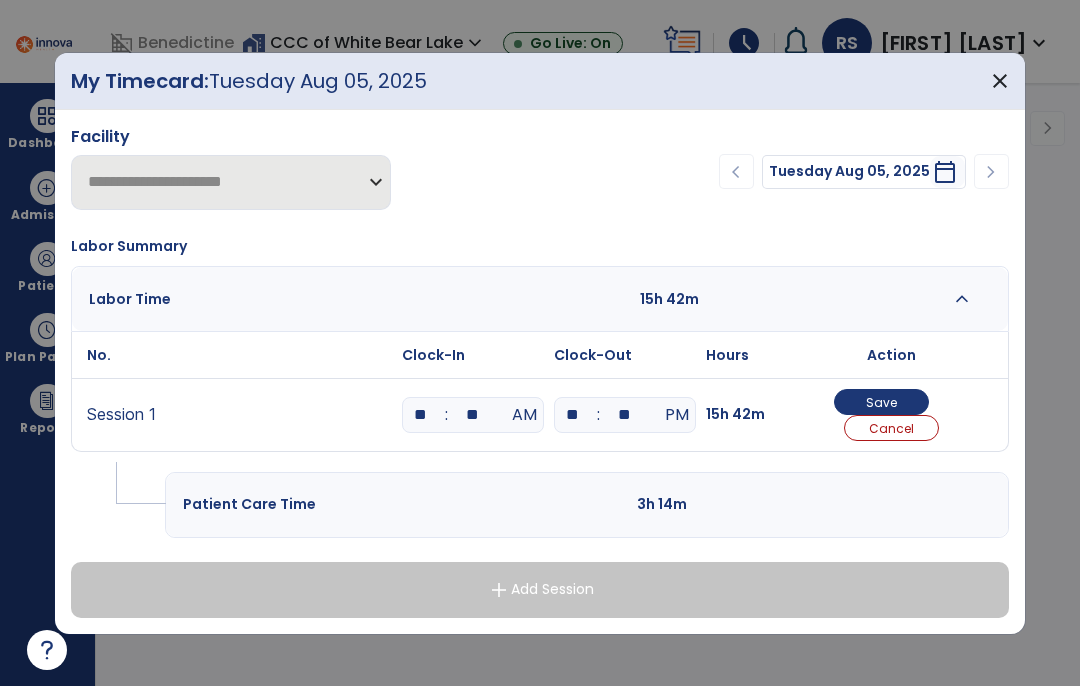 type on "*" 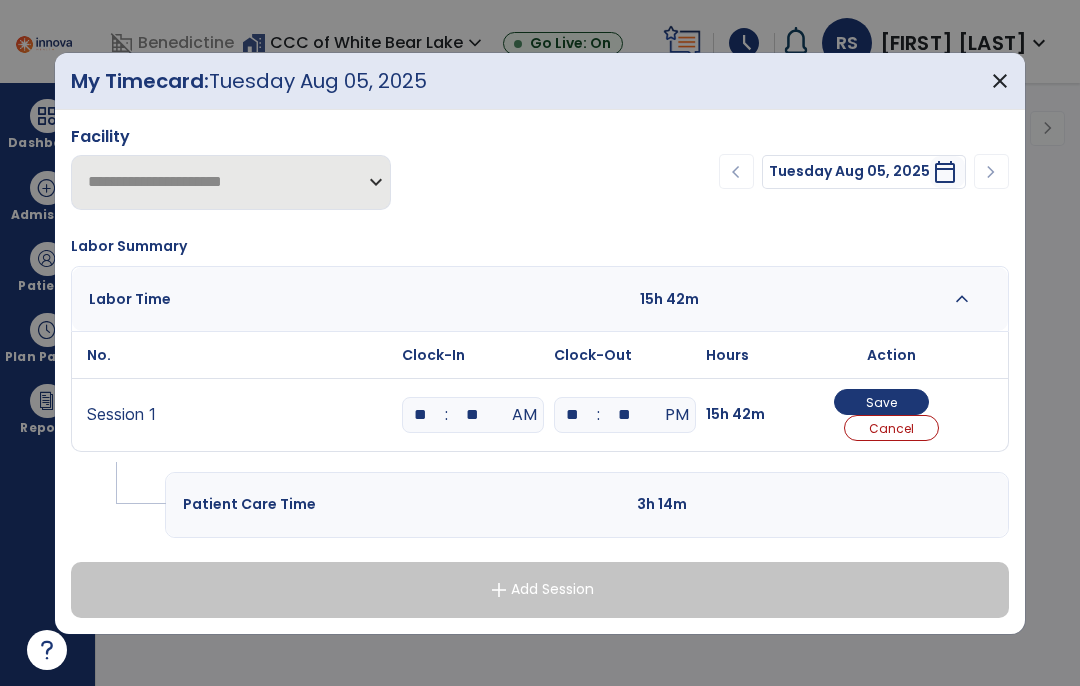 type on "**" 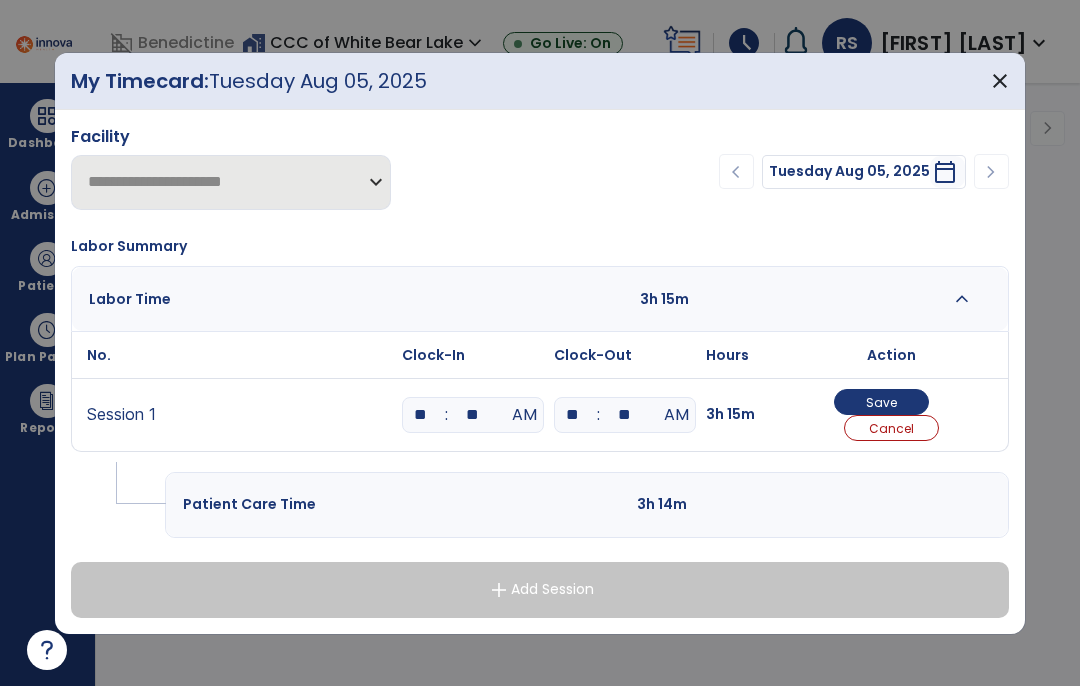 click on "Save" at bounding box center [881, 402] 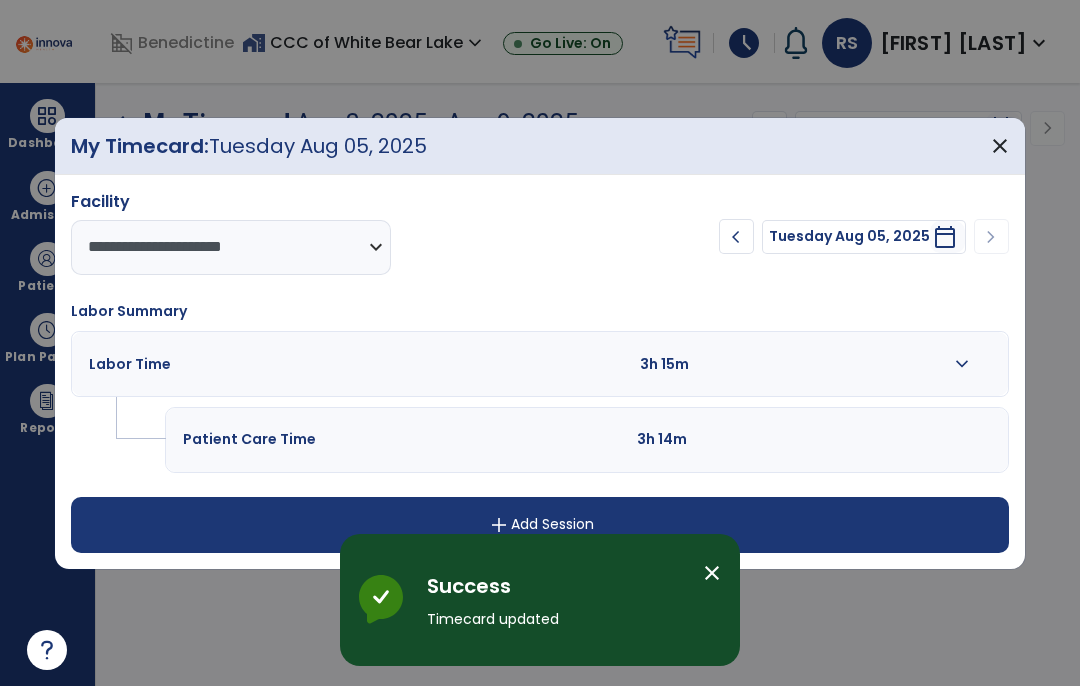 click on "add  Add Session" at bounding box center [540, 525] 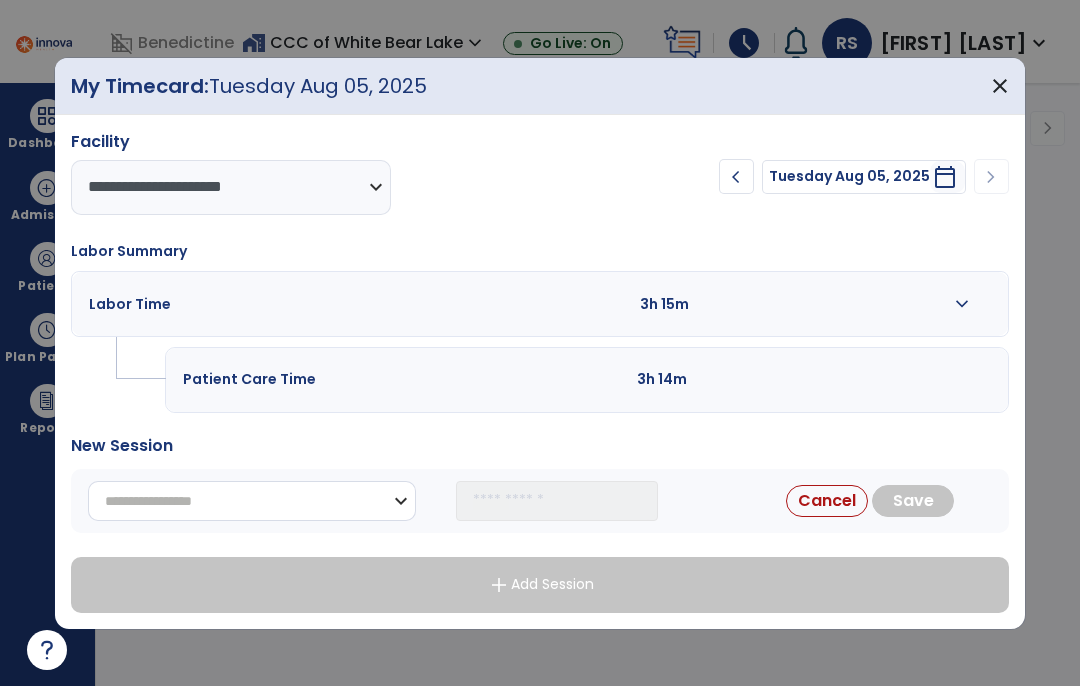 click on "**********" at bounding box center (252, 501) 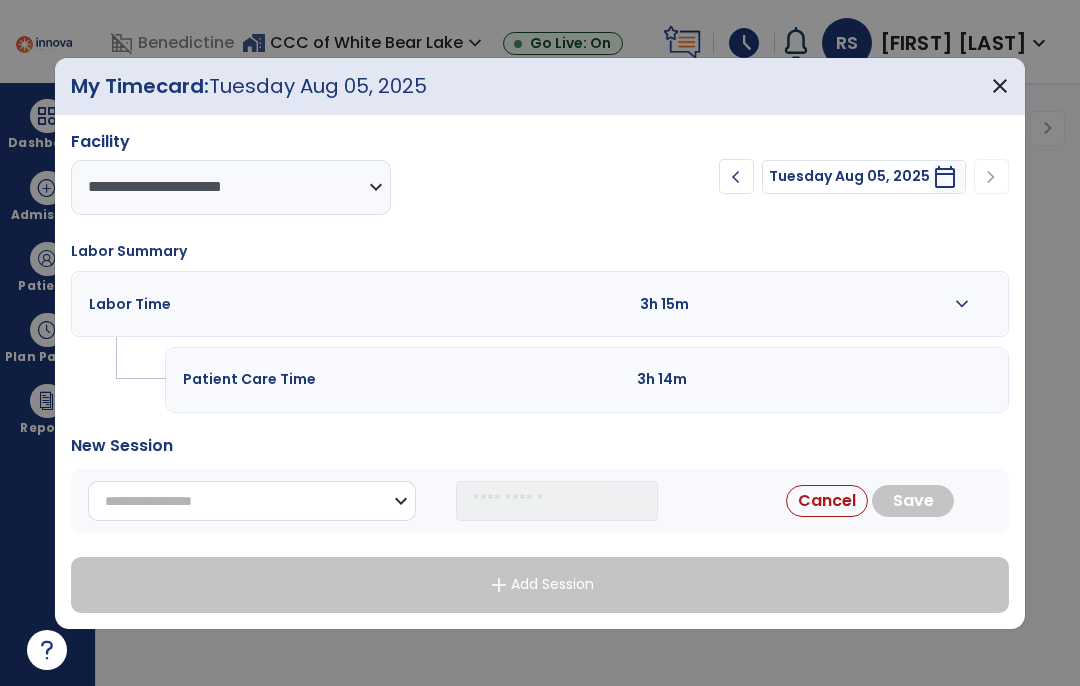 select on "**********" 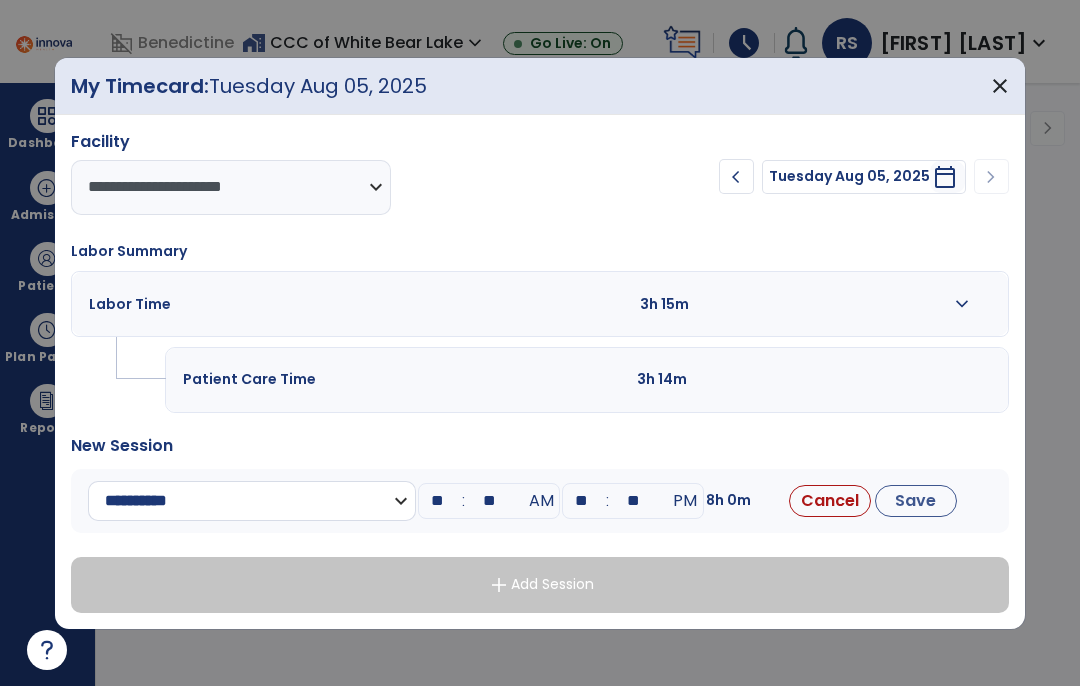click on "**********" at bounding box center (252, 501) 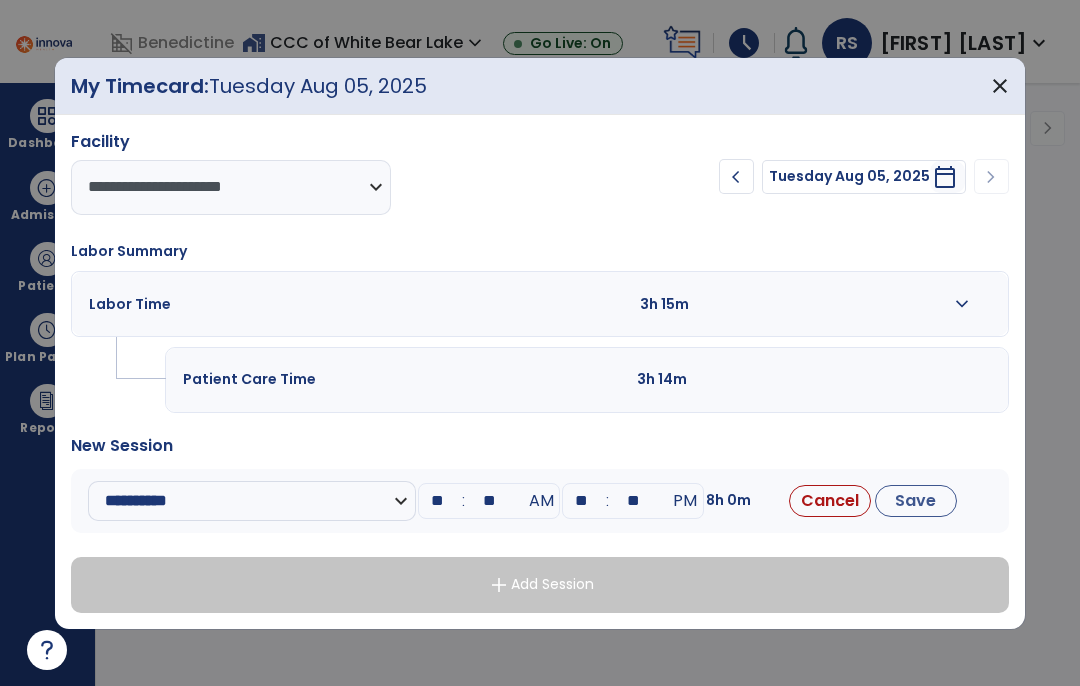 click on "**" at bounding box center [437, 501] 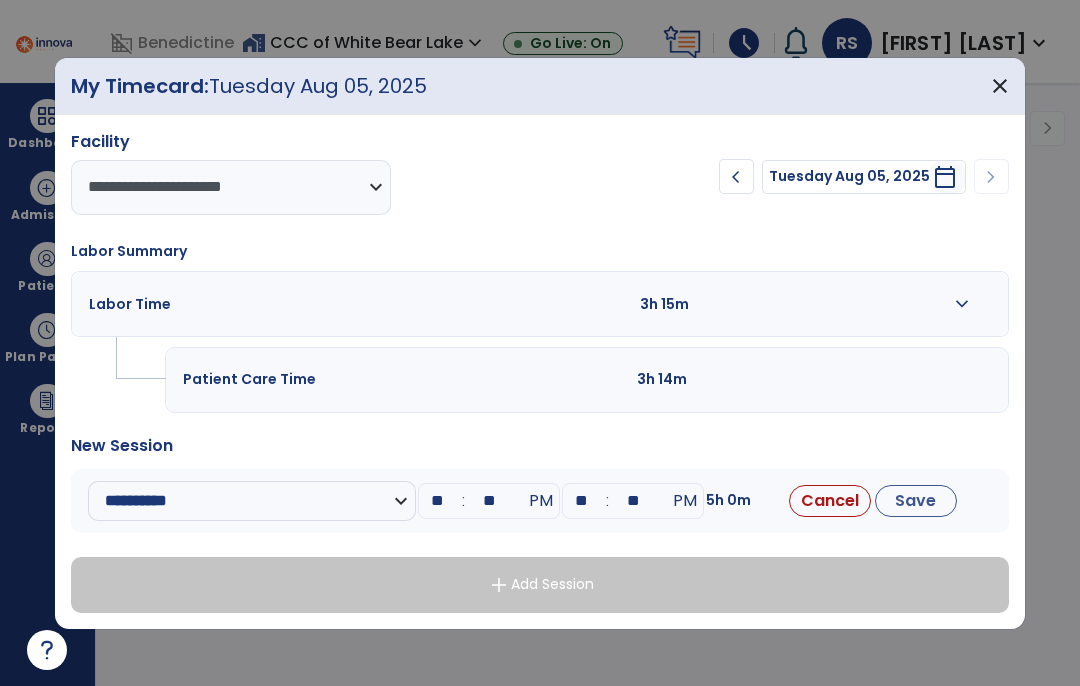 click on "**" at bounding box center [581, 501] 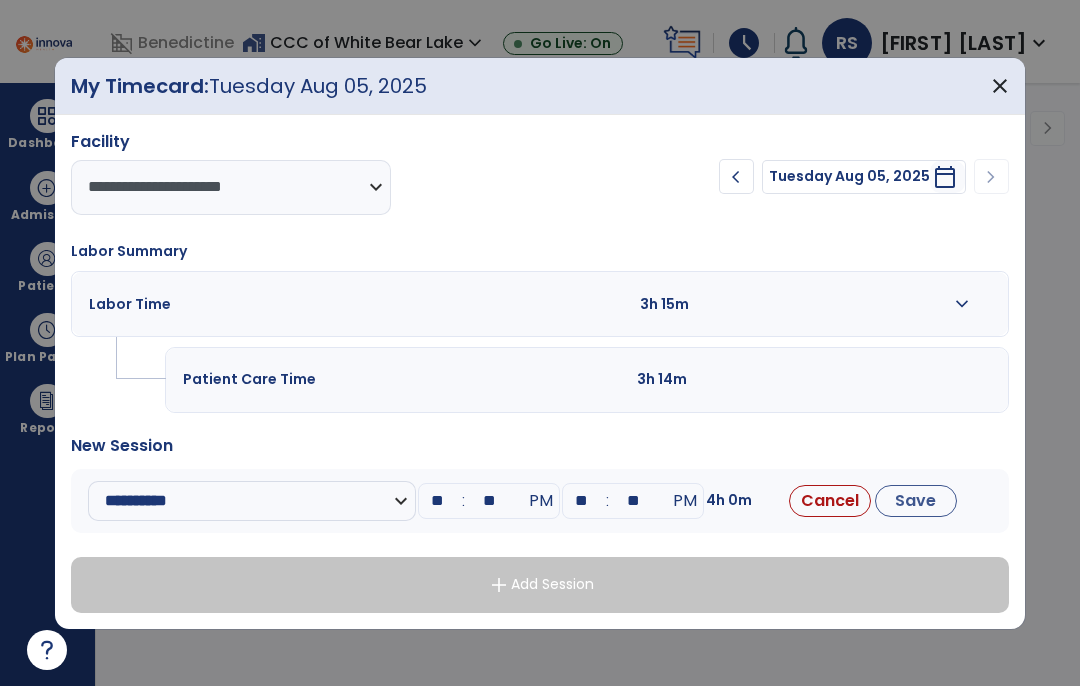 type on "*" 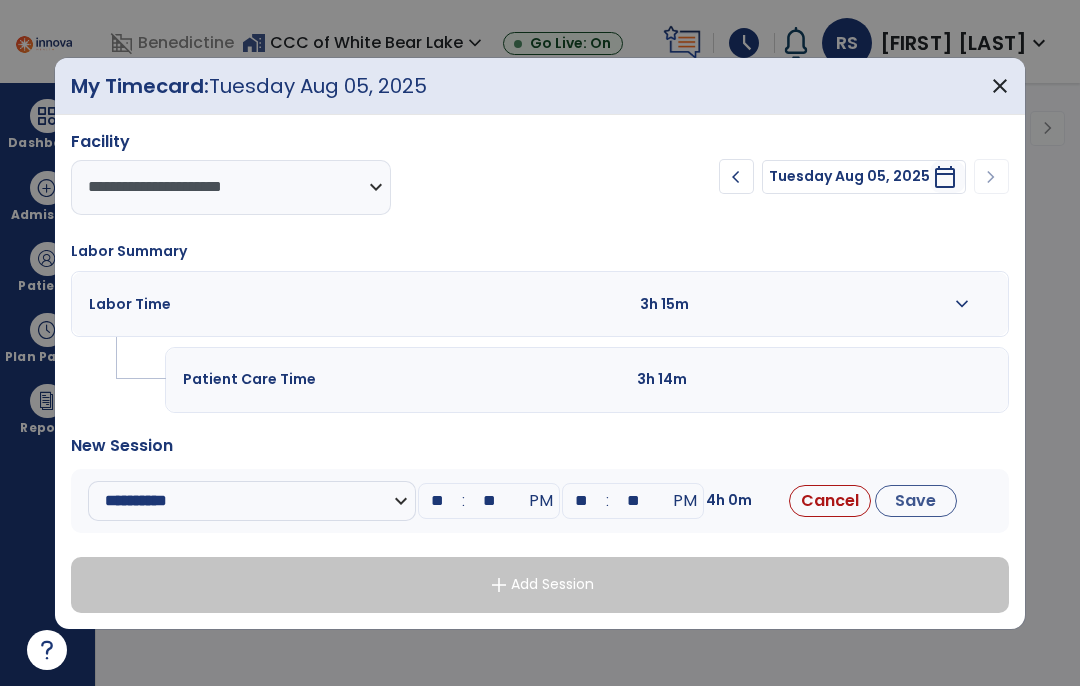 type on "**" 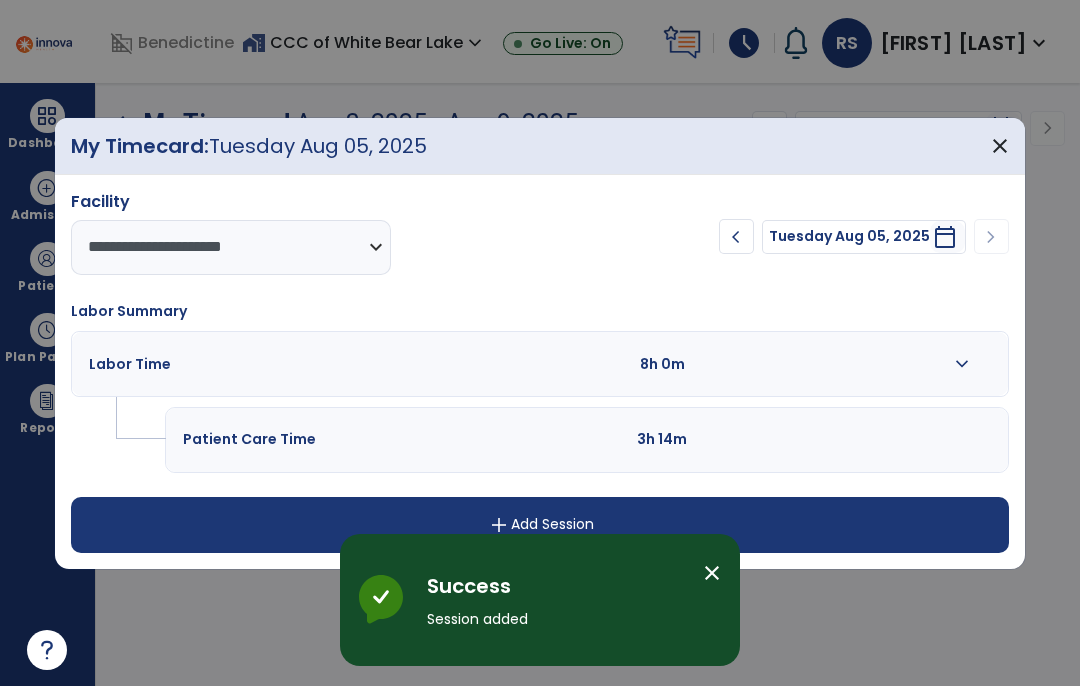 click on "expand_more" at bounding box center (962, 364) 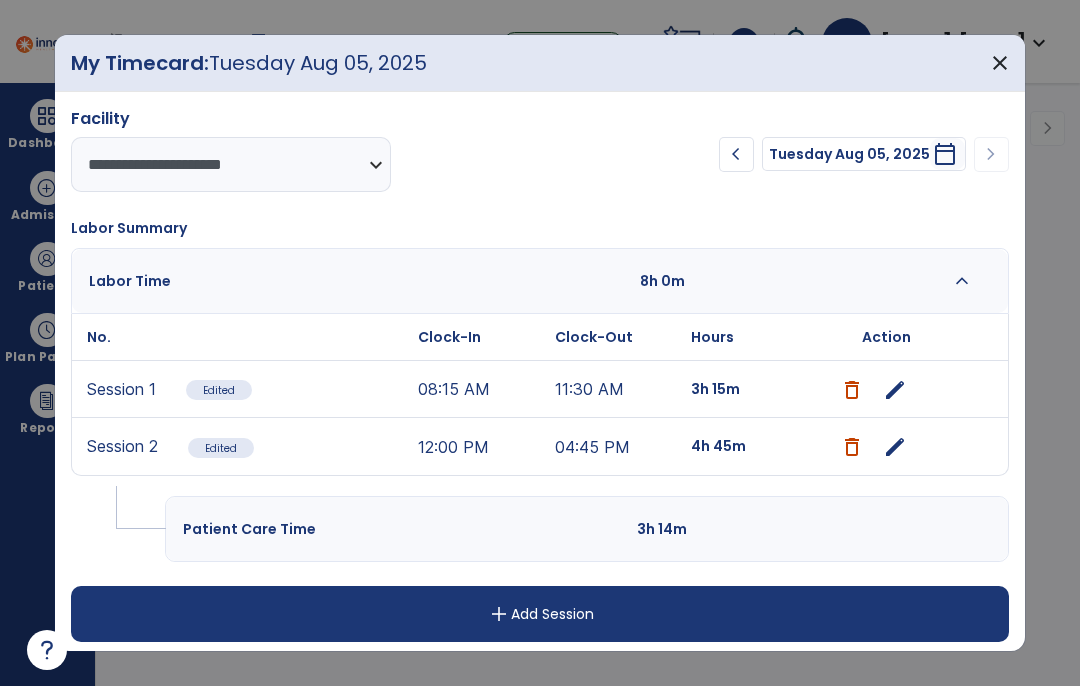 click on "edit" at bounding box center (895, 447) 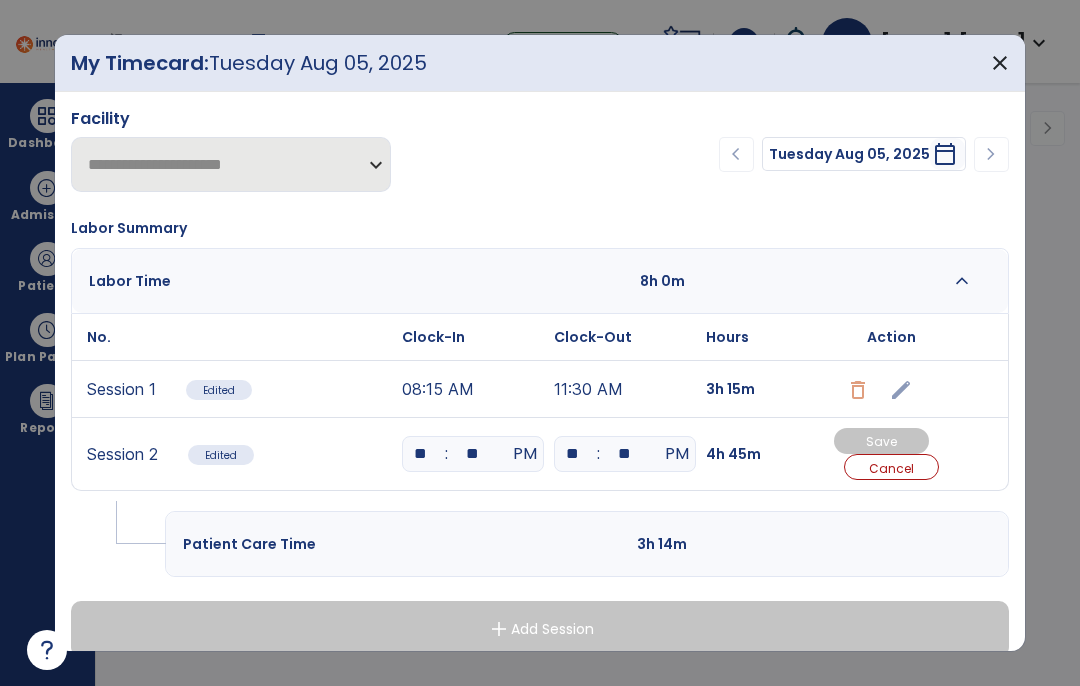click on "**" at bounding box center [625, 454] 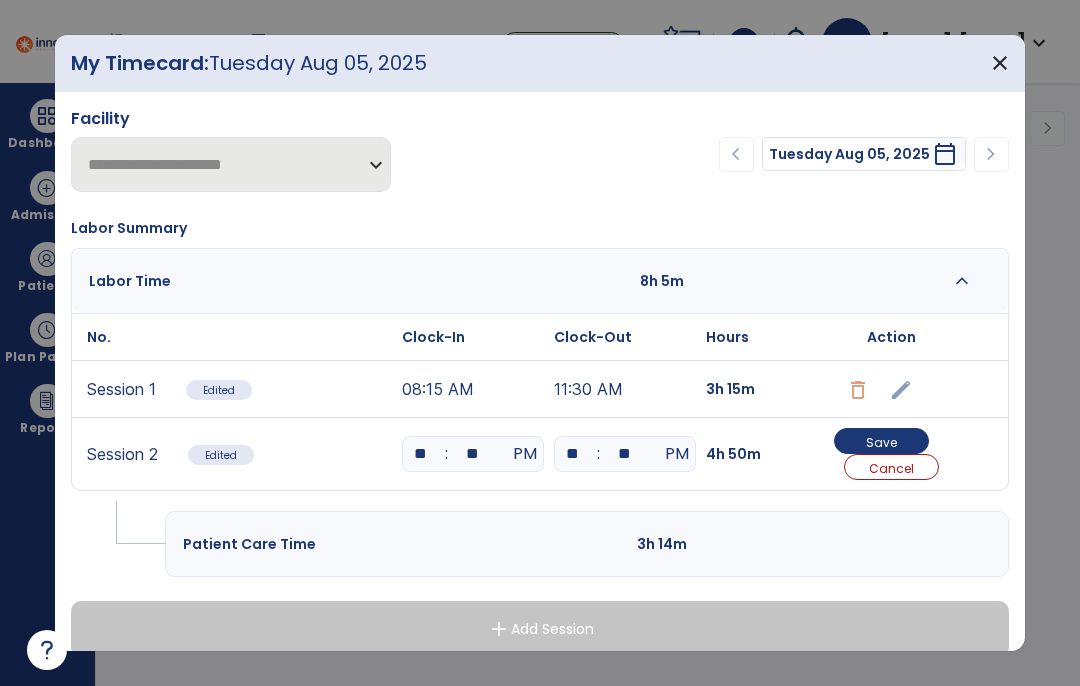 click on "Save" at bounding box center (881, 442) 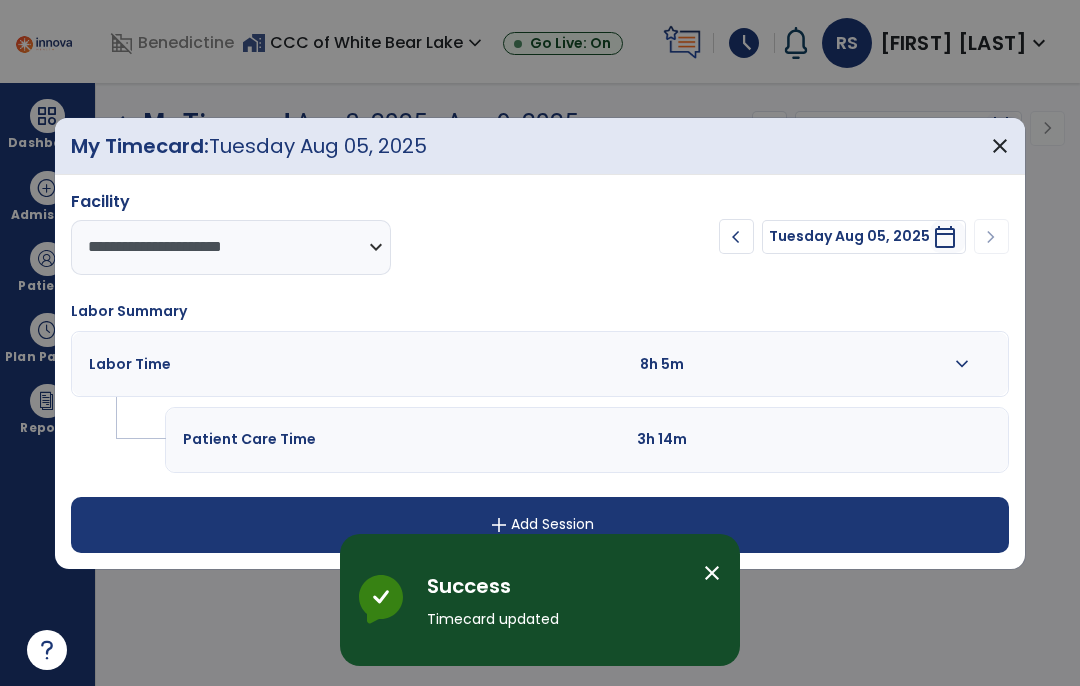 click on "add  Add Session" at bounding box center [540, 525] 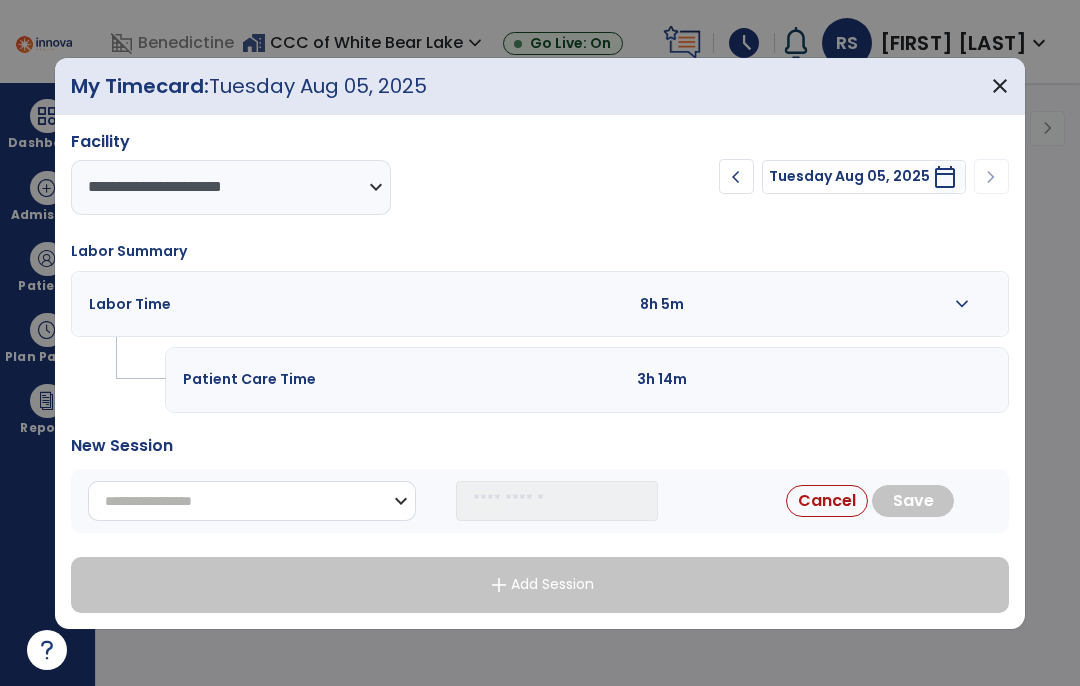 click on "**********" at bounding box center (252, 501) 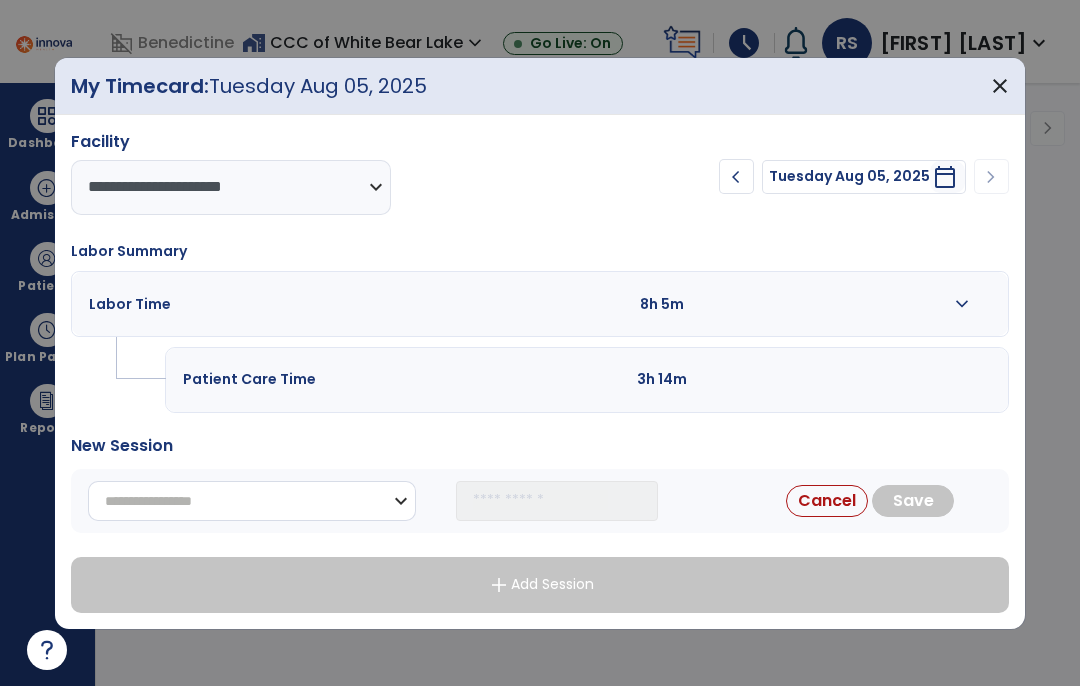 select on "*******" 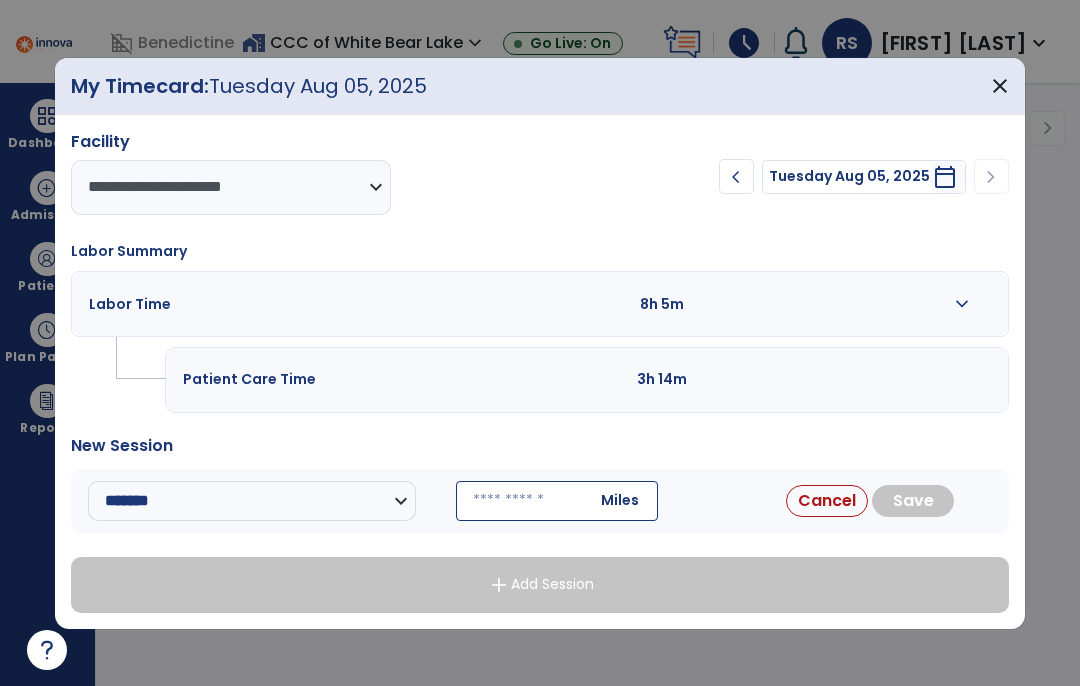 click at bounding box center (557, 501) 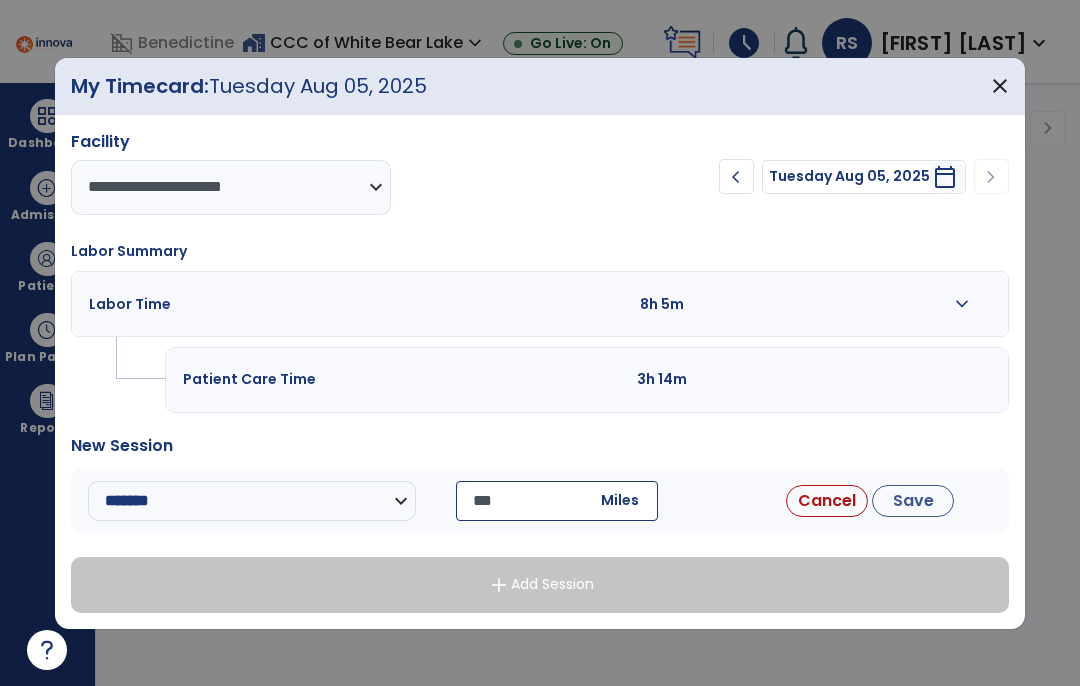 type on "****" 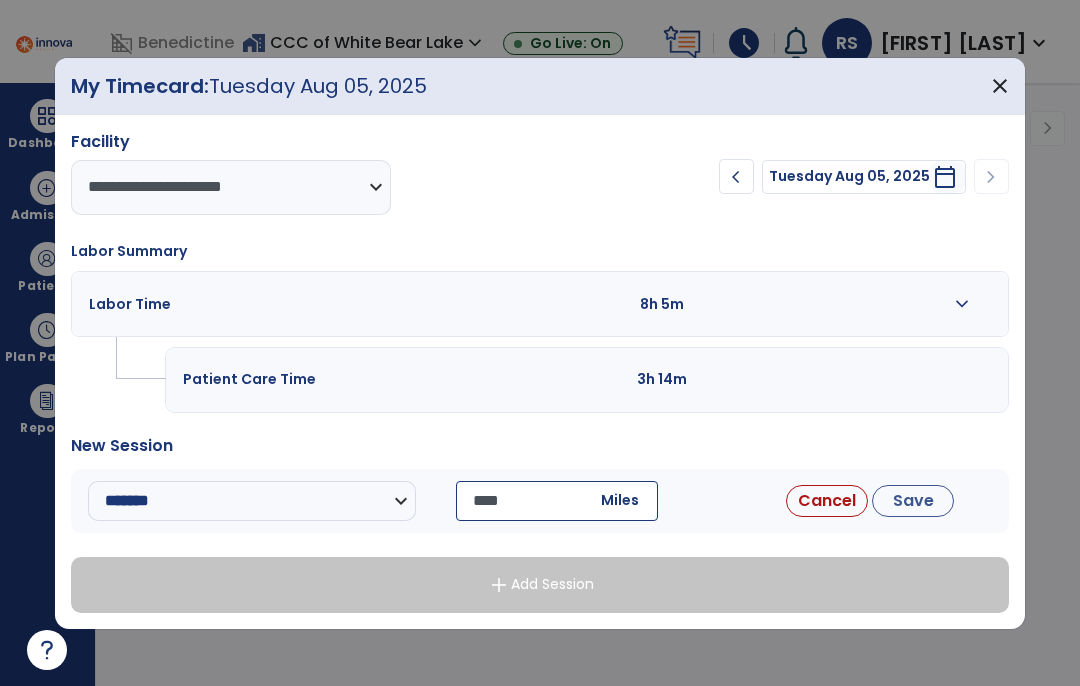 click on "Save" at bounding box center [913, 501] 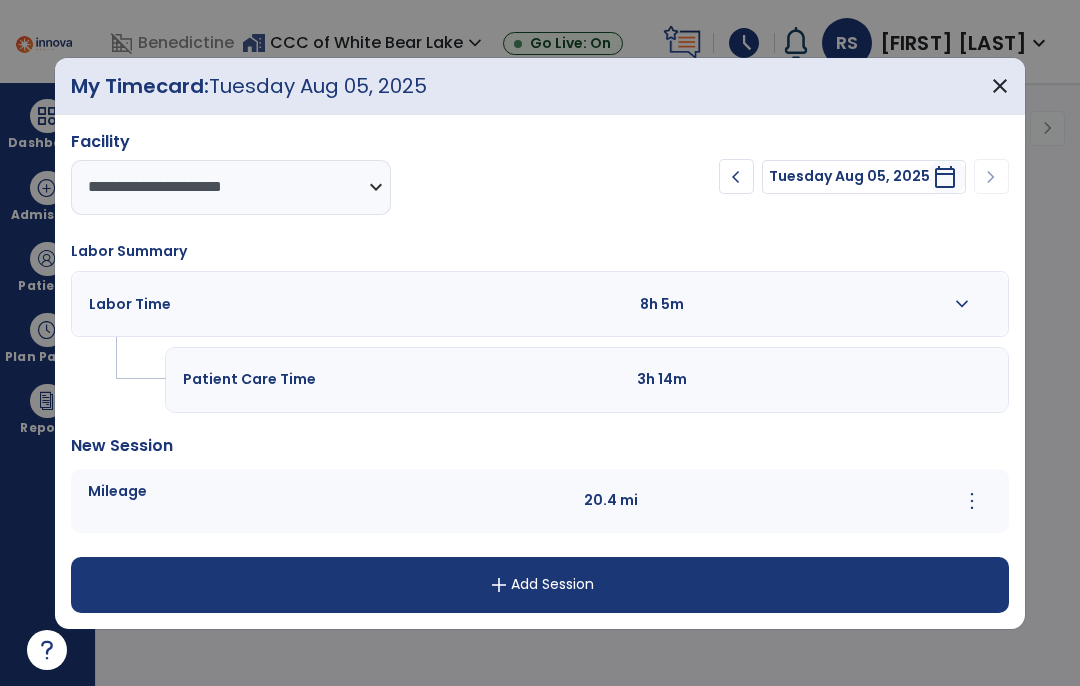 click on "add  Add Session" at bounding box center [540, 585] 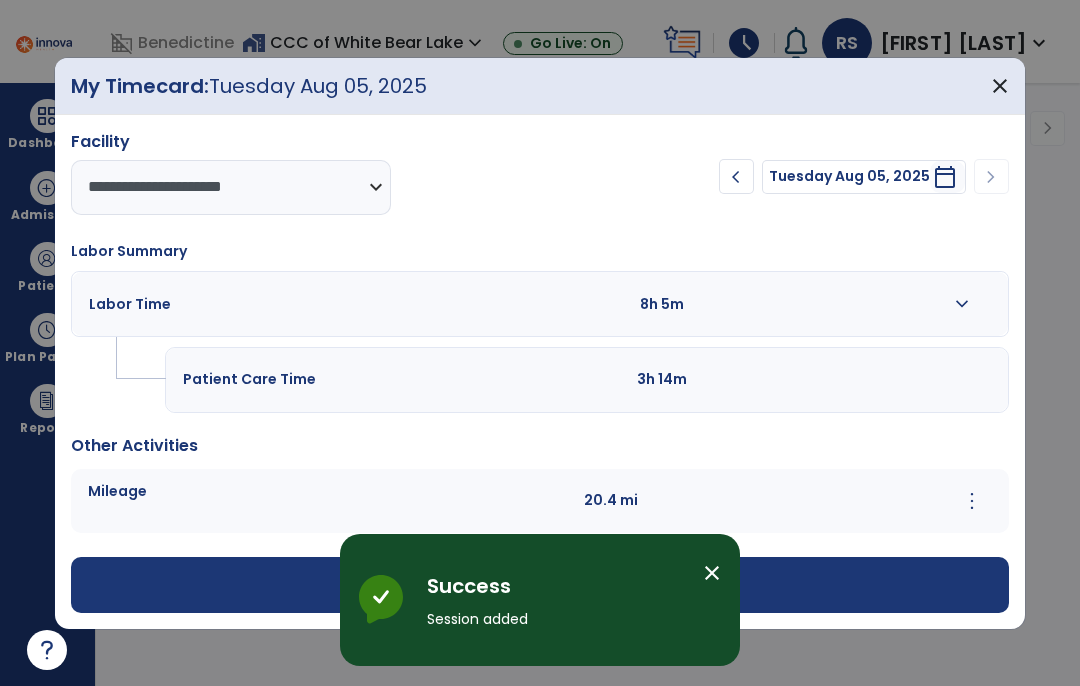 click on "add  Add Session" at bounding box center (540, 585) 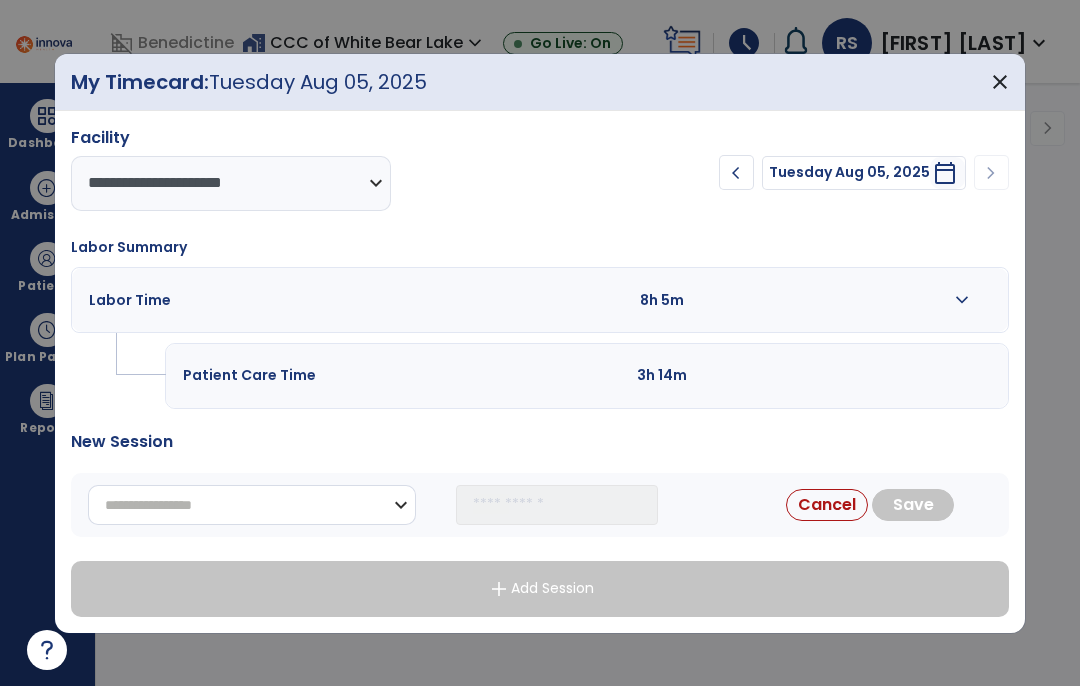 click on "**********" at bounding box center [252, 505] 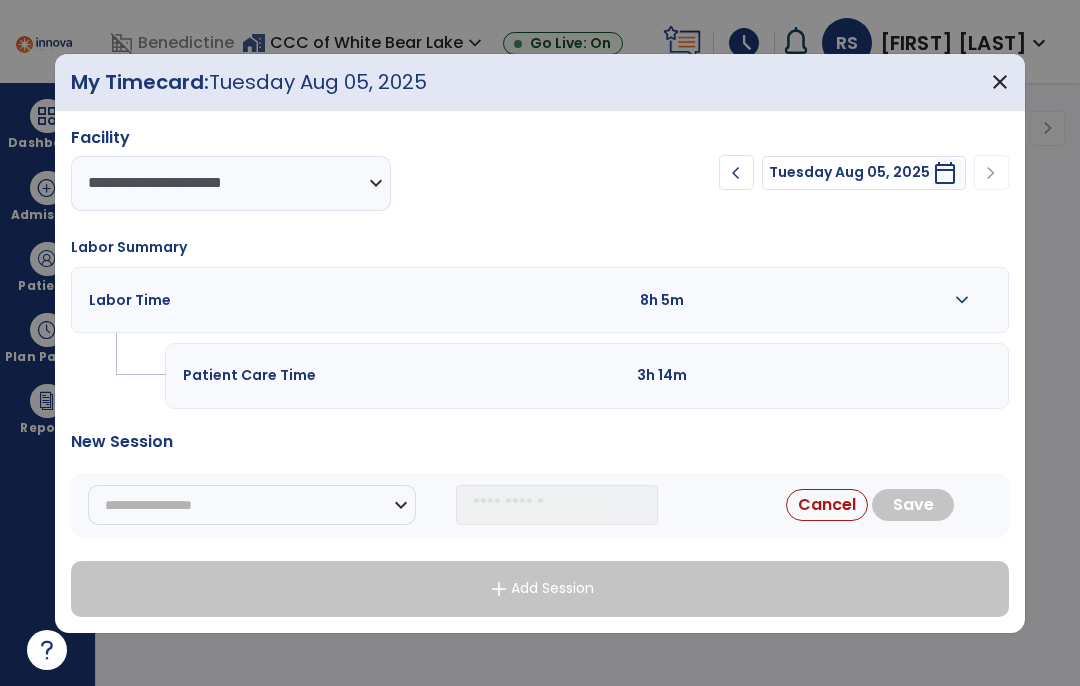 click on "Cancel" at bounding box center [827, 505] 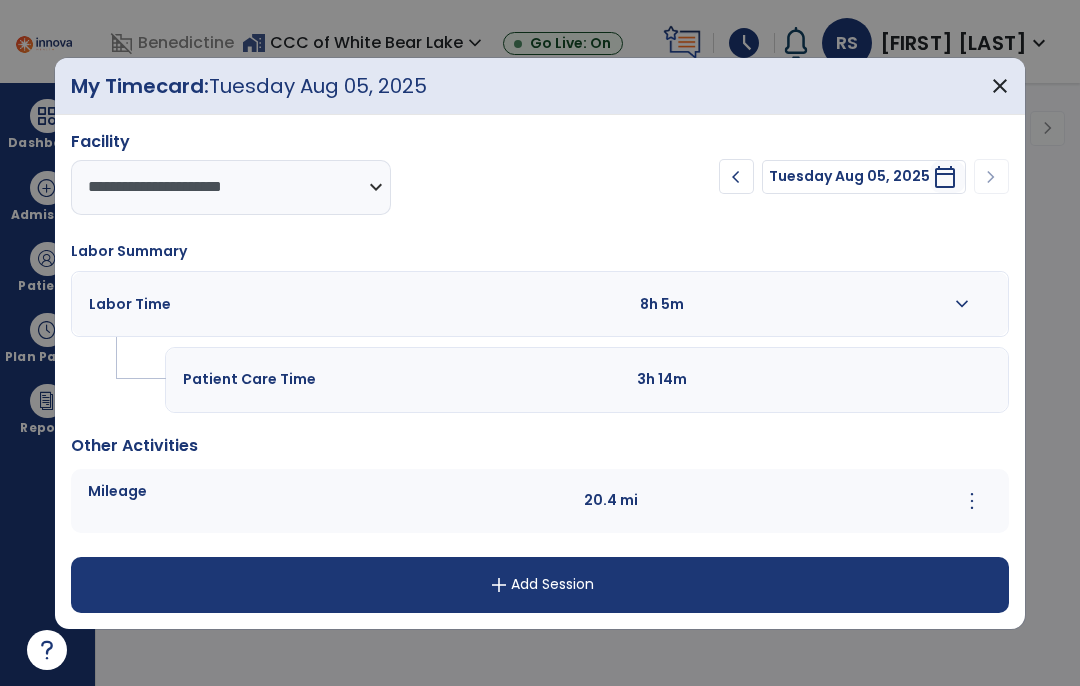 click on "add  Add Session" at bounding box center (540, 585) 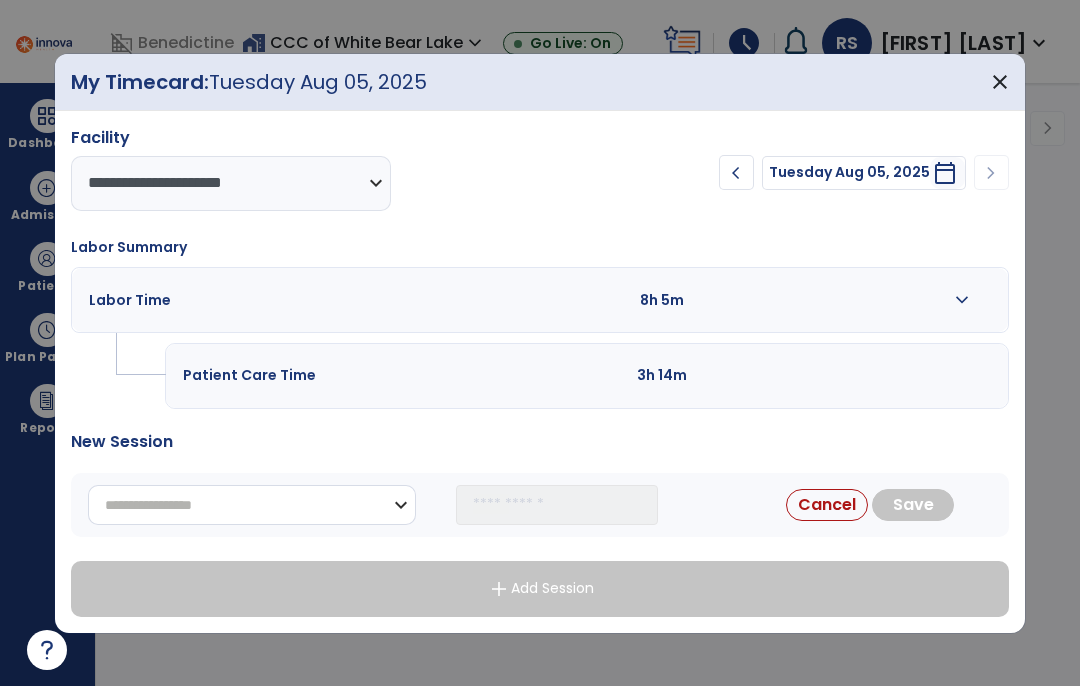 click on "**********" at bounding box center [252, 505] 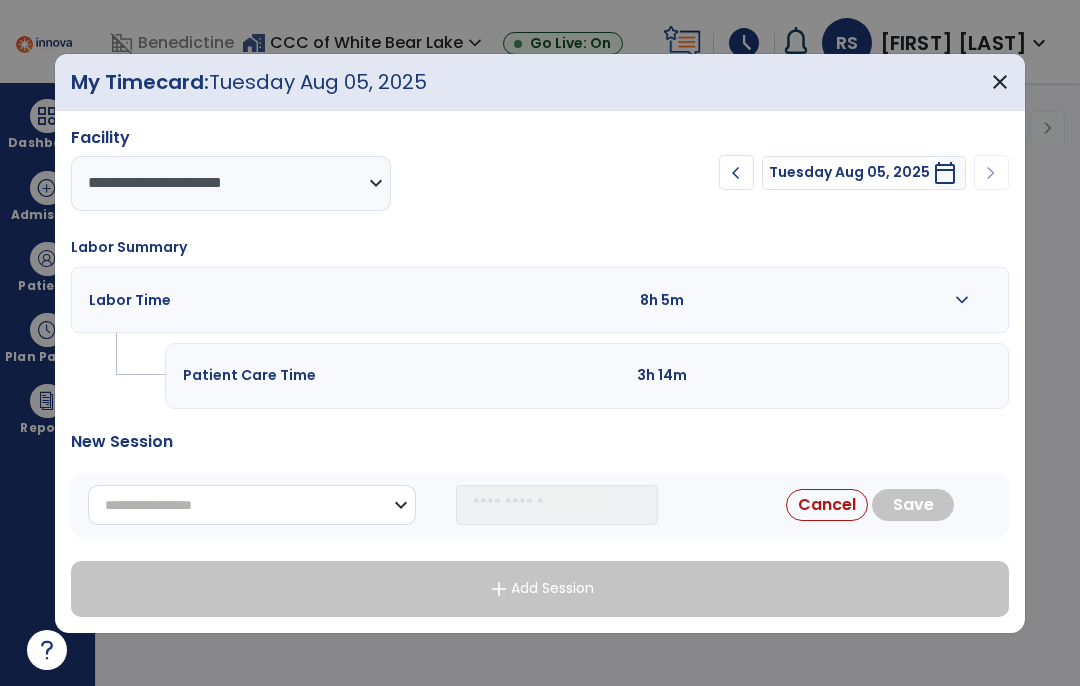 select on "**********" 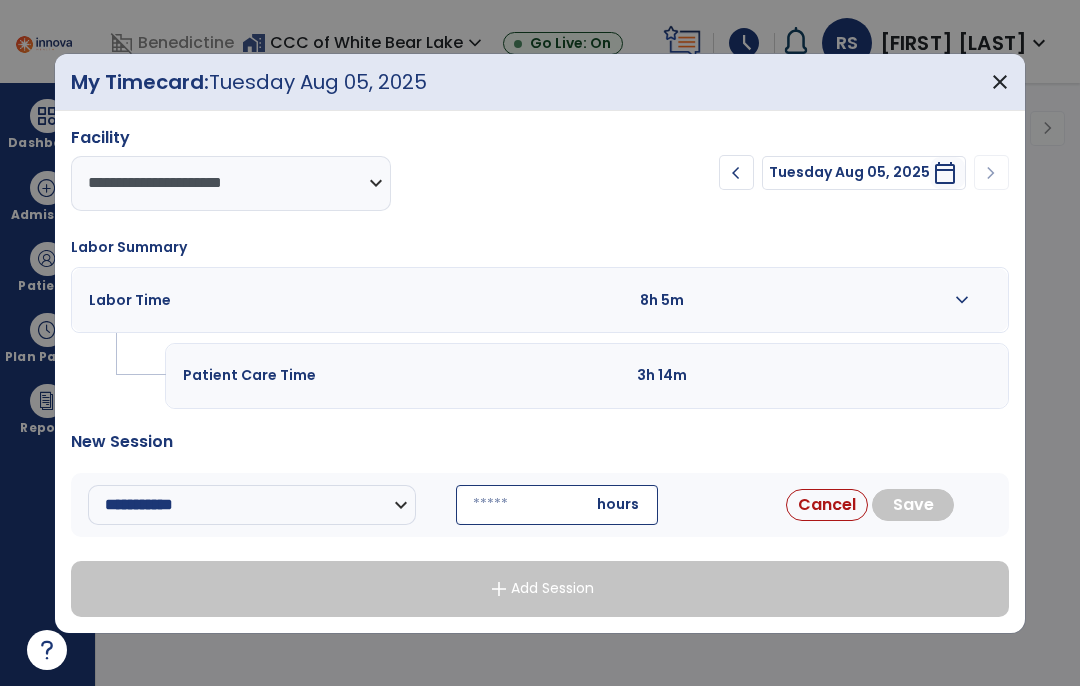 click at bounding box center (557, 505) 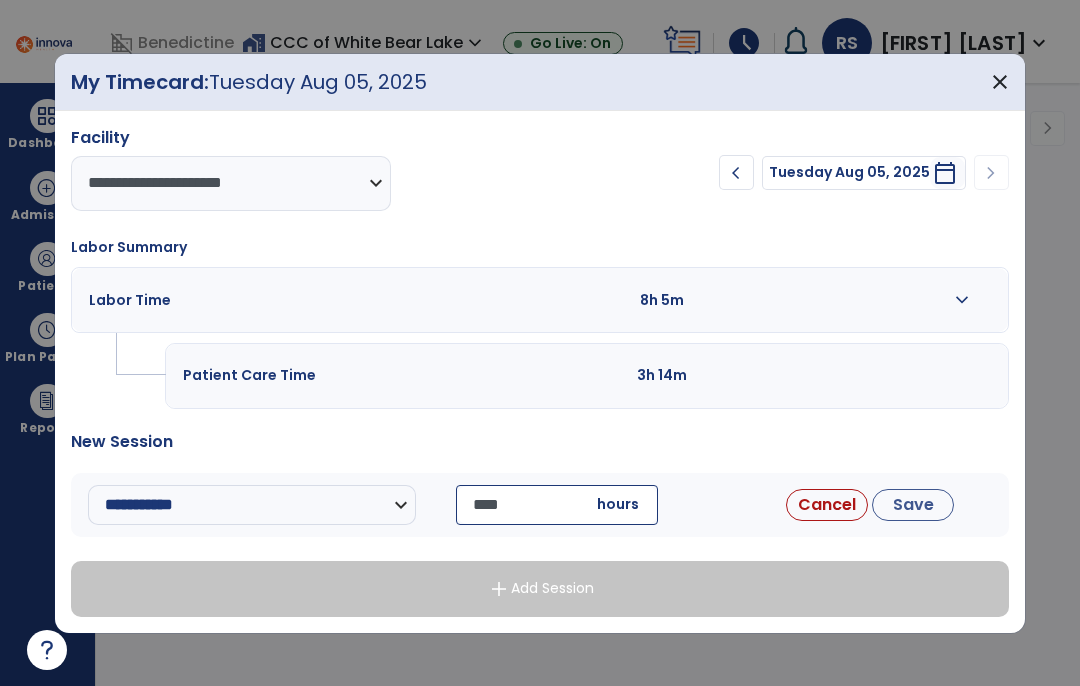 type on "*****" 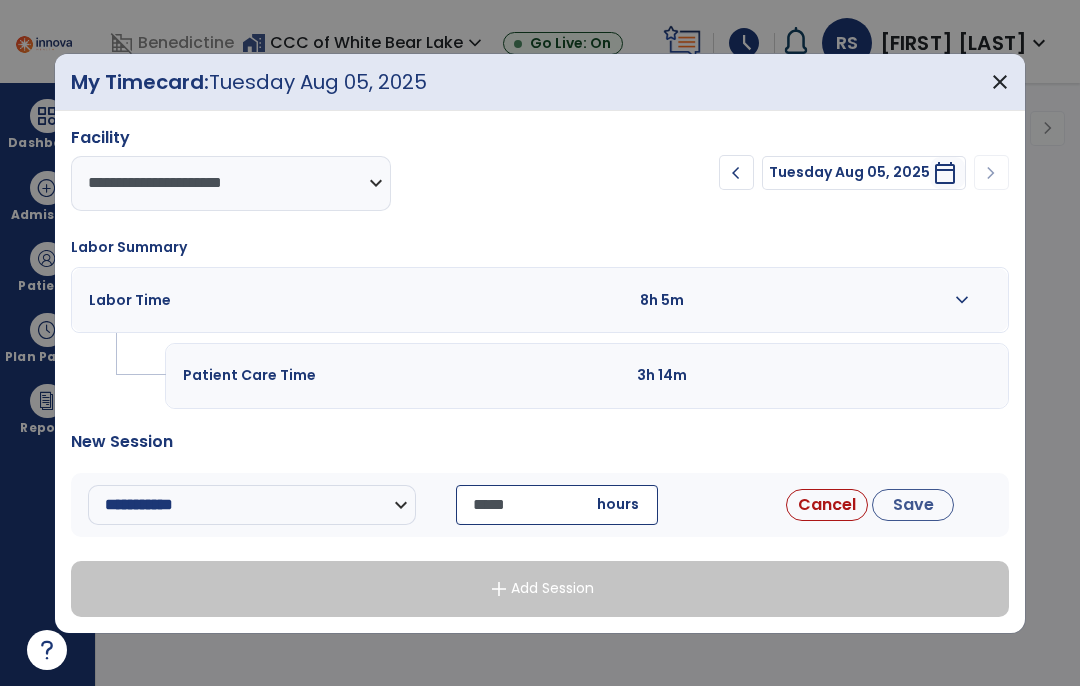 click on "Save" at bounding box center [913, 505] 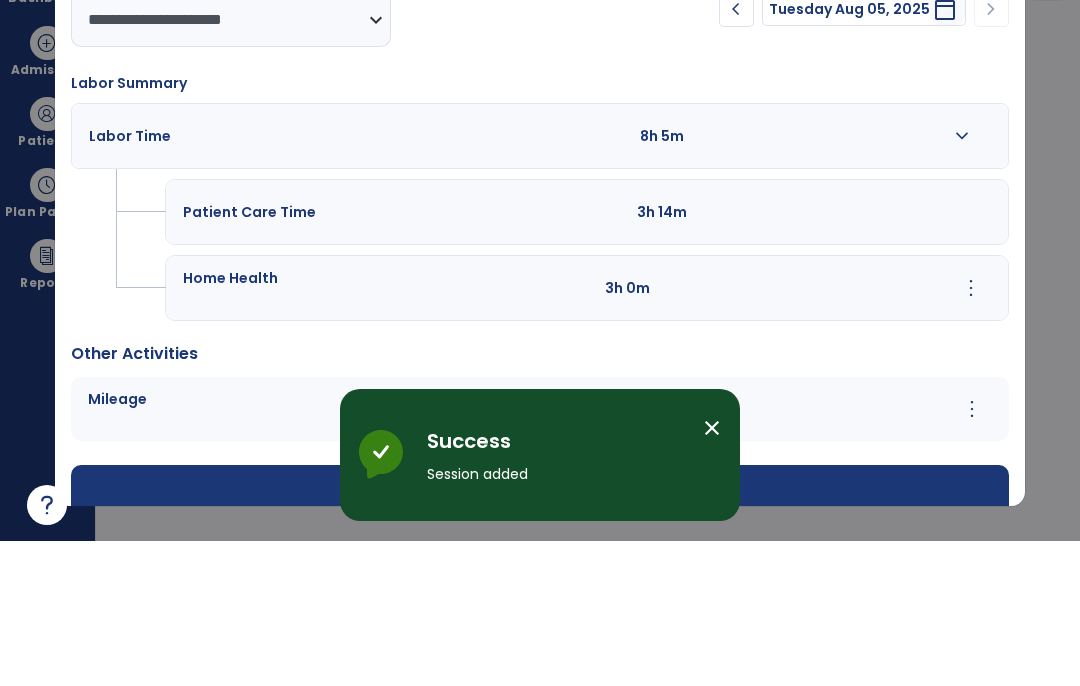 click on "close" at bounding box center [712, 573] 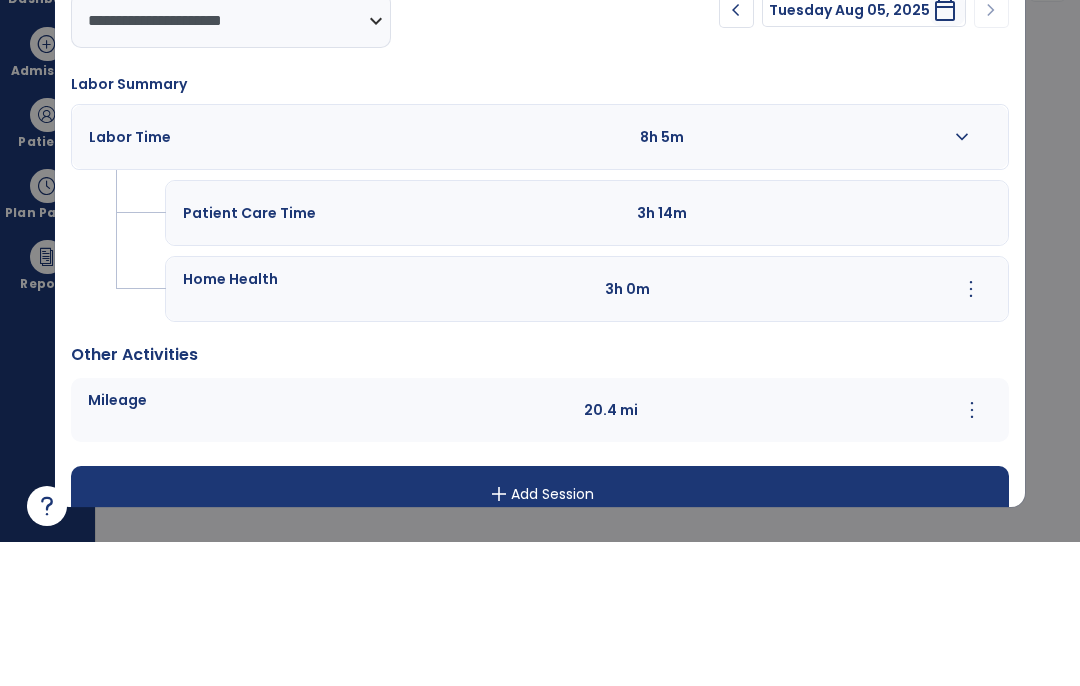 scroll, scrollTop: 0, scrollLeft: 0, axis: both 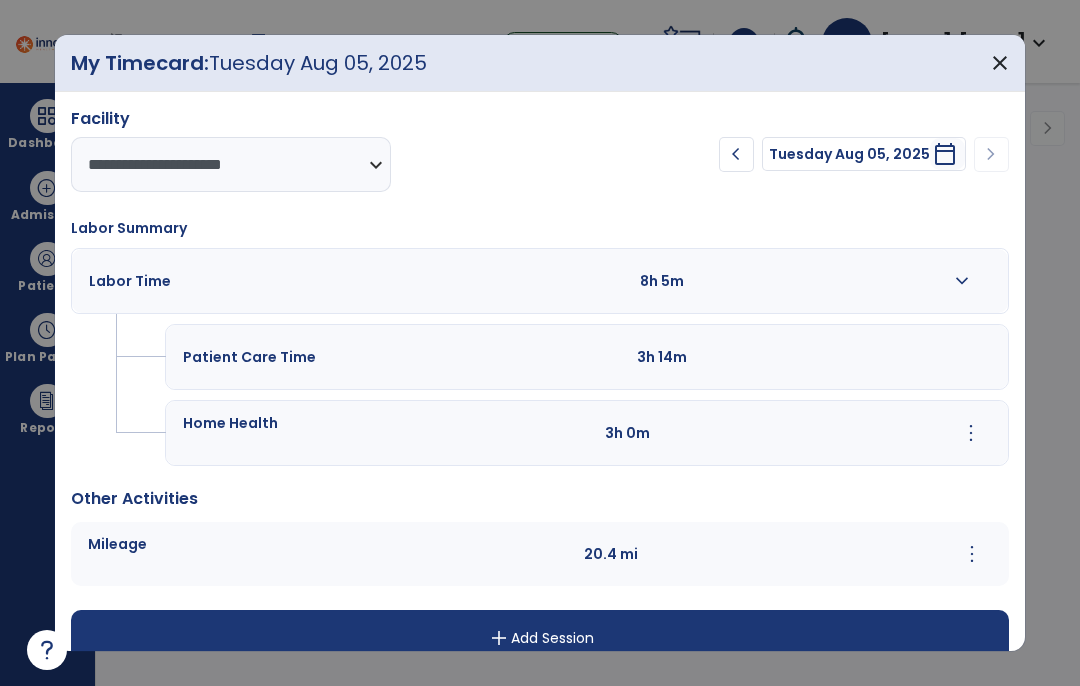 click on "close" at bounding box center (1000, 63) 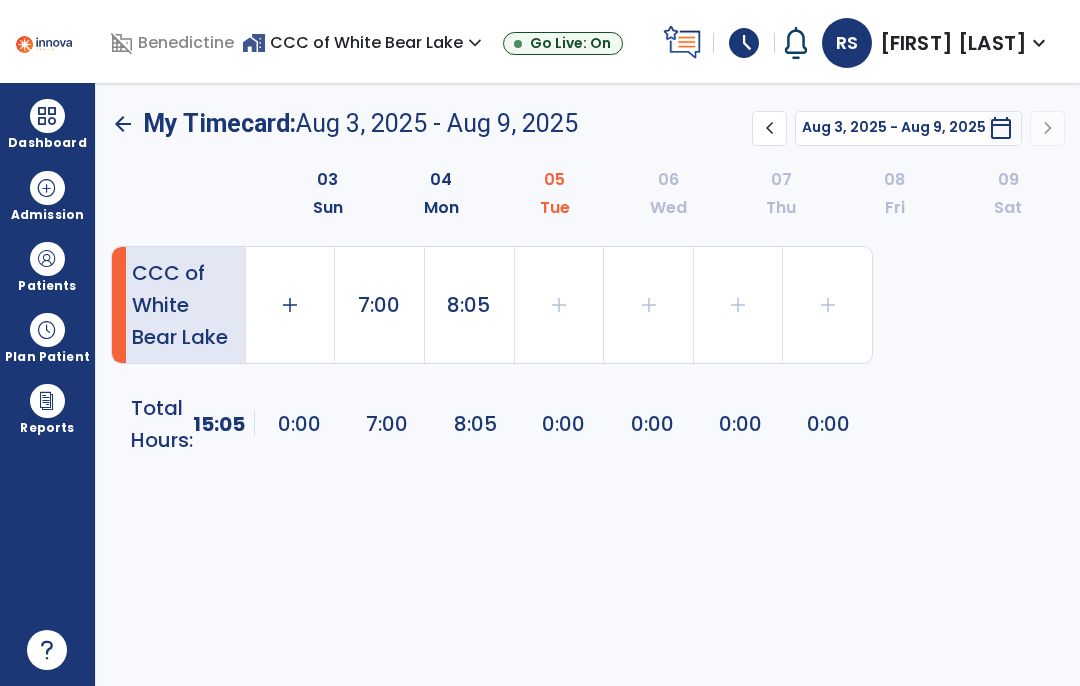 click on "schedule" at bounding box center [744, 43] 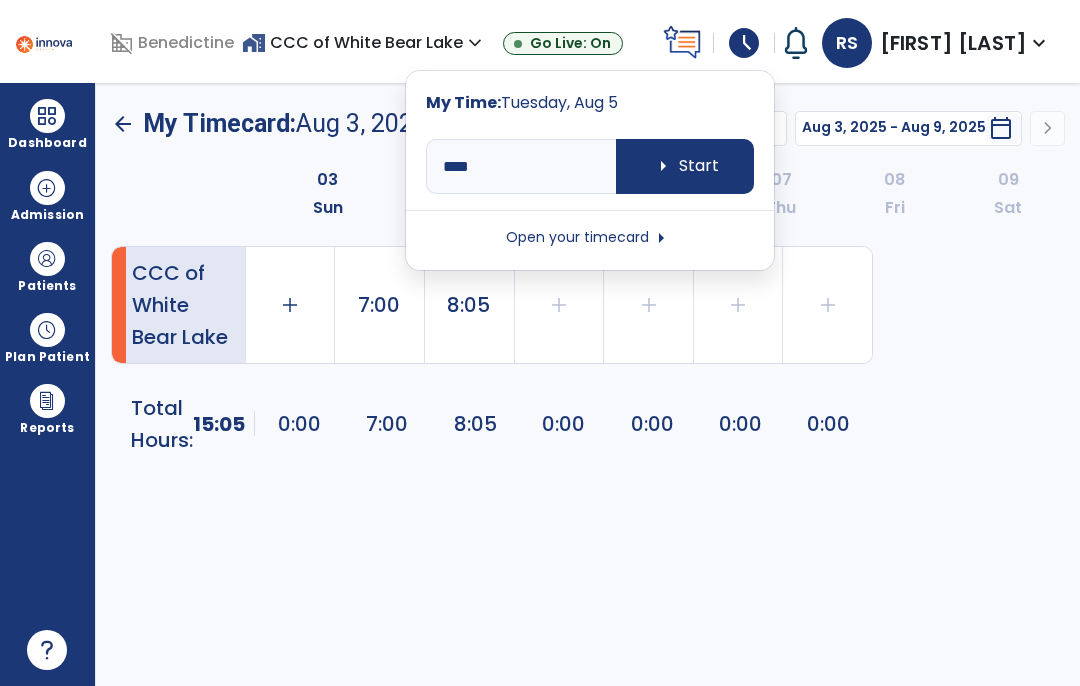 click on "Open your timecard  arrow_right" at bounding box center (590, 238) 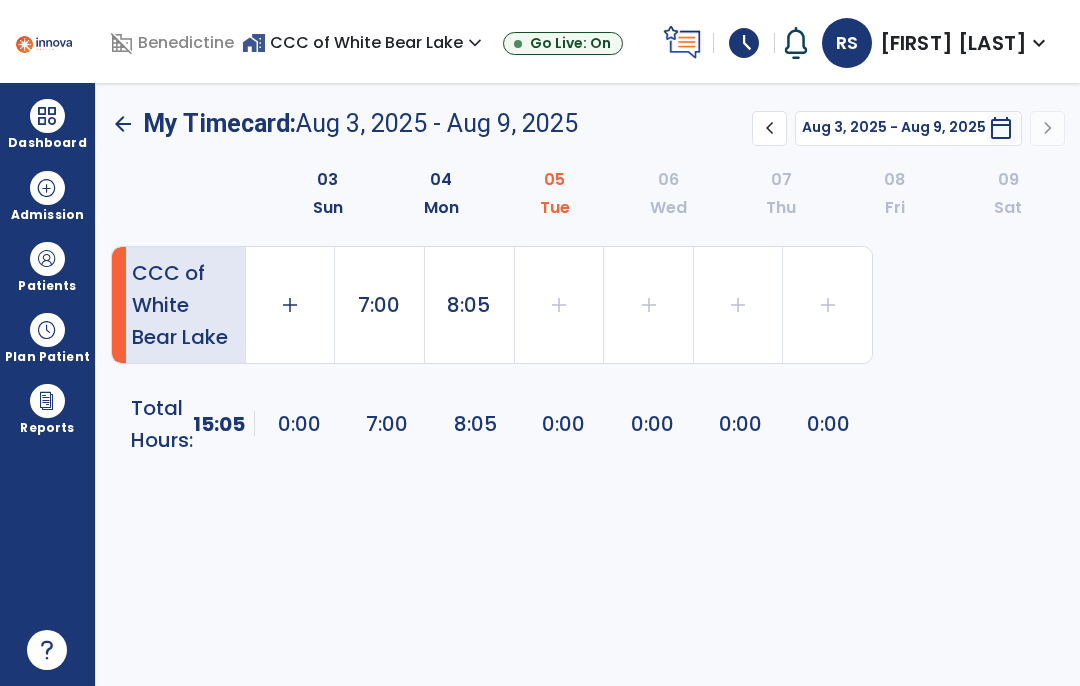 click on "8:05" 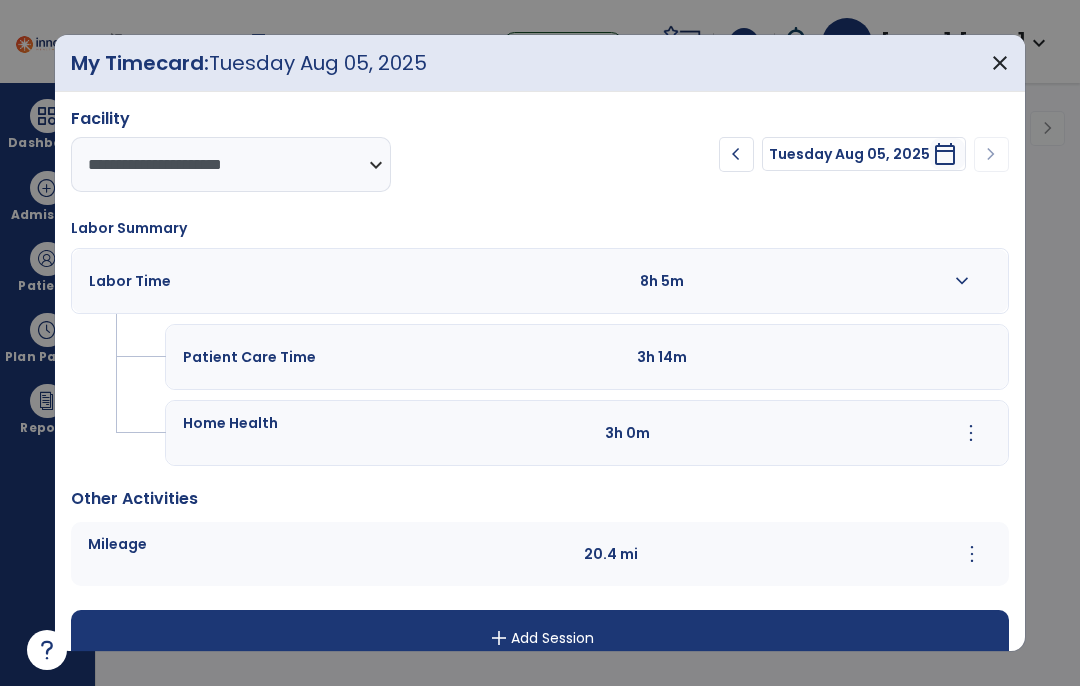 click on "close" at bounding box center [1000, 63] 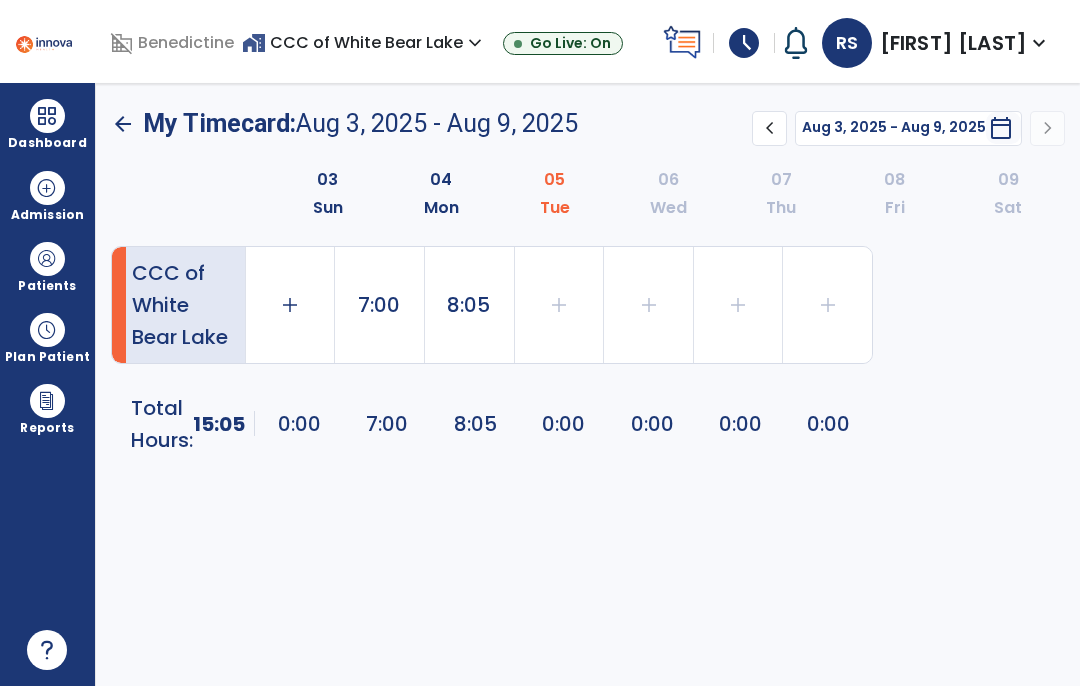 click at bounding box center (47, 116) 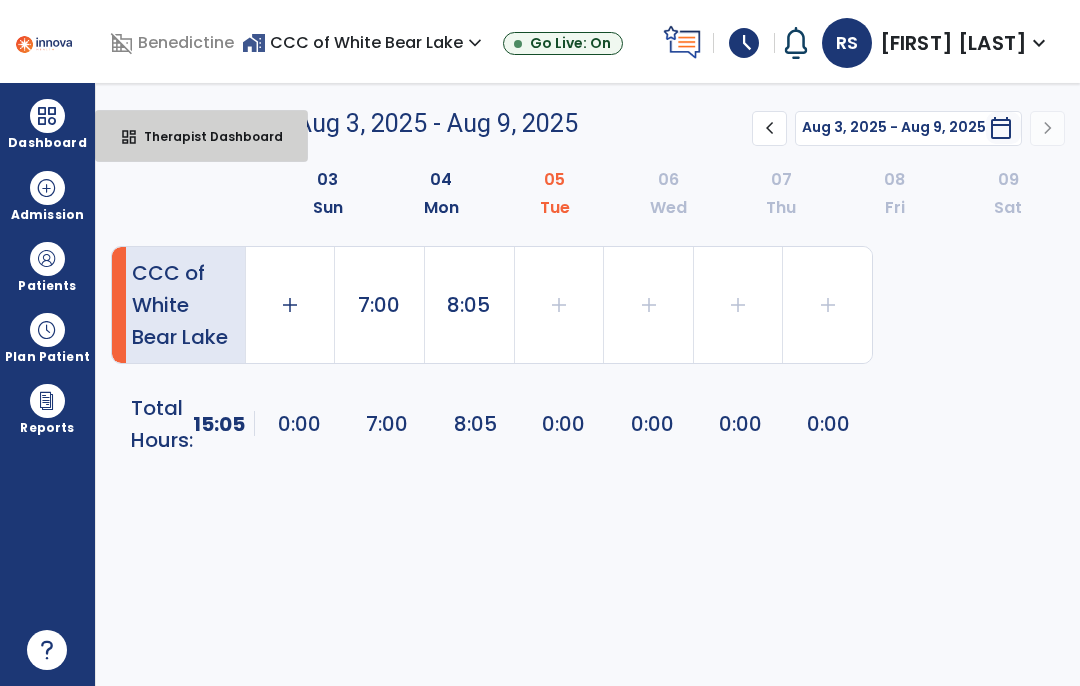click on "Therapist Dashboard" at bounding box center (205, 136) 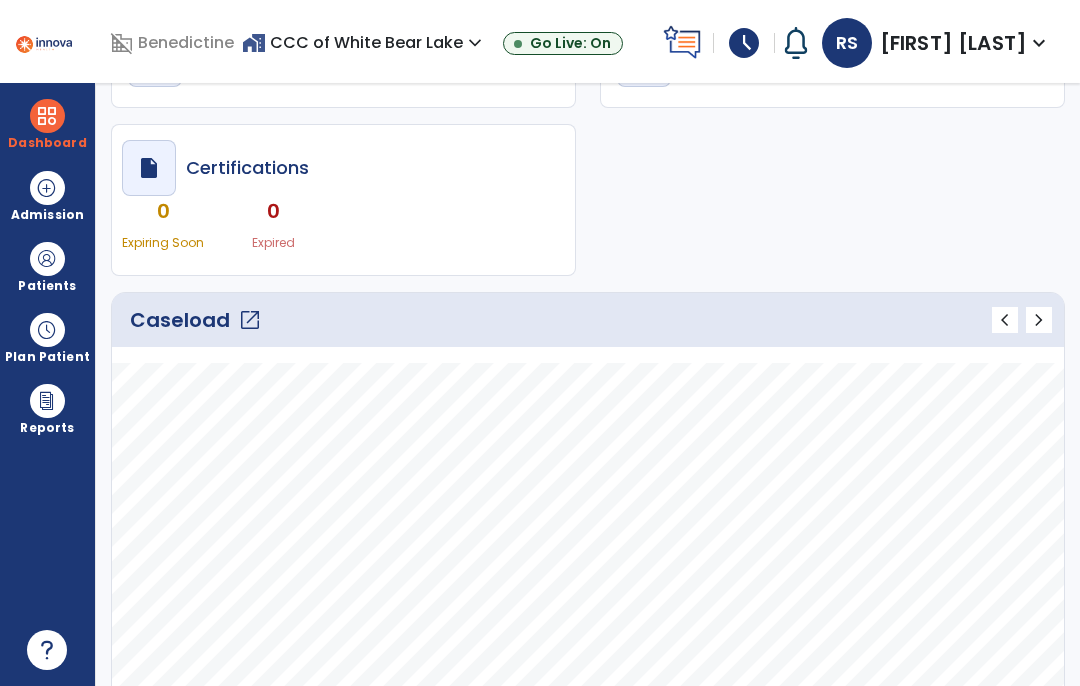 scroll, scrollTop: 150, scrollLeft: 0, axis: vertical 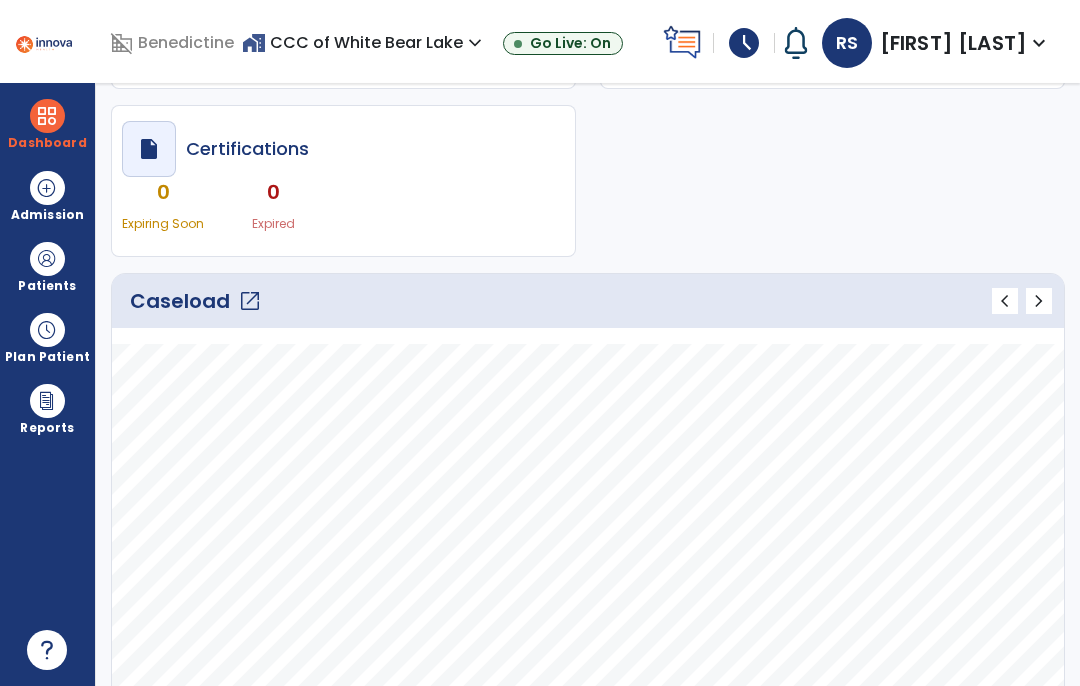 click on "open_in_new" 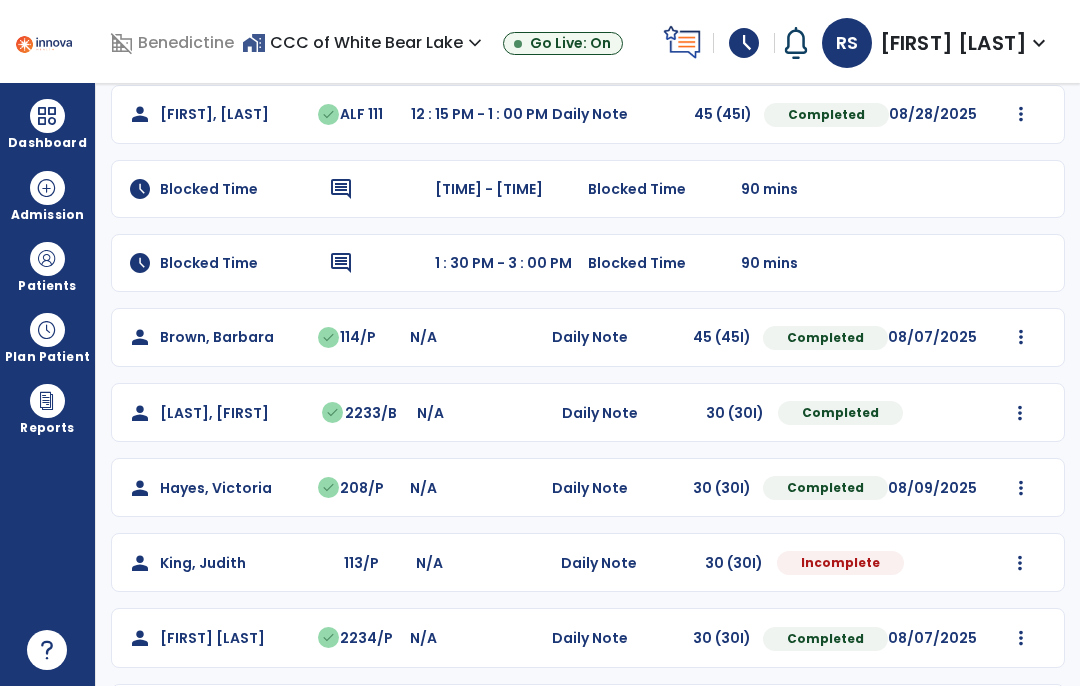 scroll, scrollTop: 197, scrollLeft: 0, axis: vertical 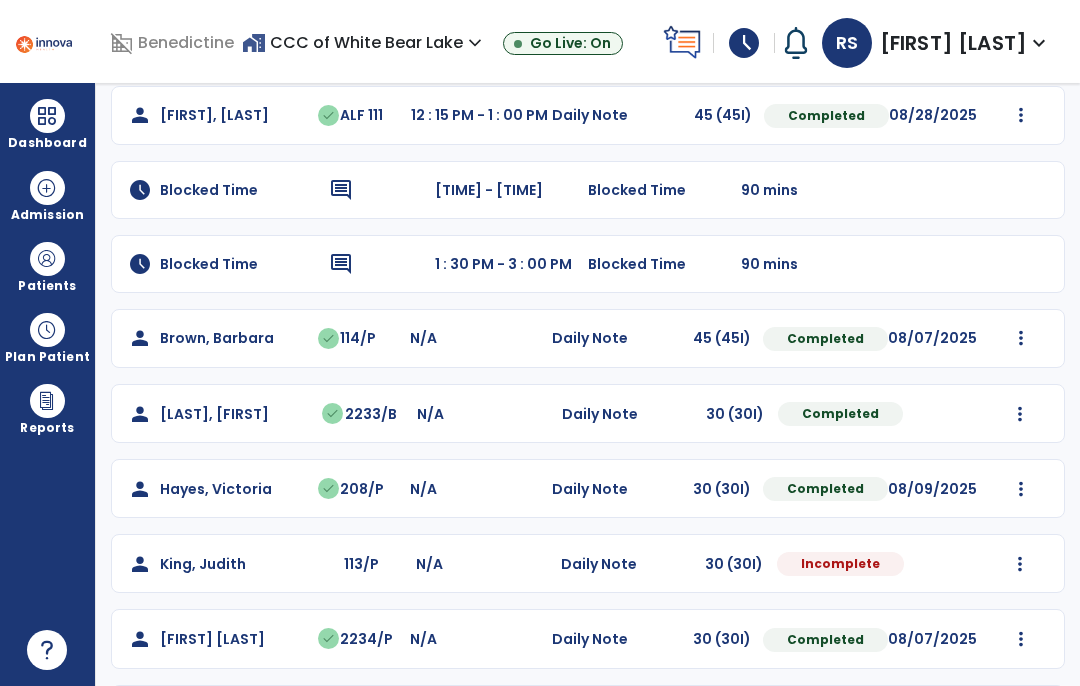 click on "Mark Visit As Complete Reset Note Open Document G + C Mins" 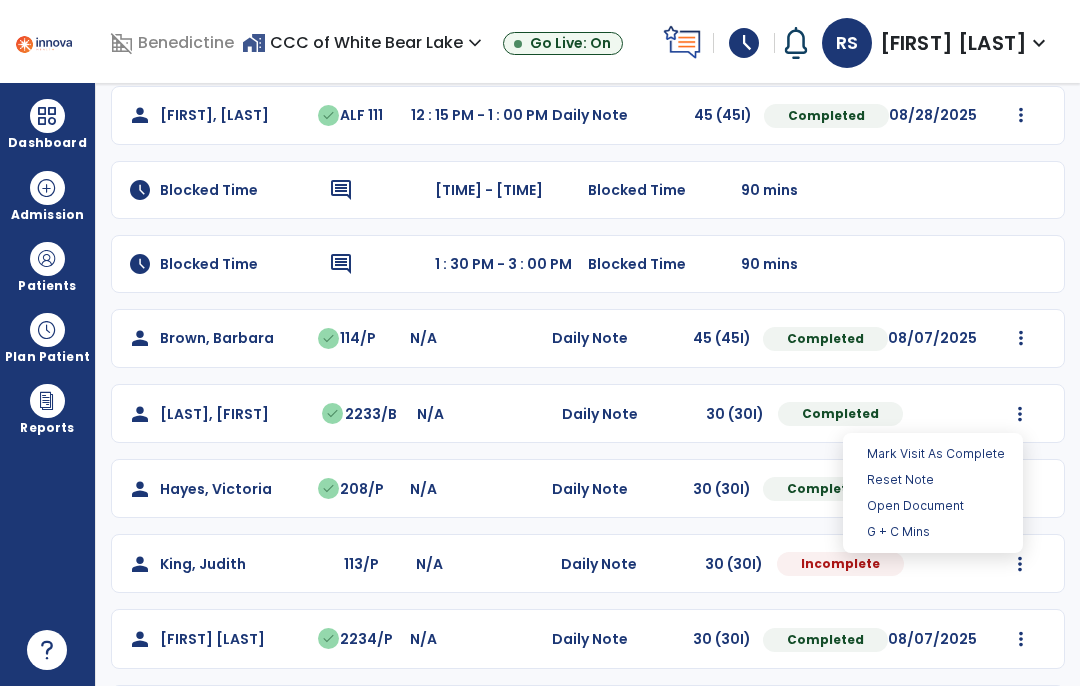 click on "Open Document" at bounding box center [933, 506] 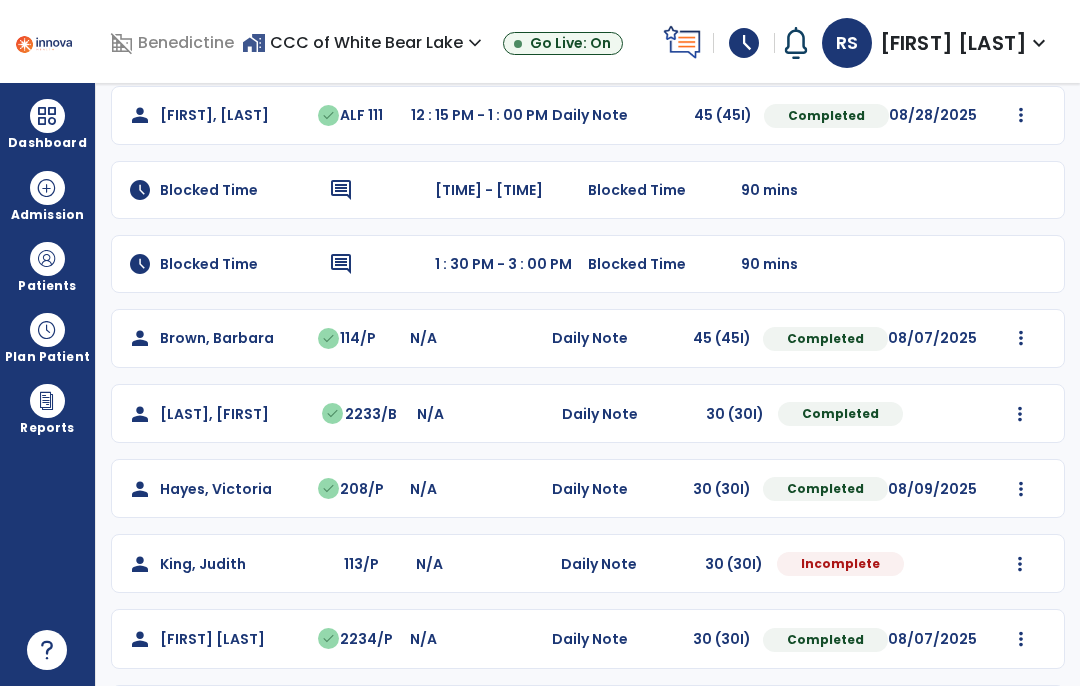 select on "*" 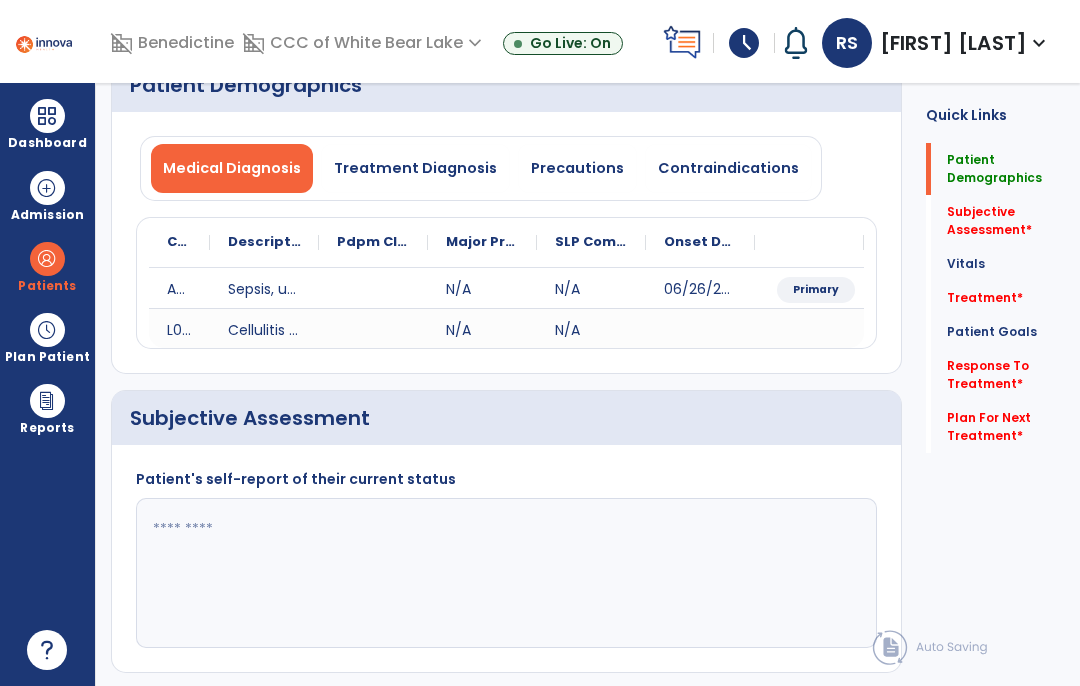 click on "Precautions" at bounding box center [577, 168] 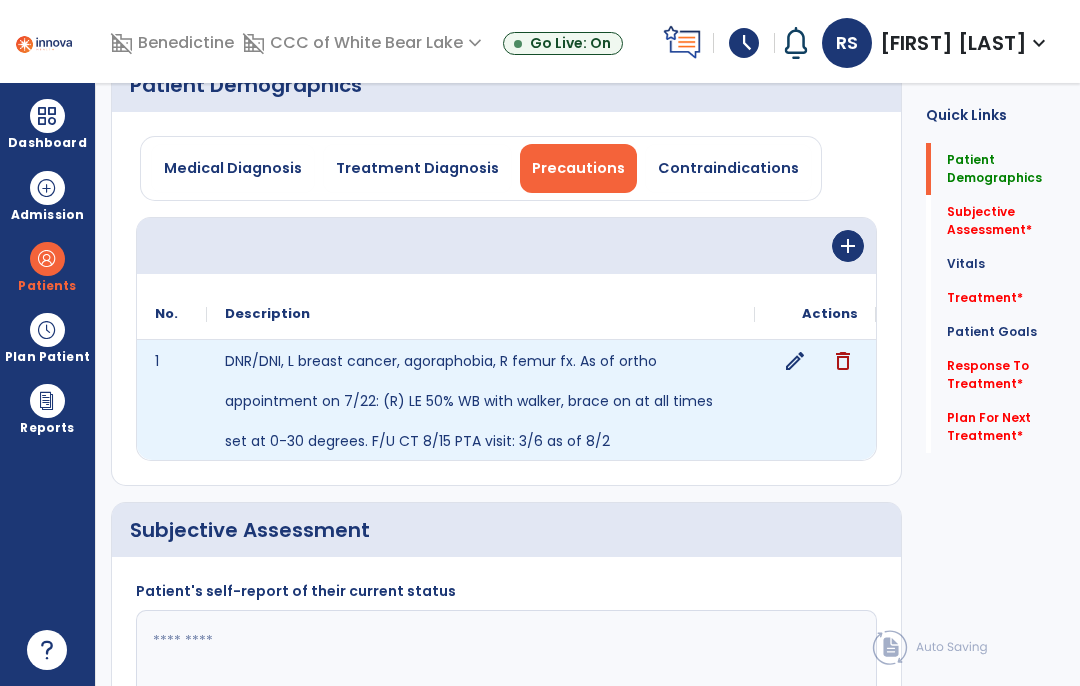 click on "edit" 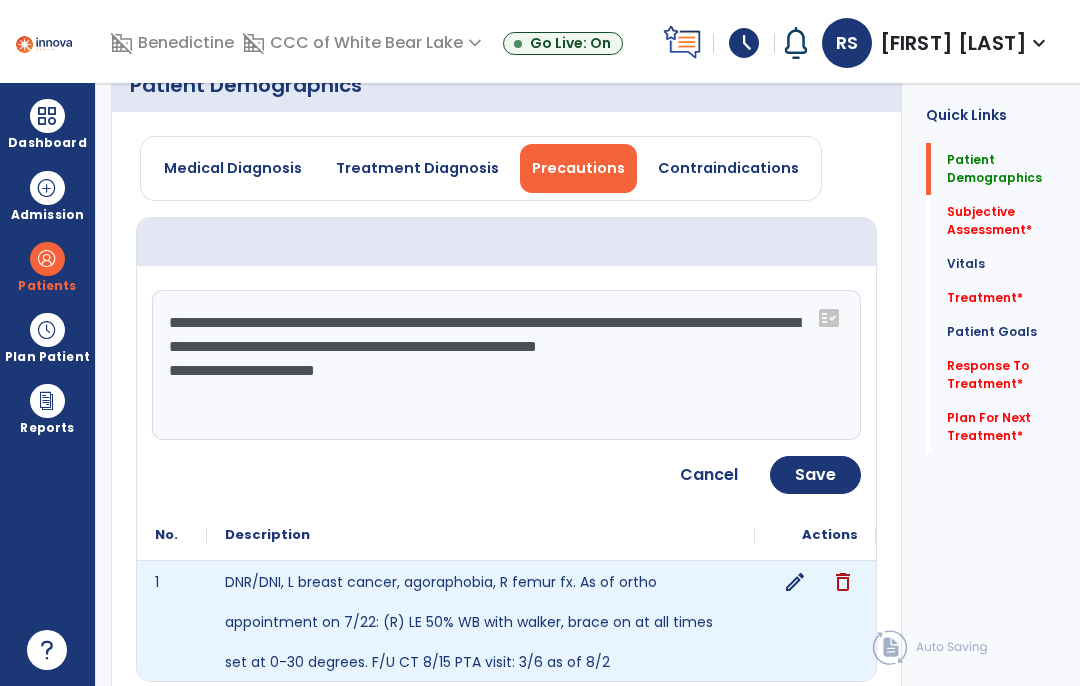 click on "**********" 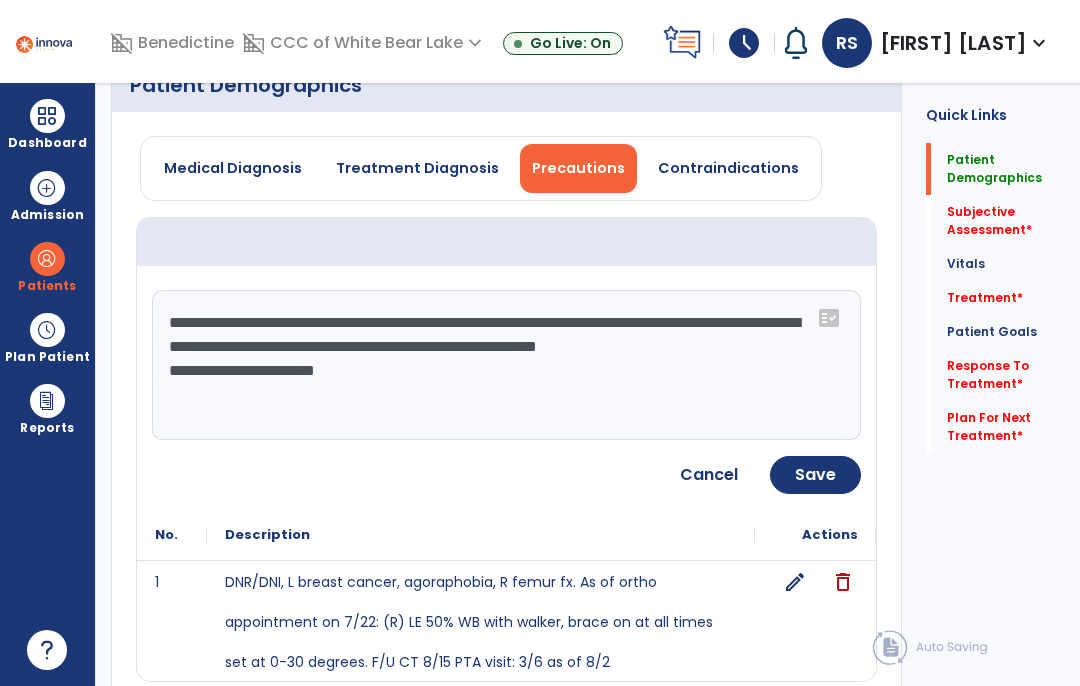 click on "**********" 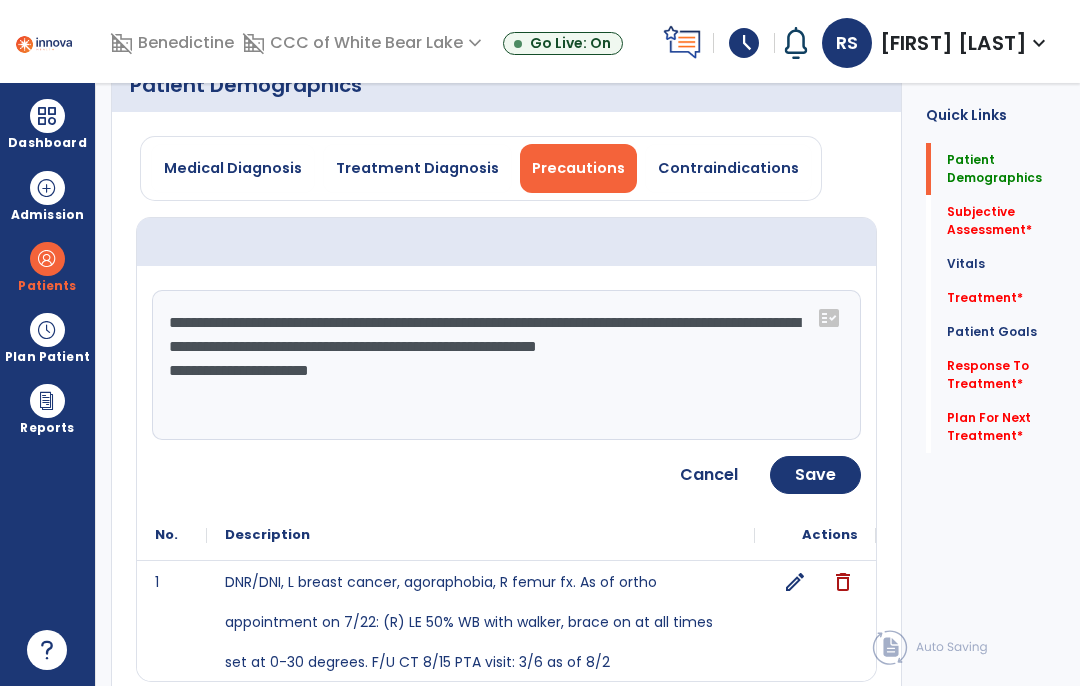type on "**********" 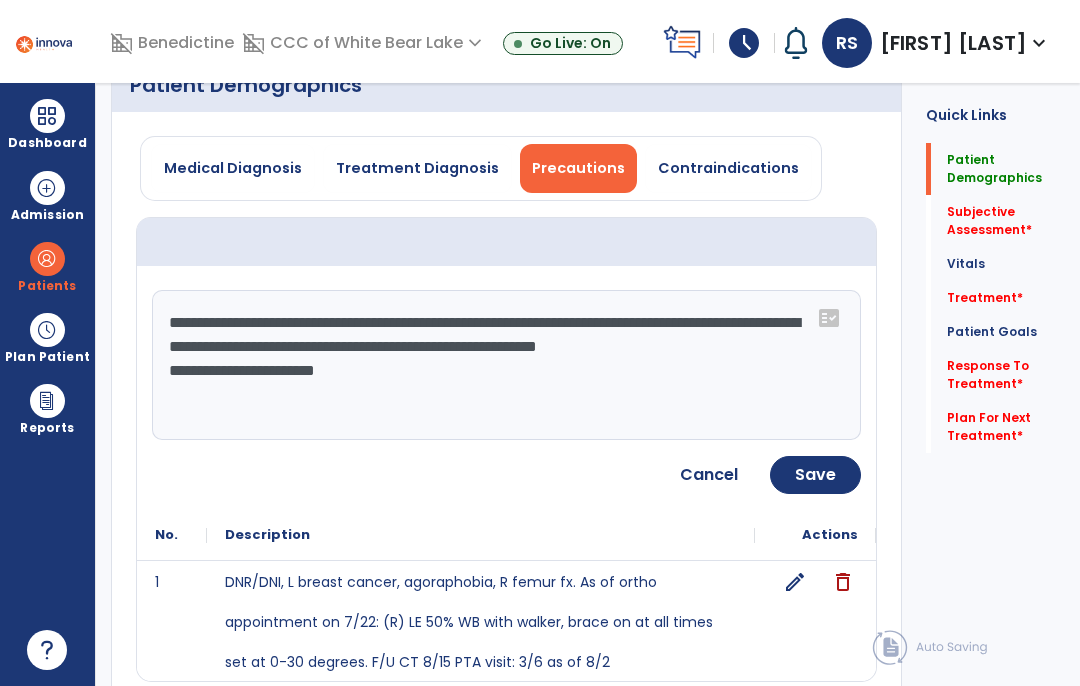 click on "Save" 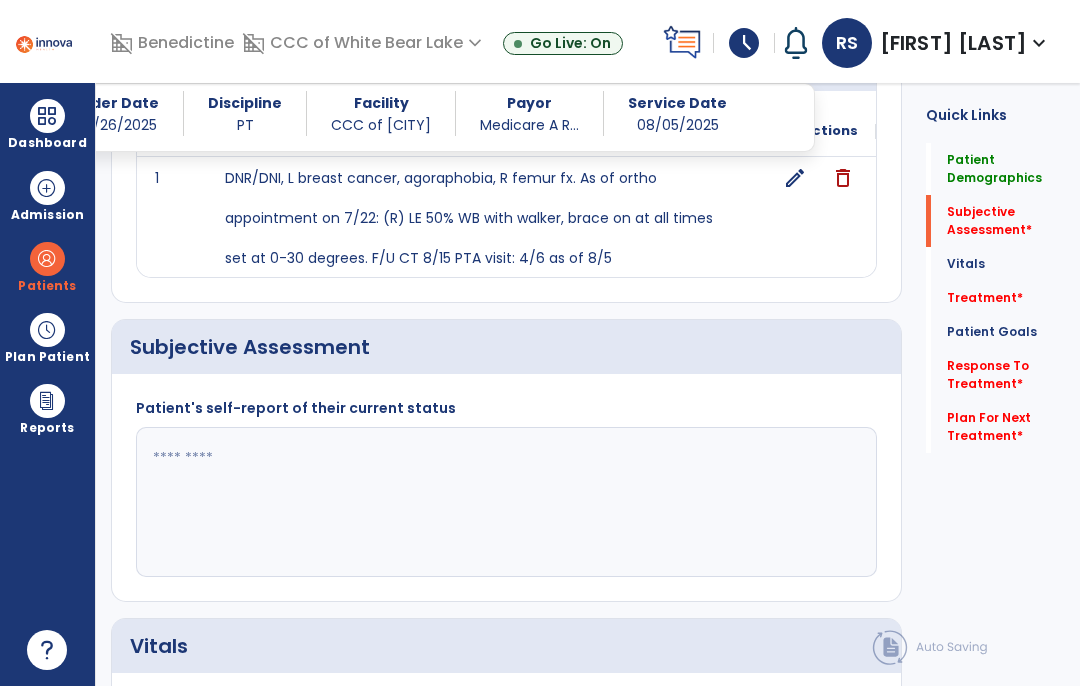 scroll, scrollTop: 361, scrollLeft: 0, axis: vertical 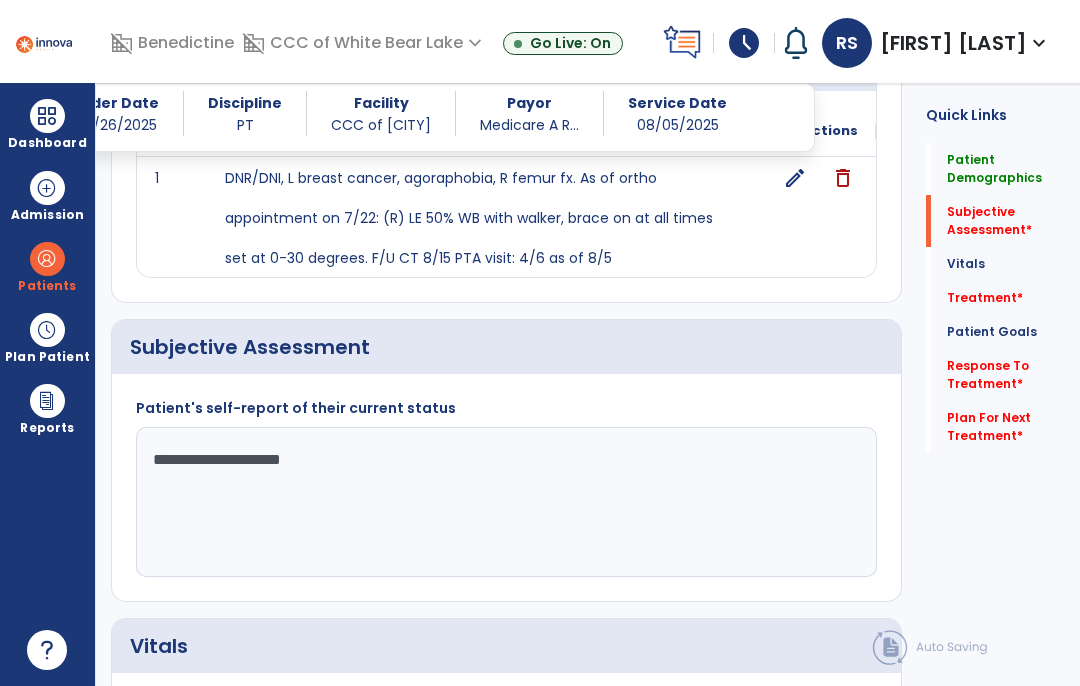 click on "**********" 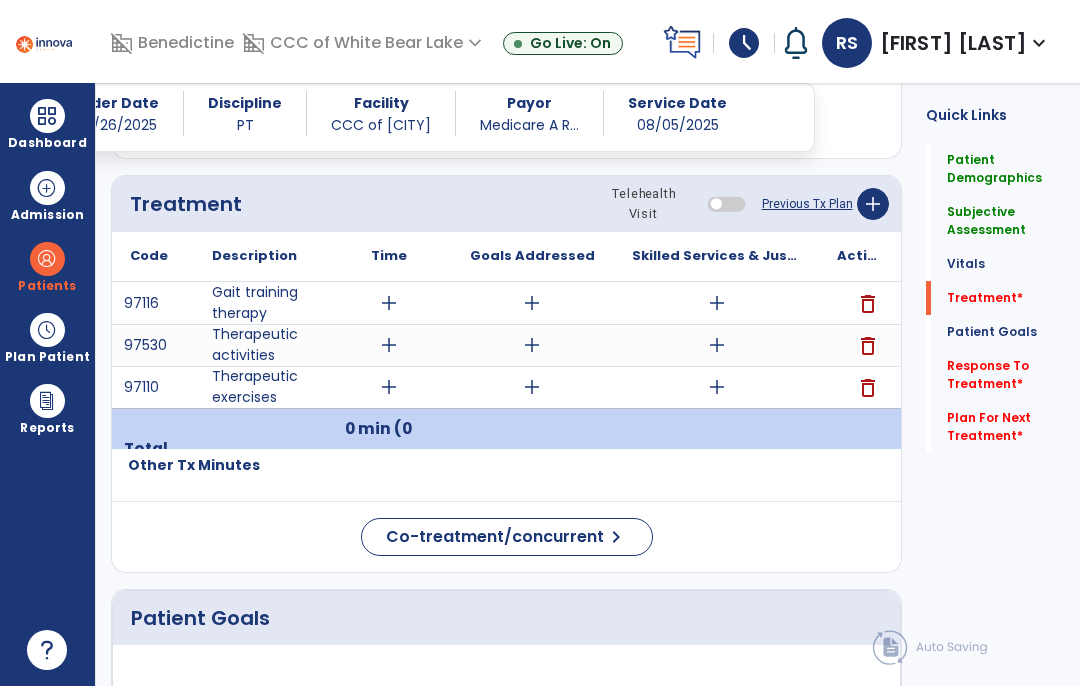 scroll, scrollTop: 1224, scrollLeft: 0, axis: vertical 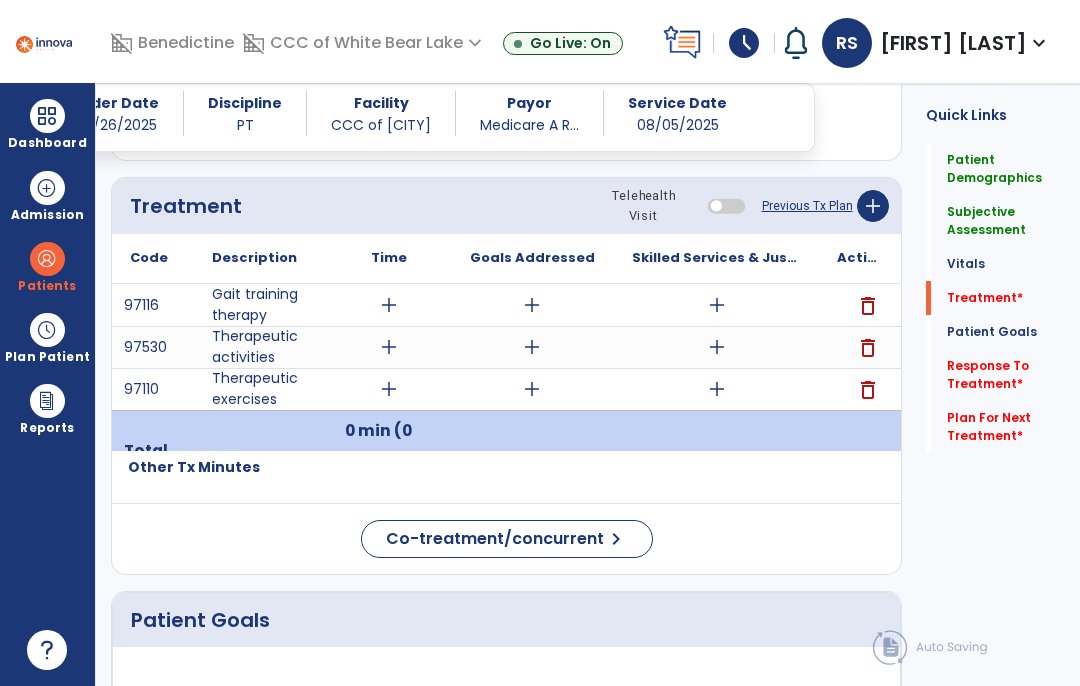 type on "**********" 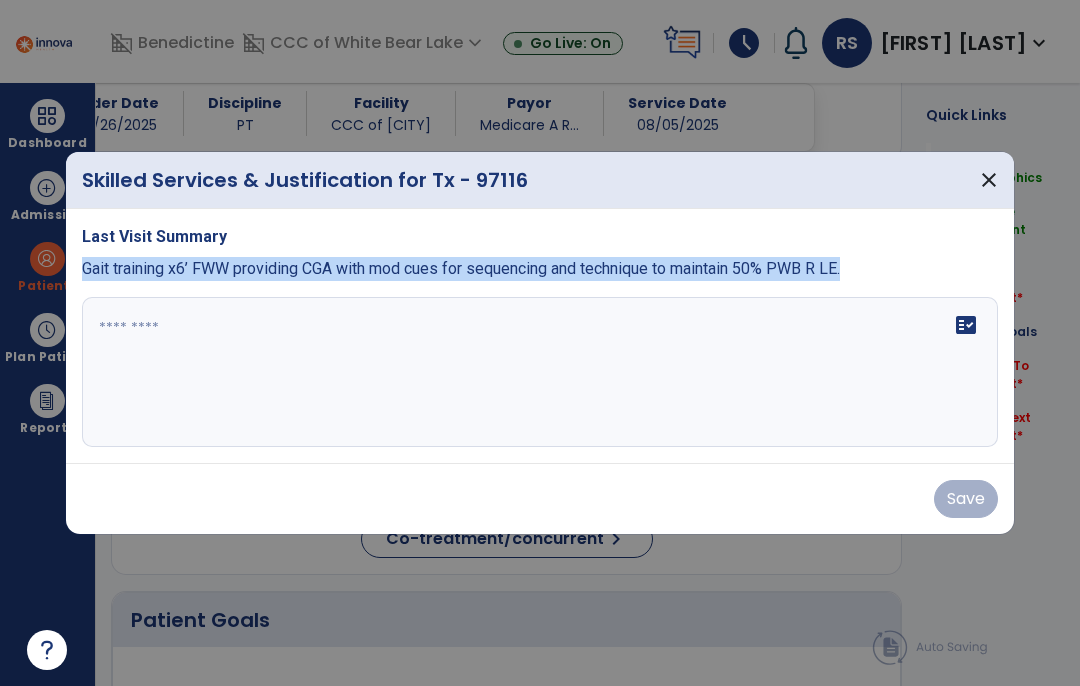 click on "fact_check" at bounding box center [540, 372] 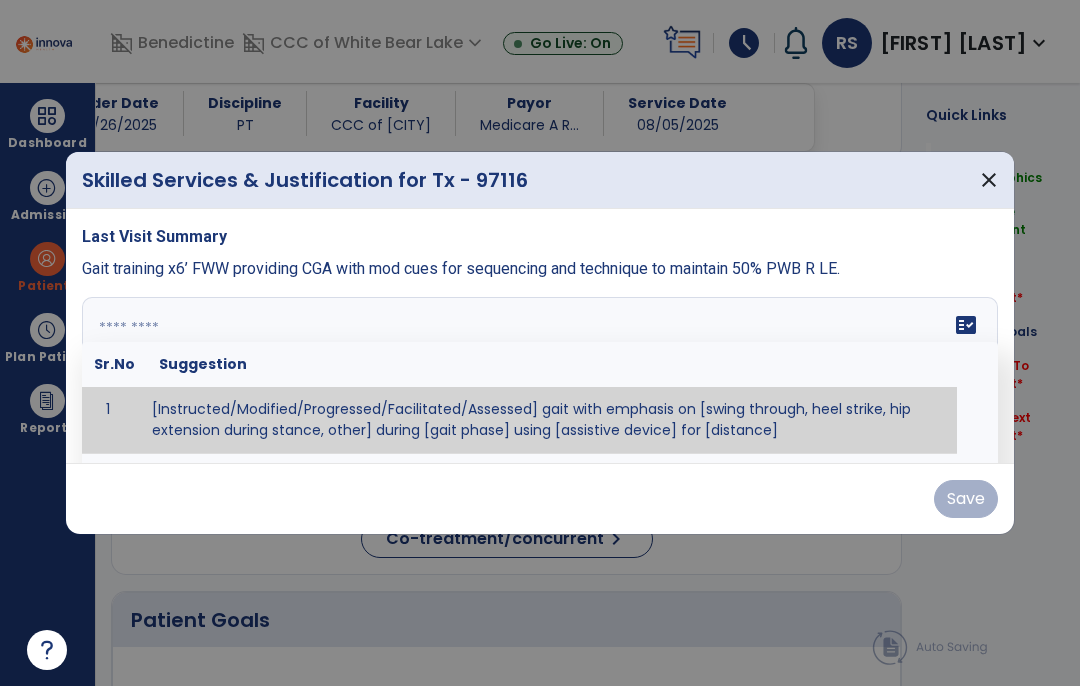 click at bounding box center (540, 372) 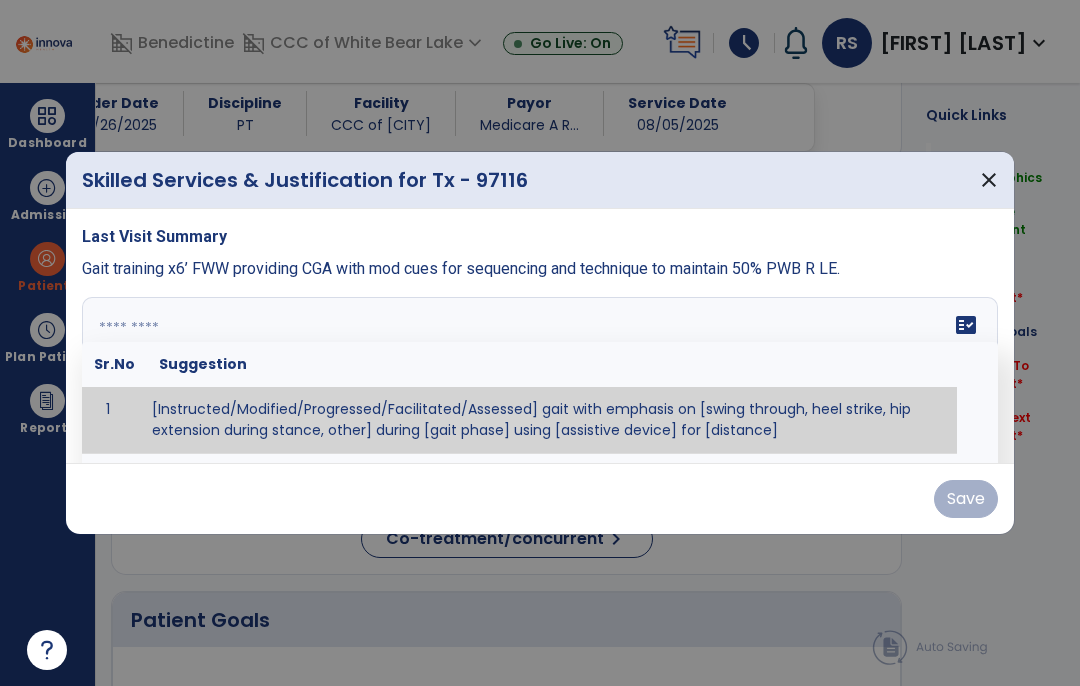 click at bounding box center [540, 372] 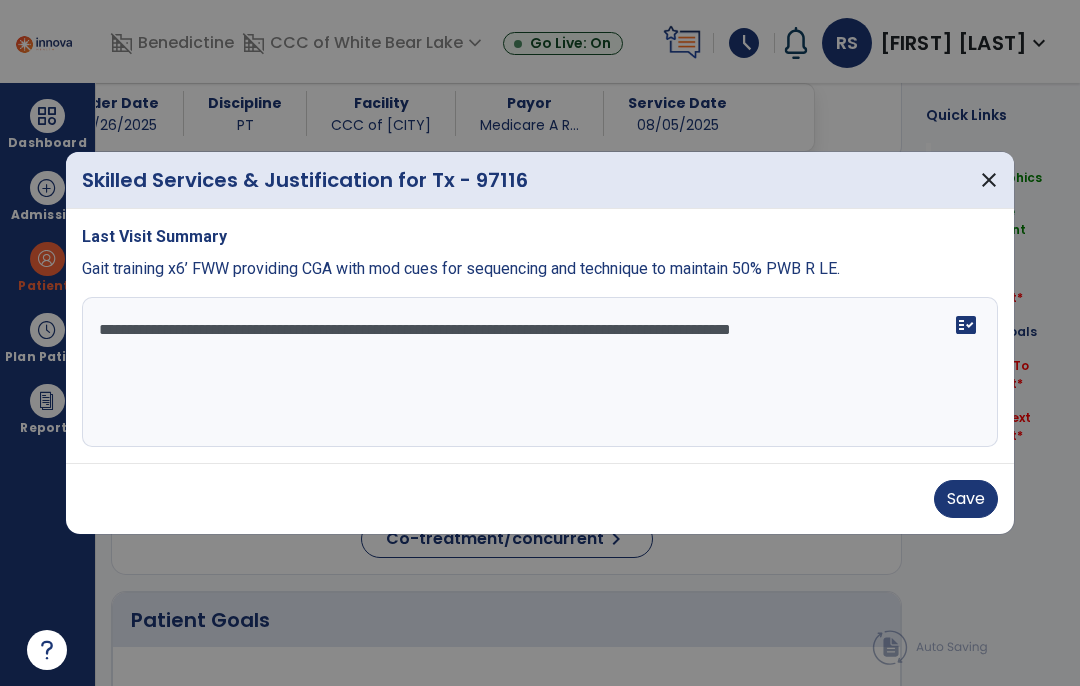click on "**********" at bounding box center (540, 372) 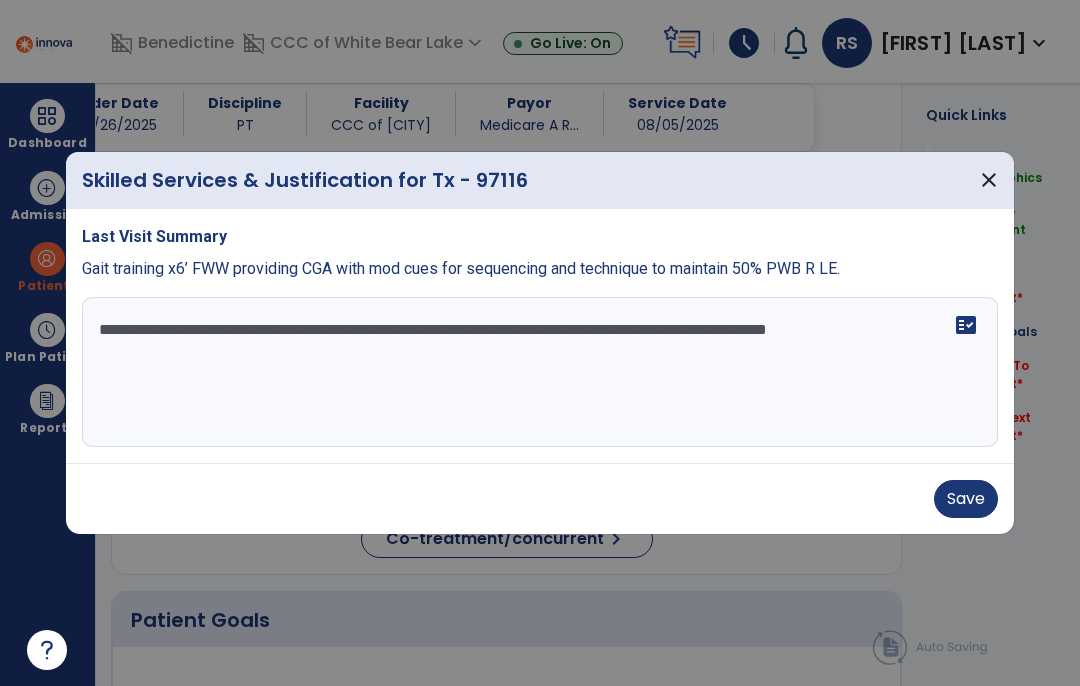 click on "**********" at bounding box center [540, 372] 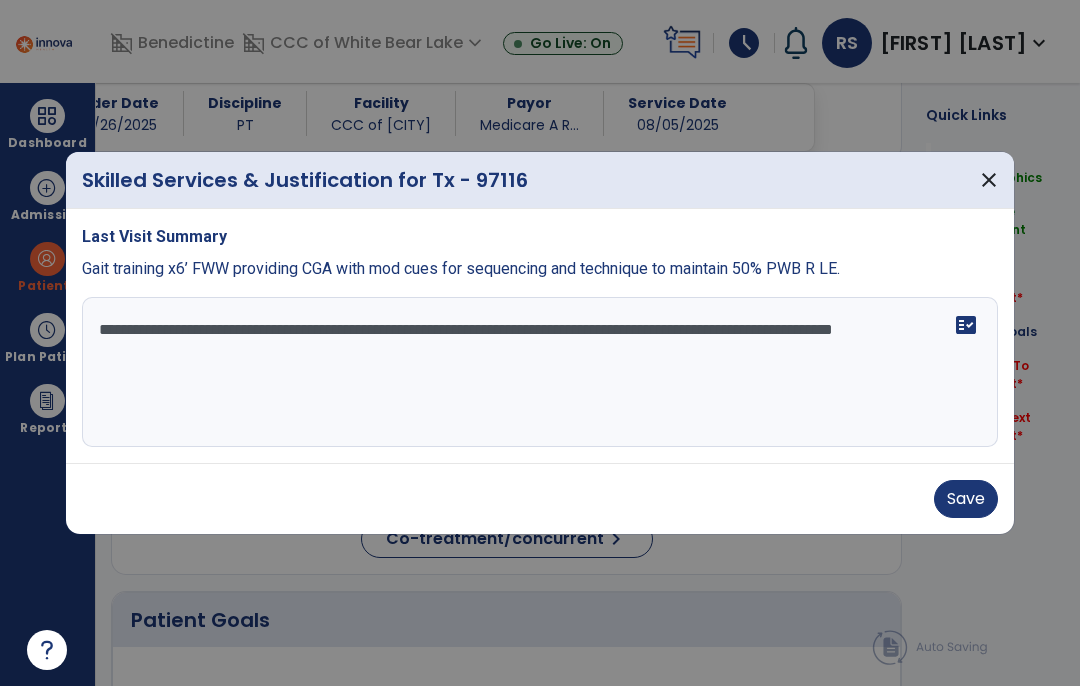 click on "**********" at bounding box center [540, 372] 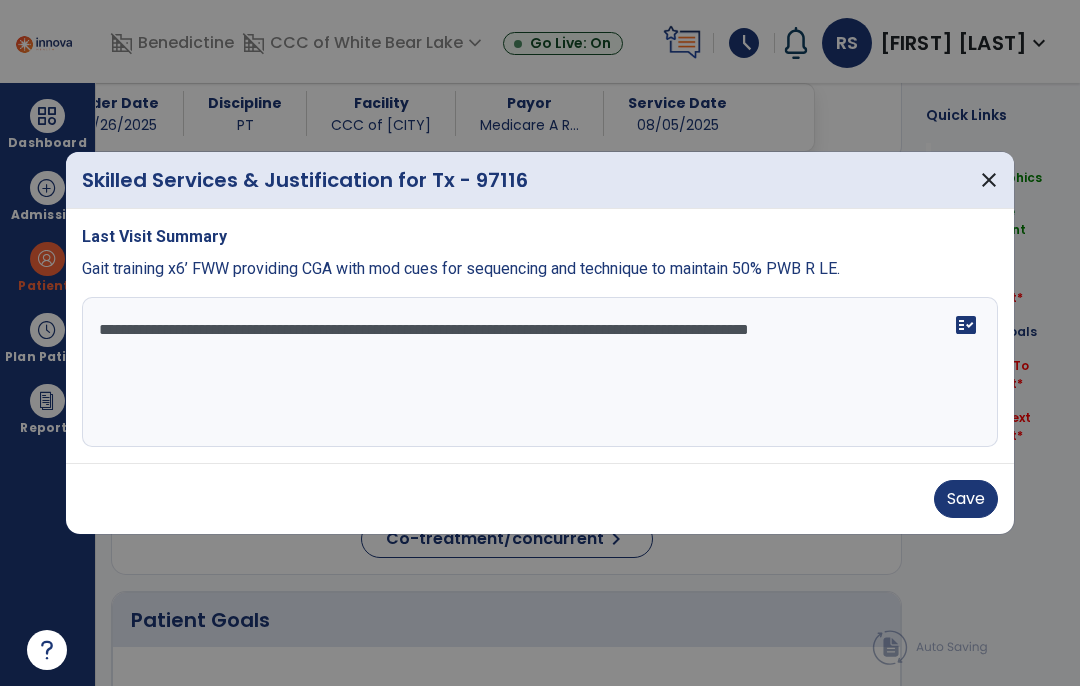 type on "**********" 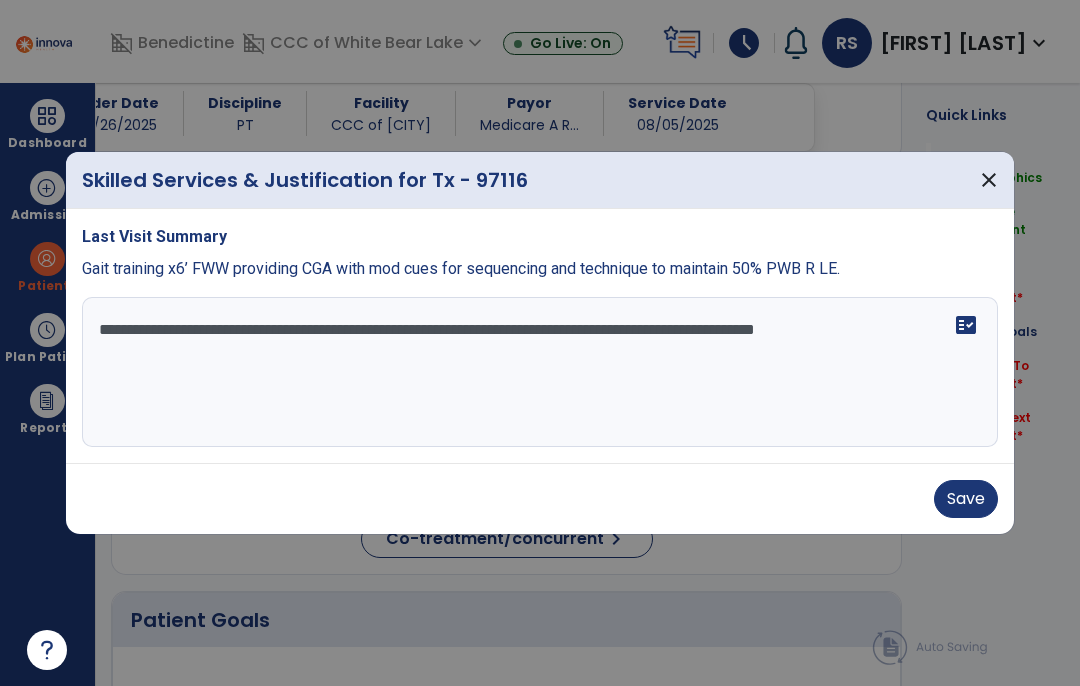 click on "Save" at bounding box center [966, 499] 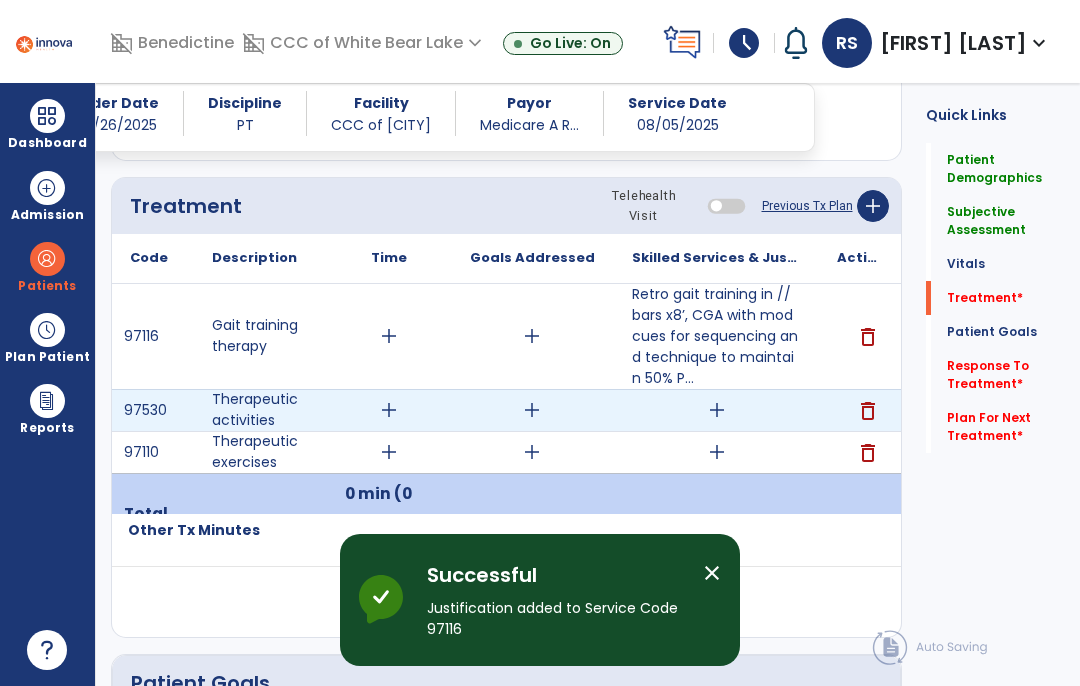 click on "add" at bounding box center (717, 410) 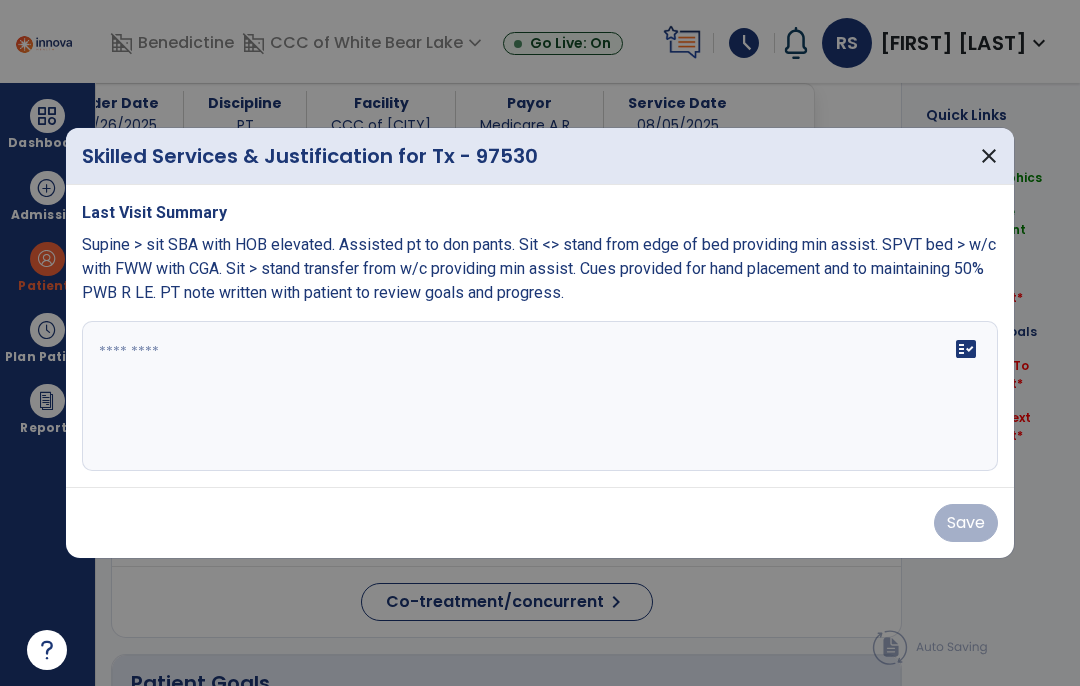 click on "close" at bounding box center [989, 156] 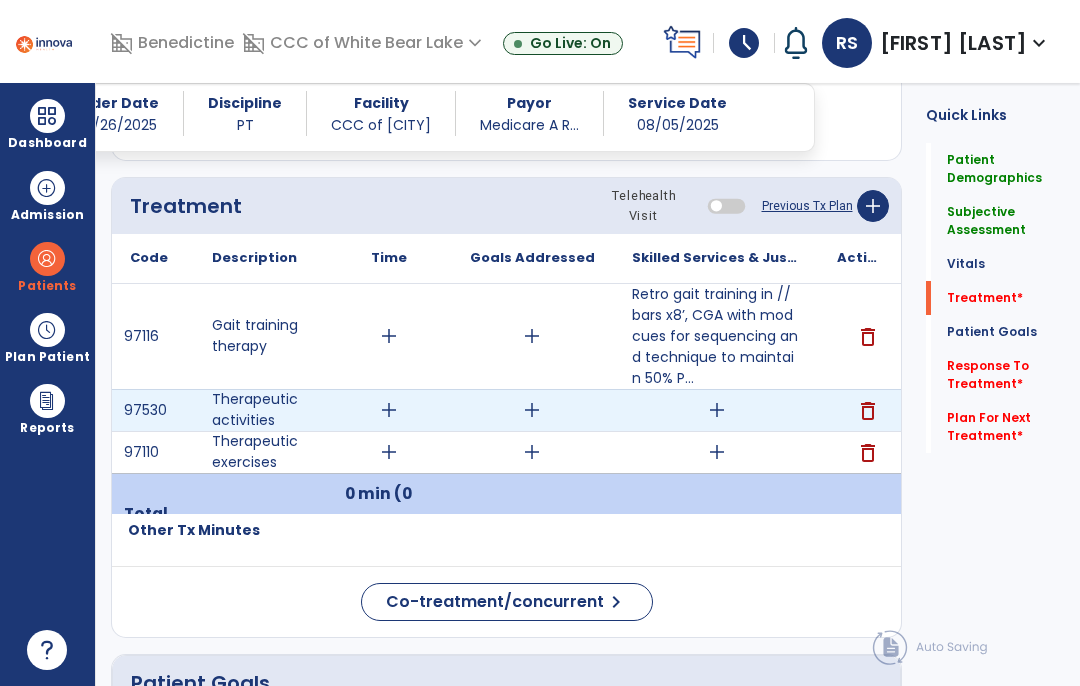 click on "delete" at bounding box center [868, 411] 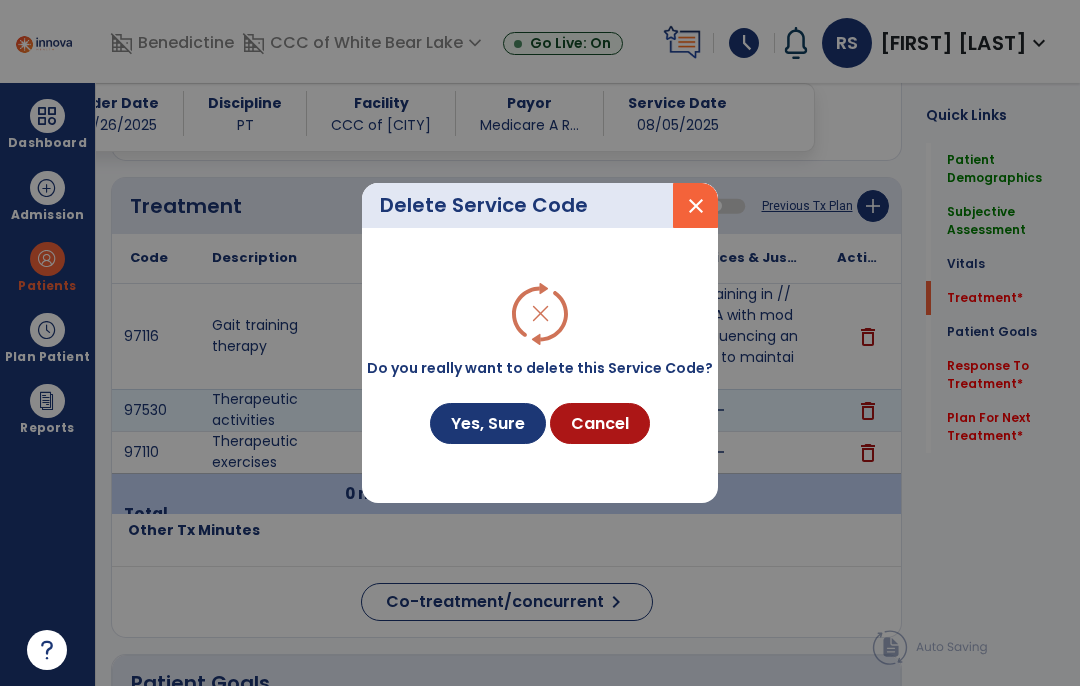 click on "Yes, Sure" at bounding box center (488, 423) 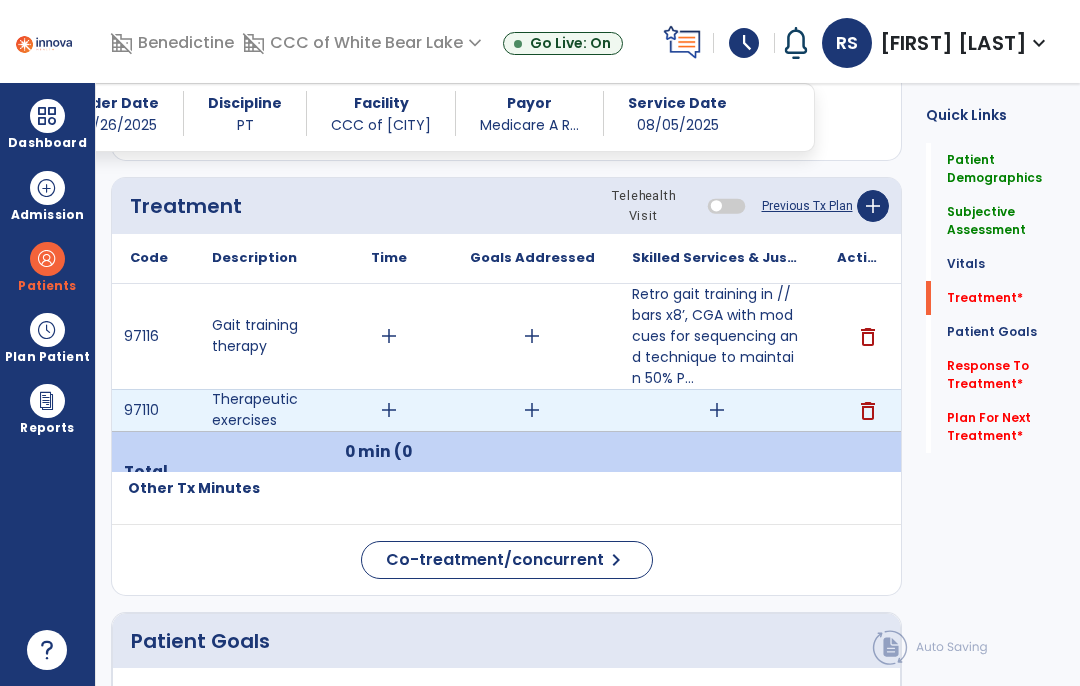 click on "add" at bounding box center (717, 410) 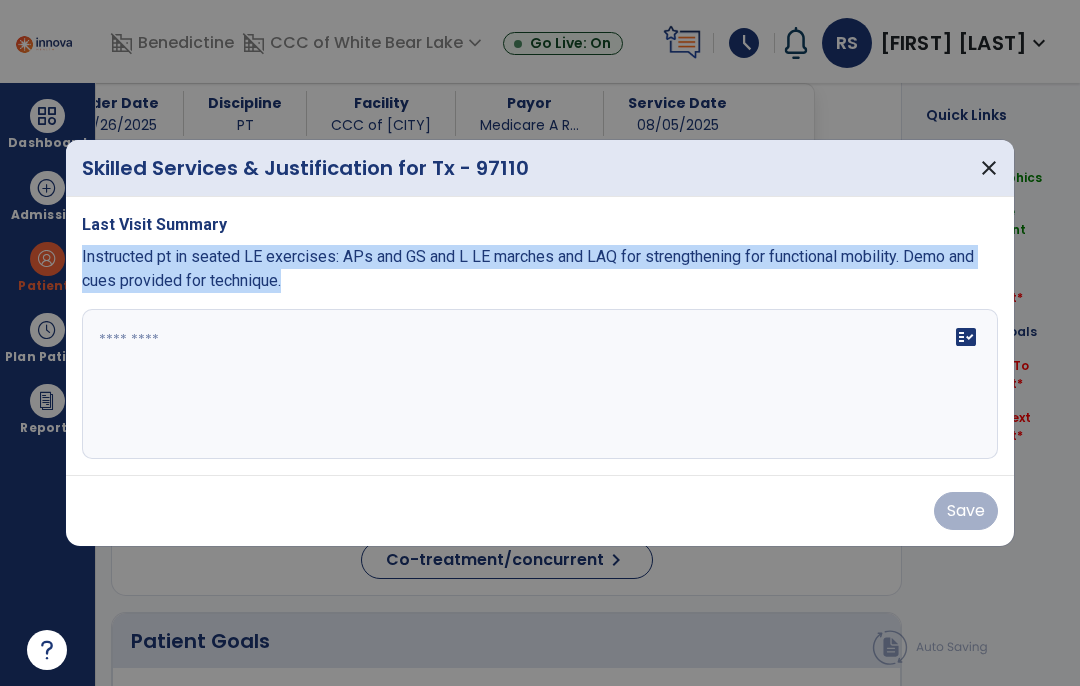 click on "fact_check" at bounding box center [540, 384] 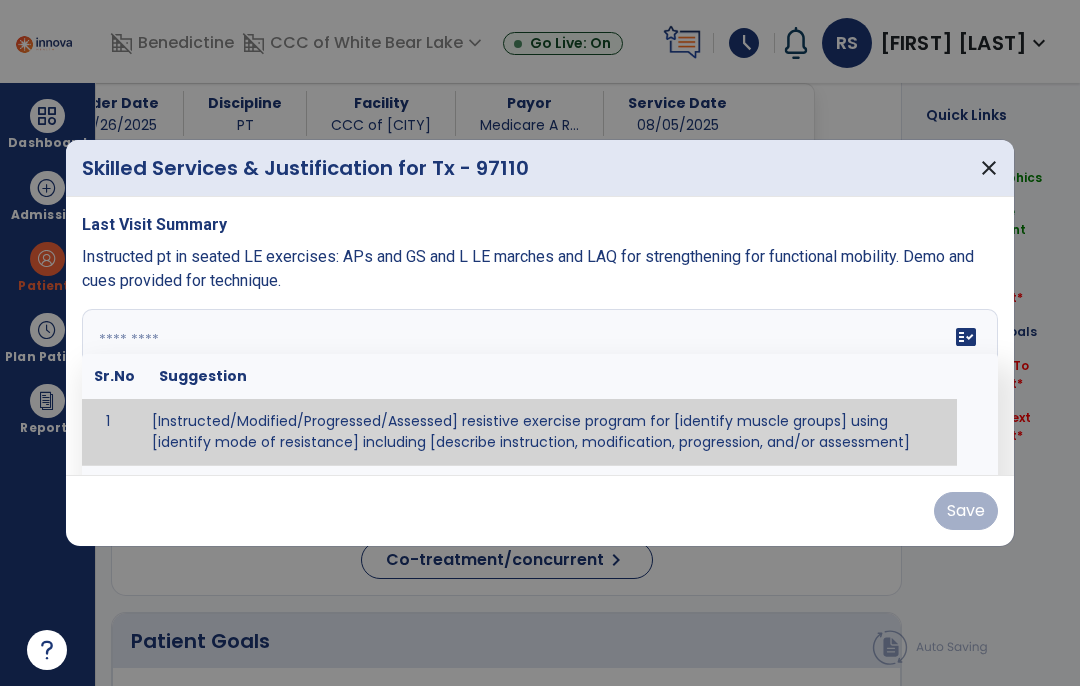 click at bounding box center [540, 384] 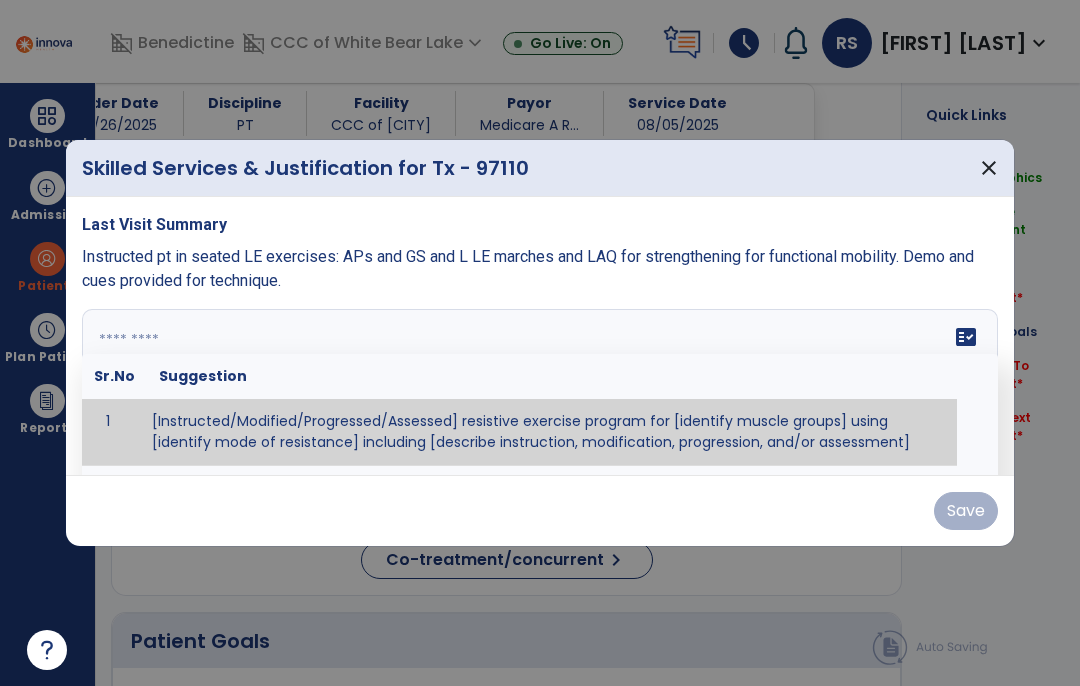 click at bounding box center (540, 384) 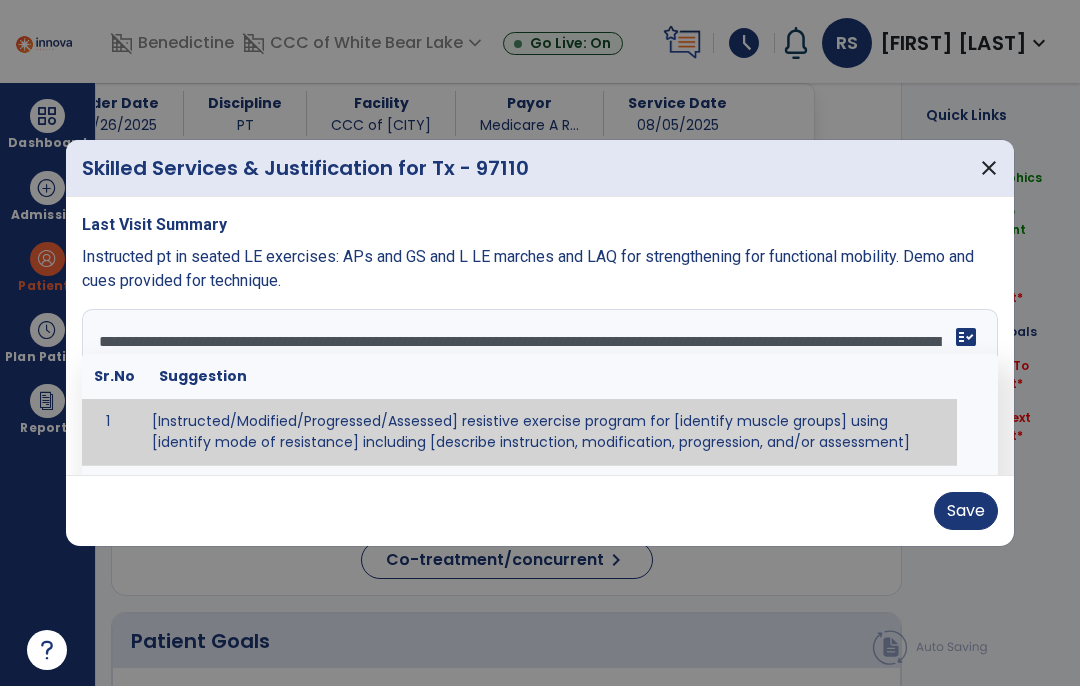 click on "Save" at bounding box center (966, 511) 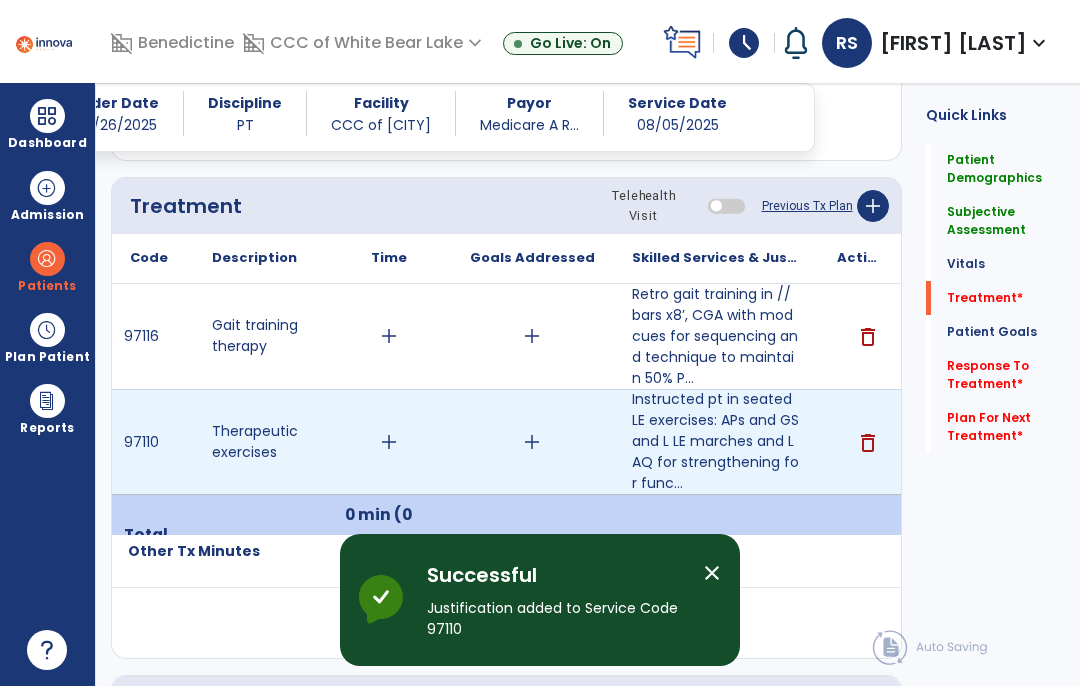 click on "add" at bounding box center [388, 442] 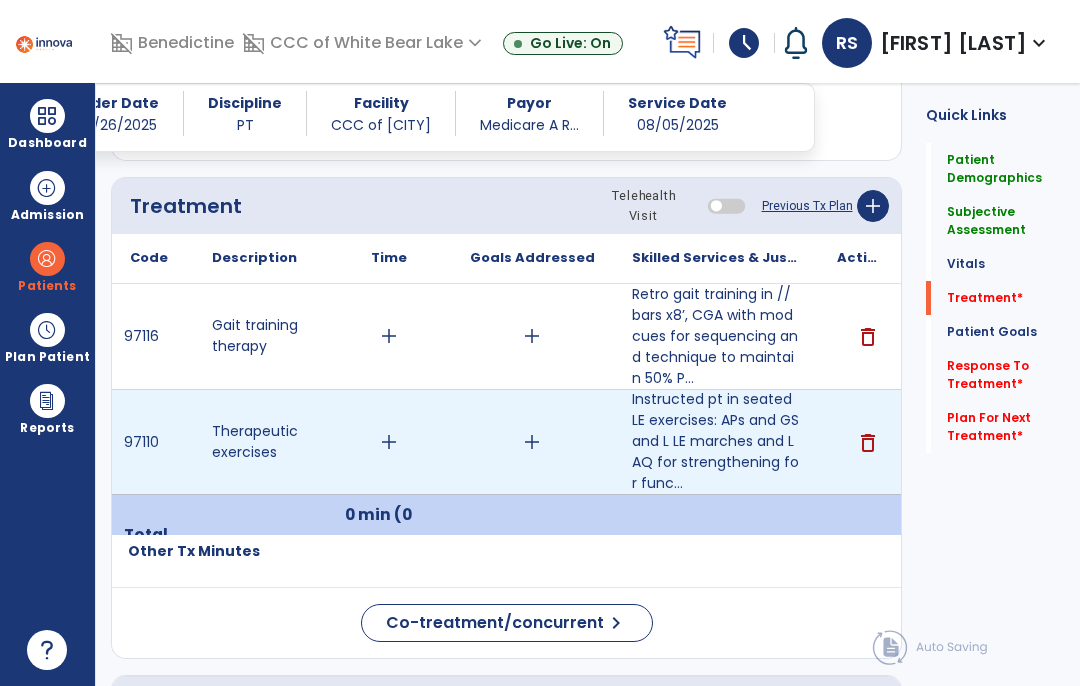 click on "add" at bounding box center [389, 442] 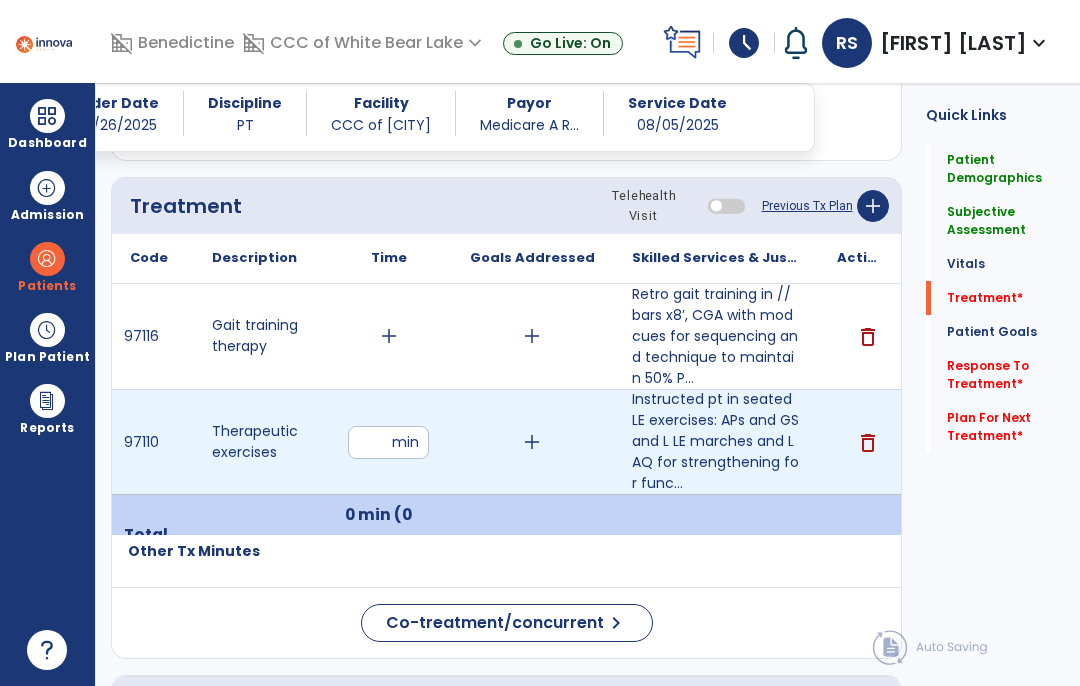 type on "**" 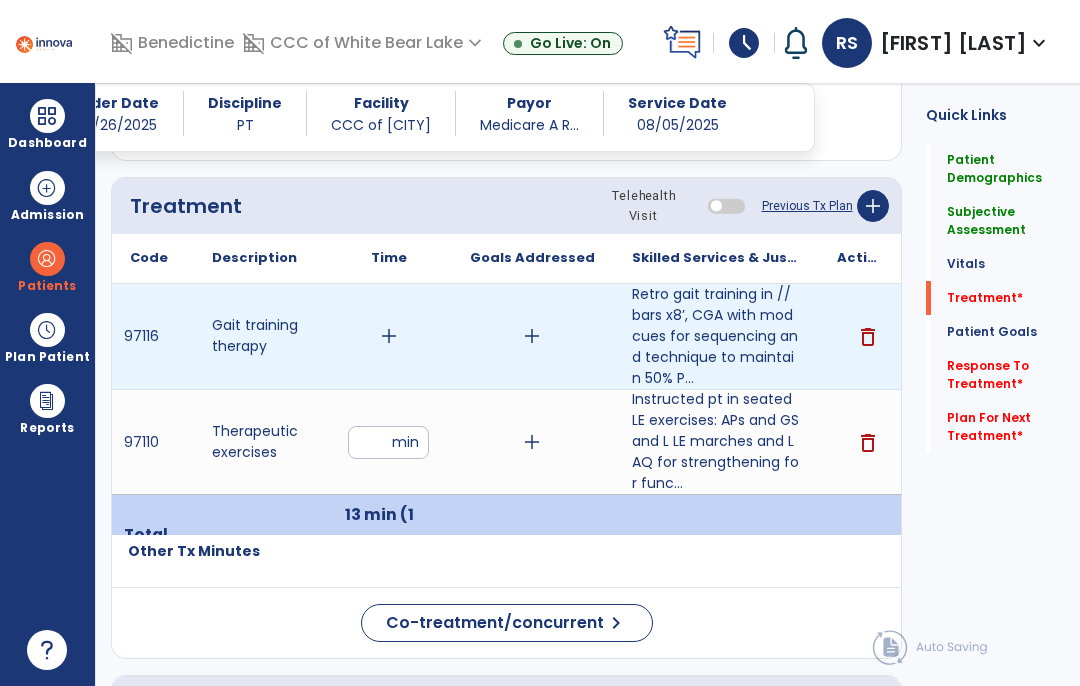 click on "add" at bounding box center [389, 336] 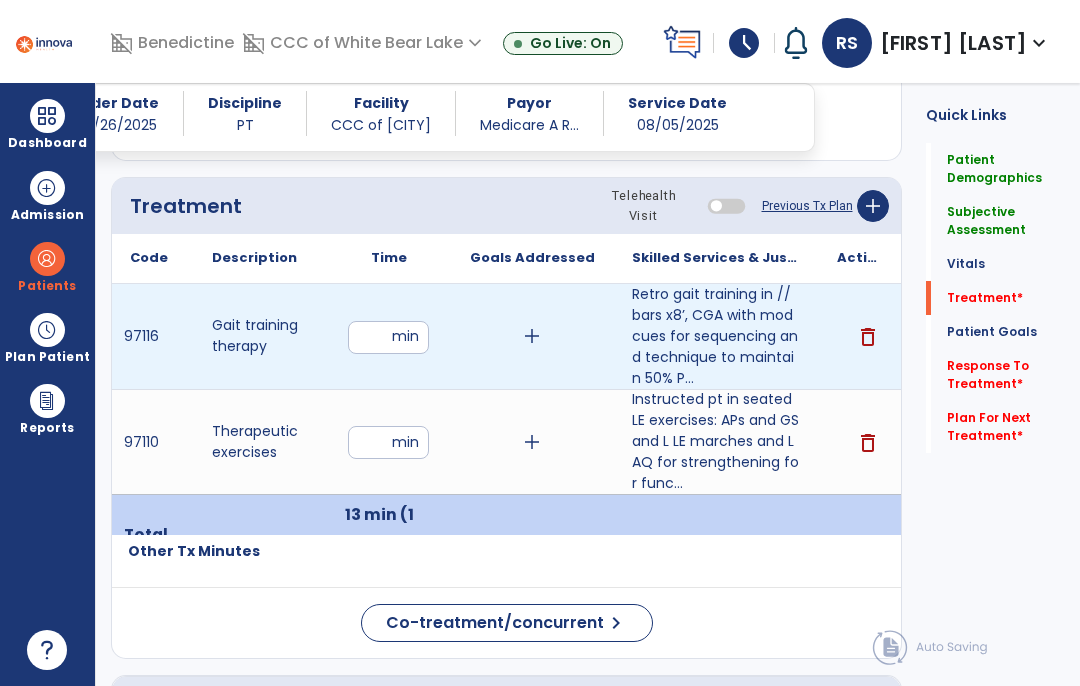 type on "**" 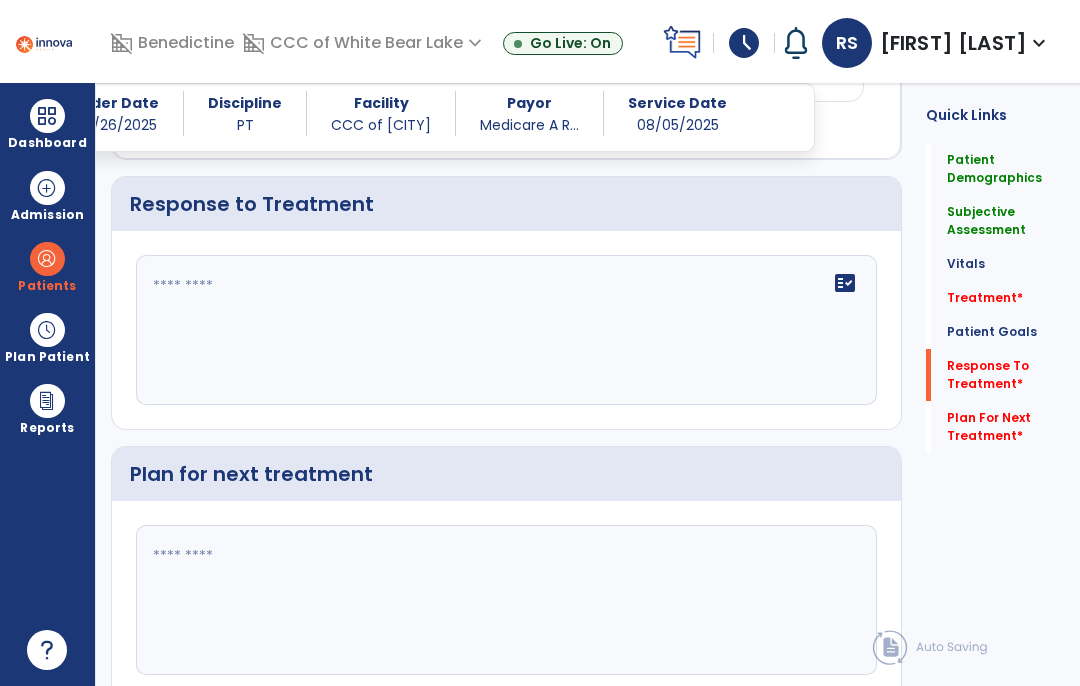 scroll, scrollTop: 2899, scrollLeft: 0, axis: vertical 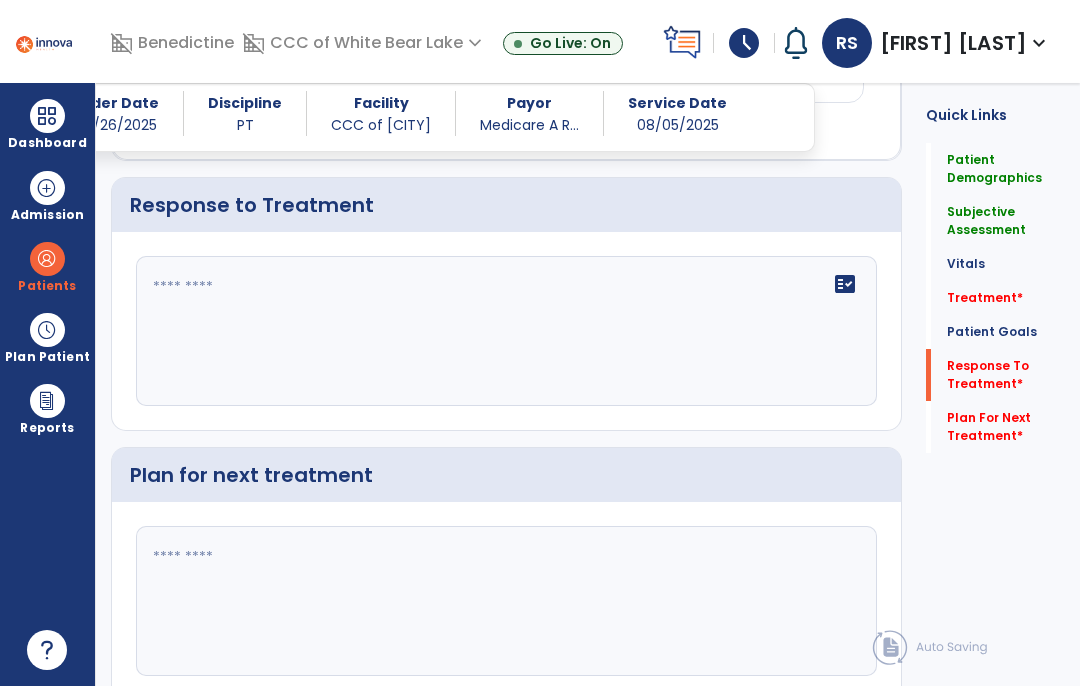 click on "fact_check" 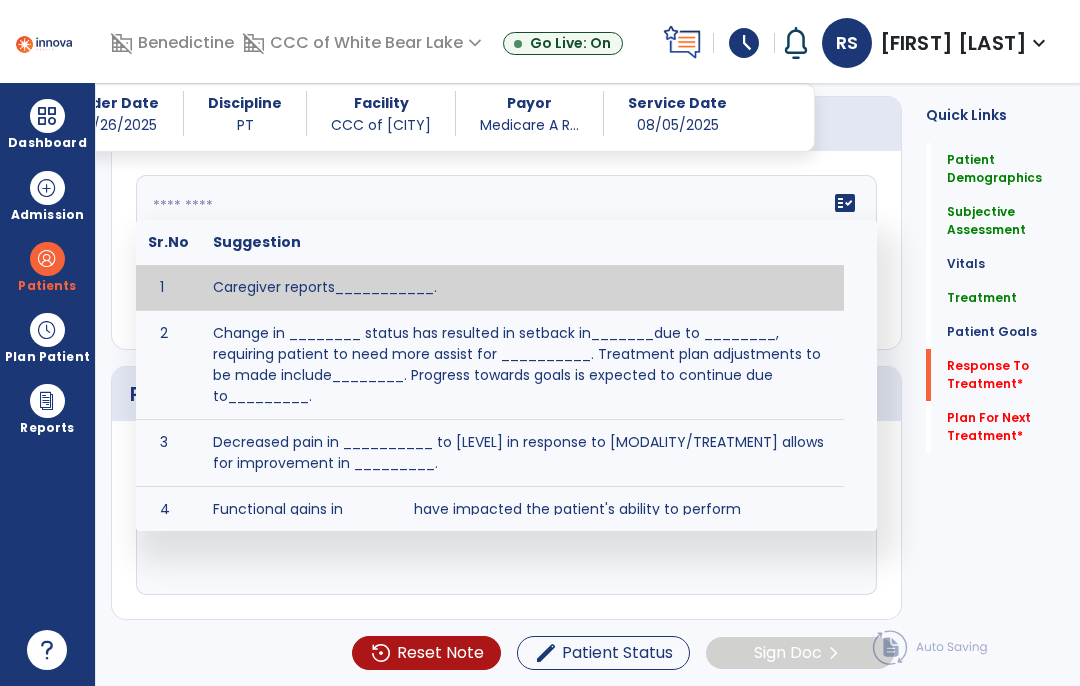 scroll, scrollTop: 2689, scrollLeft: 0, axis: vertical 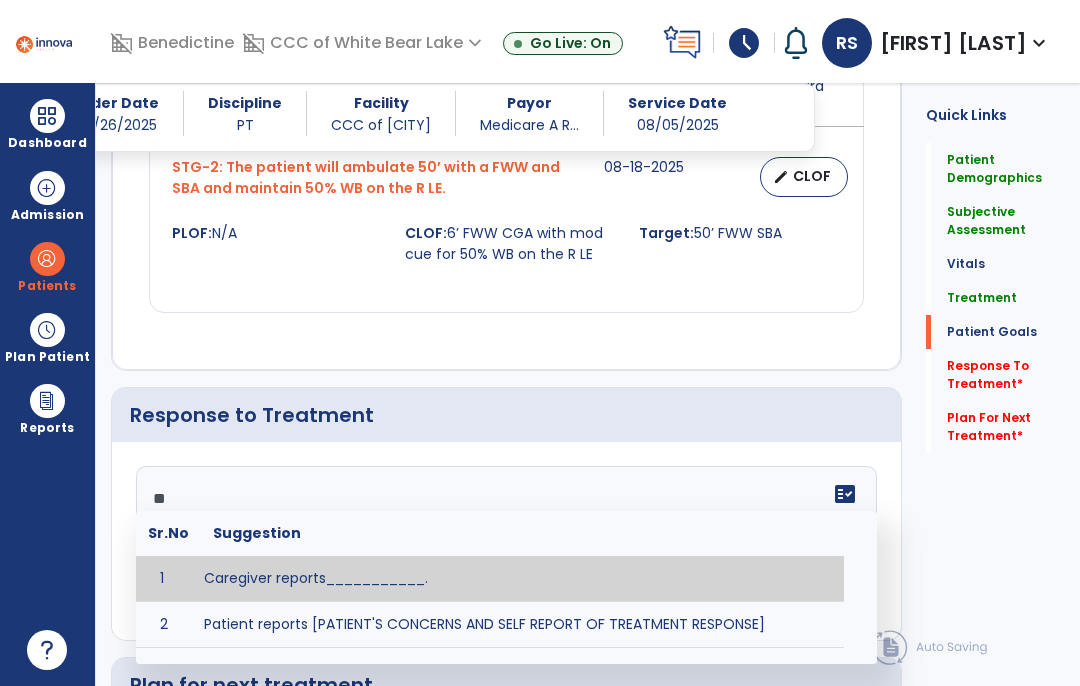 type on "*" 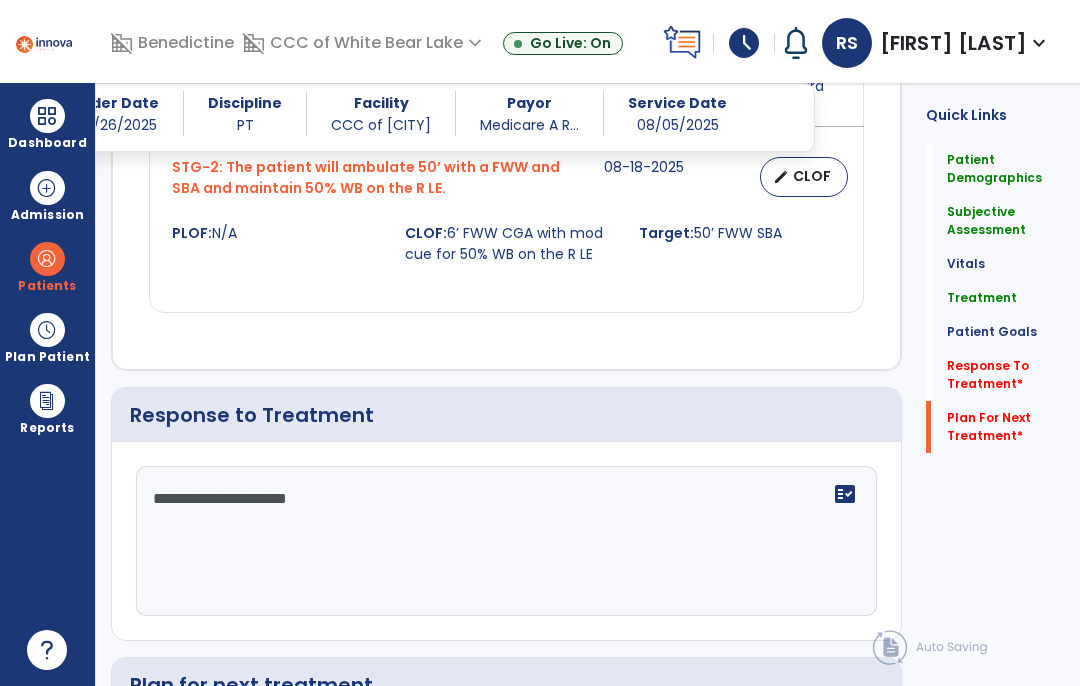 type on "**********" 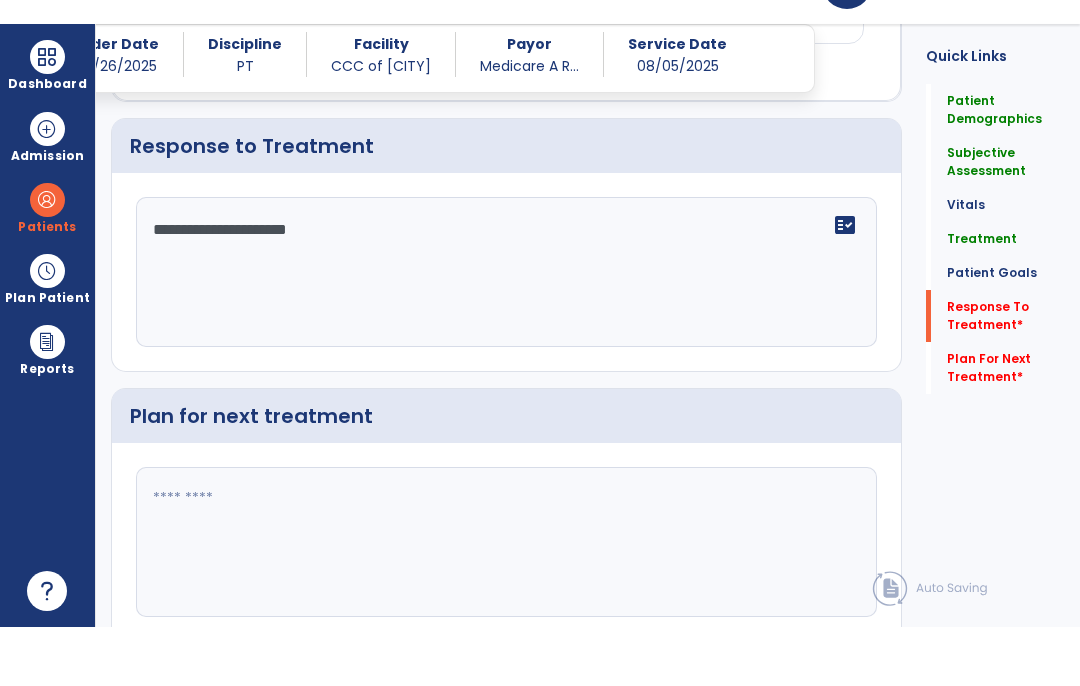 scroll, scrollTop: 2899, scrollLeft: 0, axis: vertical 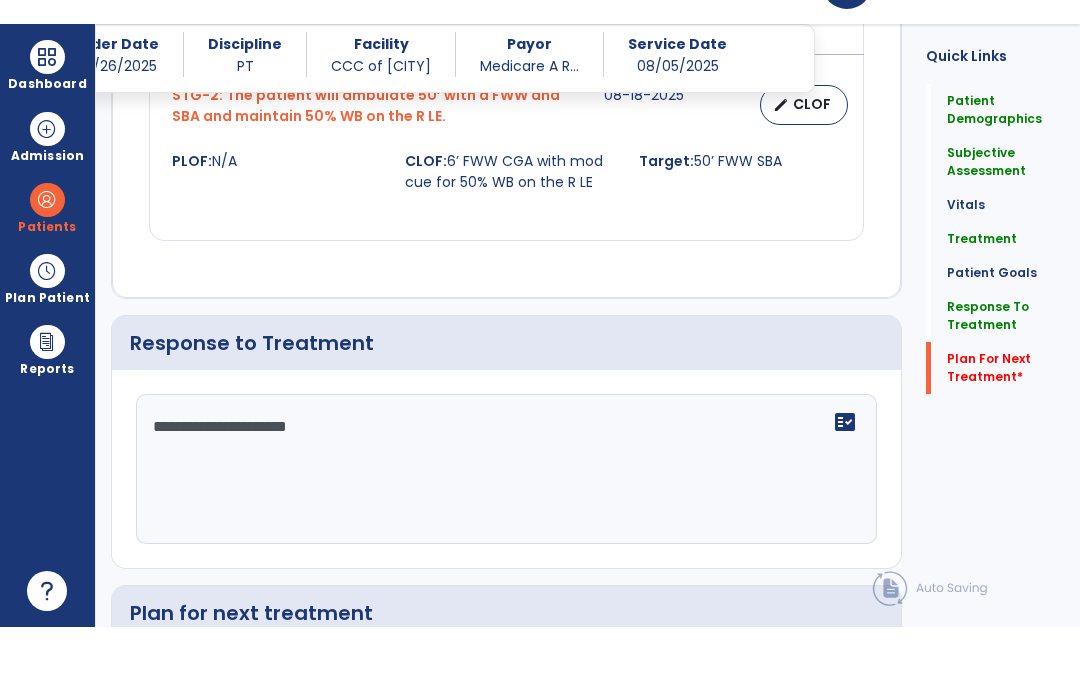 type on "**********" 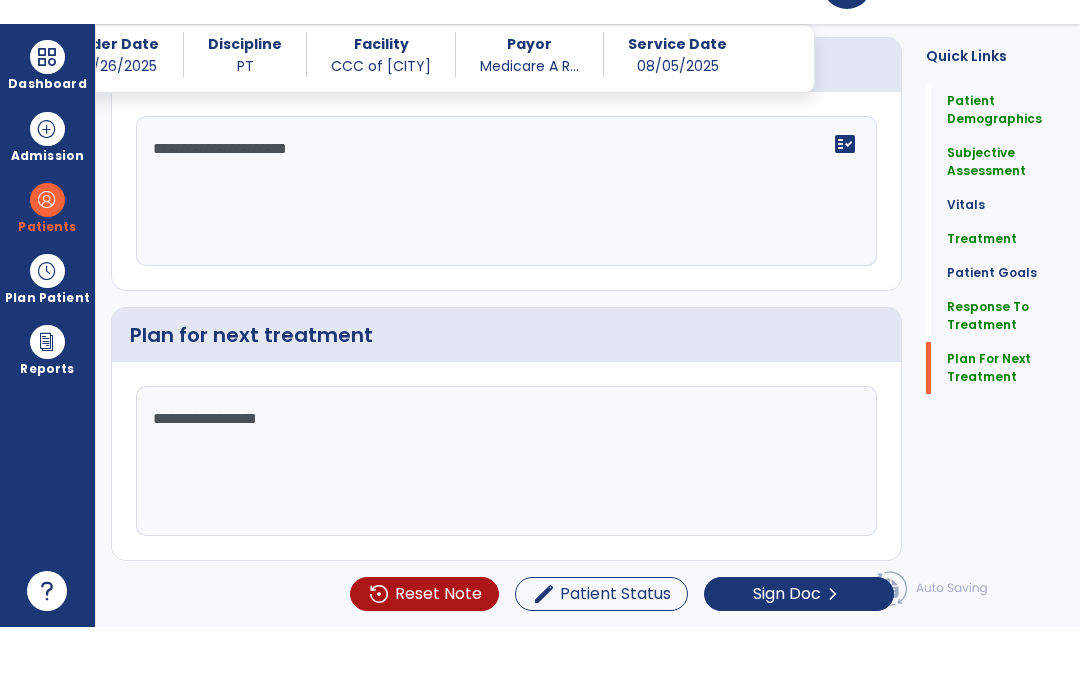 scroll, scrollTop: 2689, scrollLeft: 0, axis: vertical 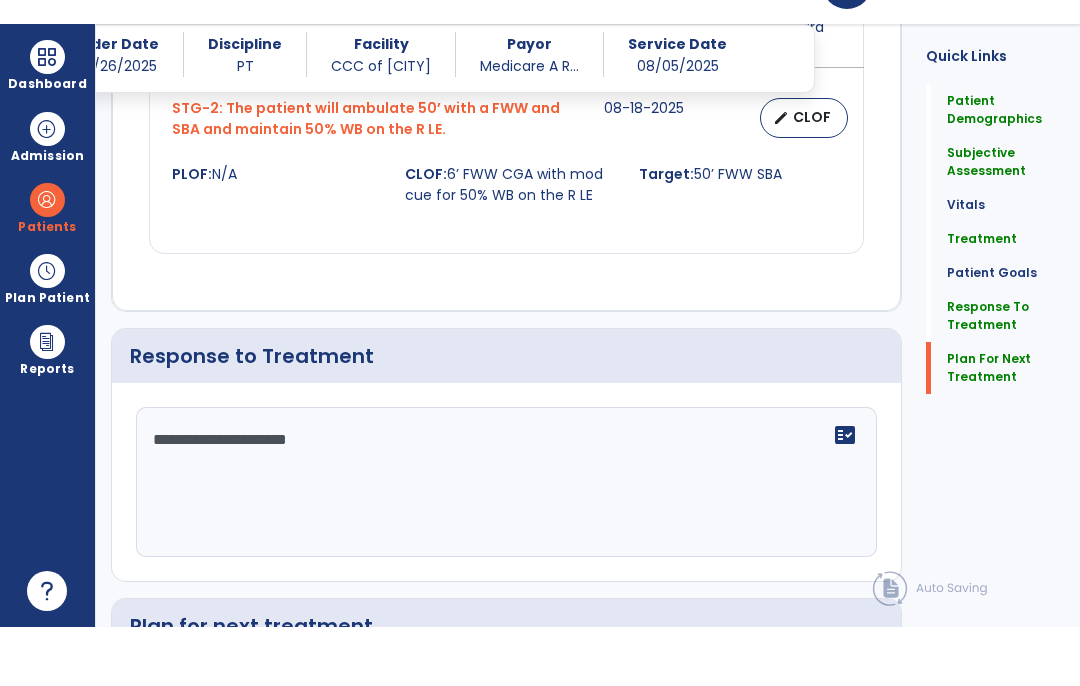 click on "Plan For Next Treatment" 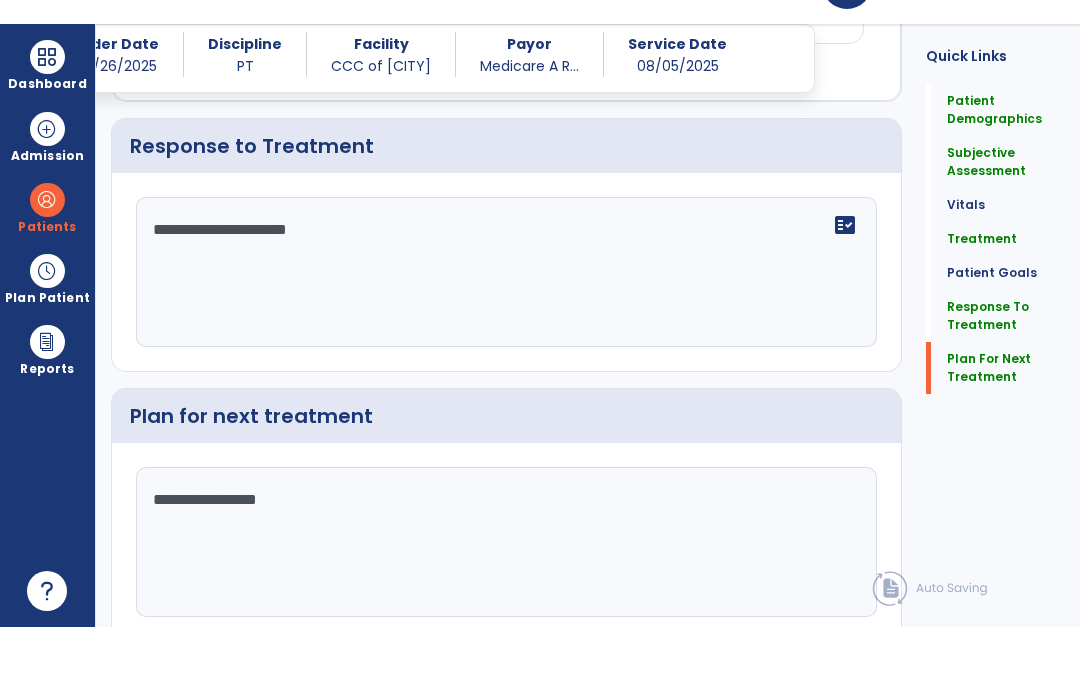 scroll, scrollTop: 2899, scrollLeft: 0, axis: vertical 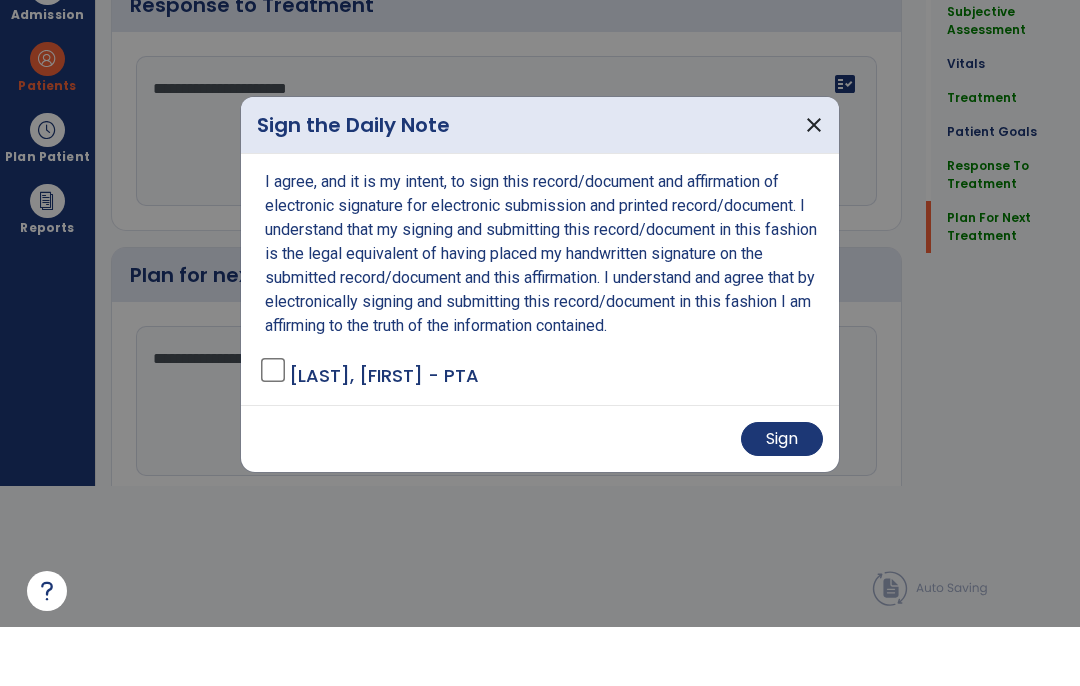 click on "Sign" at bounding box center (782, 498) 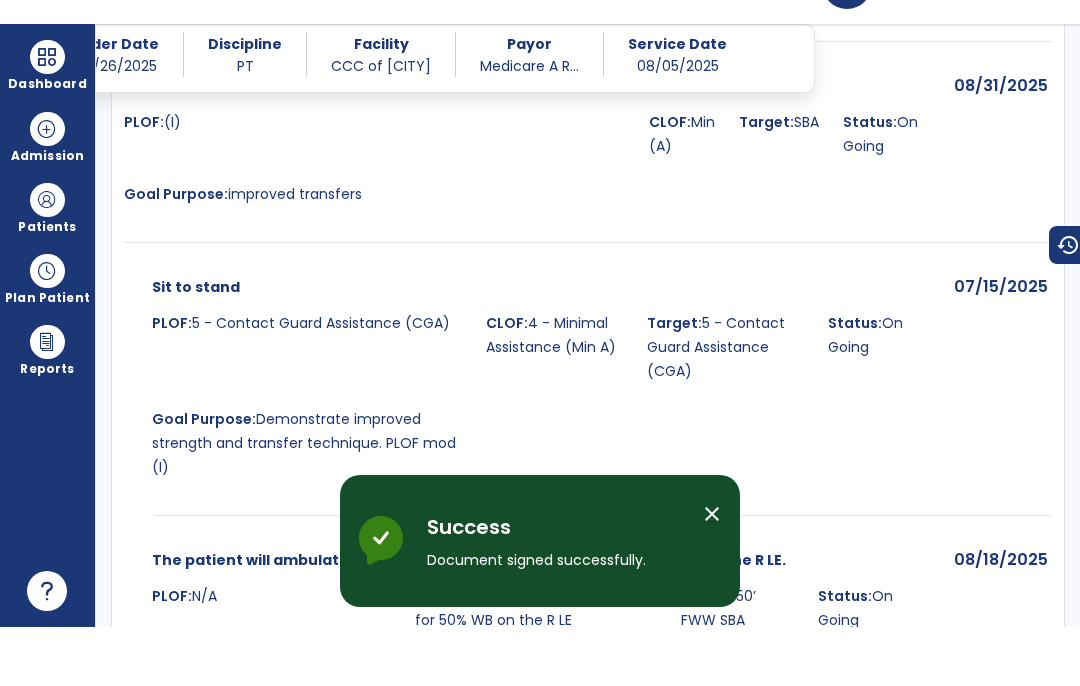 scroll, scrollTop: 82, scrollLeft: 0, axis: vertical 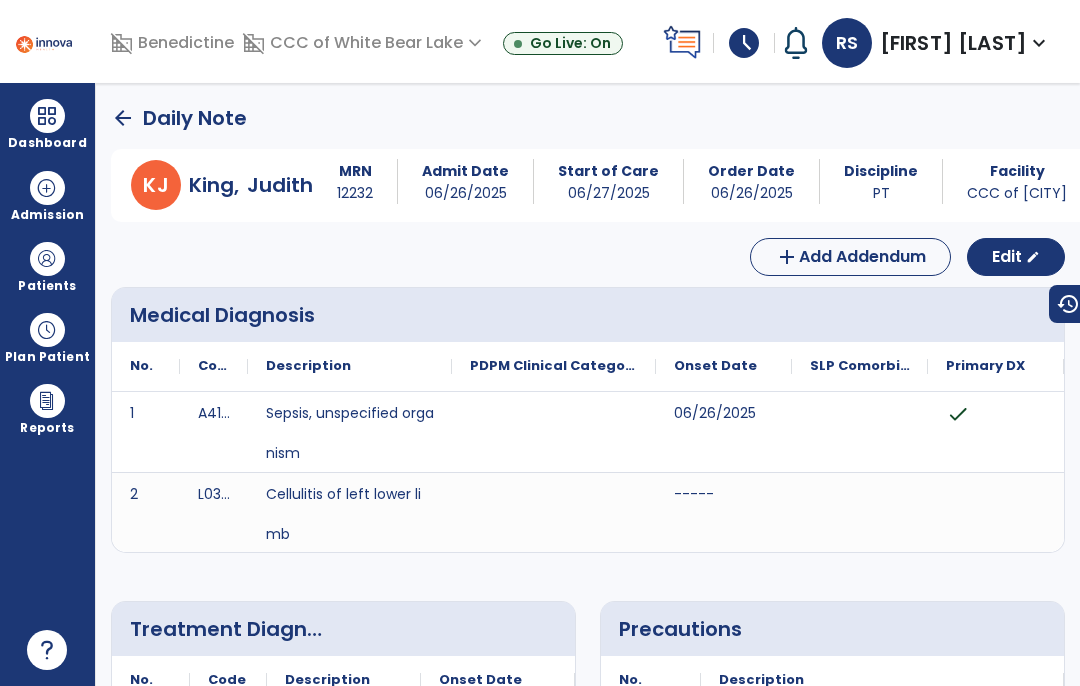 click at bounding box center [47, 116] 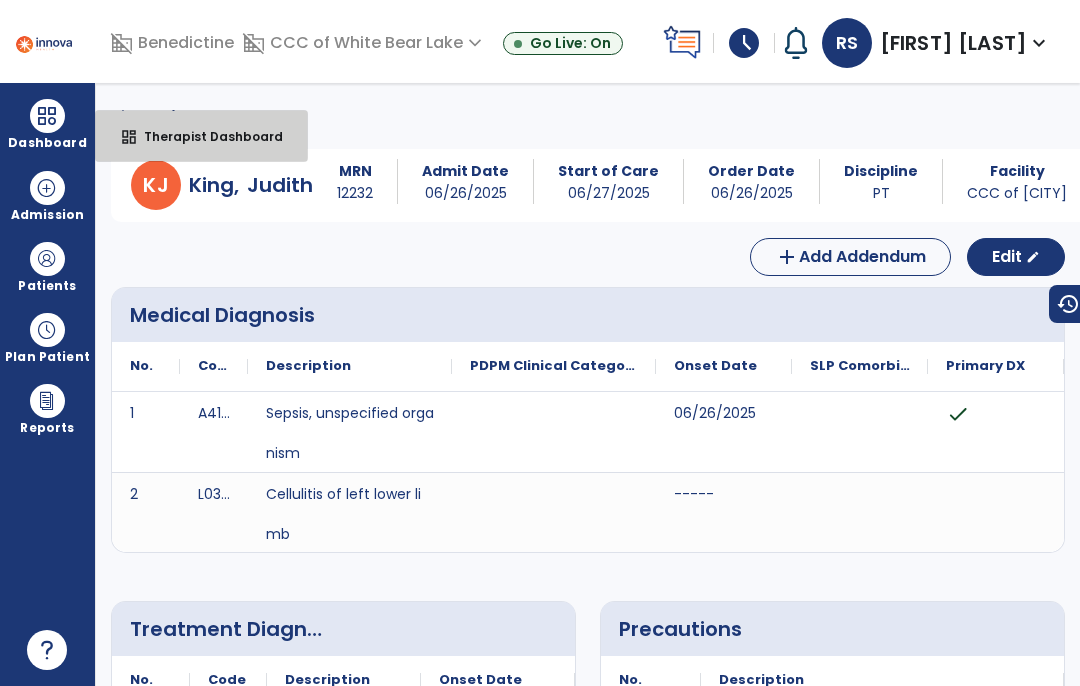 click on "Therapist Dashboard" at bounding box center [205, 136] 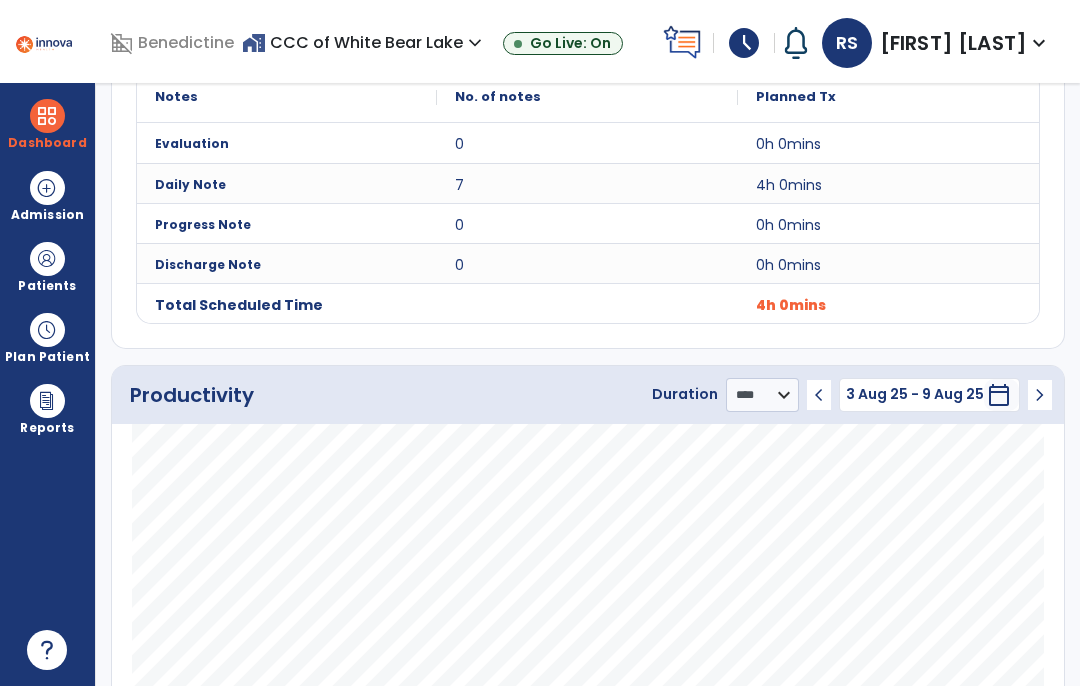 scroll, scrollTop: 837, scrollLeft: 0, axis: vertical 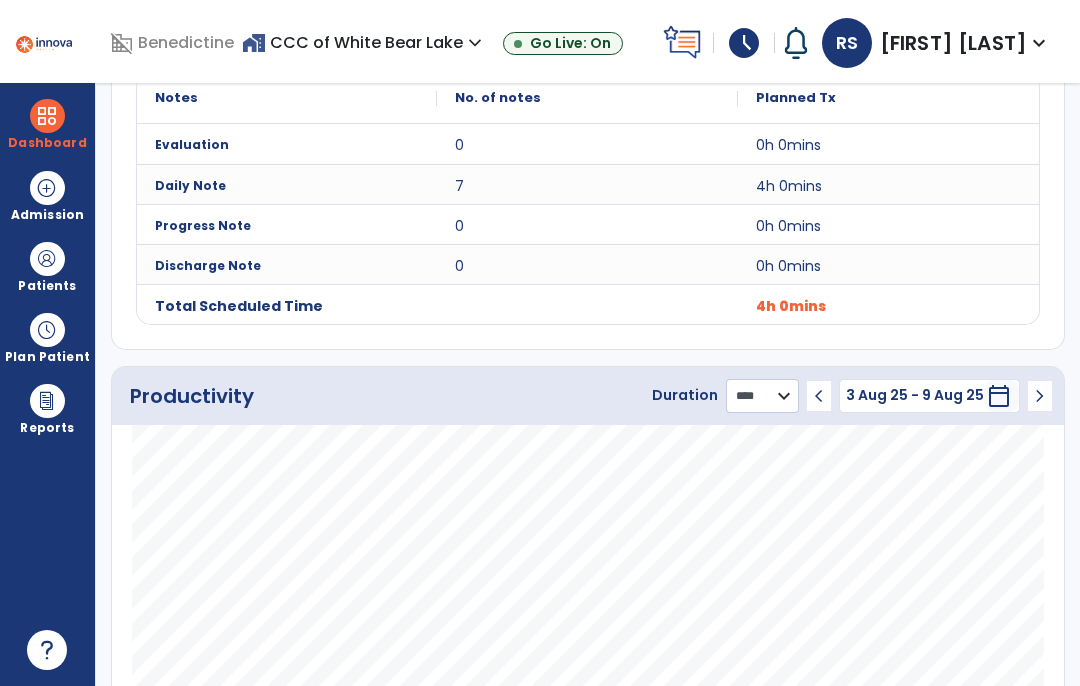 click on "******** **** ***" 